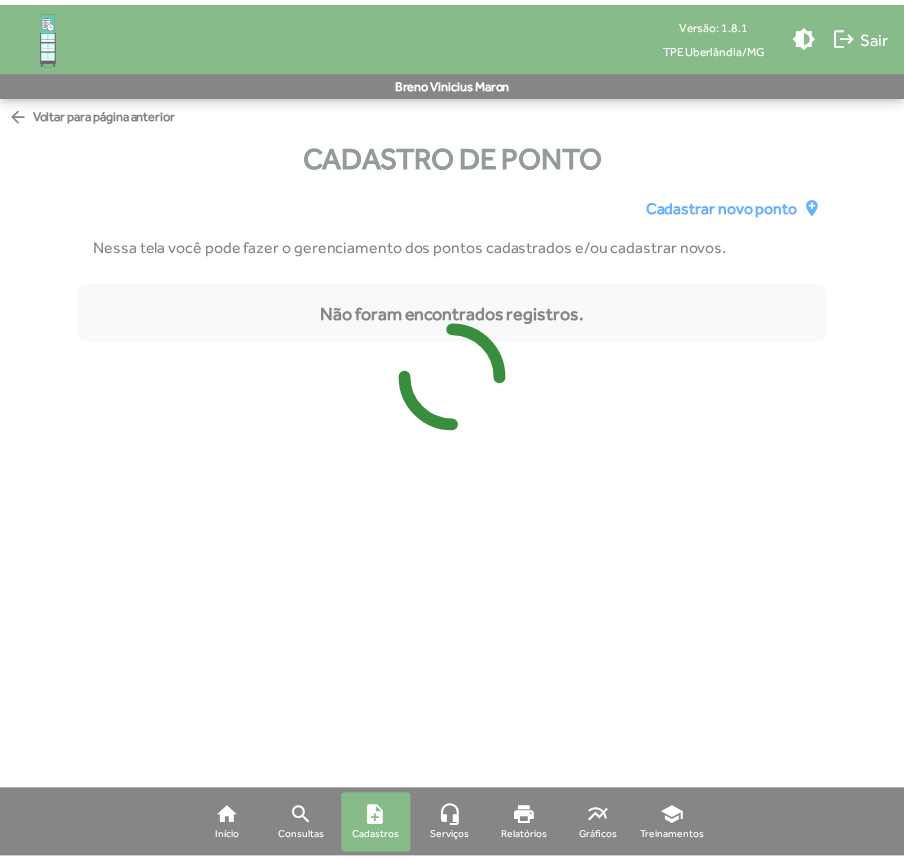 scroll, scrollTop: 0, scrollLeft: 0, axis: both 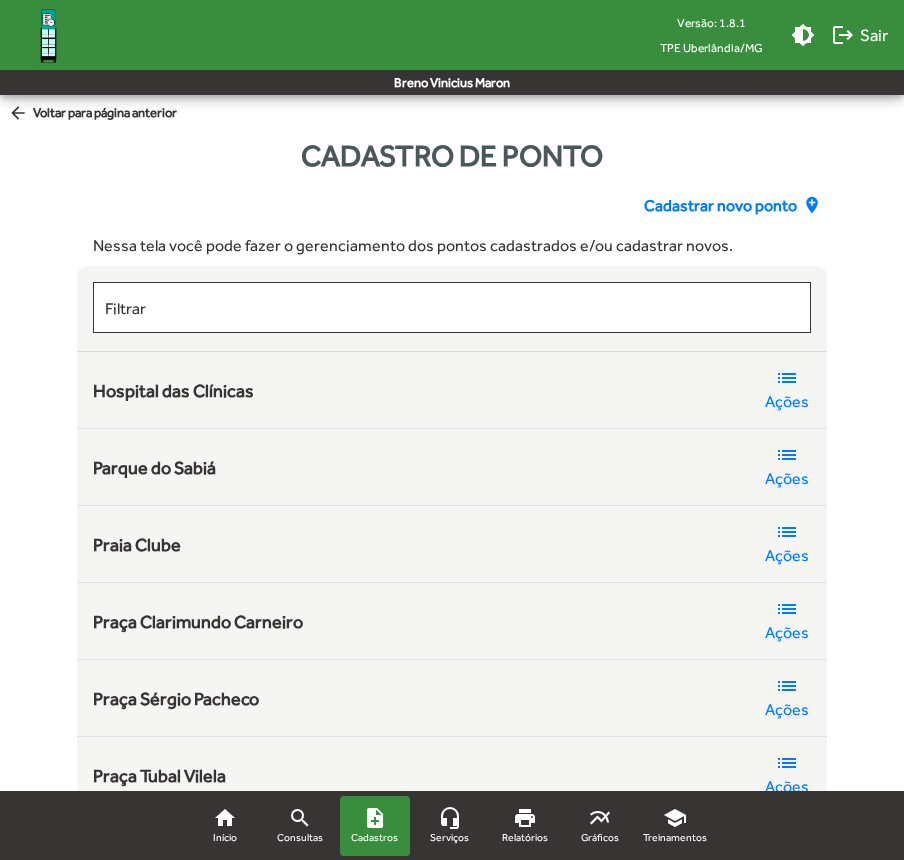 click on "arrow_back  Voltar para página anterior" 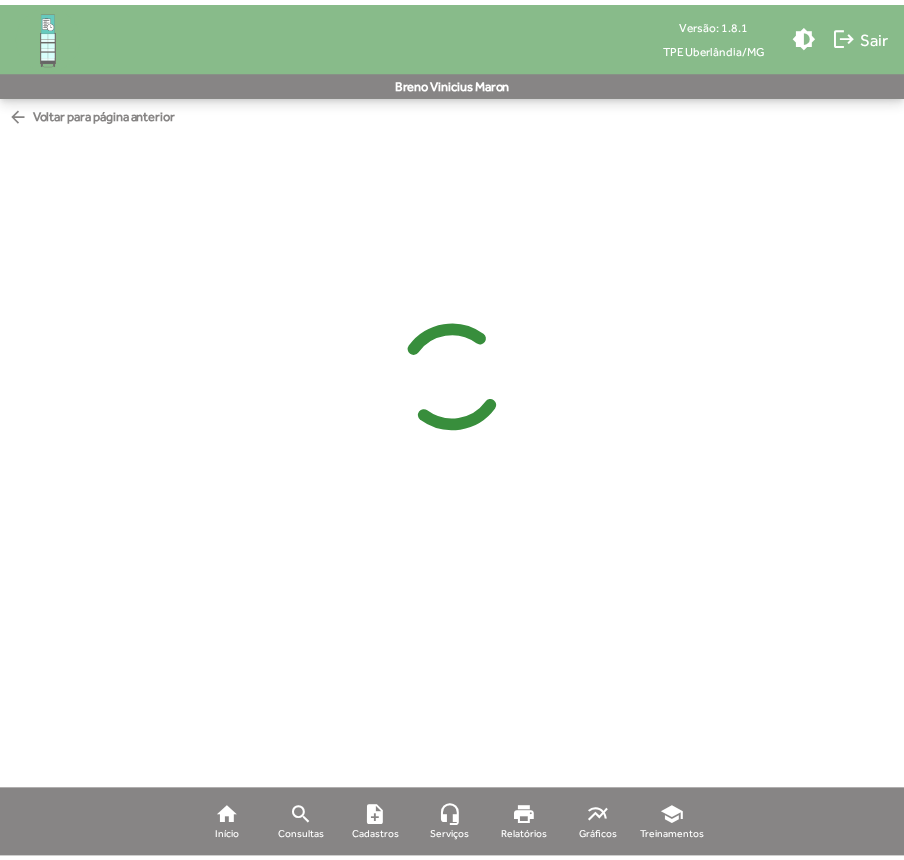 scroll, scrollTop: 0, scrollLeft: 0, axis: both 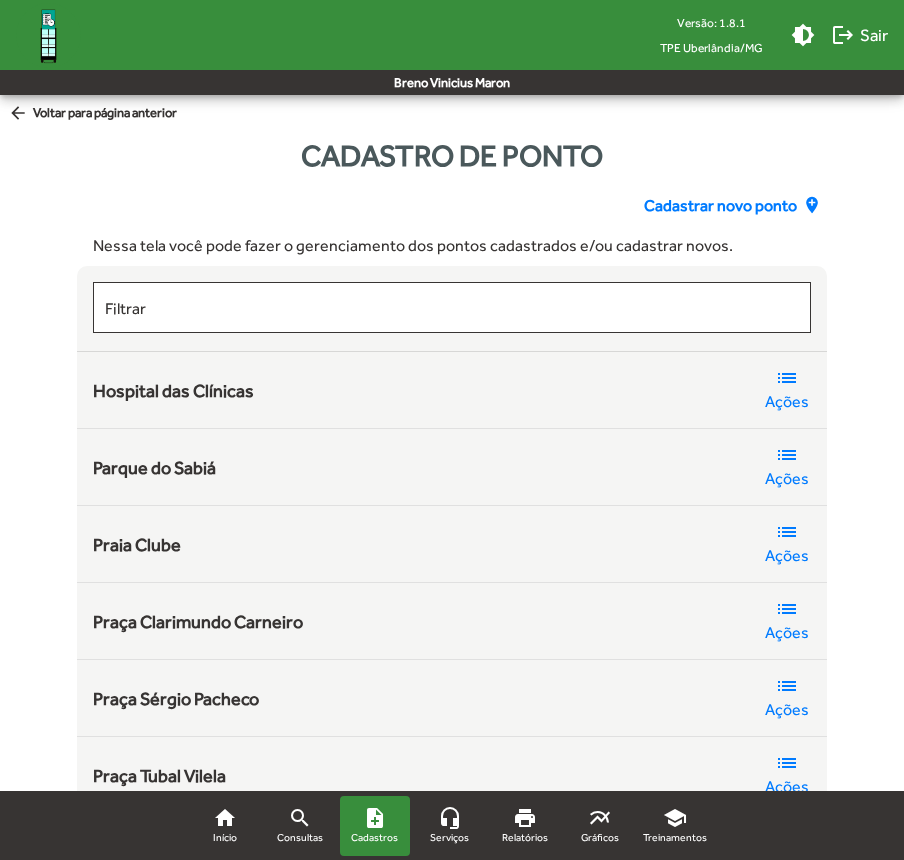click 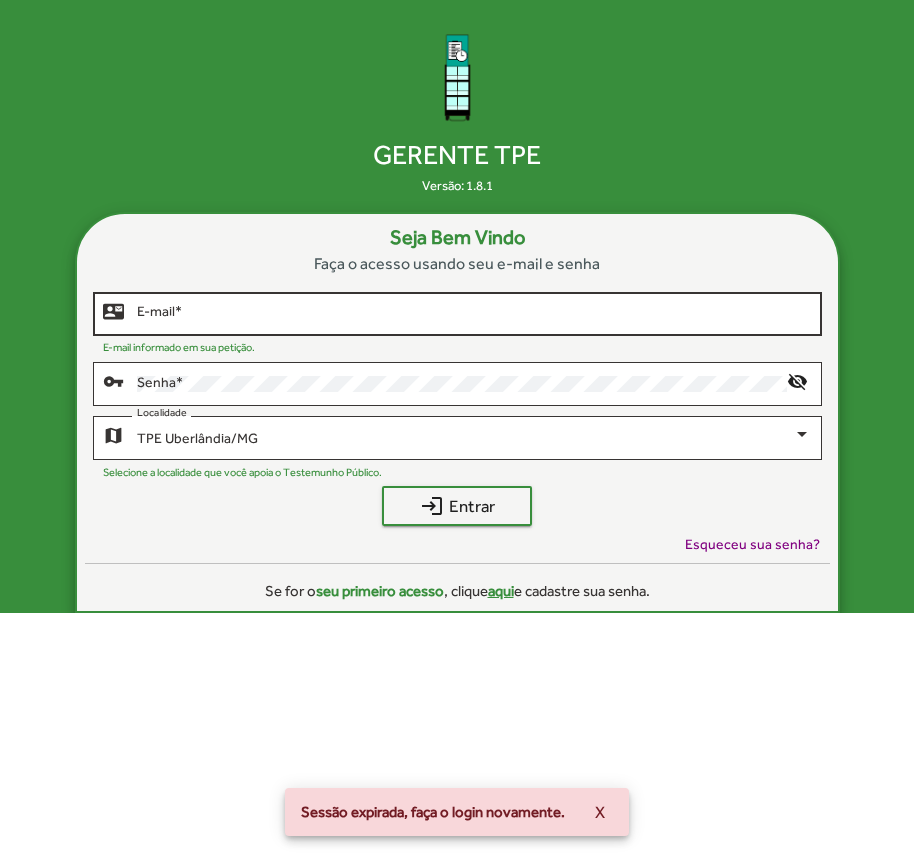 click on "E-mail   *" 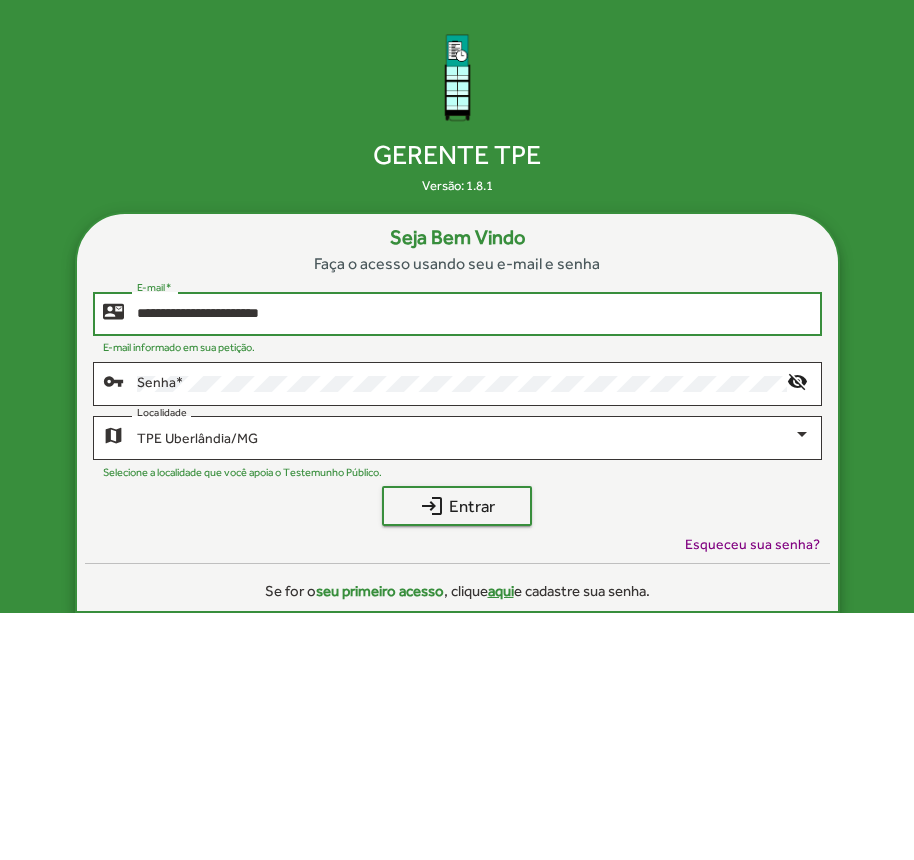 type on "**********" 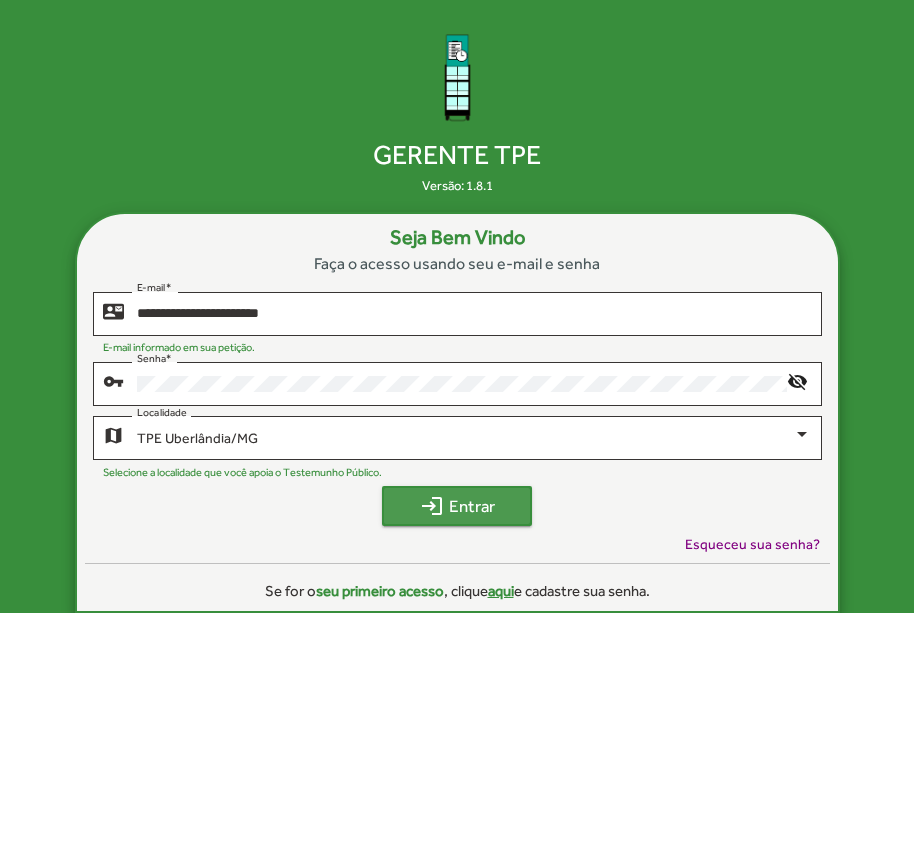 click on "login  Entrar" 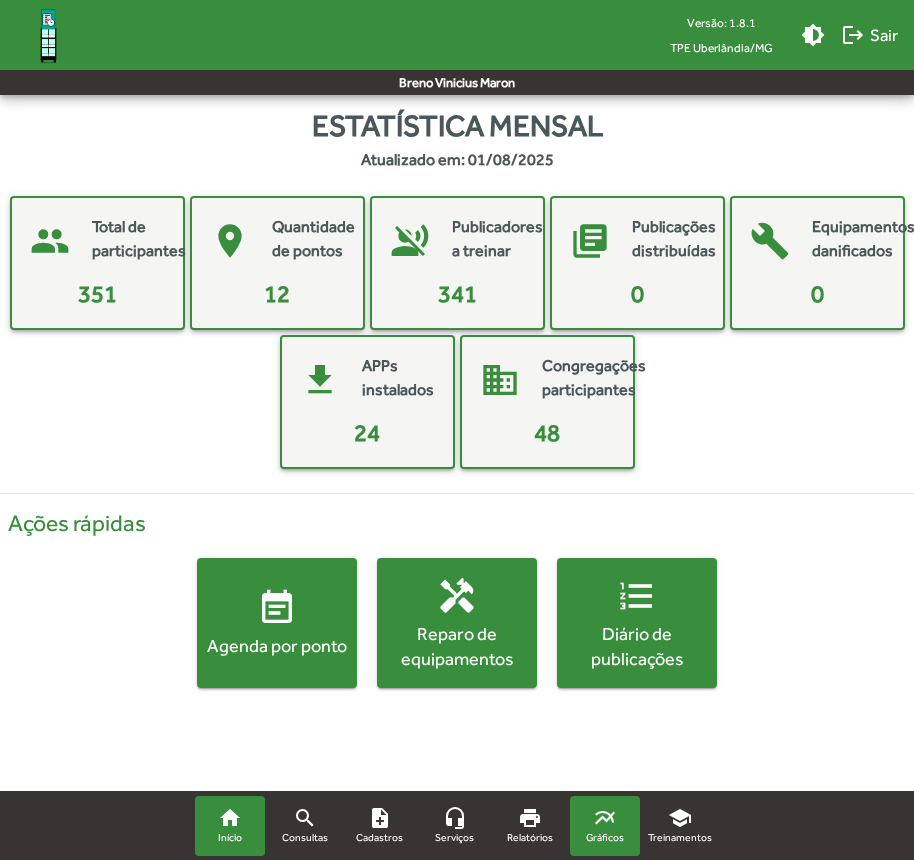 click on "multiline_chart" 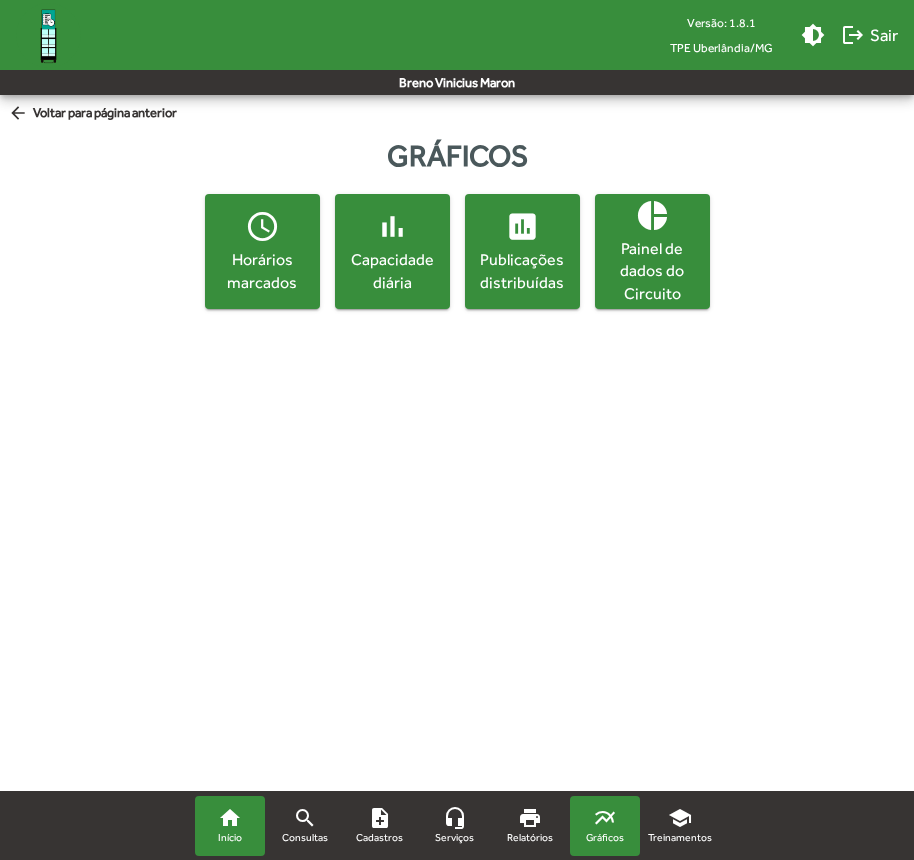 click on "home Início" 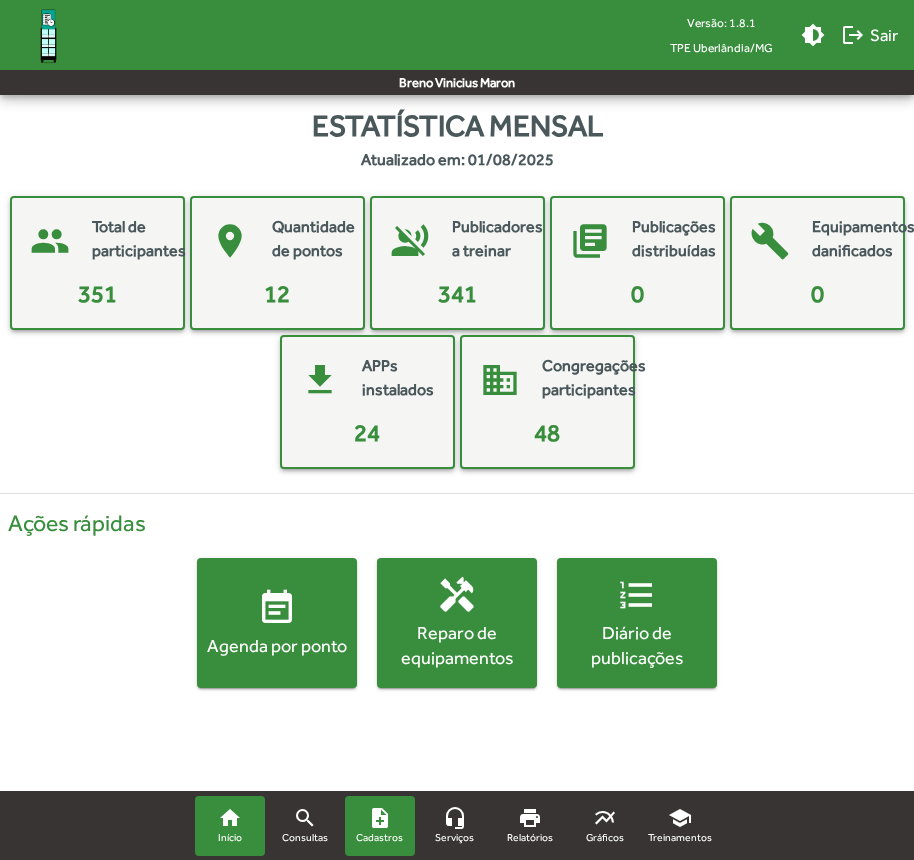 click on "note_add Cadastros" 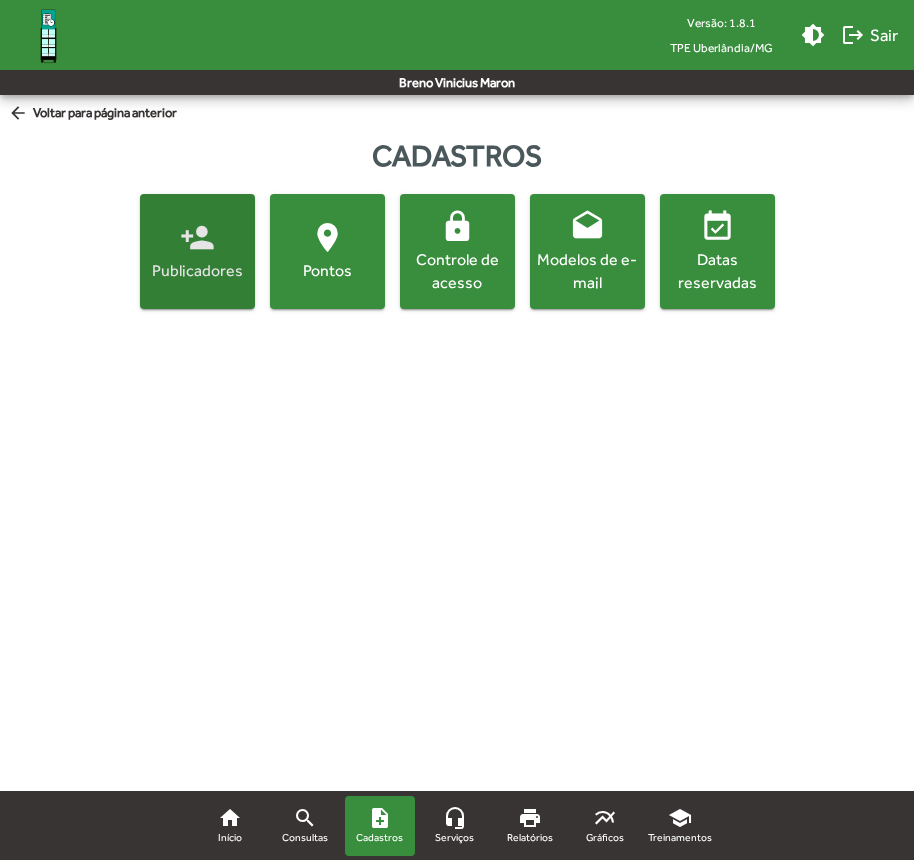 click on "Publicadores" 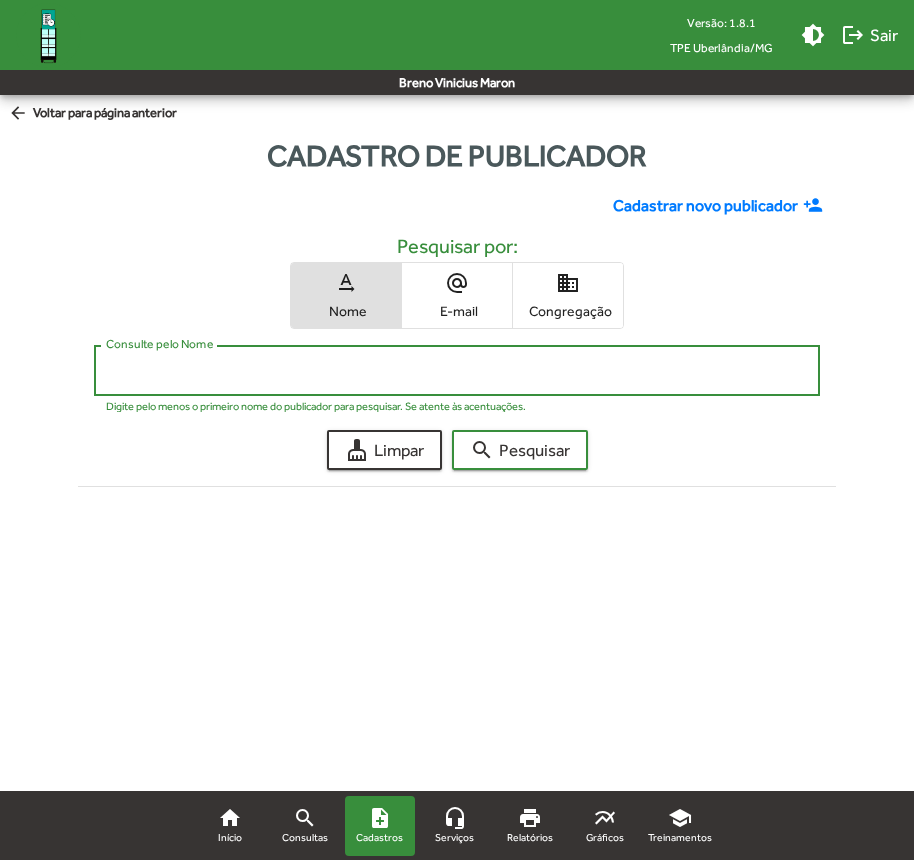 click on "Consulte pelo Nome" at bounding box center [457, 371] 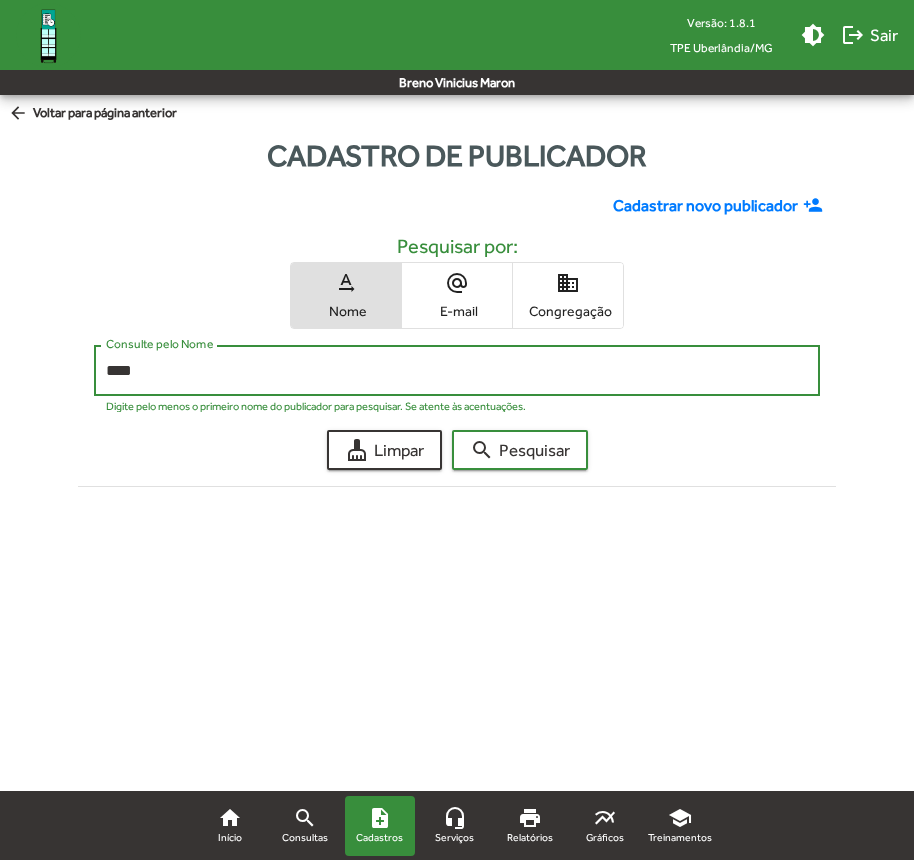 click on "search  Pesquisar" 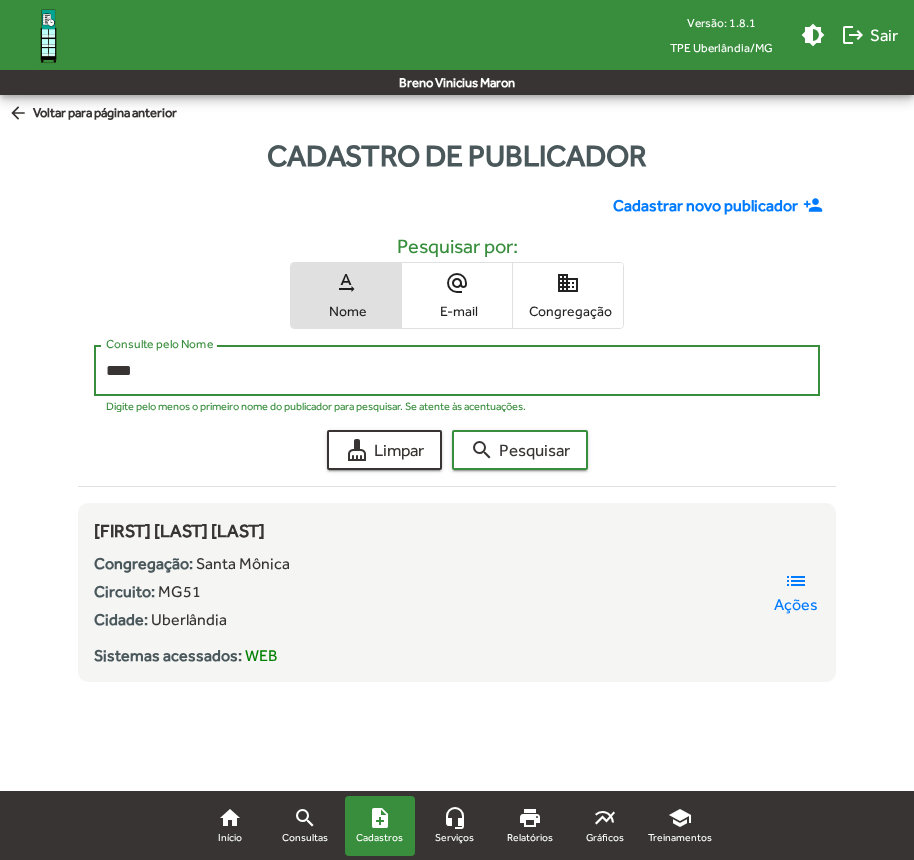 click on "****" at bounding box center [457, 371] 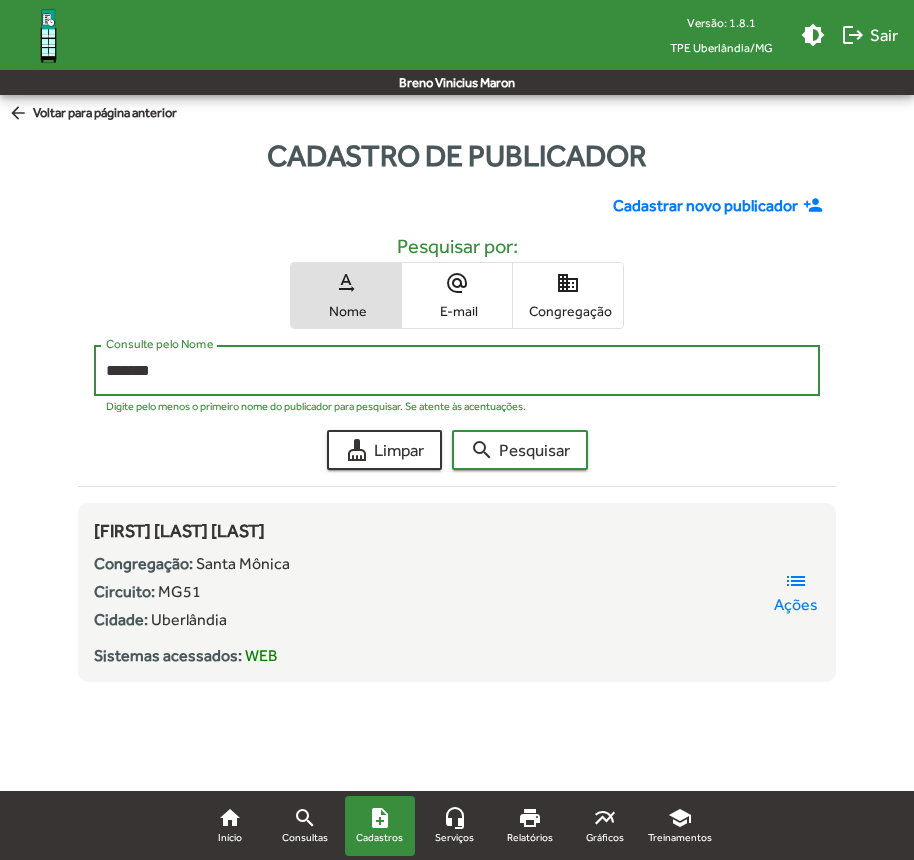 type on "*******" 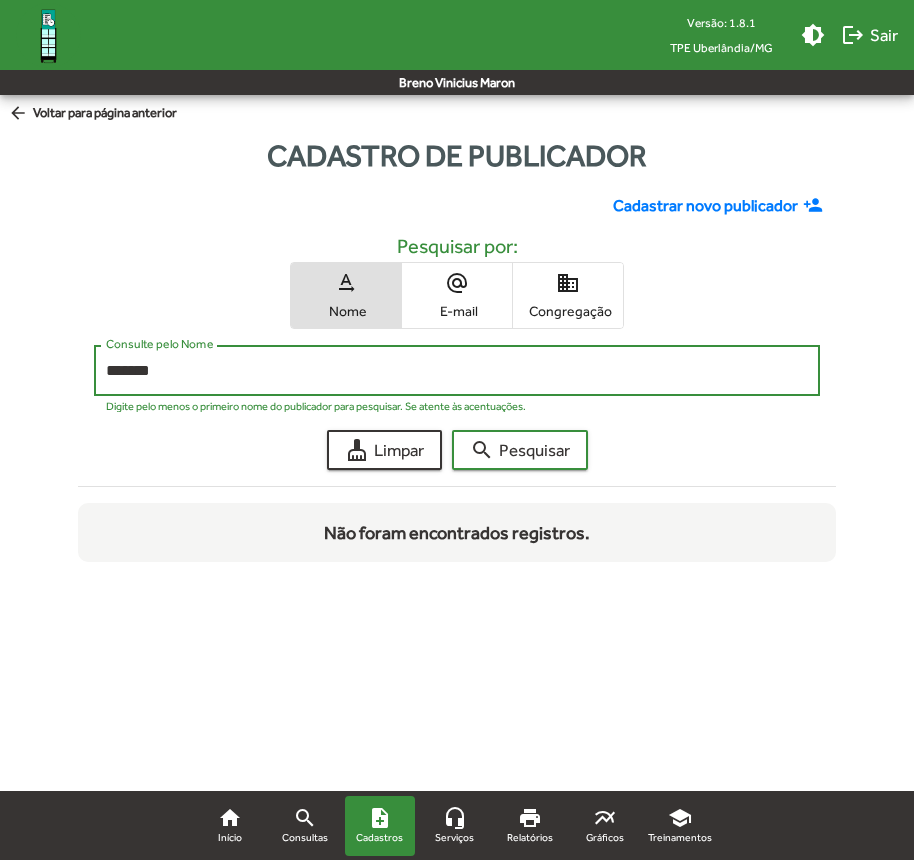 click on "*******" at bounding box center [457, 371] 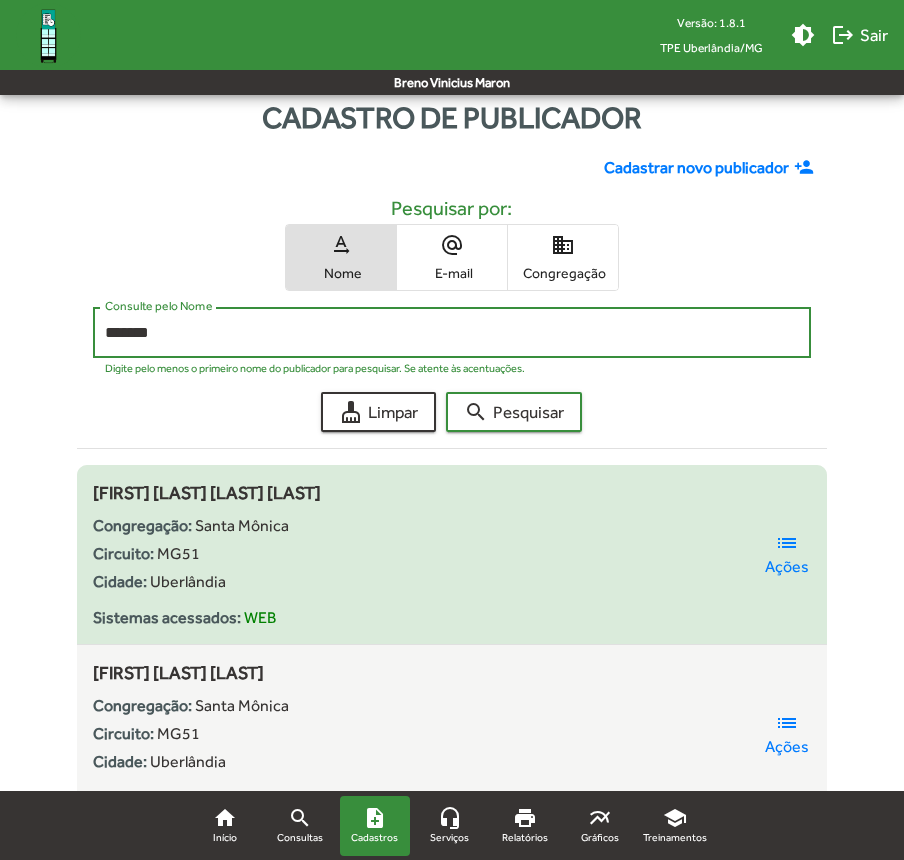 scroll, scrollTop: 125, scrollLeft: 0, axis: vertical 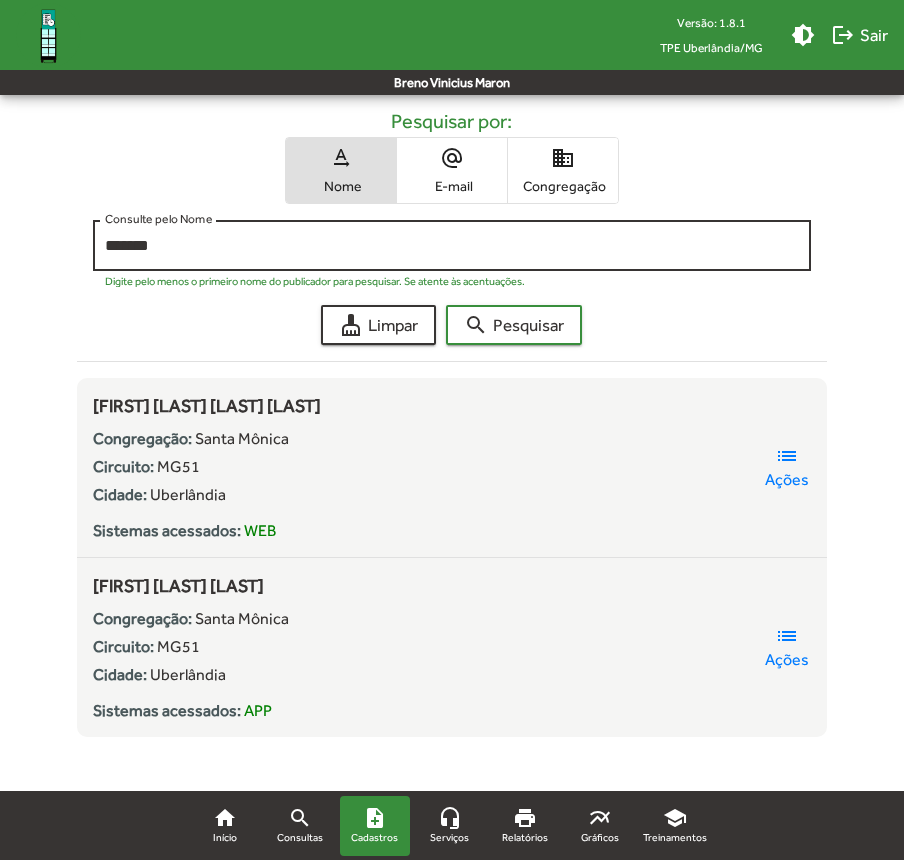 click on "******* Consulte pelo Nome" 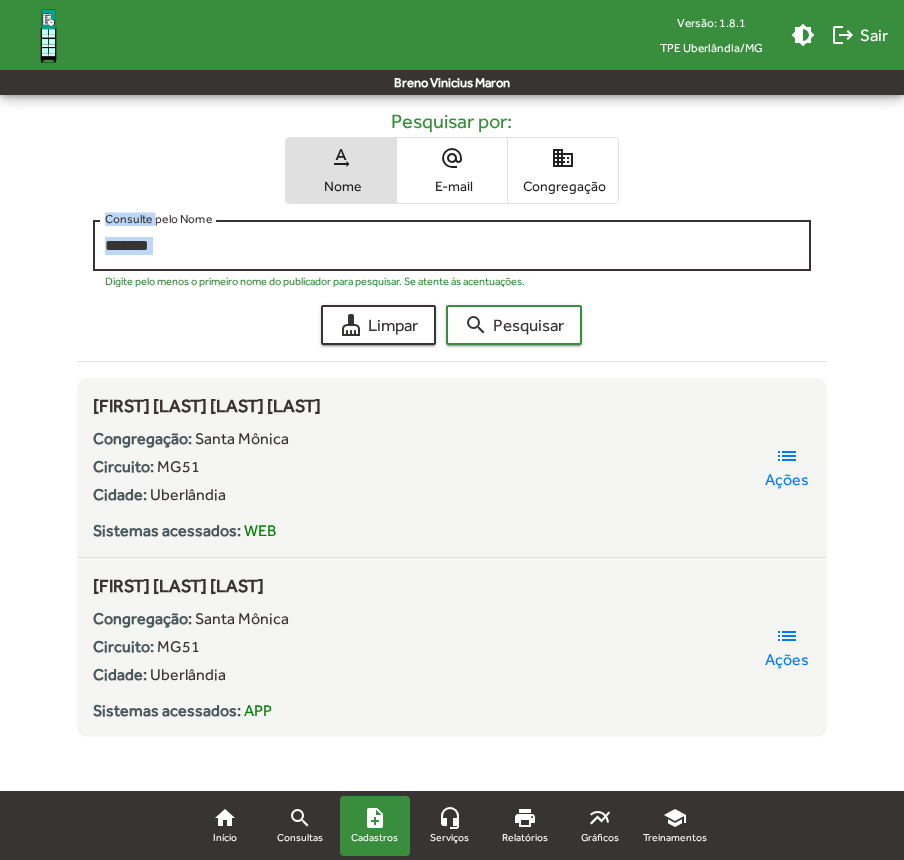 click on "******* Consulte pelo Nome" 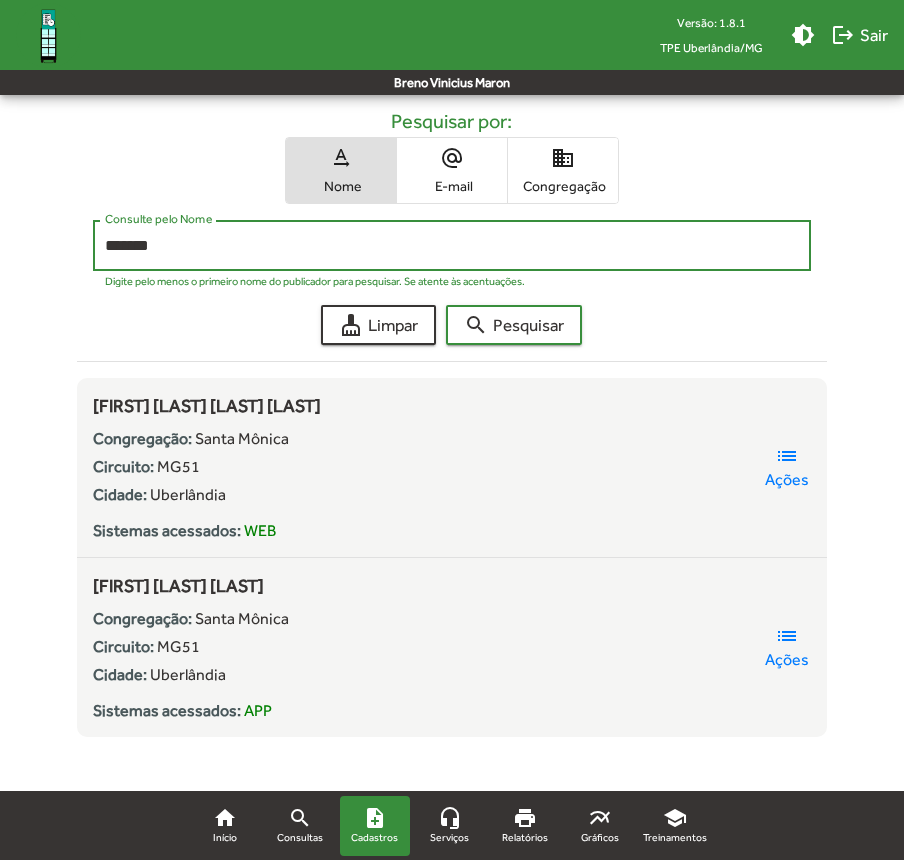 click on "*******" at bounding box center (451, 246) 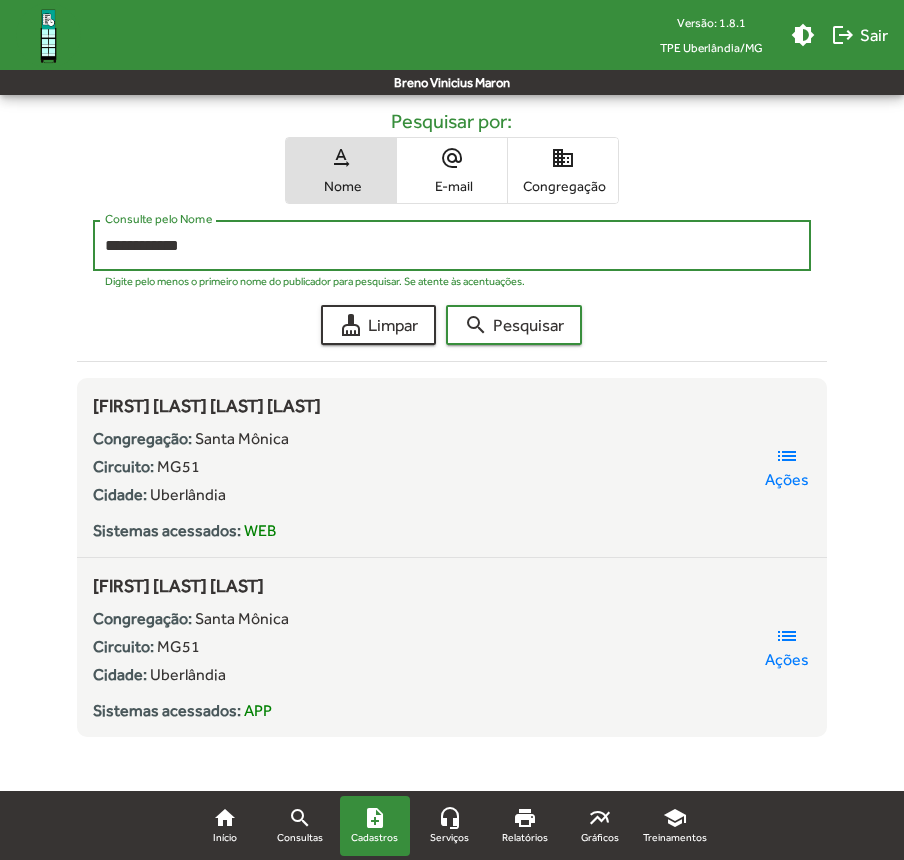 click on "search  Pesquisar" 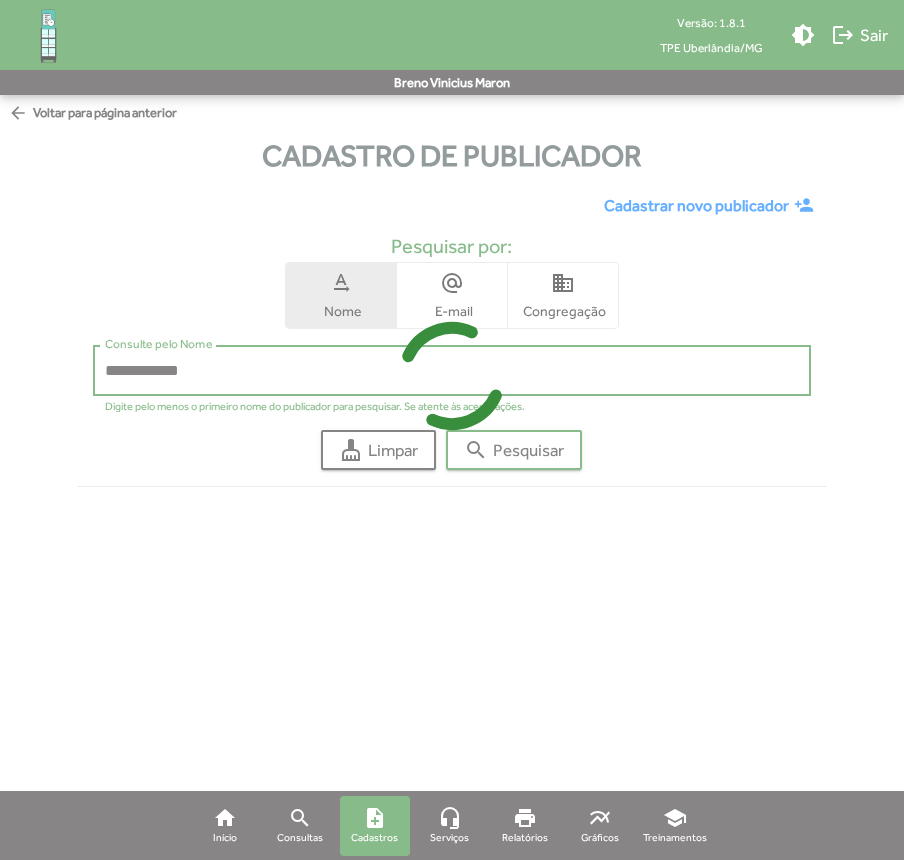 scroll, scrollTop: 0, scrollLeft: 0, axis: both 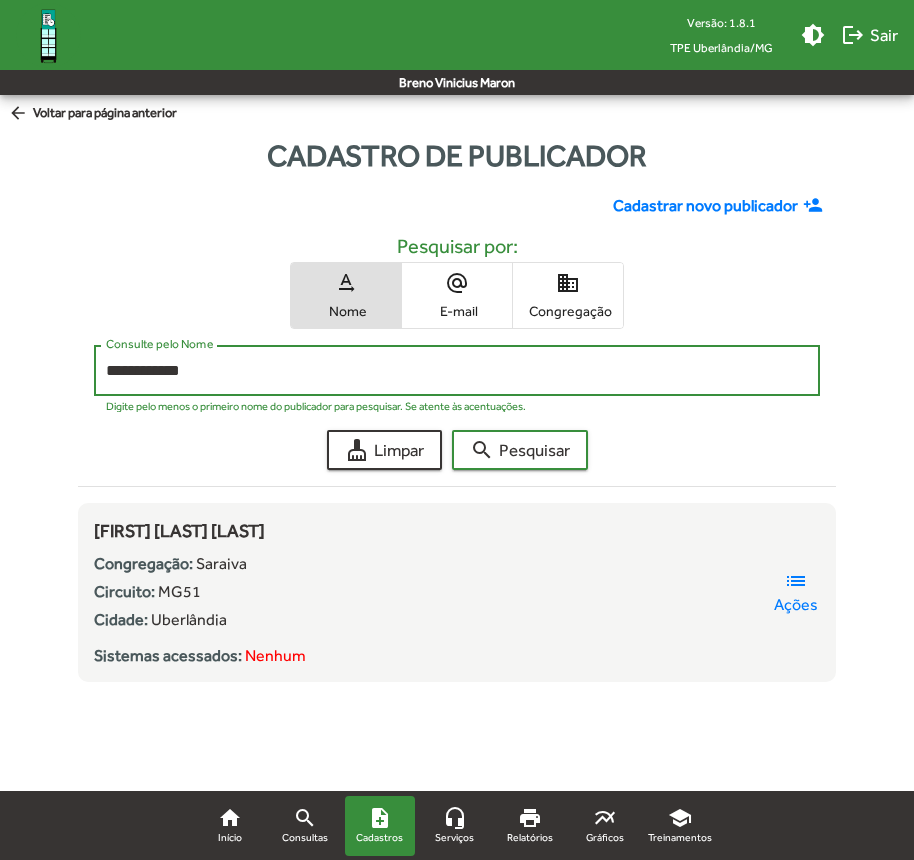 click on "**********" at bounding box center [457, 371] 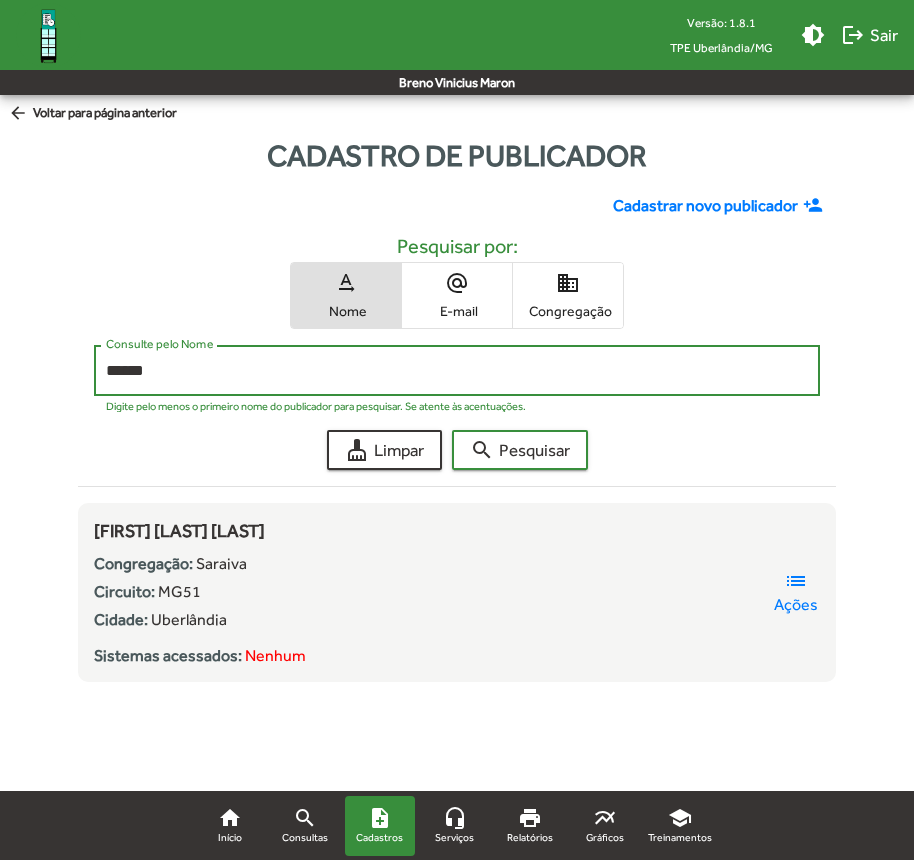 click on "search  Pesquisar" 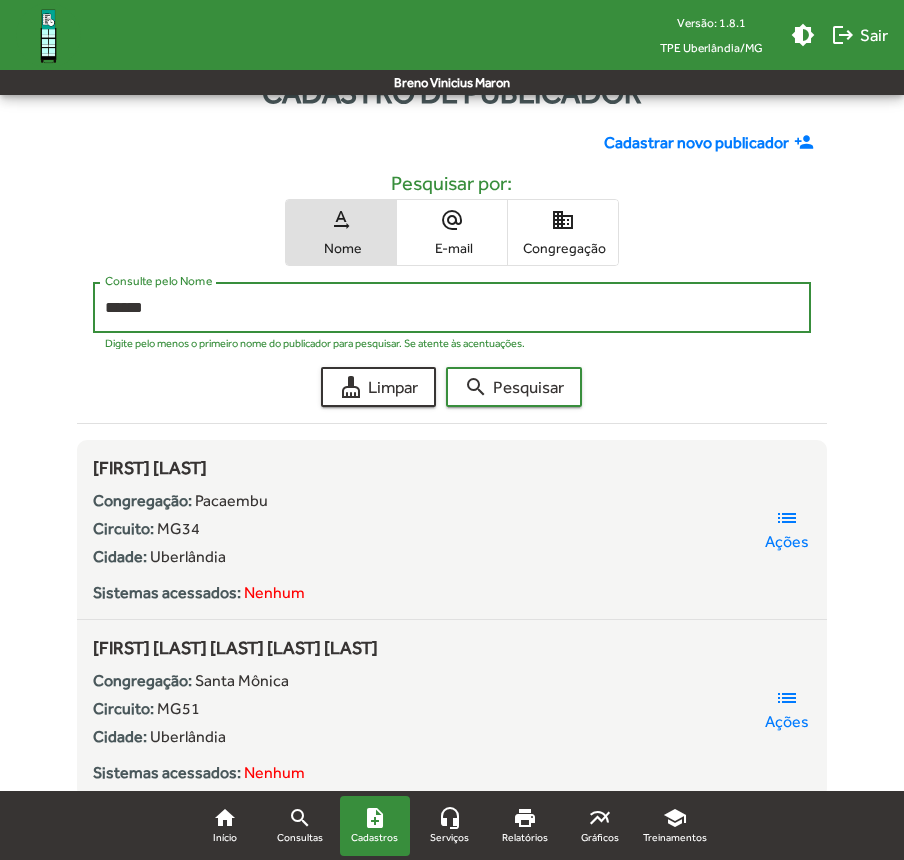 scroll, scrollTop: 64, scrollLeft: 0, axis: vertical 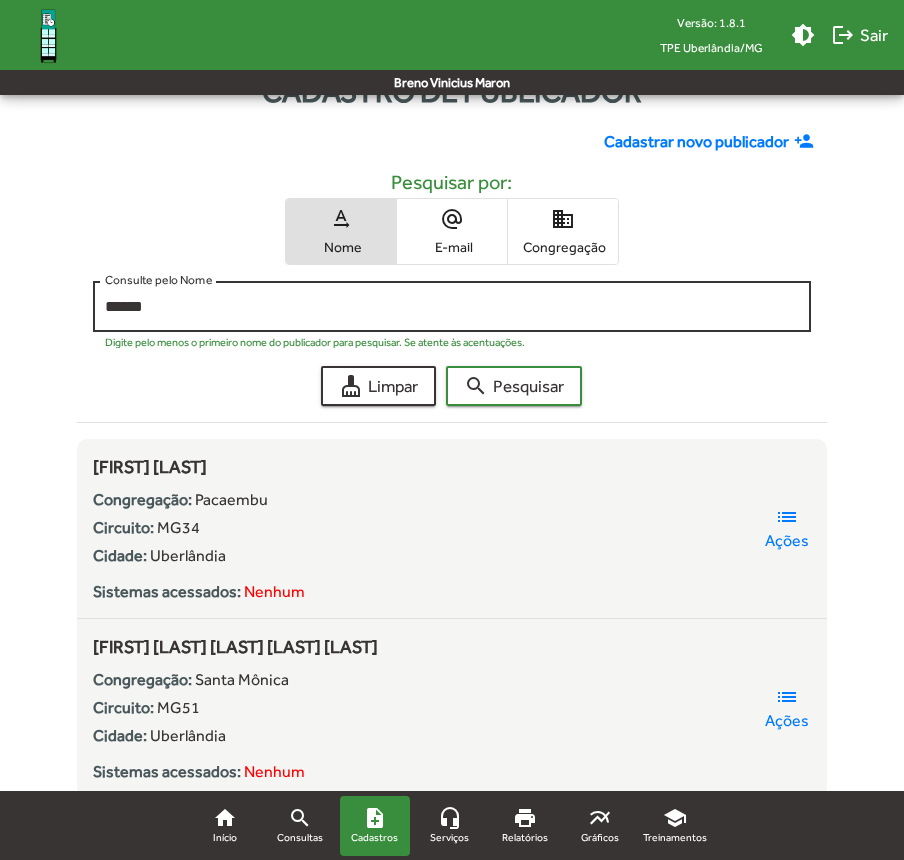 click on "***** Consulte pelo Nome" 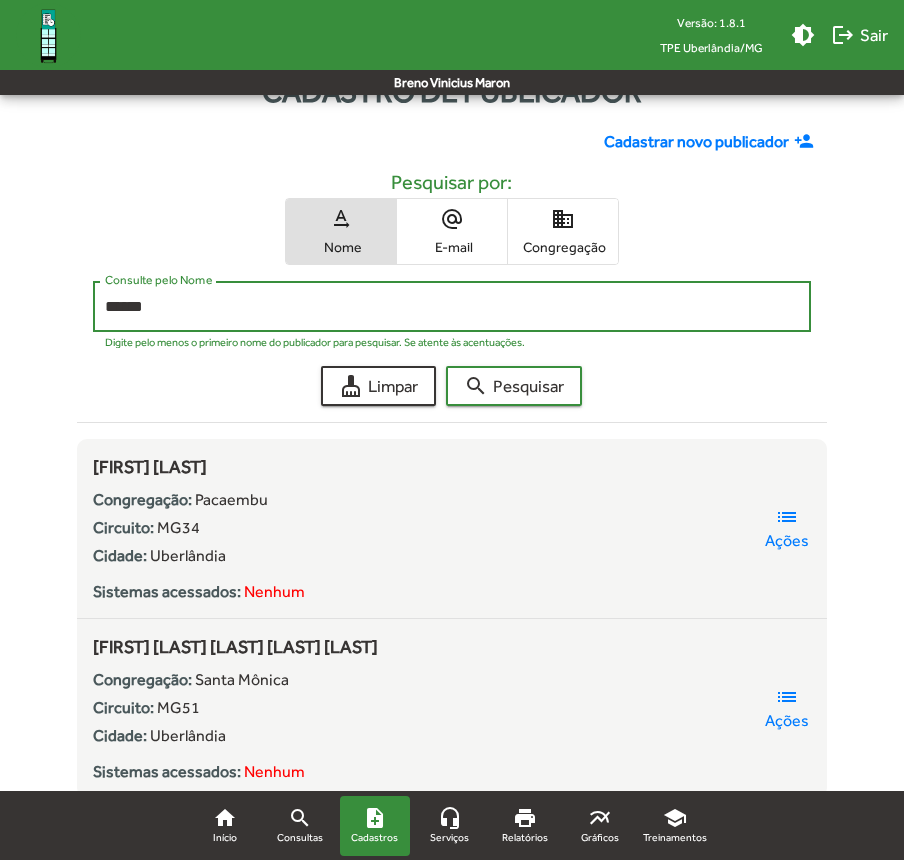 click on "*****" at bounding box center [451, 307] 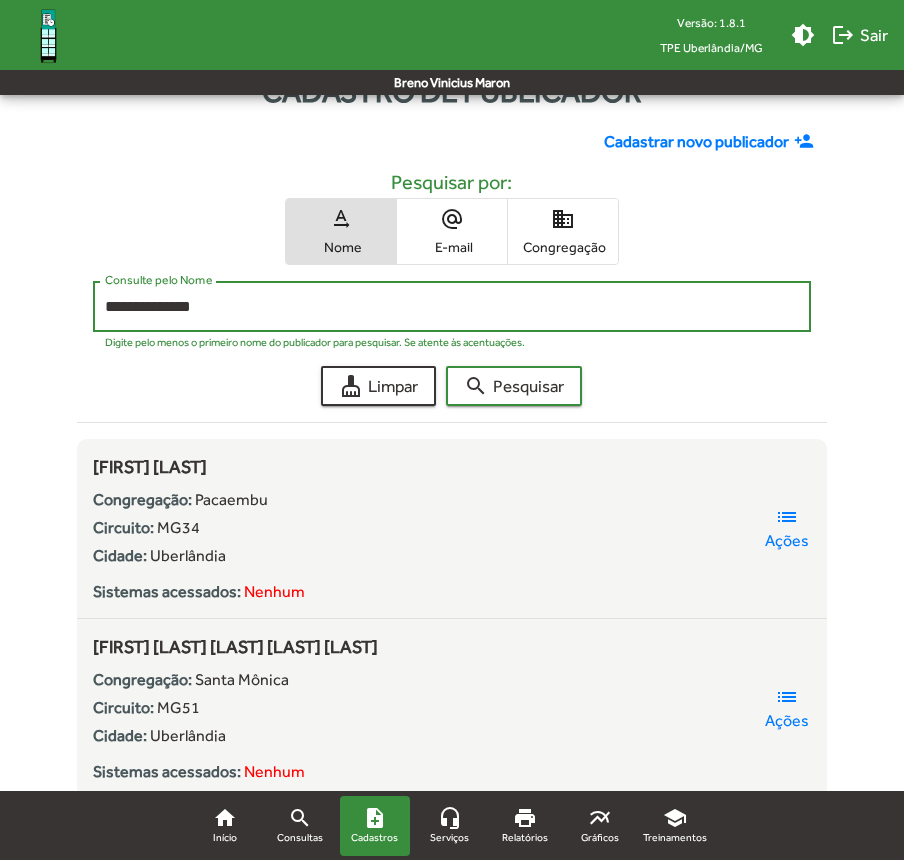 click on "search  Pesquisar" 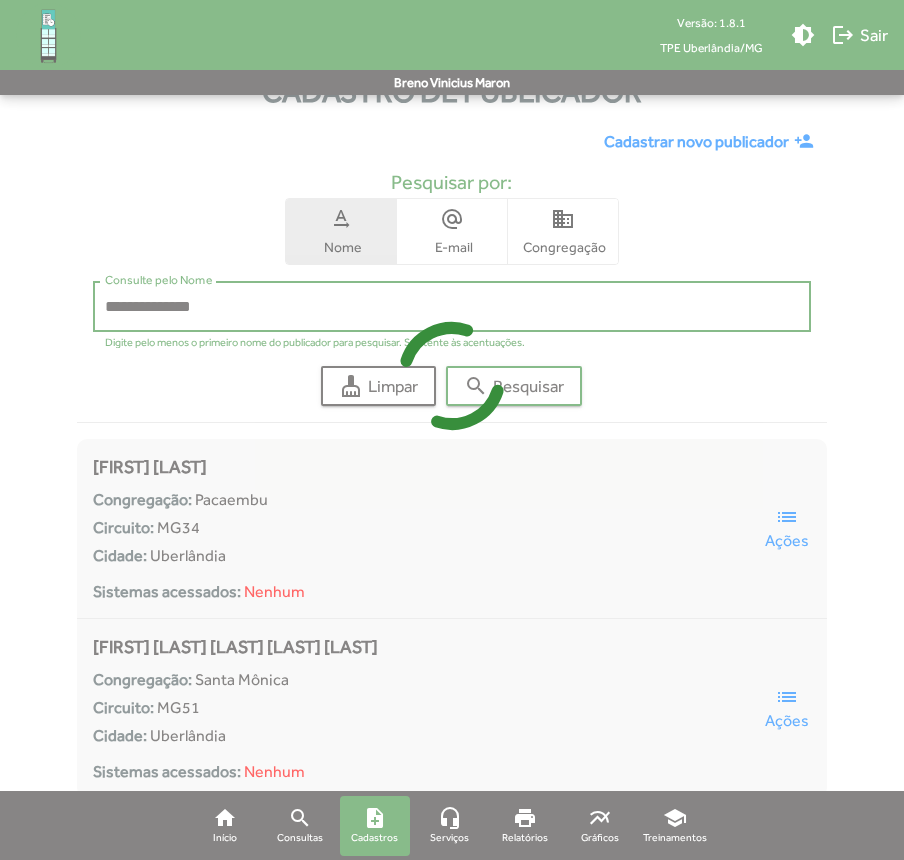 scroll, scrollTop: 0, scrollLeft: 0, axis: both 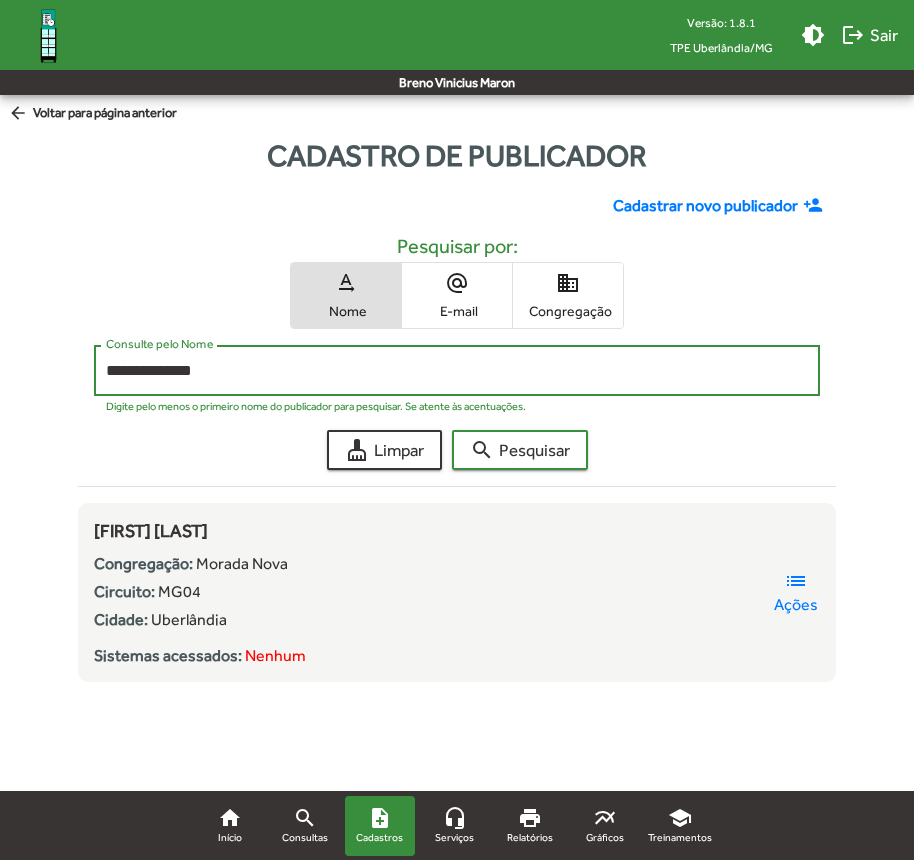 click on "**********" at bounding box center [457, 371] 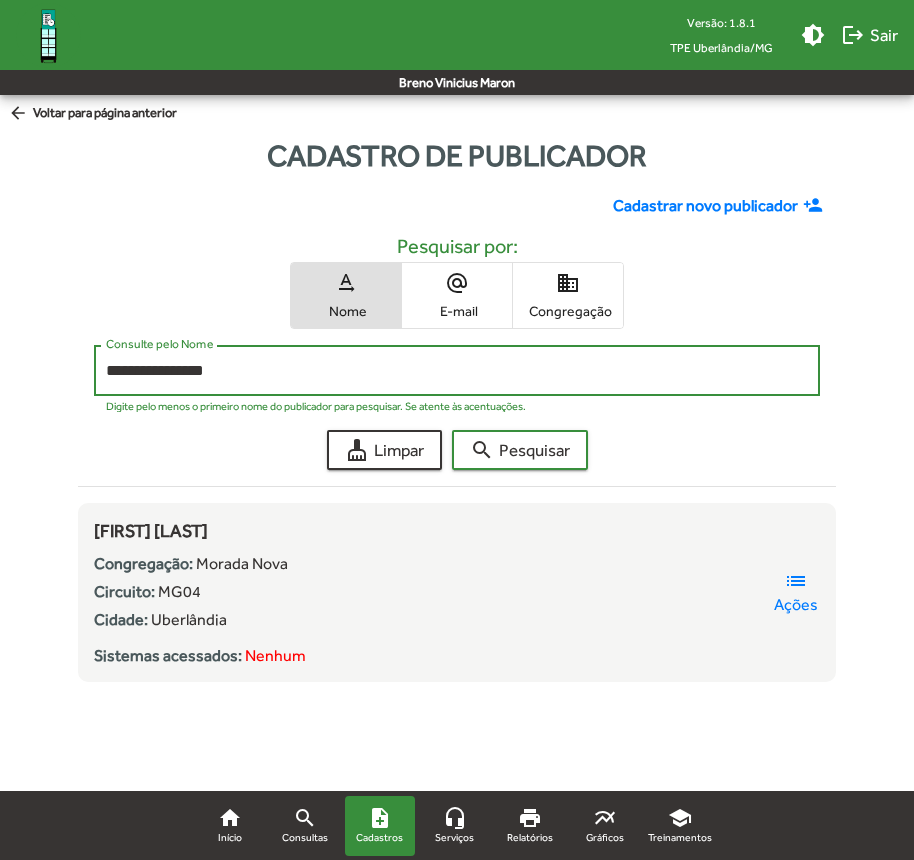 click on "search  Pesquisar" 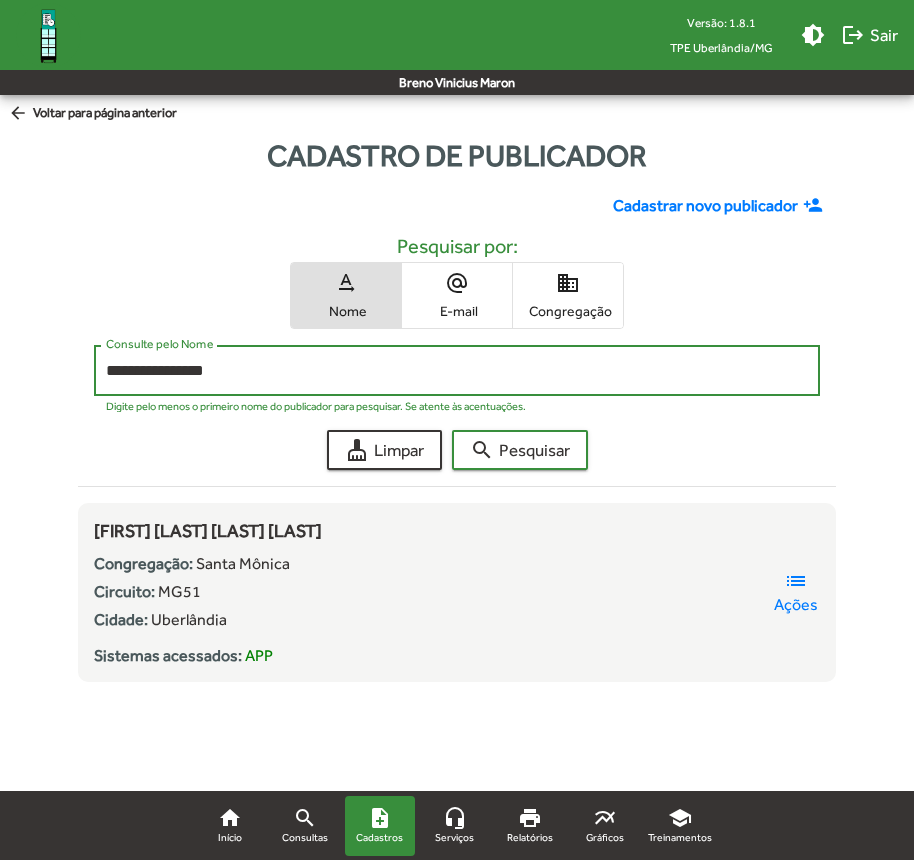 click on "**********" at bounding box center (457, 371) 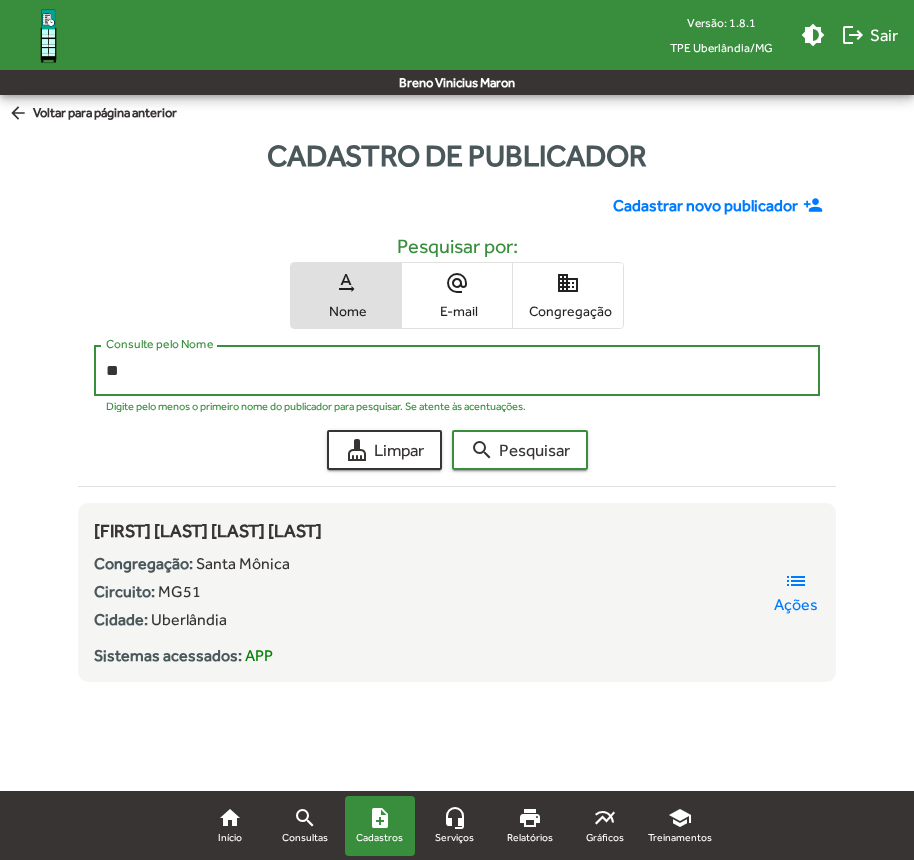 type on "*" 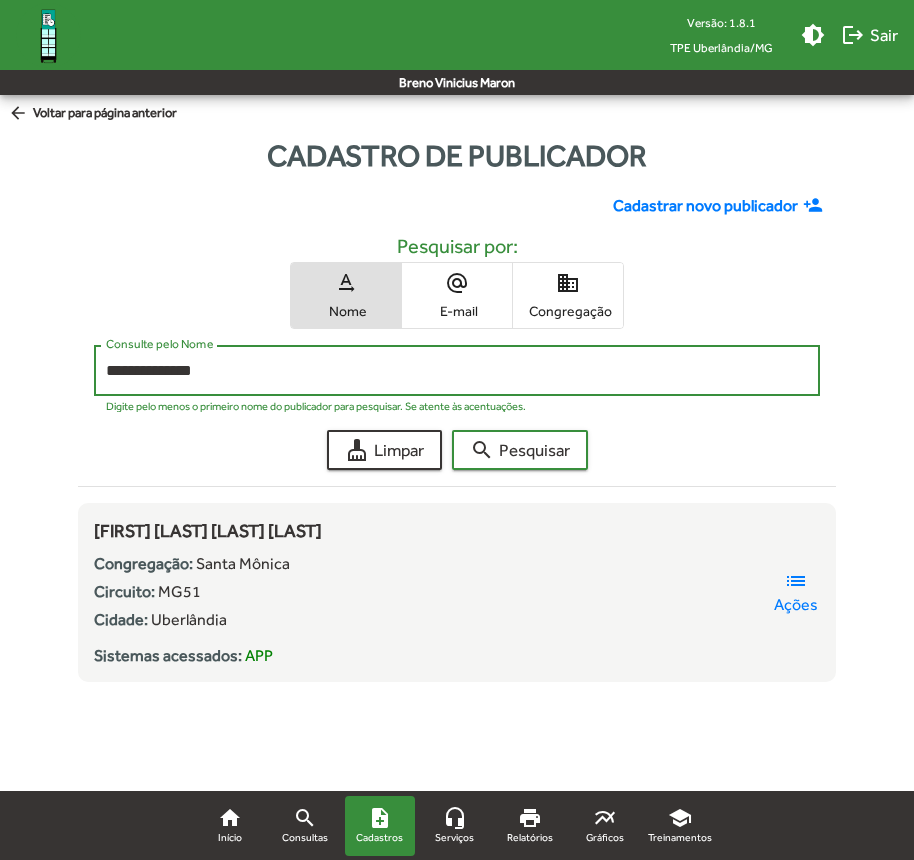 click on "search  Pesquisar" 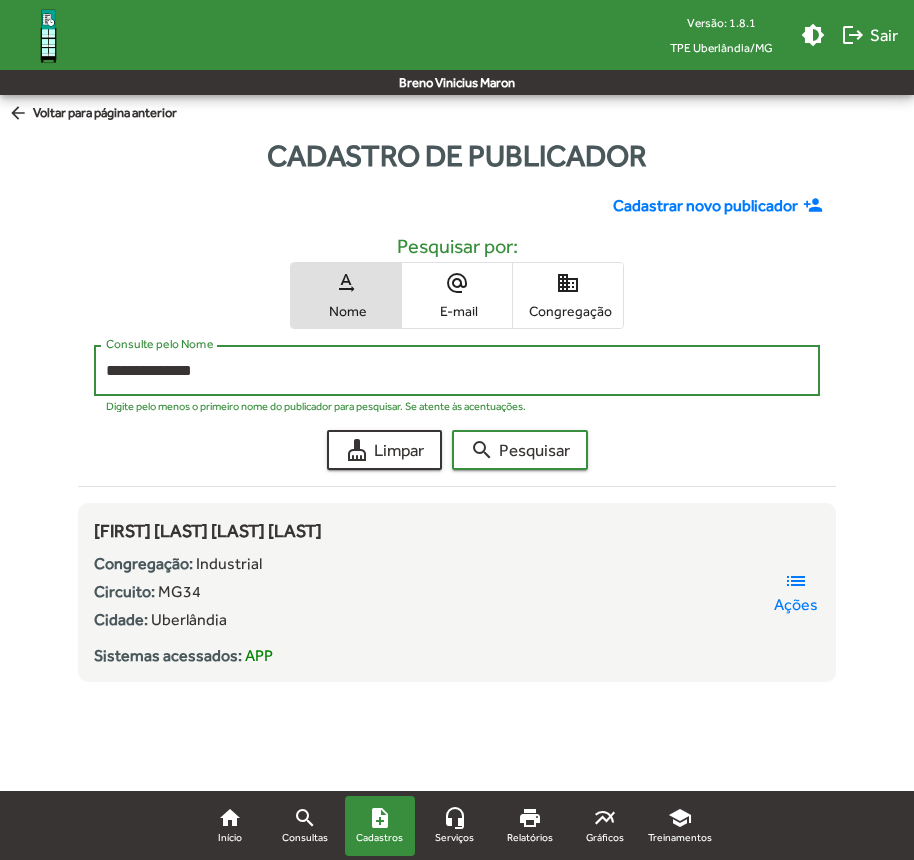 click on "**********" at bounding box center [457, 371] 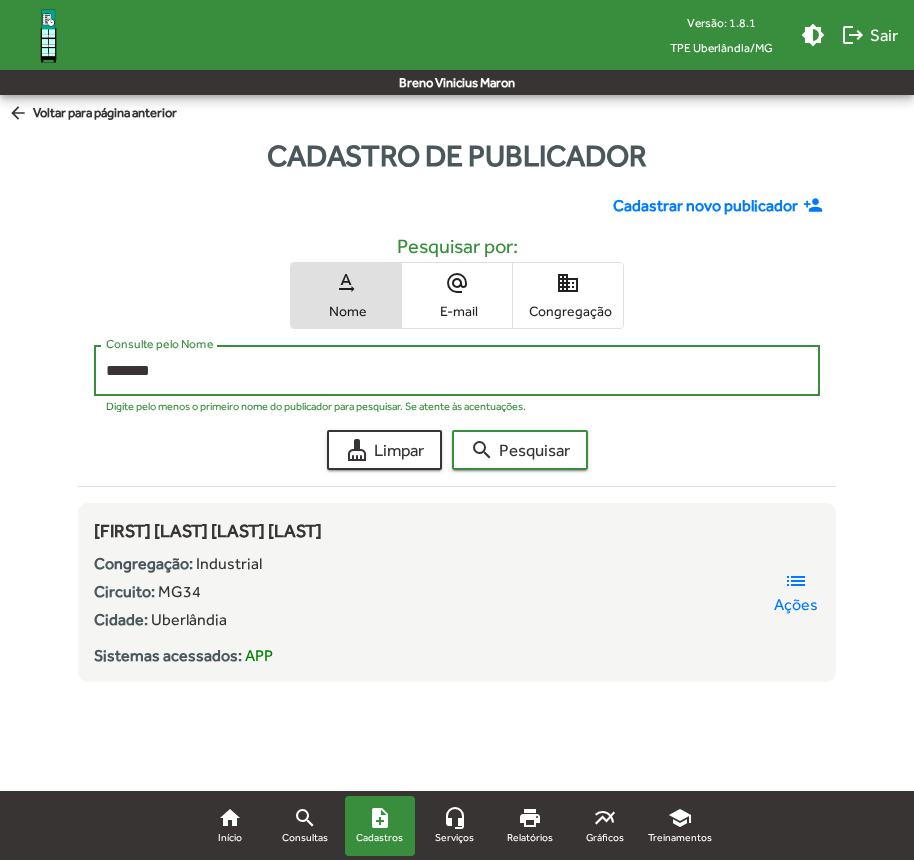 click on "search  Pesquisar" 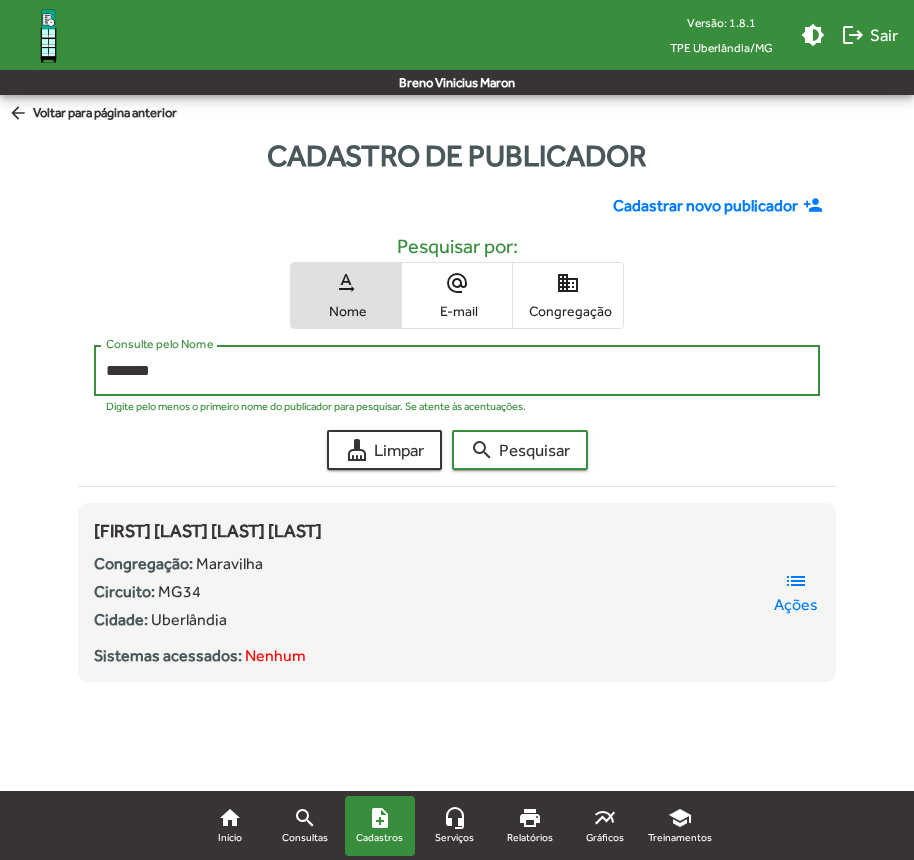 click on "*******" at bounding box center [457, 371] 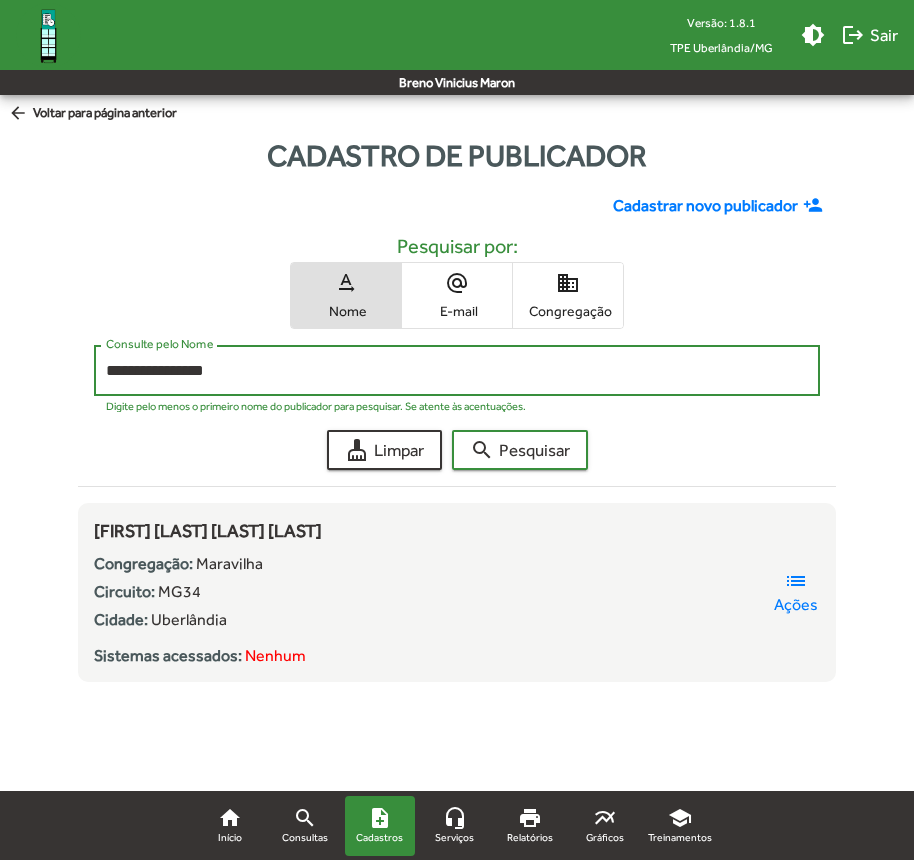 click on "search  Pesquisar" 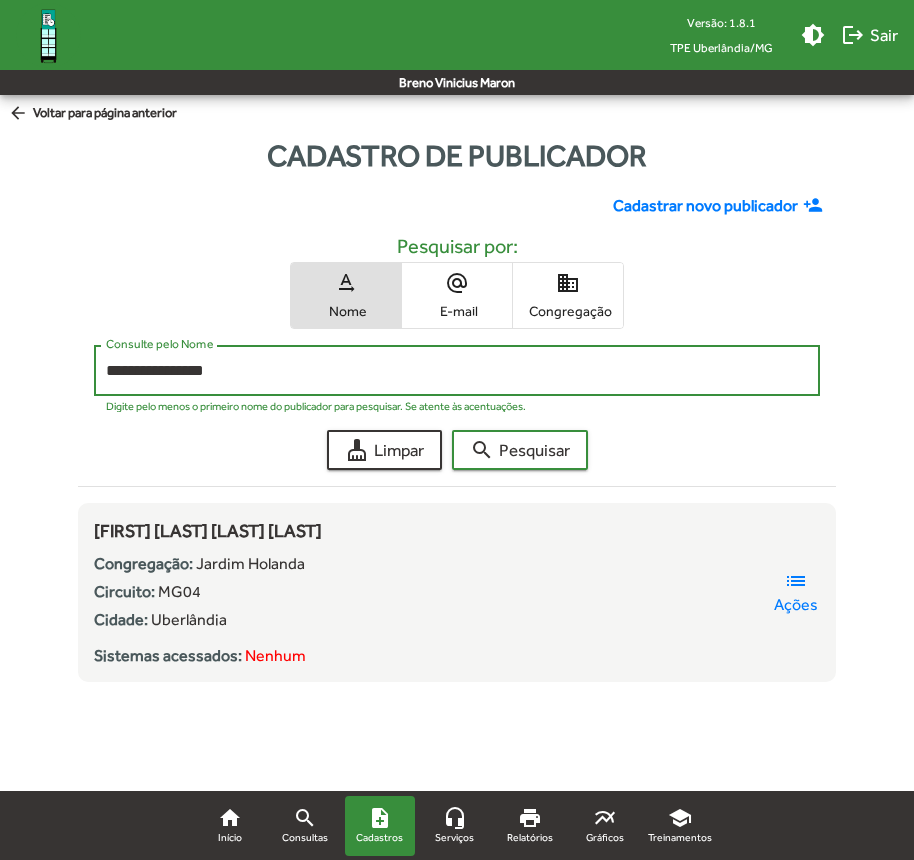 click on "**********" at bounding box center [457, 371] 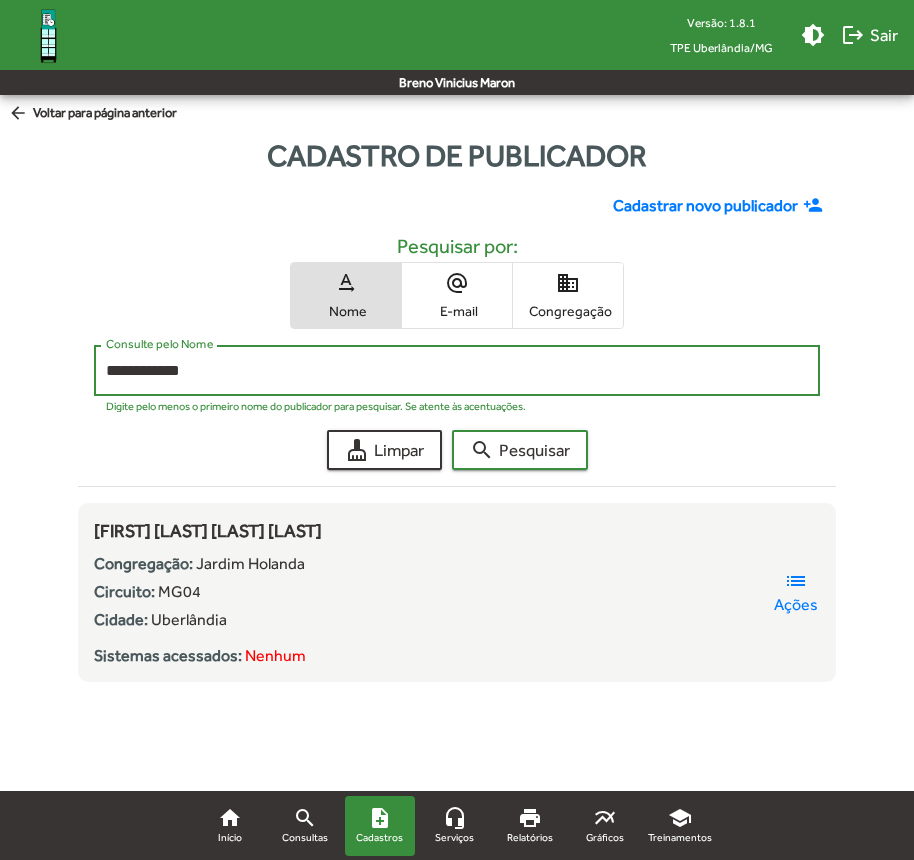 click on "**********" at bounding box center [457, 371] 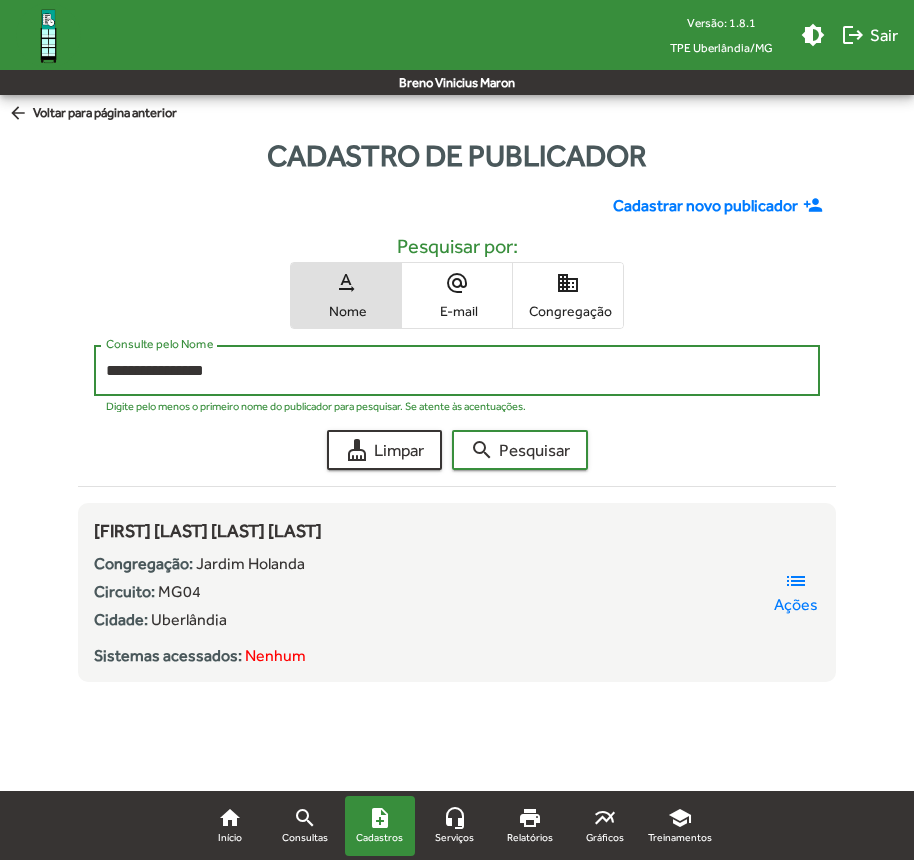 click on "search  Pesquisar" 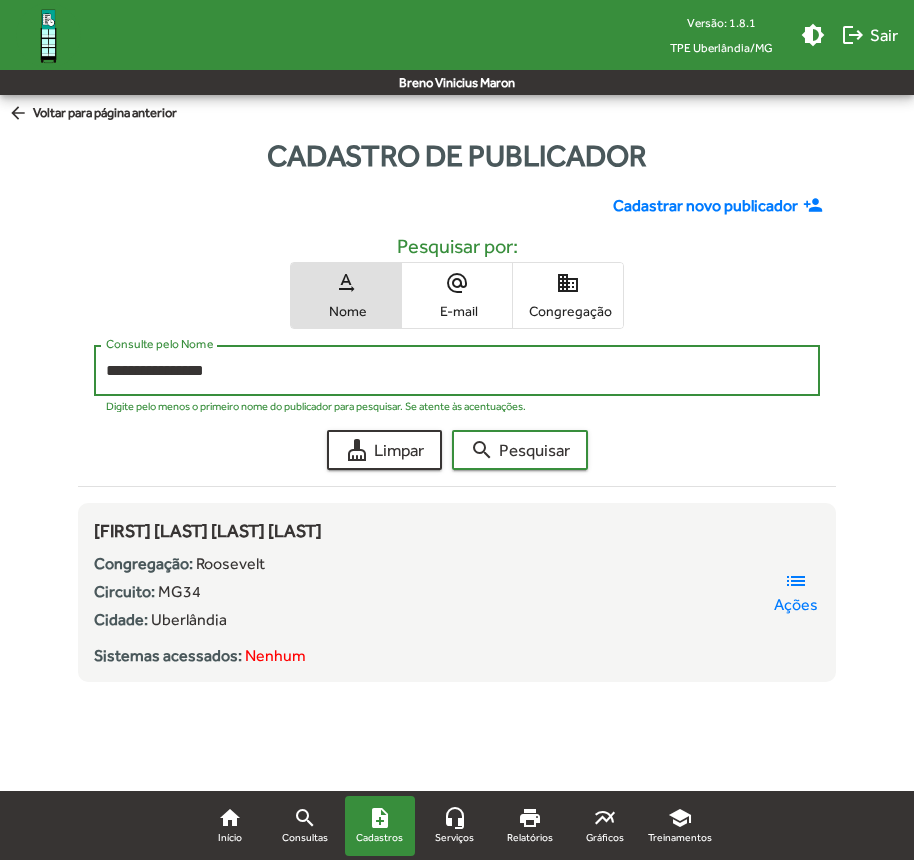 click on "**********" at bounding box center (457, 371) 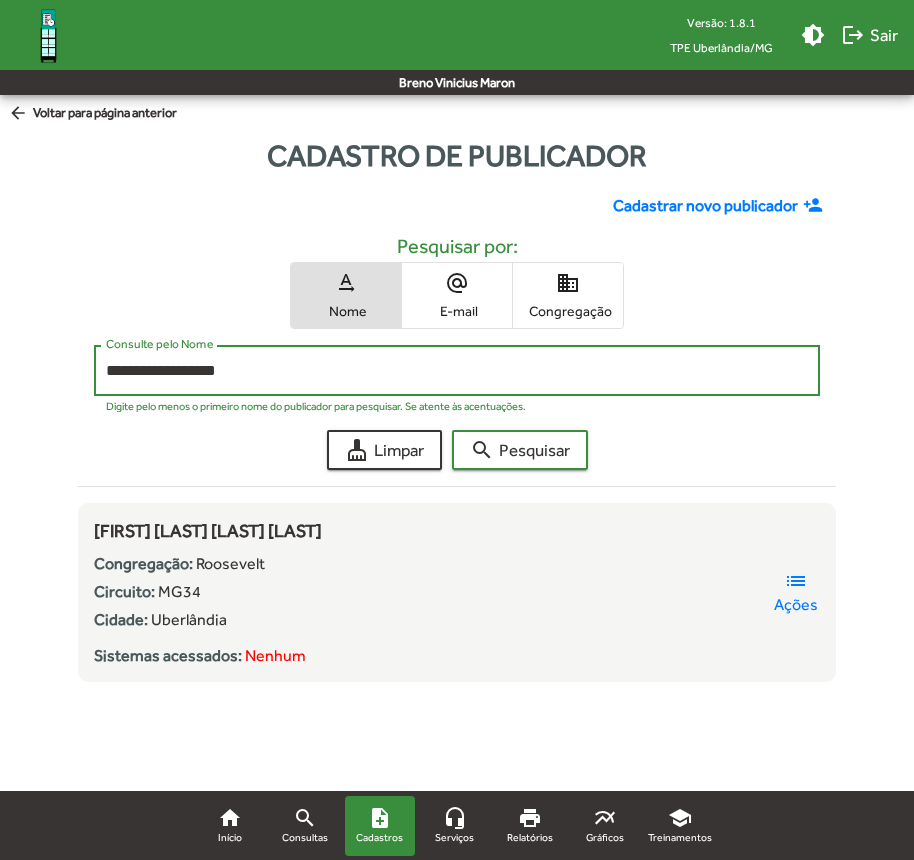 click on "search  Pesquisar" 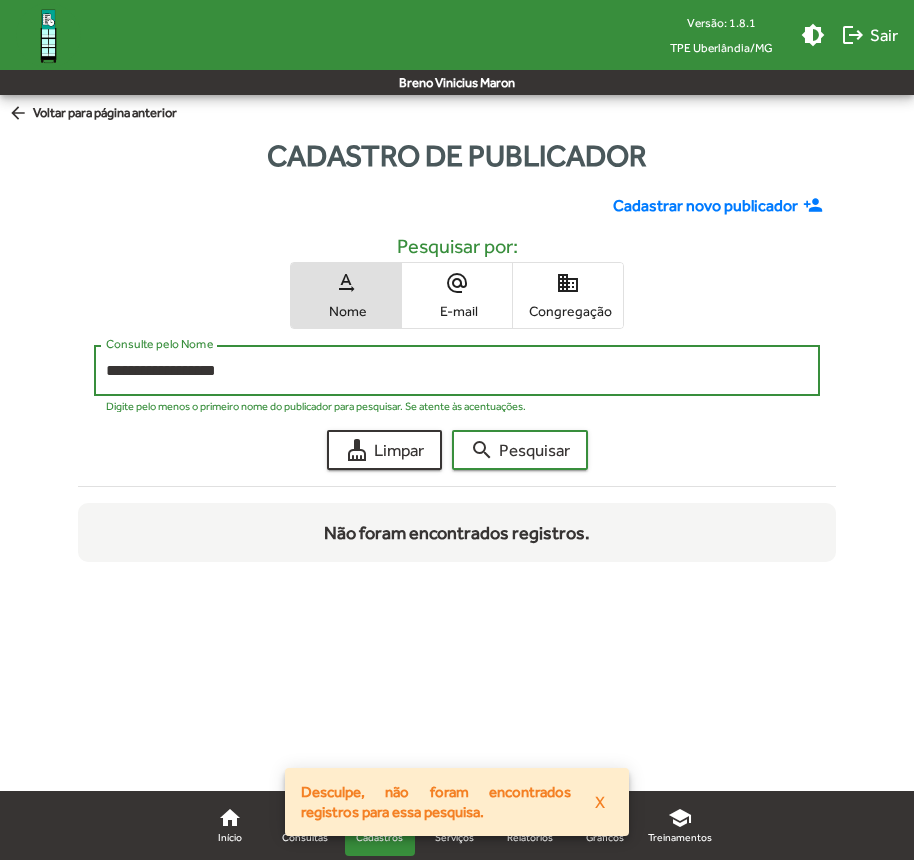 click on "**********" at bounding box center (457, 371) 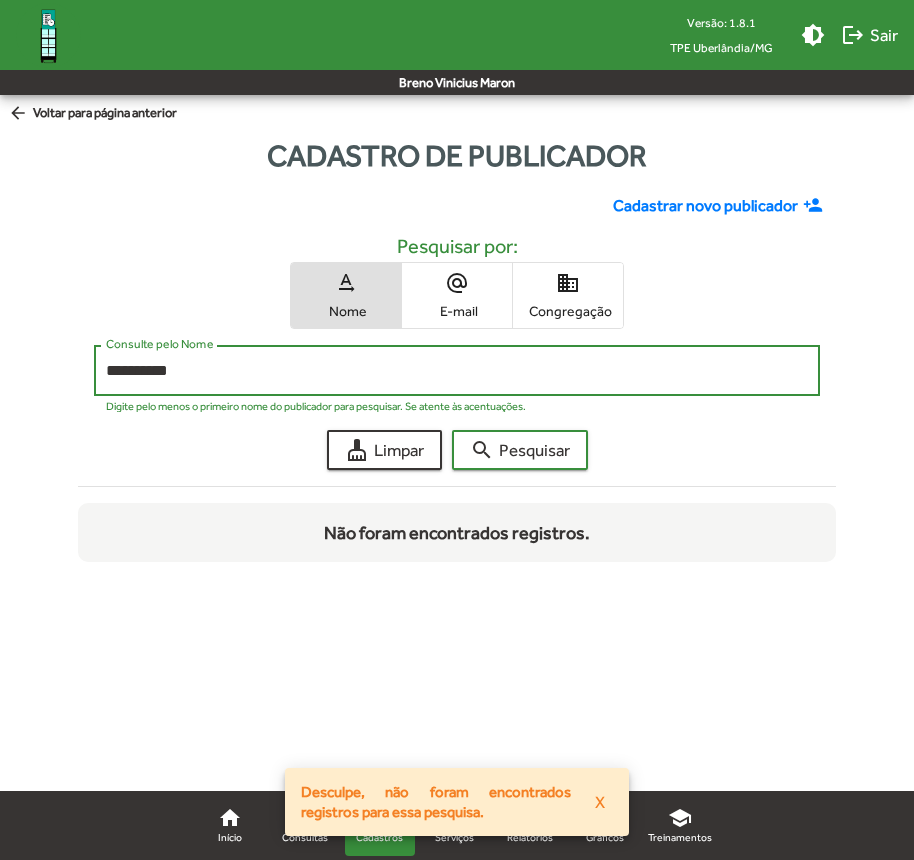 click on "search  Pesquisar" 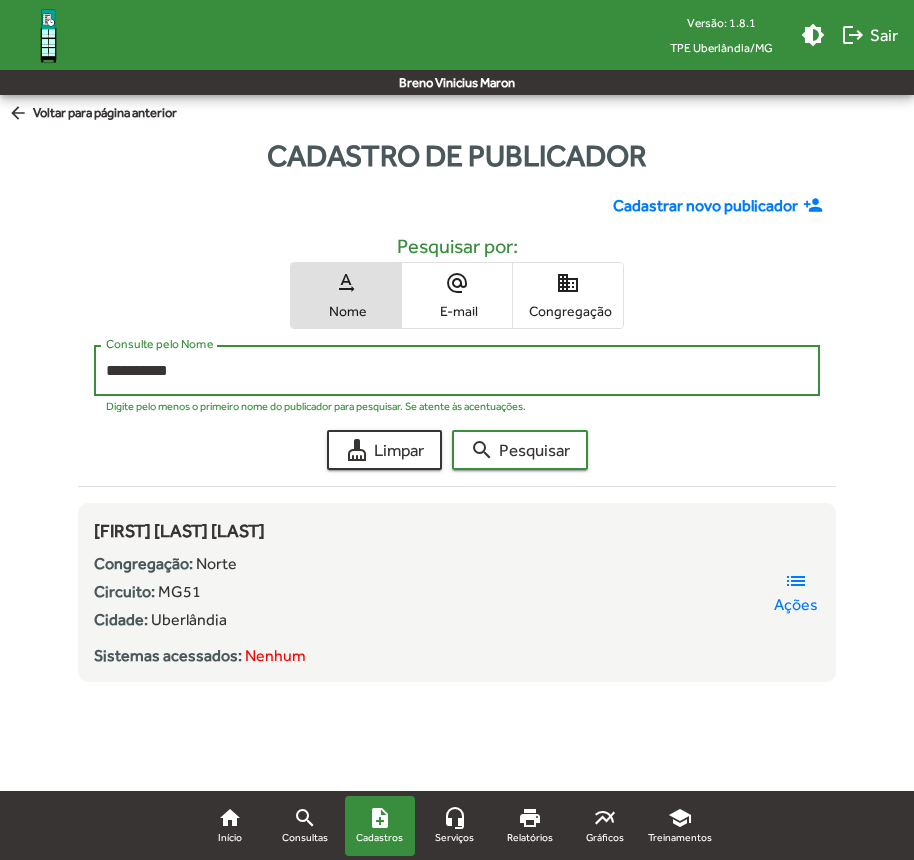 click on "**********" at bounding box center [457, 371] 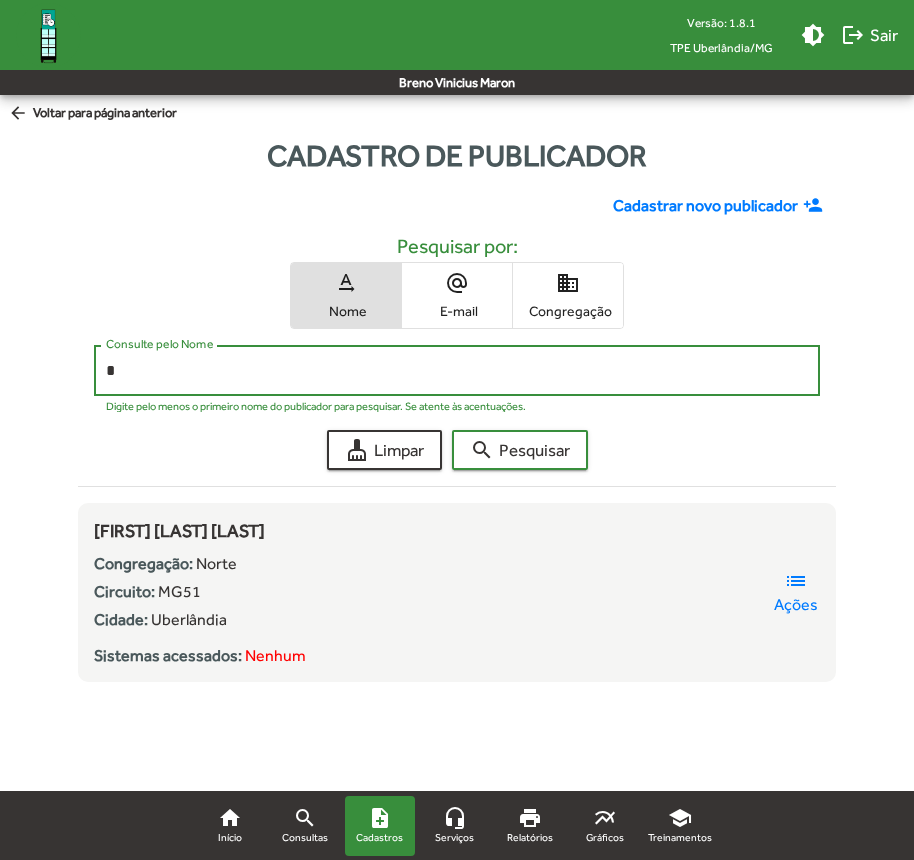 click on "*" at bounding box center [457, 371] 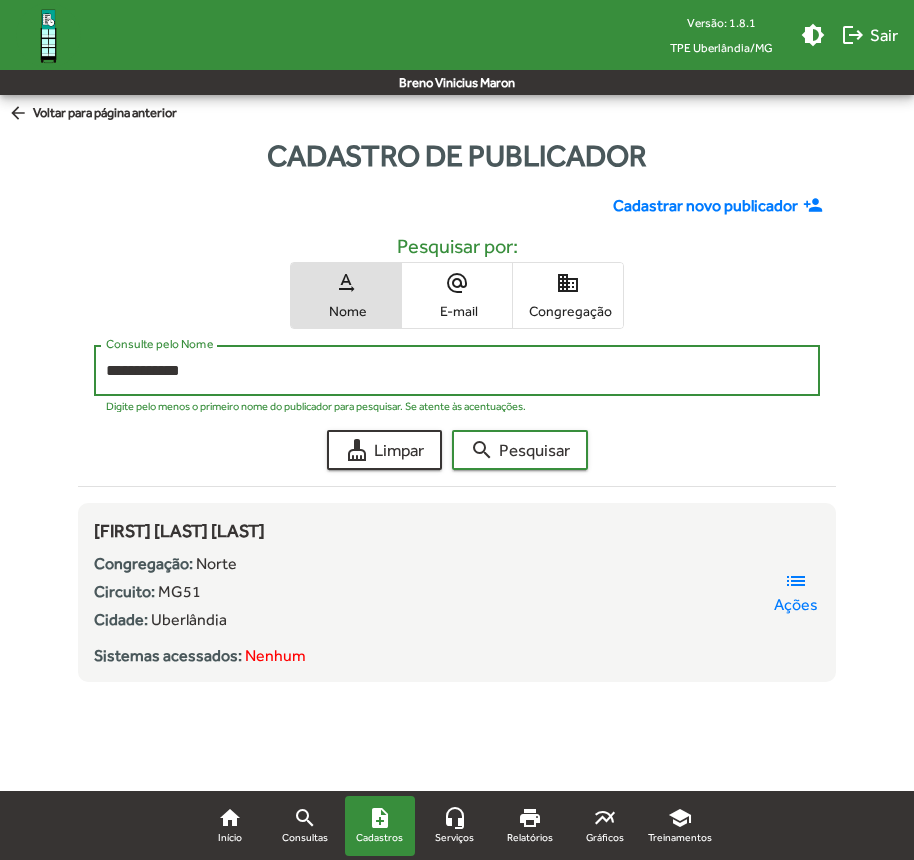 type on "**********" 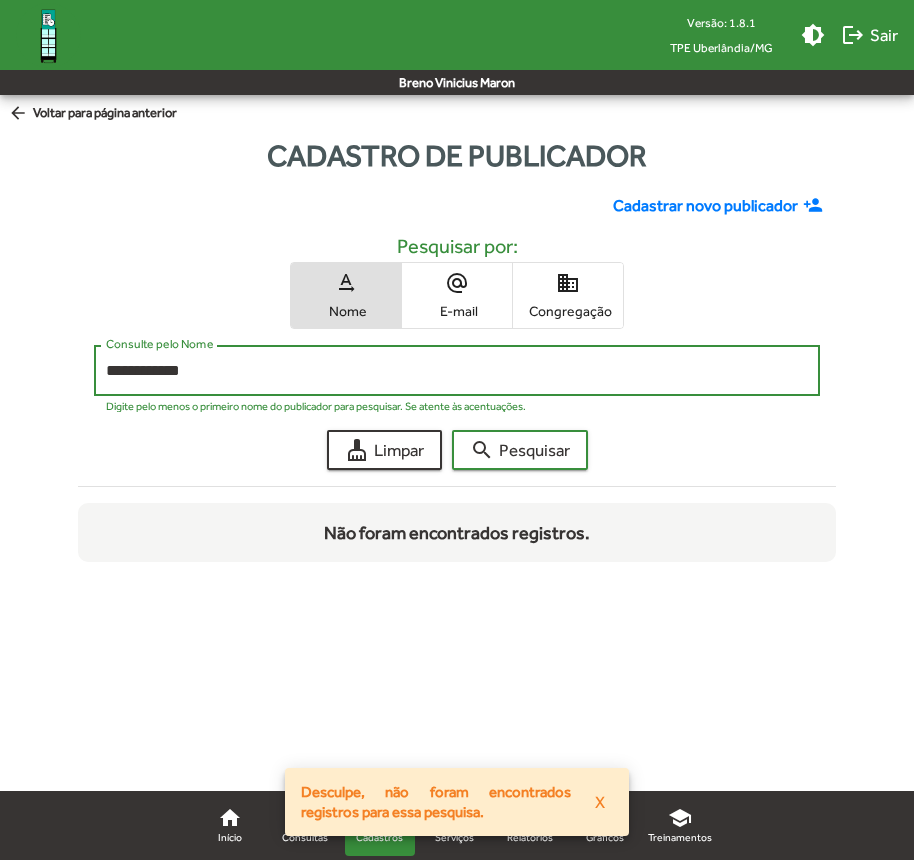 click on "**********" at bounding box center (457, 371) 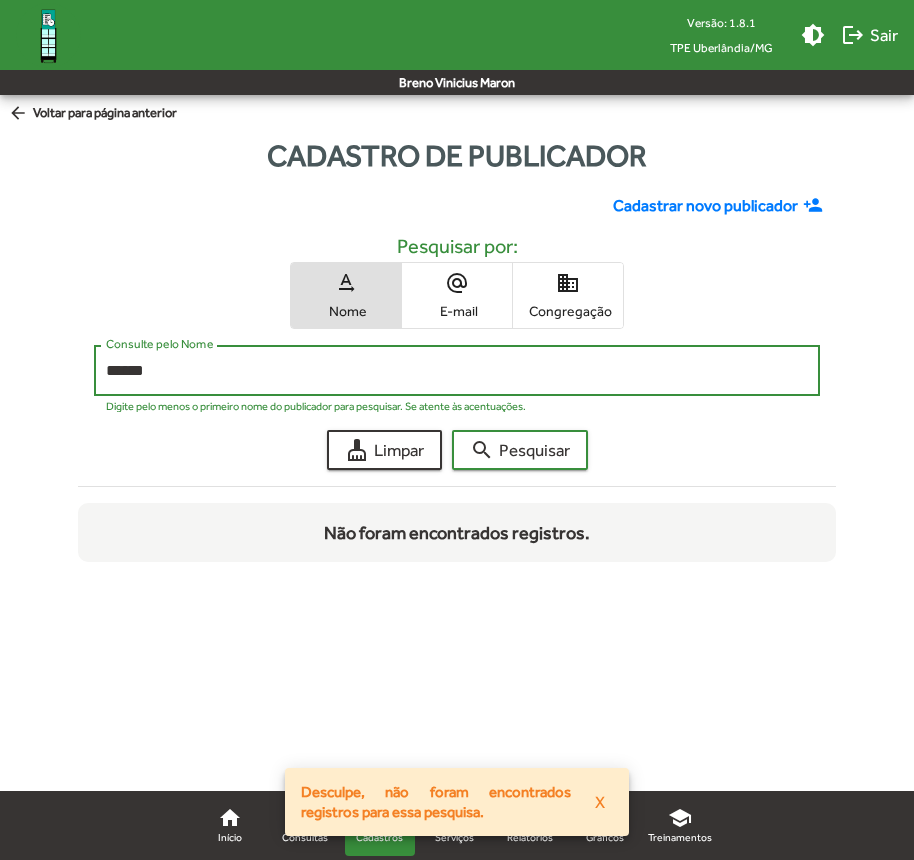 click on "search  Pesquisar" 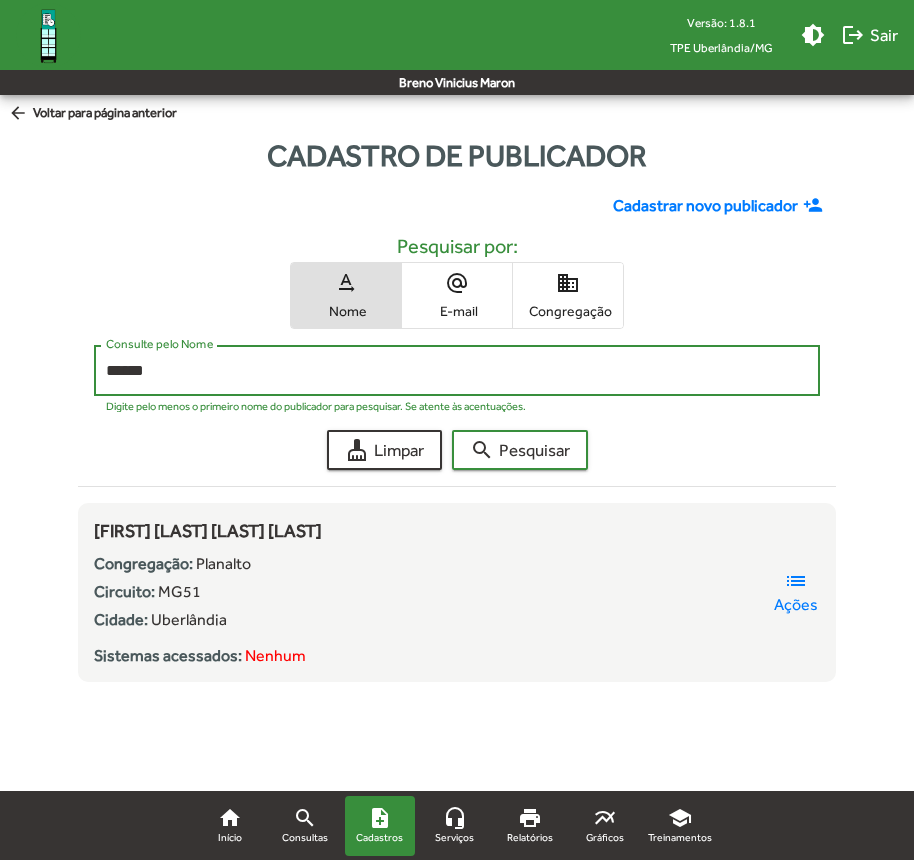 click on "******" at bounding box center [457, 371] 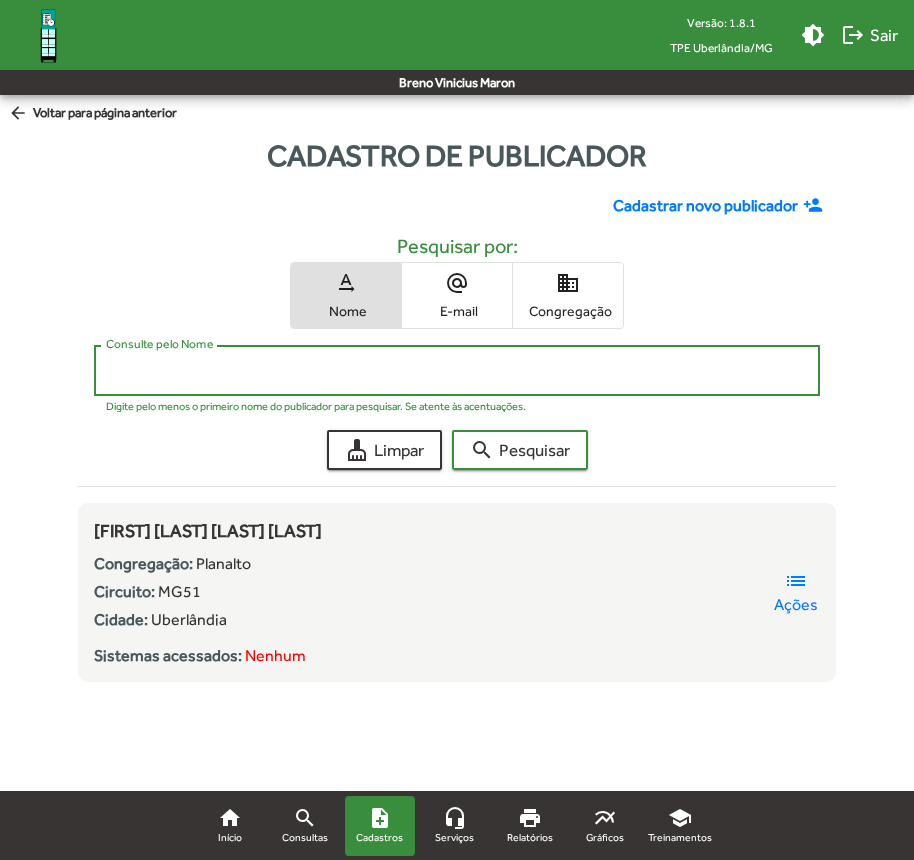 click on "Consulte pelo Nome" 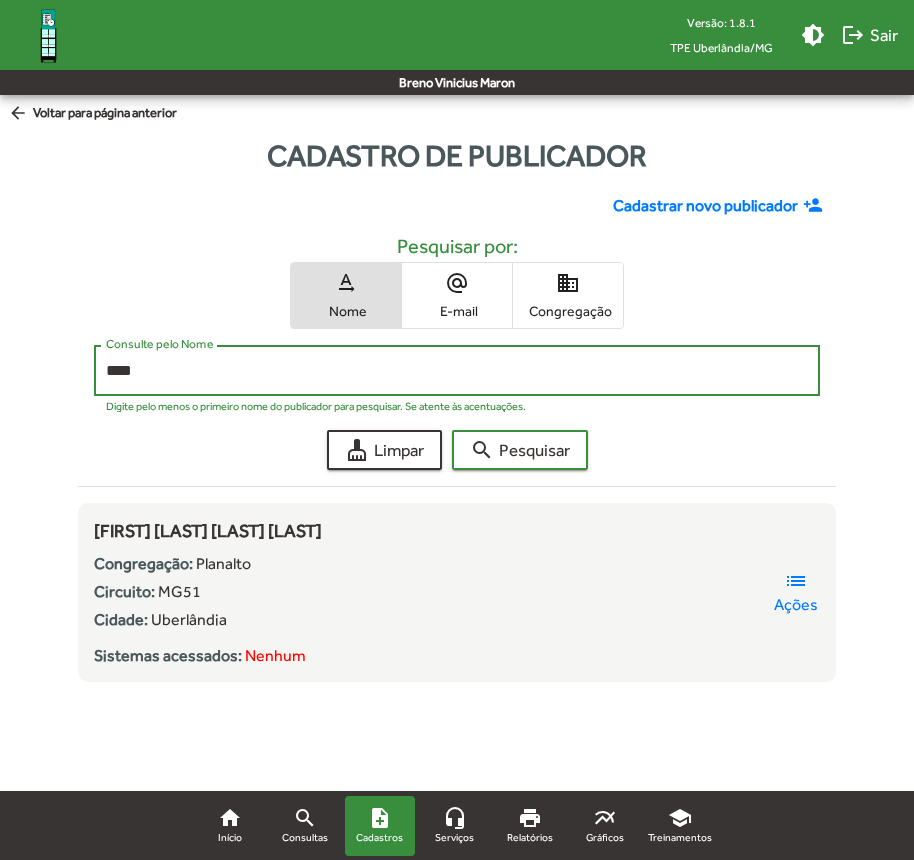 type on "****" 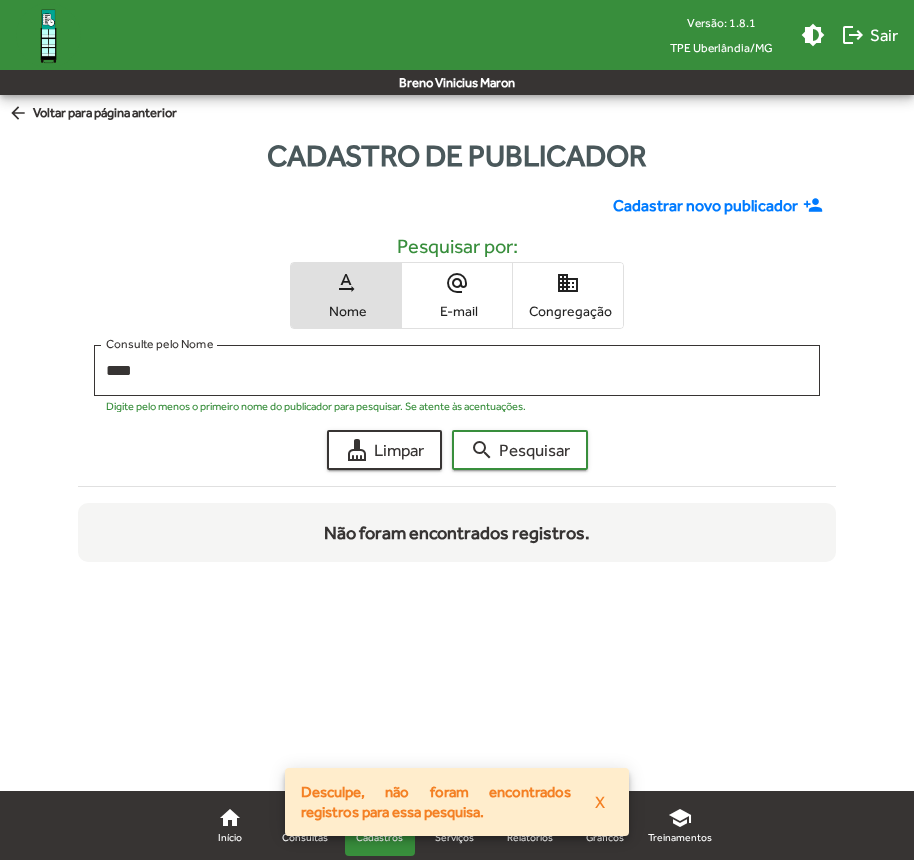 click on "Cadastrar novo publicador" 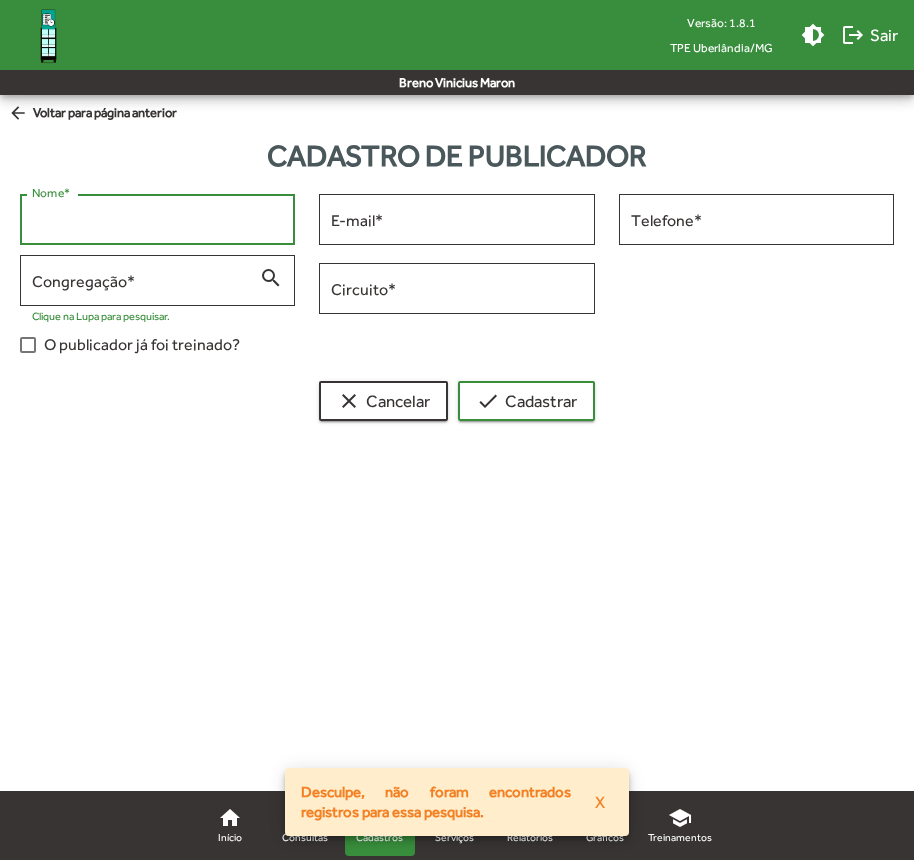 click on "Nome  *" at bounding box center [157, 220] 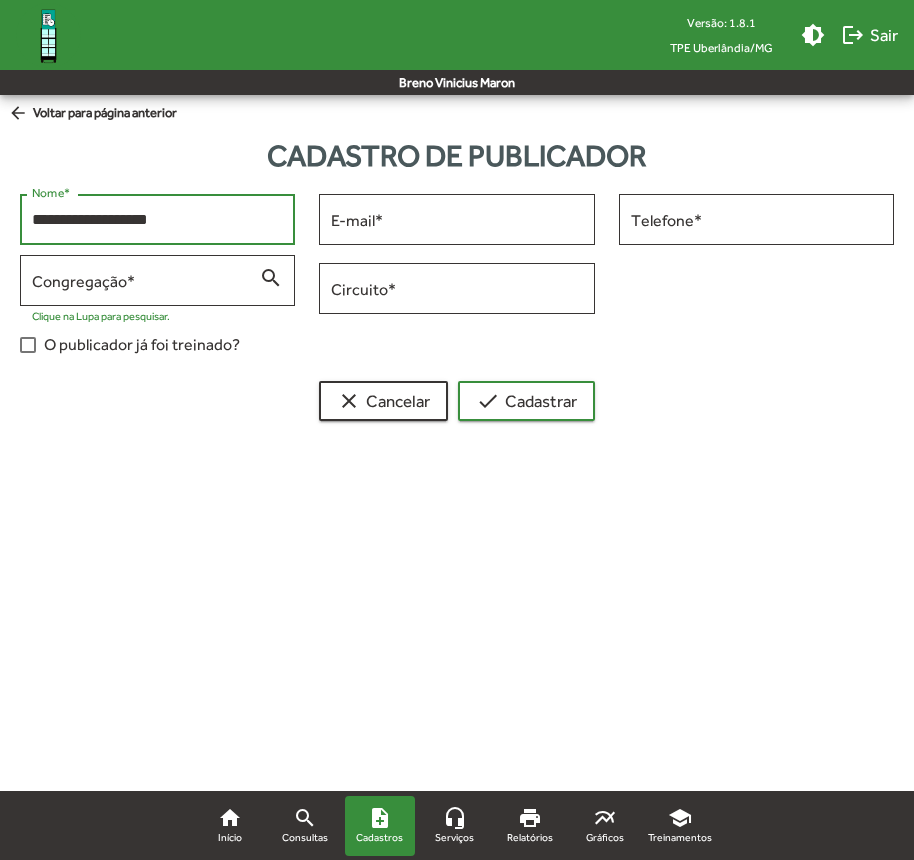 type on "**********" 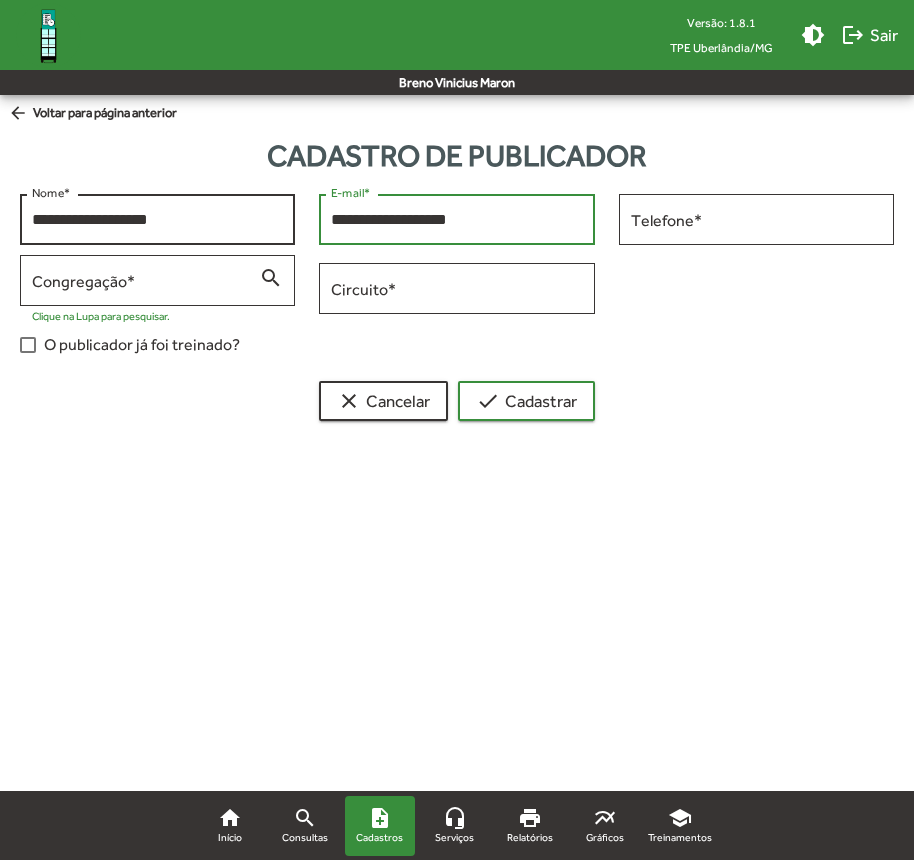 type on "**********" 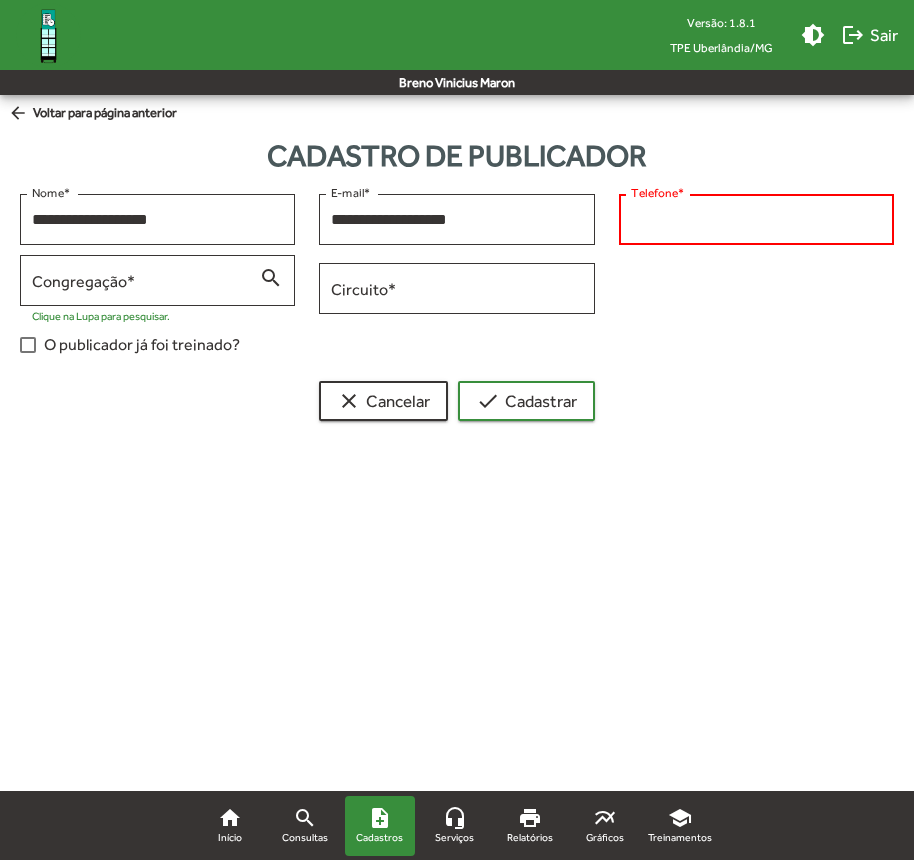 click on "Telefone  *" at bounding box center [756, 220] 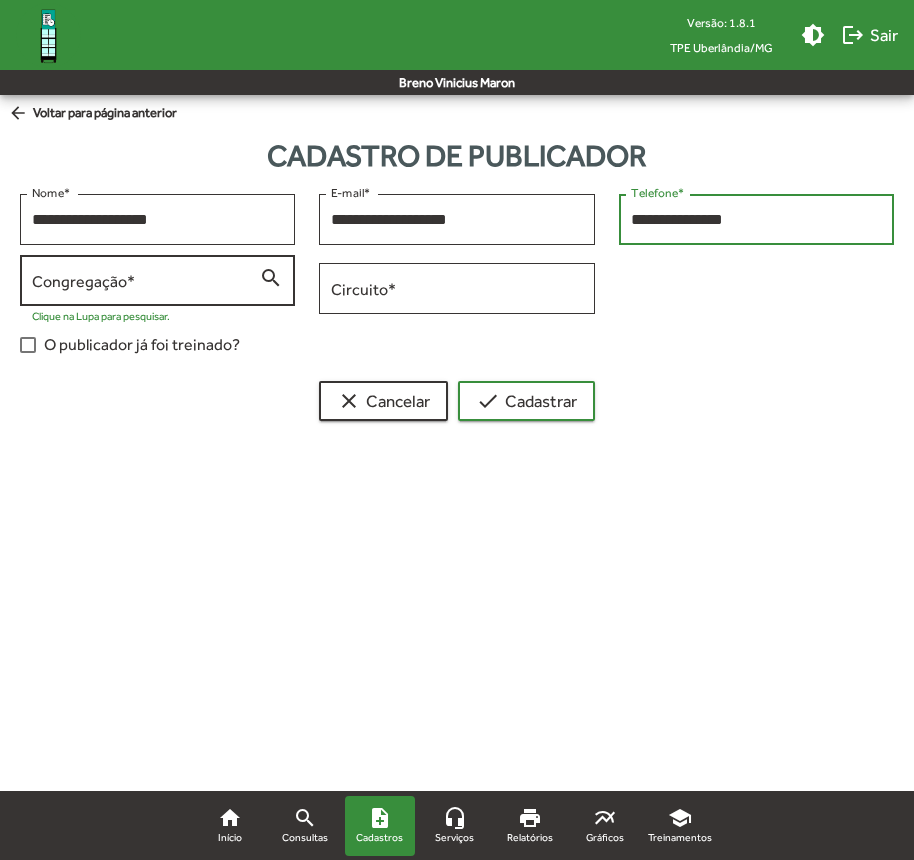 type on "**********" 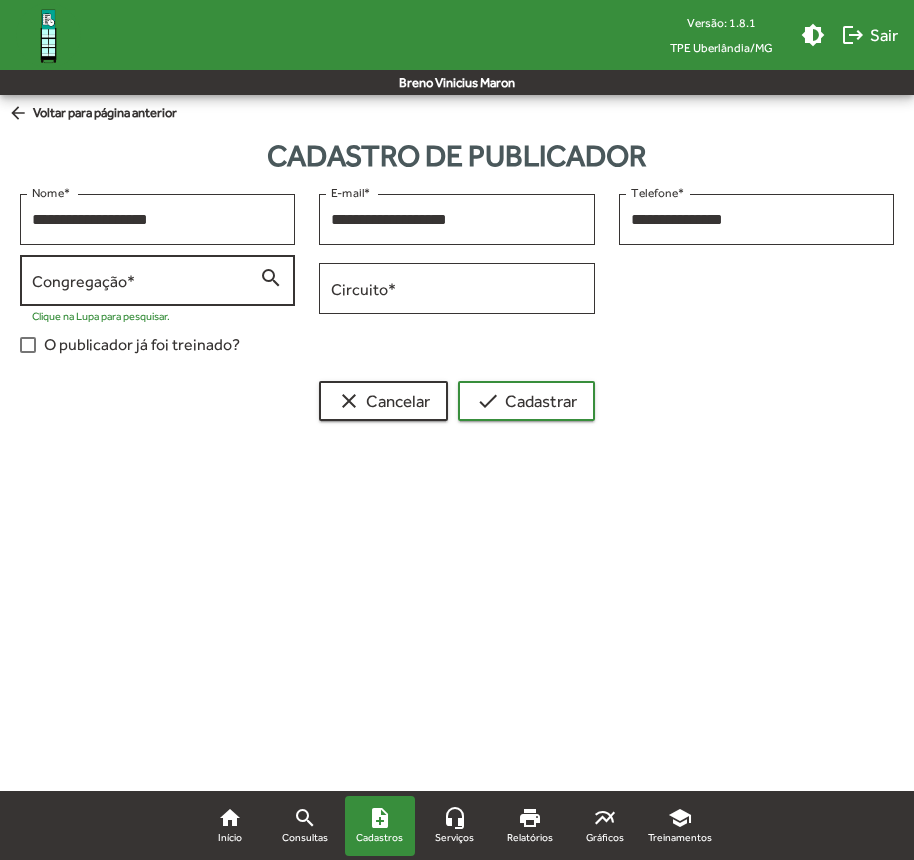 click on "Congregação  *" at bounding box center (145, 281) 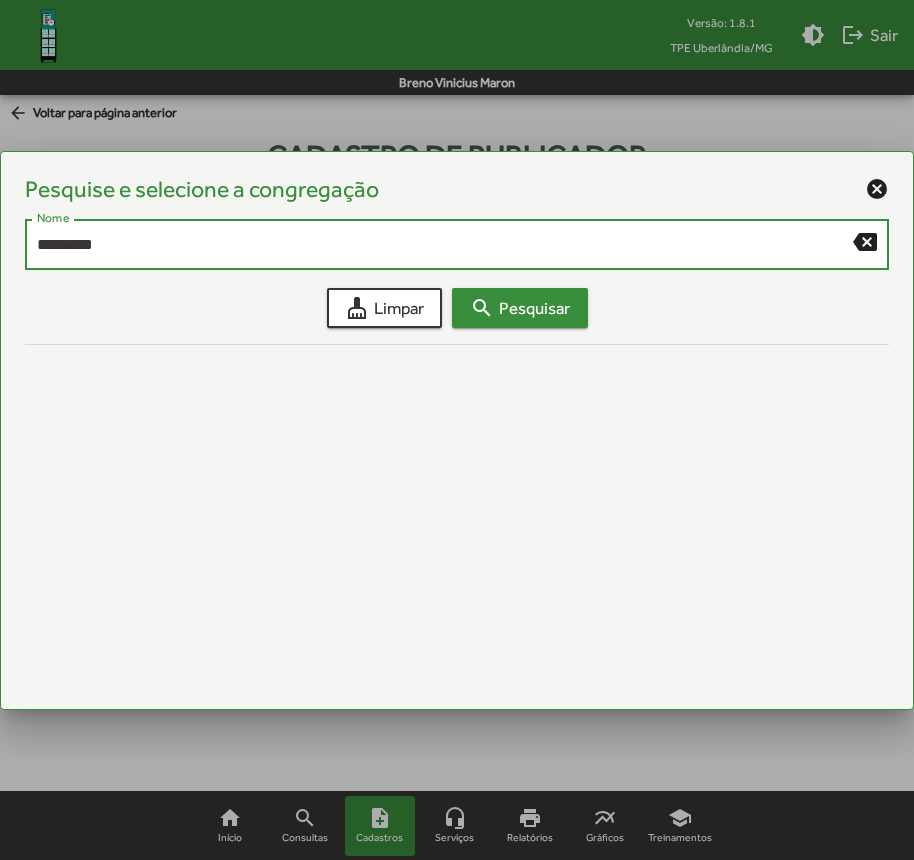 type on "*********" 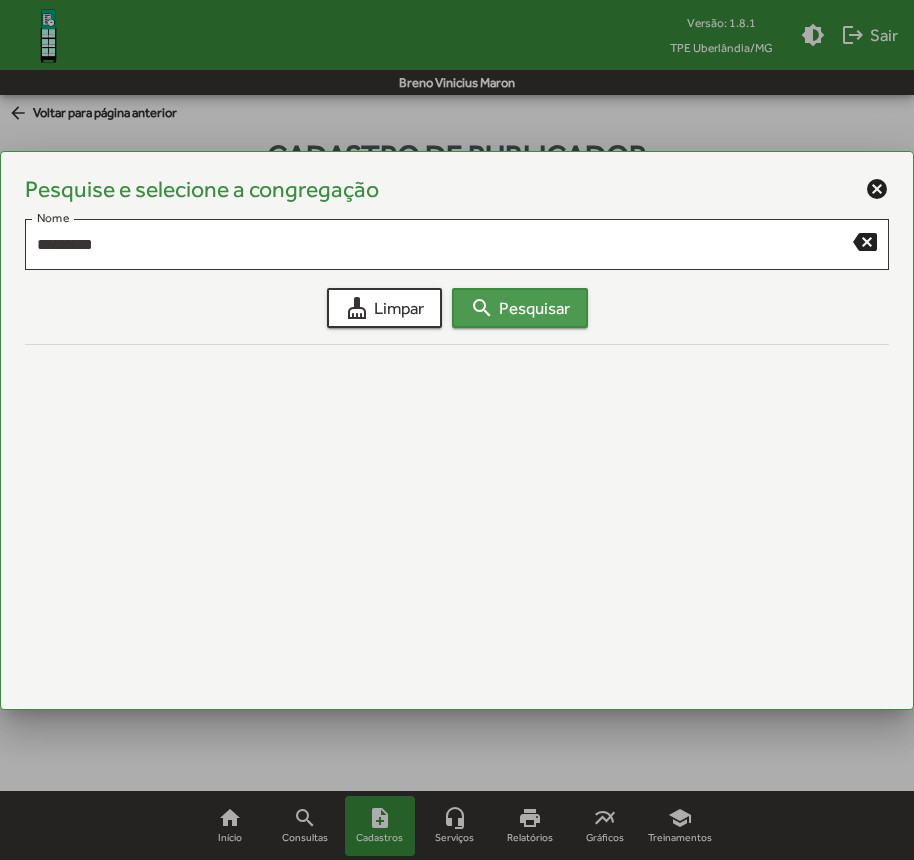 click on "search" at bounding box center [482, 308] 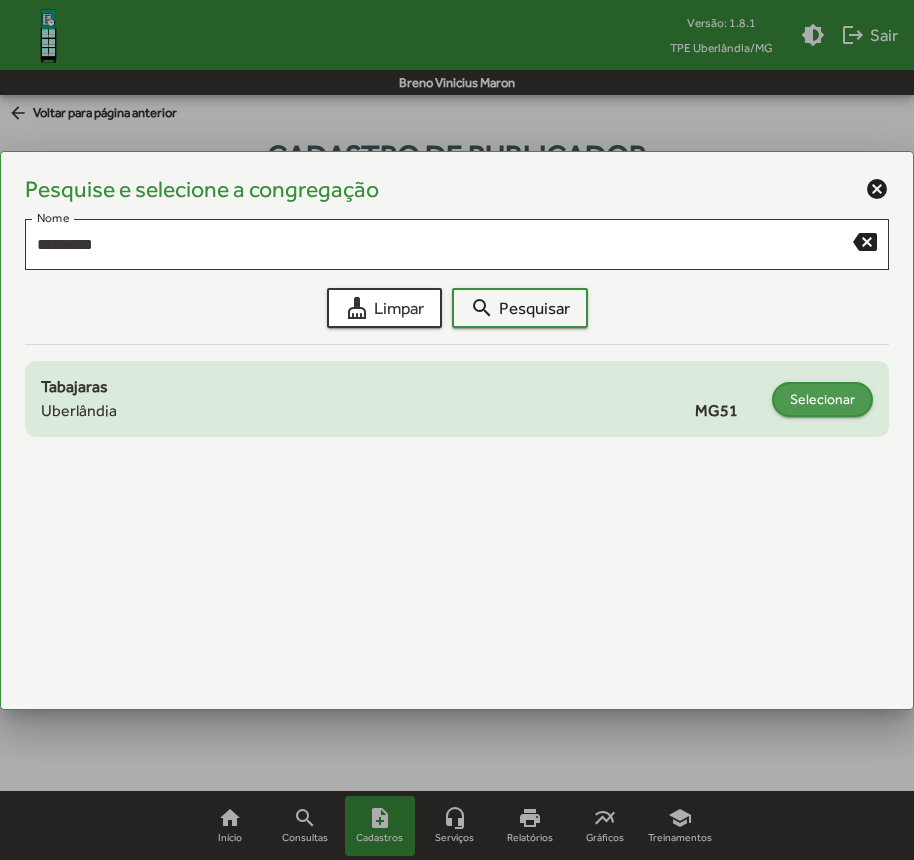 click on "Selecionar" 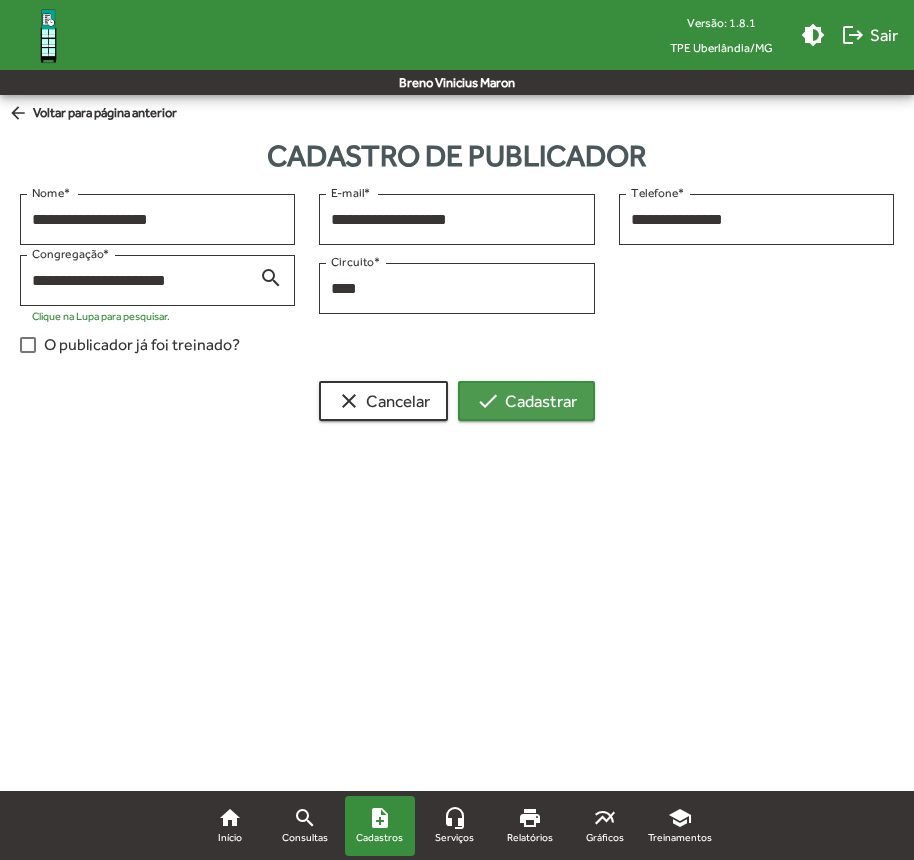 click on "check  Cadastrar" at bounding box center [526, 401] 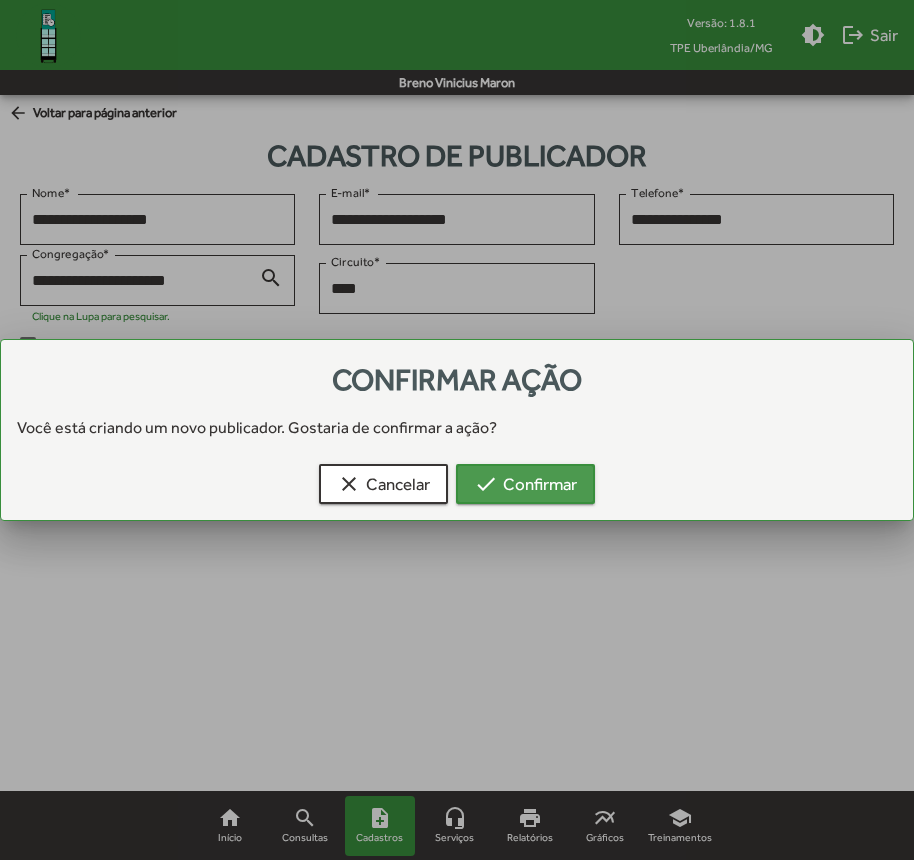 click on "check  Confirmar" at bounding box center (525, 484) 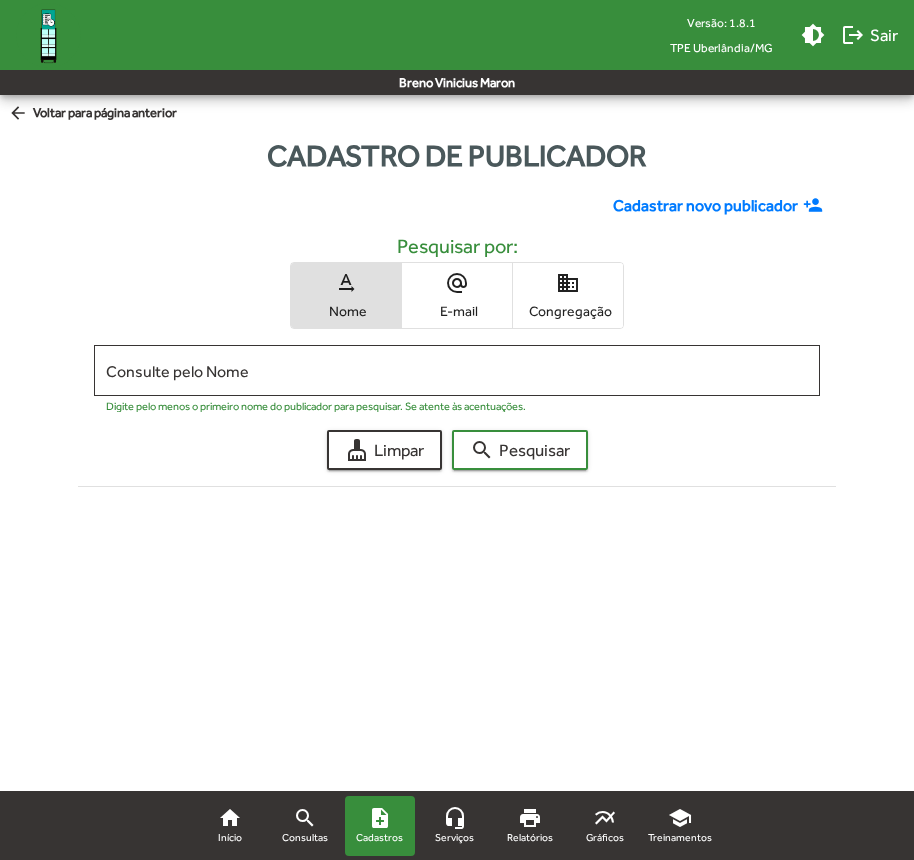 click on "Versão: 1.8.1   TPE Uberlândia/MG  brightness_medium logout  Sair   [FIRST] [LAST]  home Início search Consultas note_add Cadastros headset_mic Serviços print Relatórios multiline_chart Gráficos school Treinamentos arrow_back  Voltar para página anterior   Cadastro de publicador  Cadastrar novo publicador person_add Pesquisar por: text_rotation_none Nome alternate_email E-mail domain Congregação Consulte pelo Nome Digite pelo menos o primeiro nome do publicador para pesquisar. Se atente às acentuações. cleaning_services  Limpar  search  Pesquisar  Filtrar  home Início search Consultas note_add Cadastros headset_mic Serviços print Relatórios multiline_chart Gráficos school Treinamentos
Alterar tema do sistema Sair do Gerente TPE" at bounding box center (457, 321) 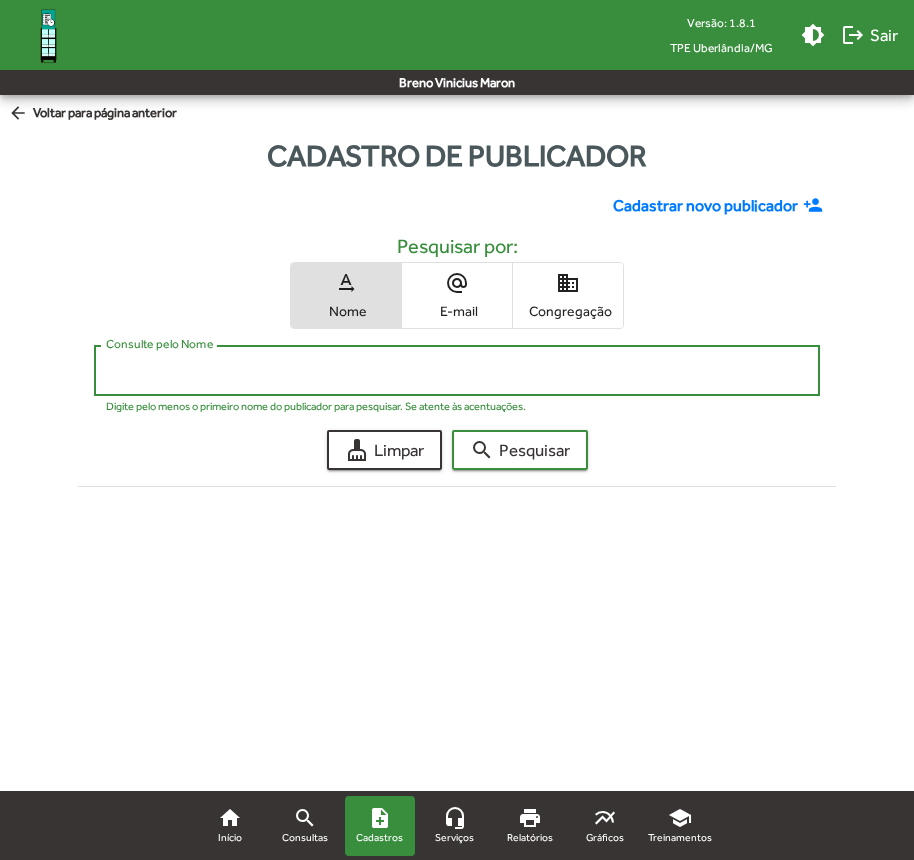 click on "Consulte pelo Nome" at bounding box center (457, 371) 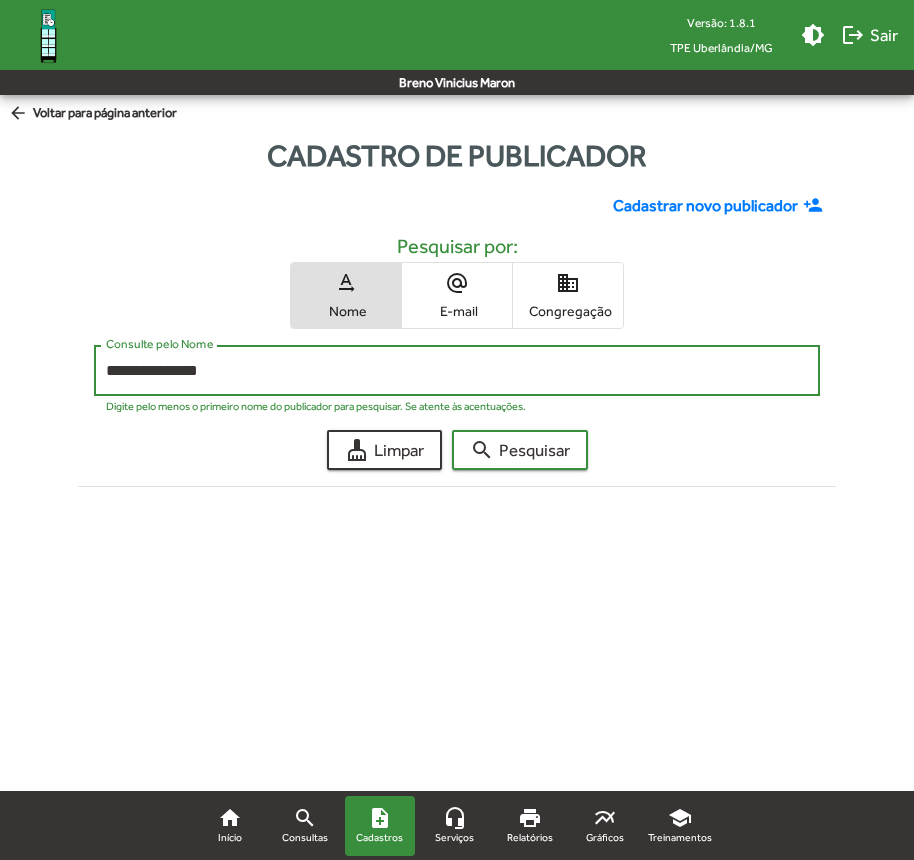 click on "search  Pesquisar" 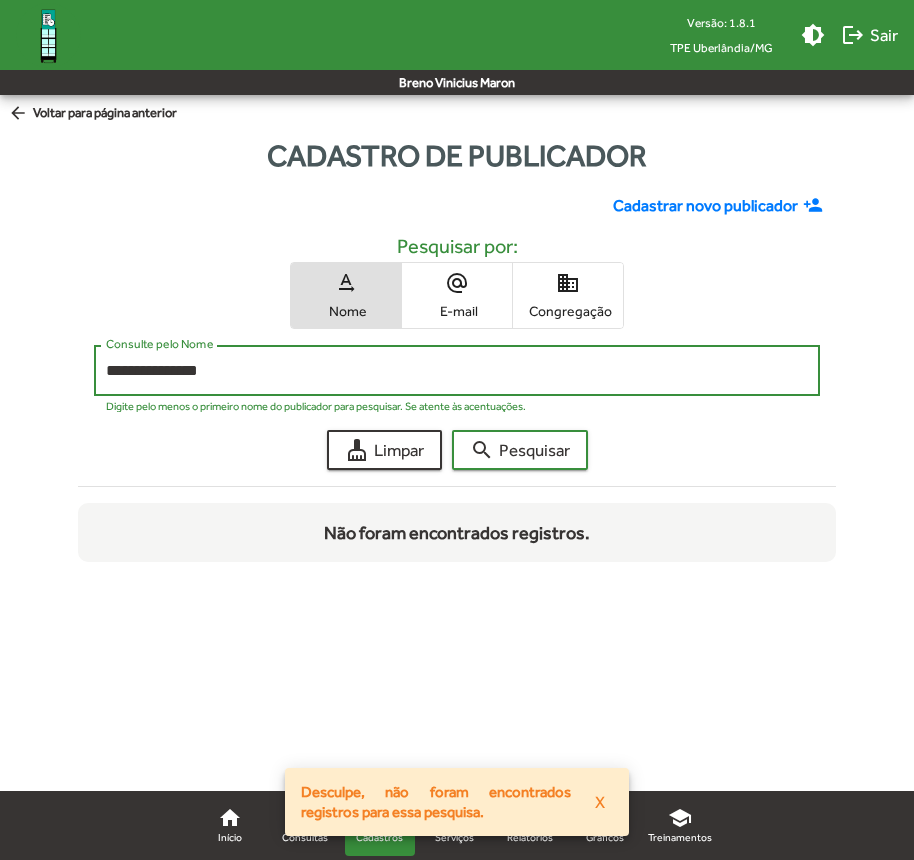 click on "**********" at bounding box center [457, 371] 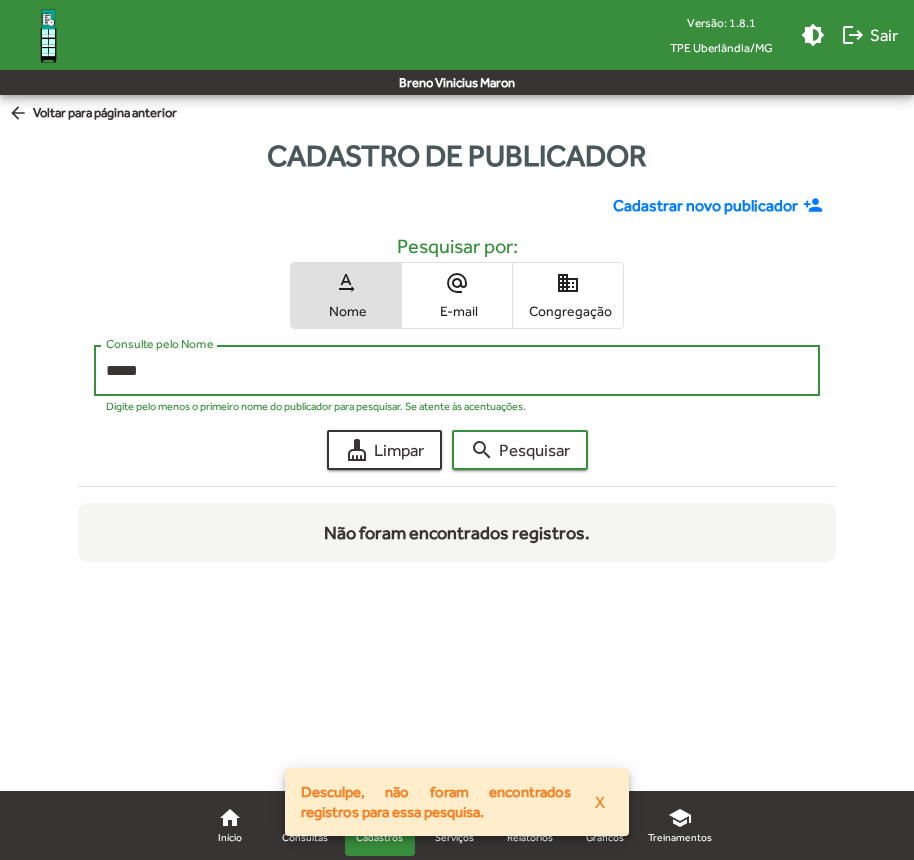 type on "*****" 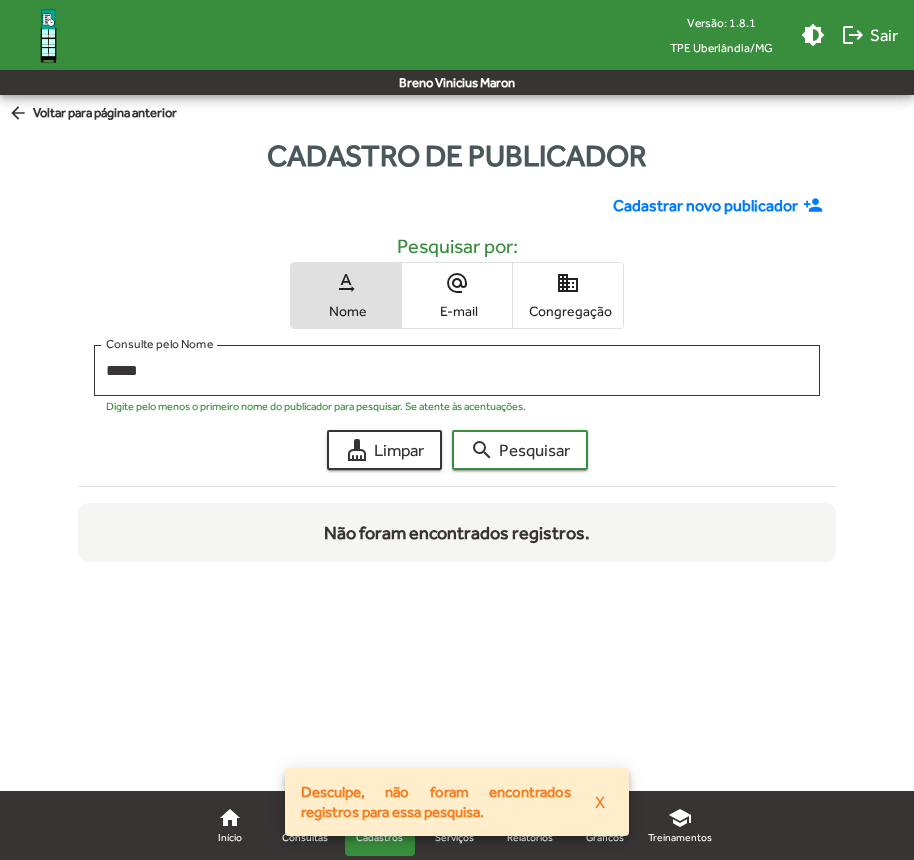 click on "Cadastrar novo publicador" 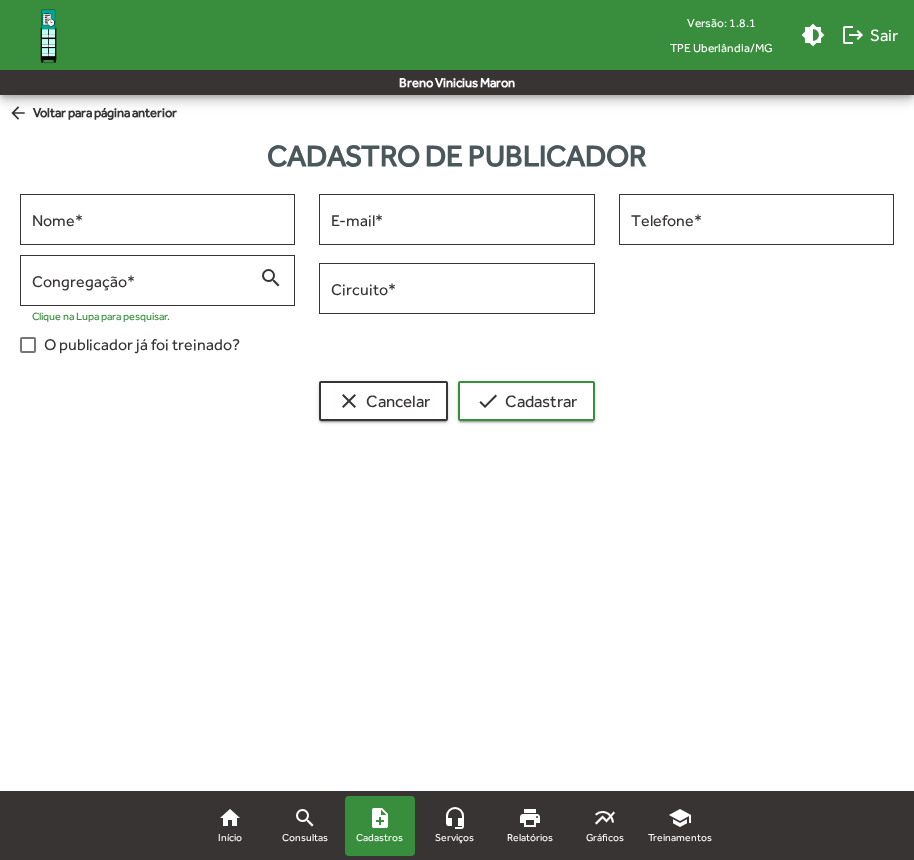 click on "Versão: 1.8.1   TPE Uberlândia/MG  brightness_medium logout  Sair   [FIRST] [LAST]  home Início search Consultas note_add Cadastros headset_mic Serviços print Relatórios multiline_chart Gráficos school Treinamentos arrow_back  Voltar para página anterior   Cadastro de publicador  Nome  * E-mail  * Telefone  * Congregação  * search Clique na Lupa para pesquisar. Circuito  *   O publicador já foi treinado? clear  Cancelar  check  Cadastrar  home Início search Consultas note_add Cadastros headset_mic Serviços print Relatórios multiline_chart Gráficos school Treinamentos
Alterar tema do sistema Sair do Gerente TPE" at bounding box center (457, 272) 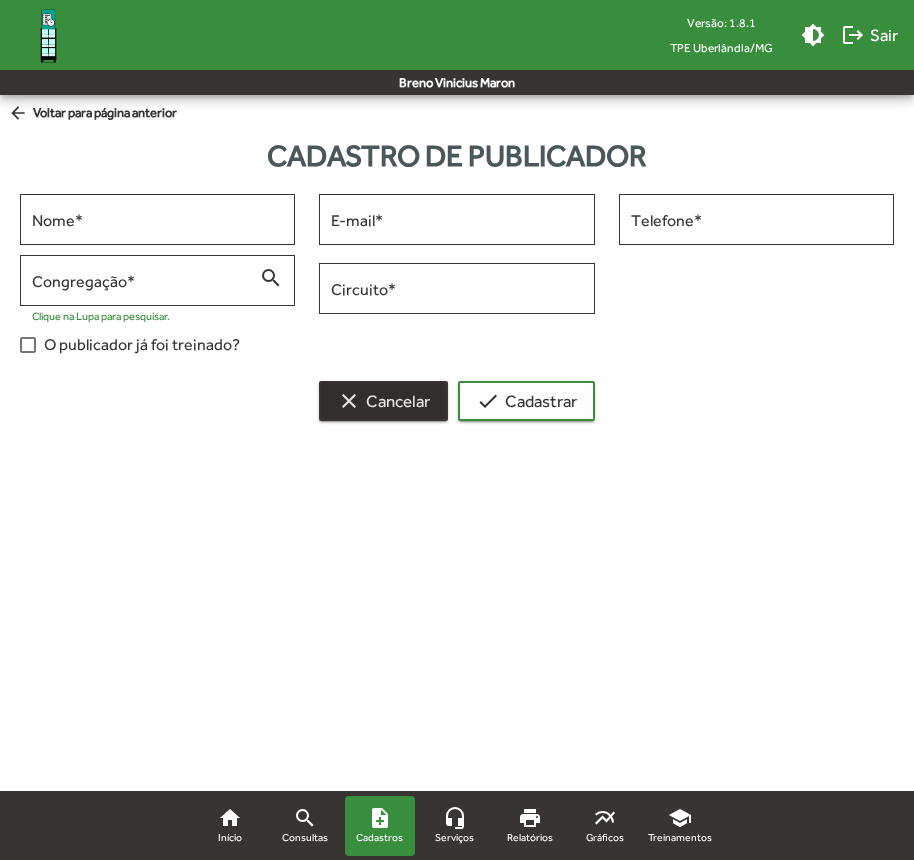 click on "clear" at bounding box center (349, 401) 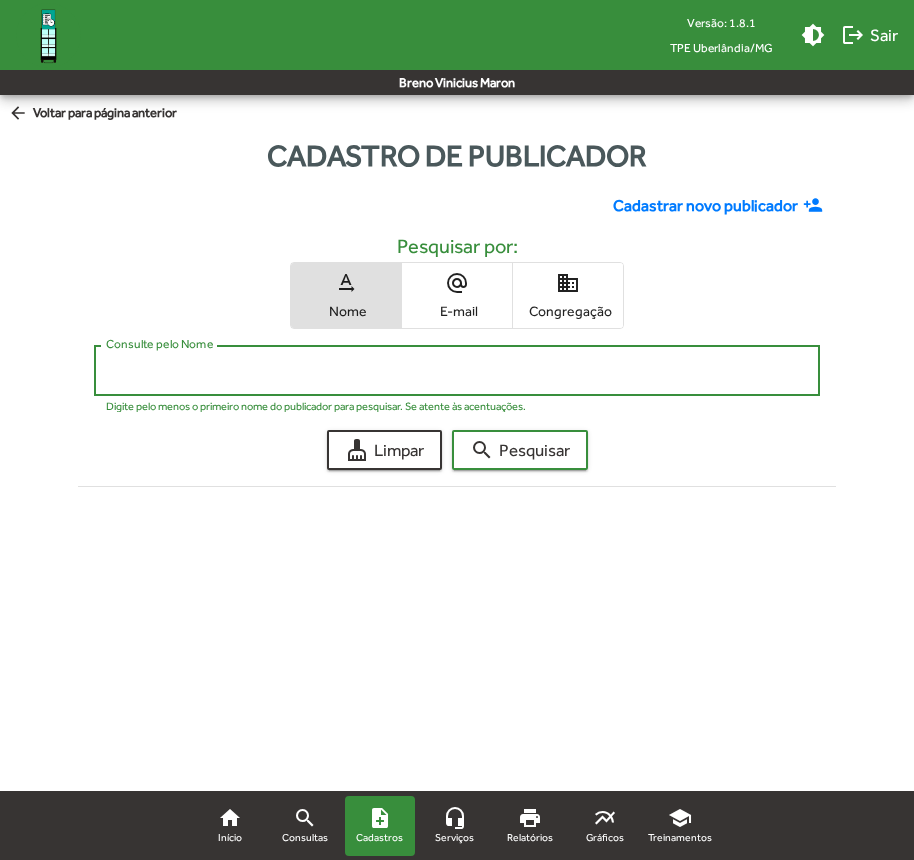 click on "Consulte pelo Nome" at bounding box center [457, 371] 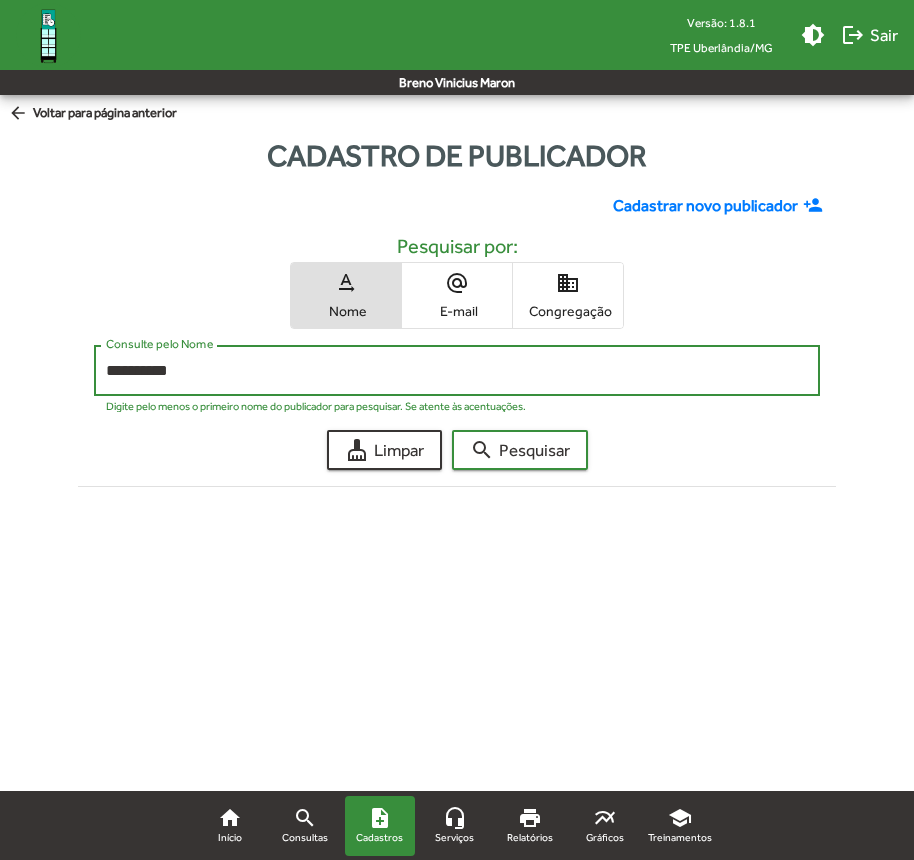 click on "search  Pesquisar" 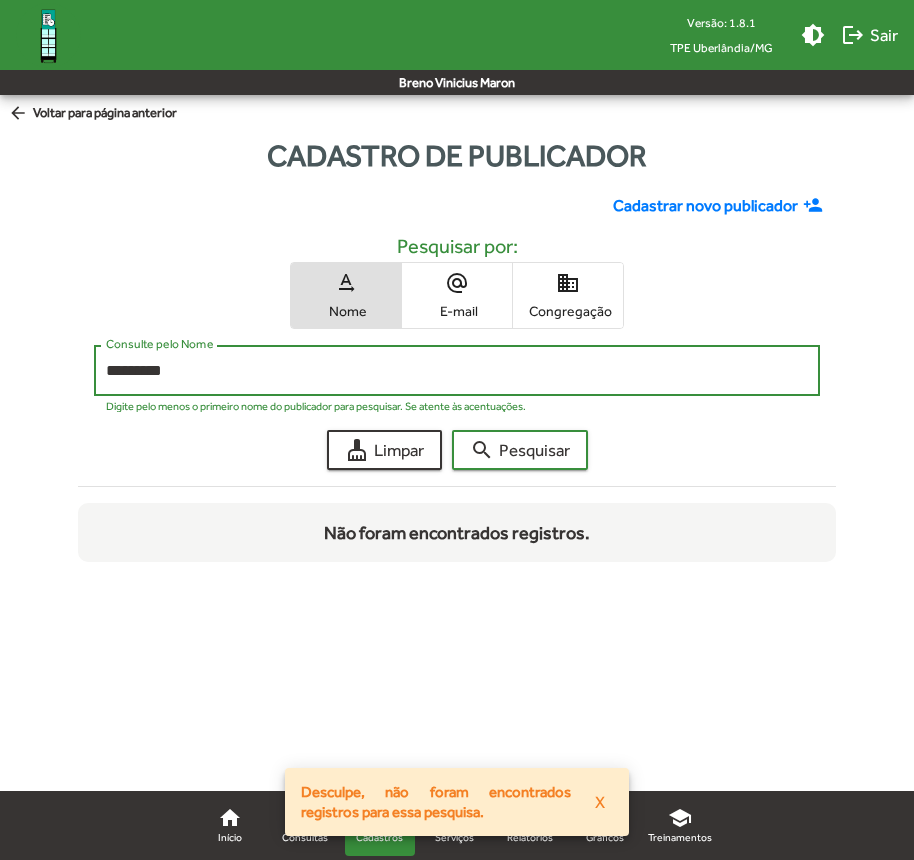click on "search  Pesquisar" 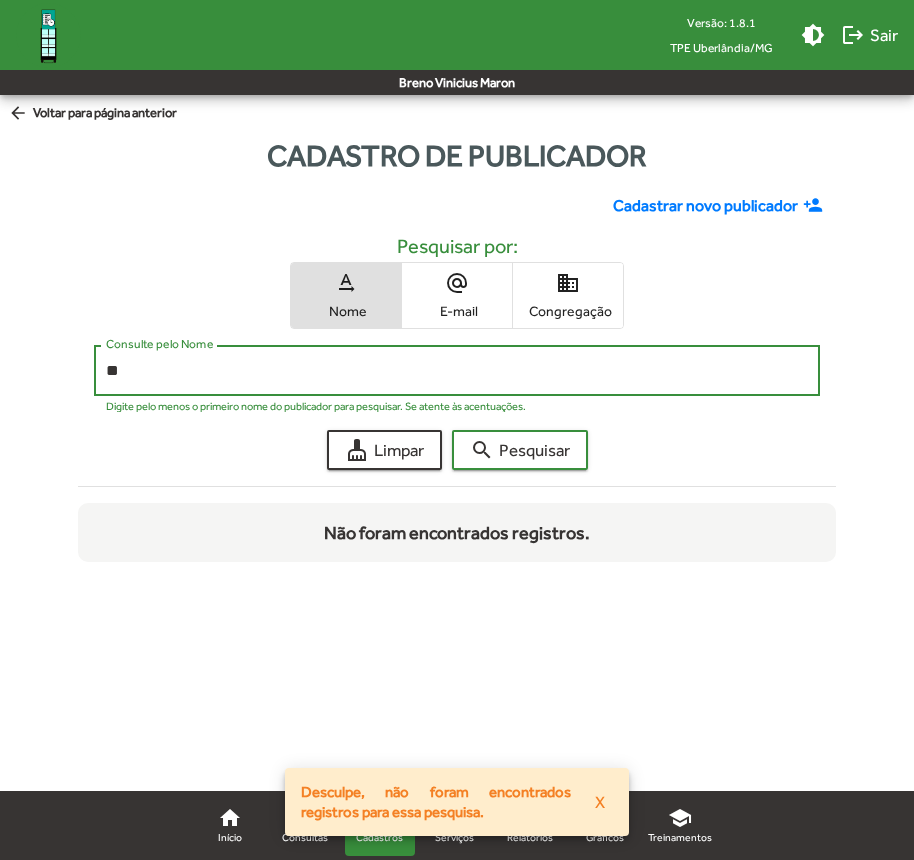 type on "*" 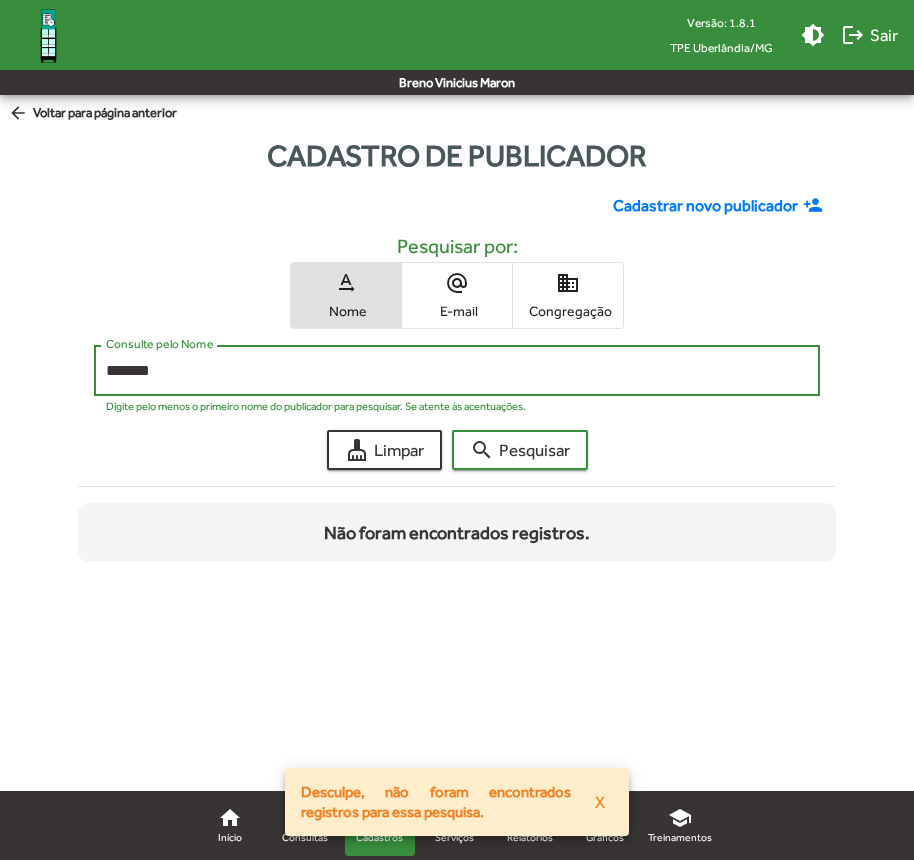 click on "search  Pesquisar" 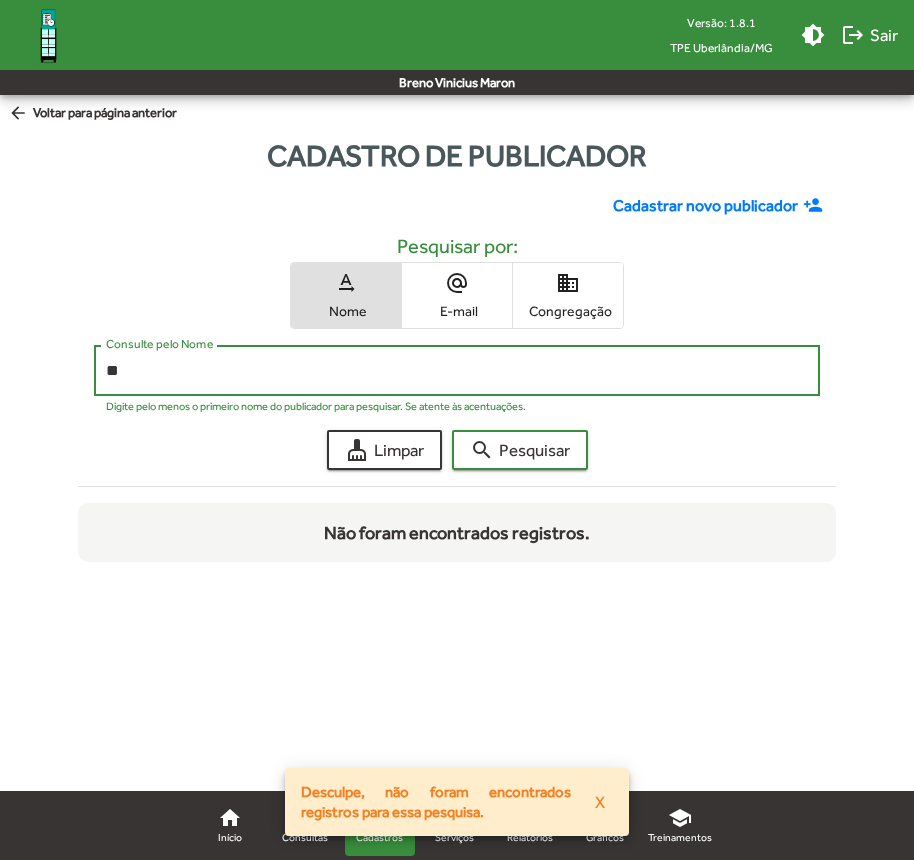 type on "*" 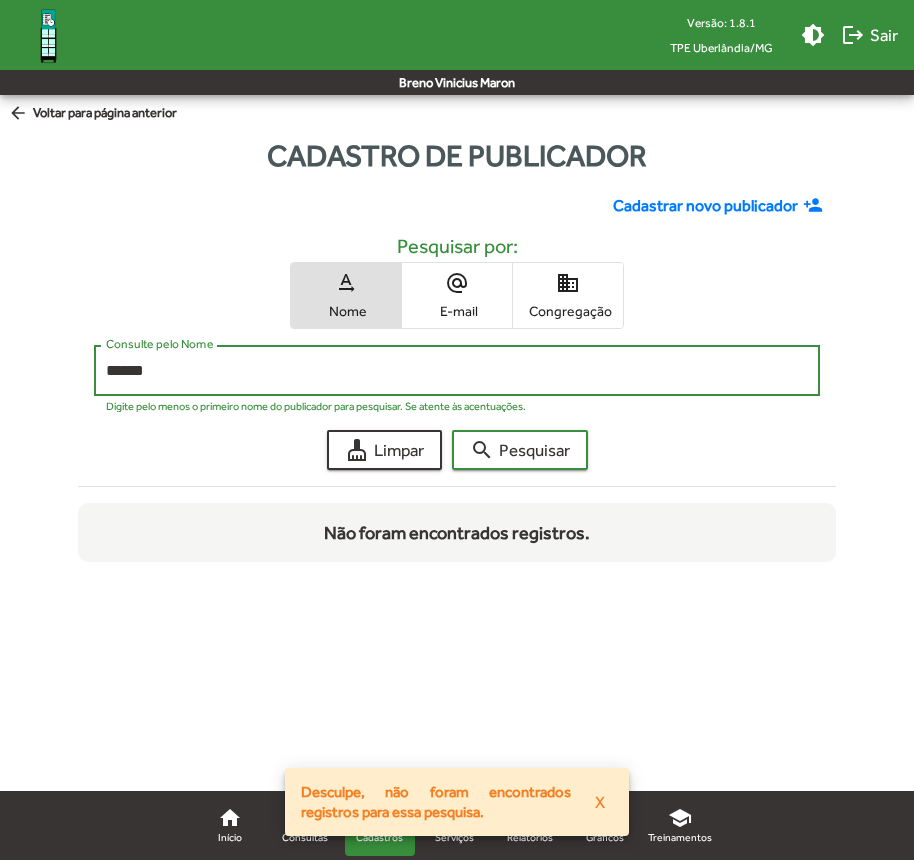 click on "search  Pesquisar" 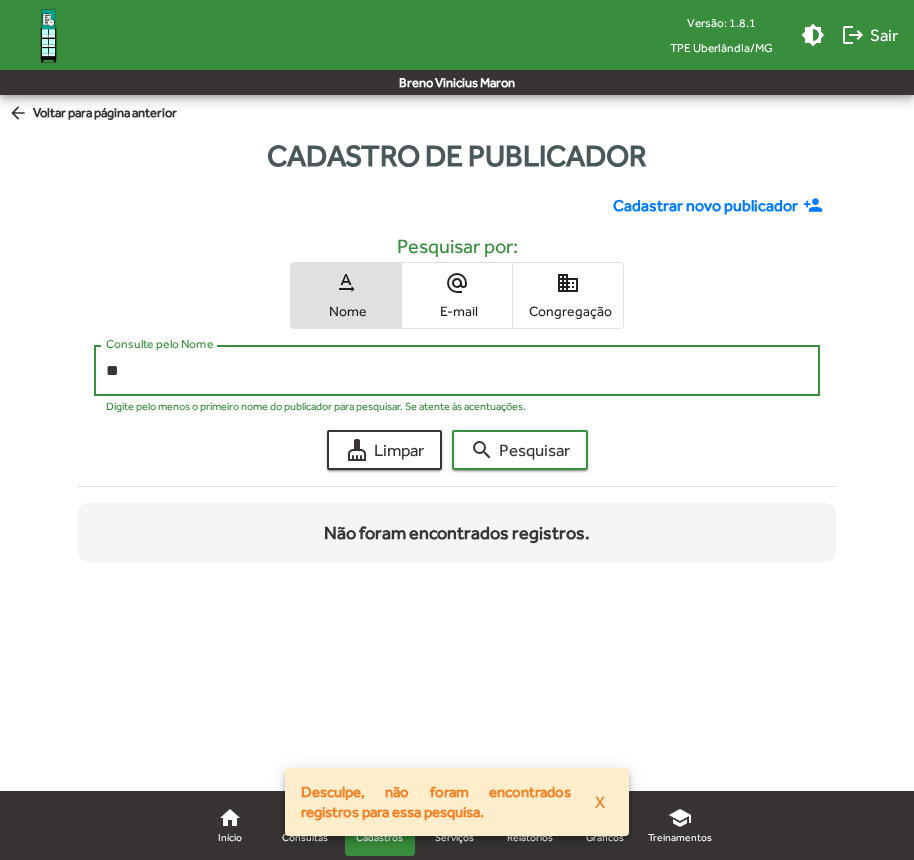 type on "*" 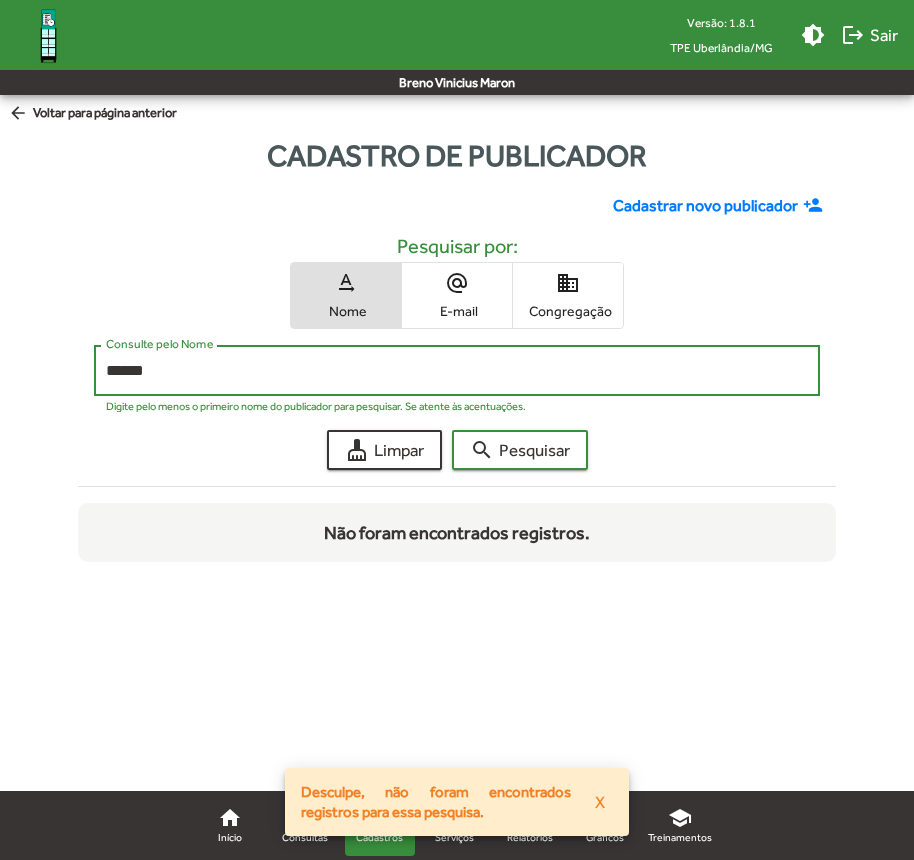 click on "search  Pesquisar" 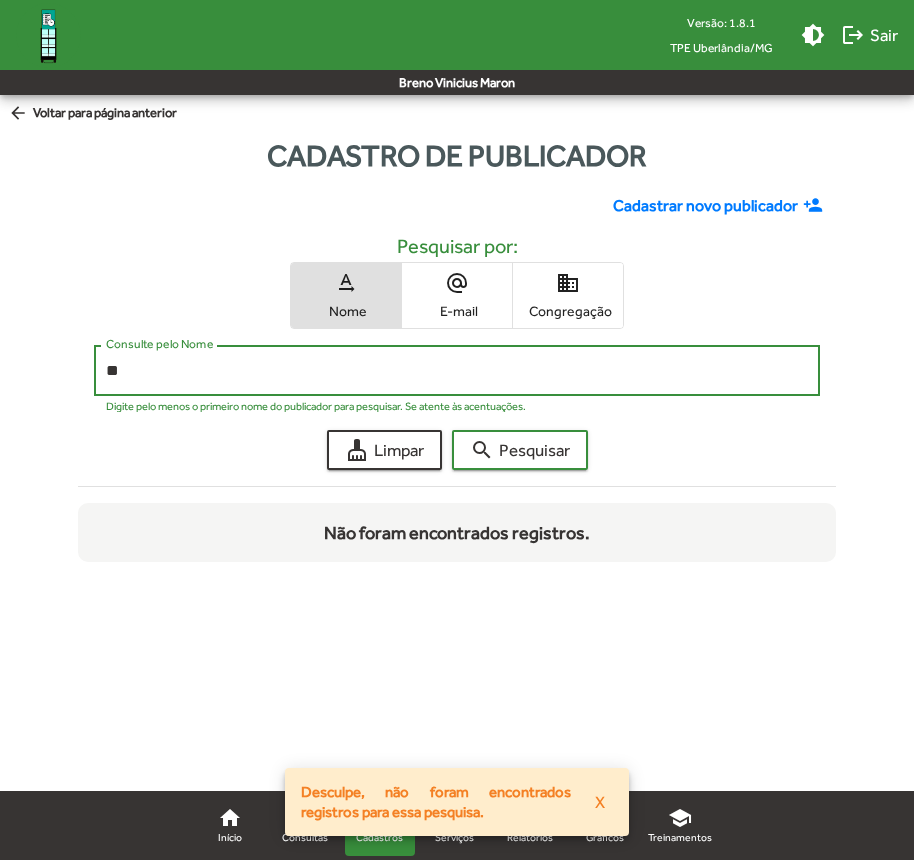 type on "*" 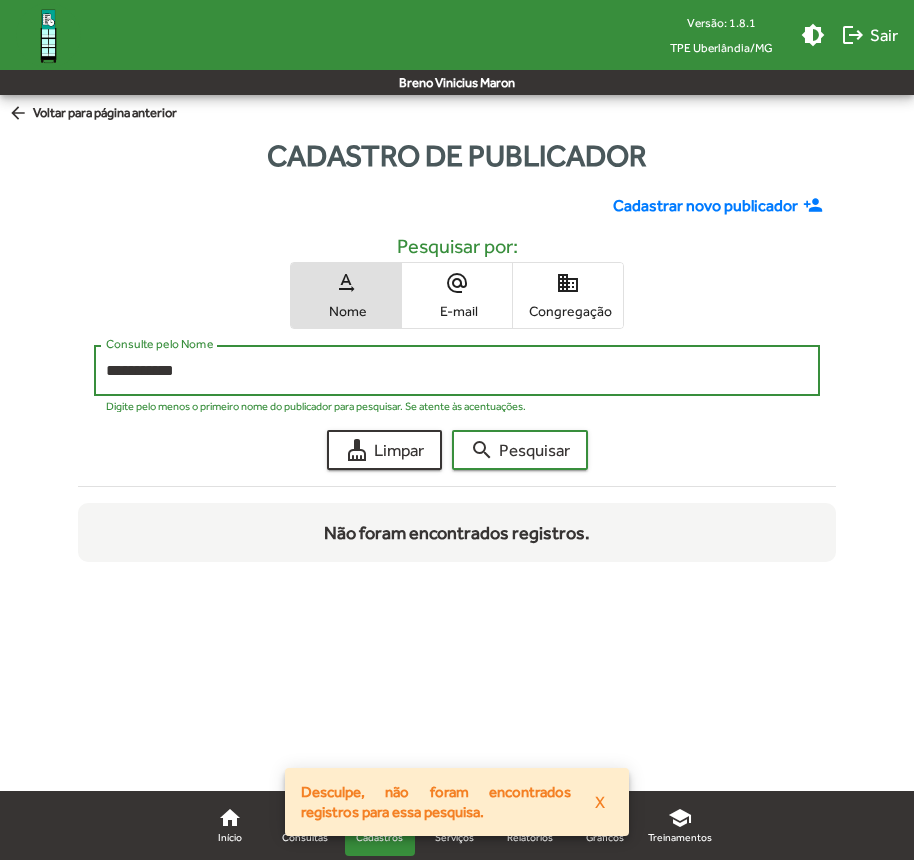 click on "search  Pesquisar" 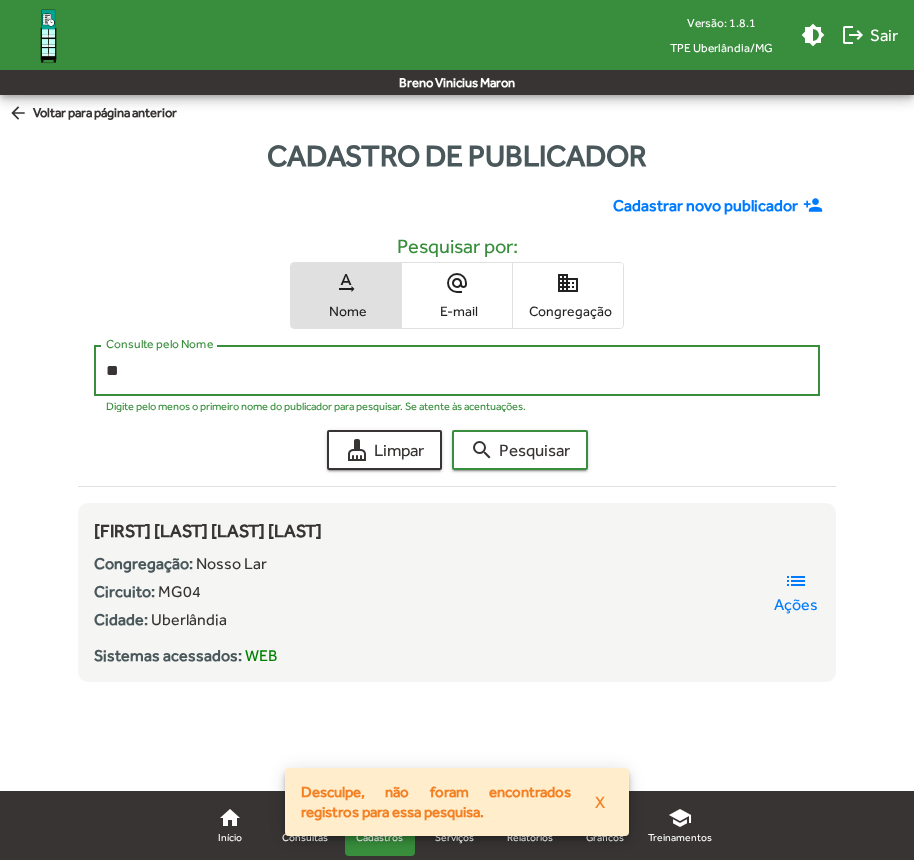 type on "*" 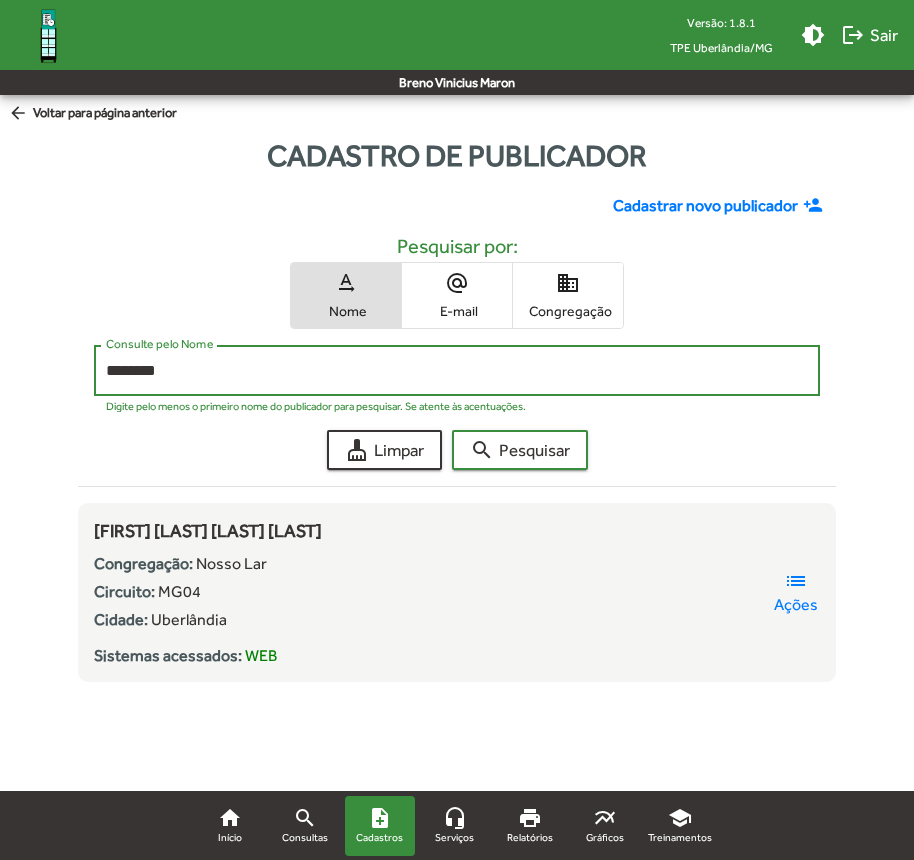 click on "search  Pesquisar" 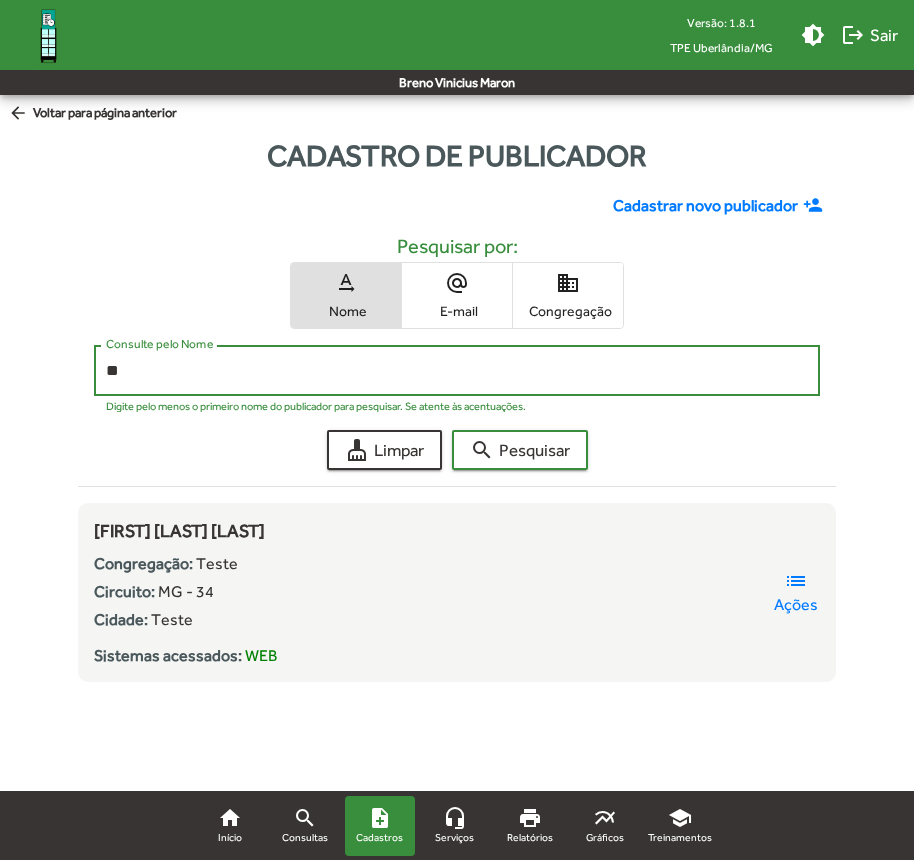 type on "*" 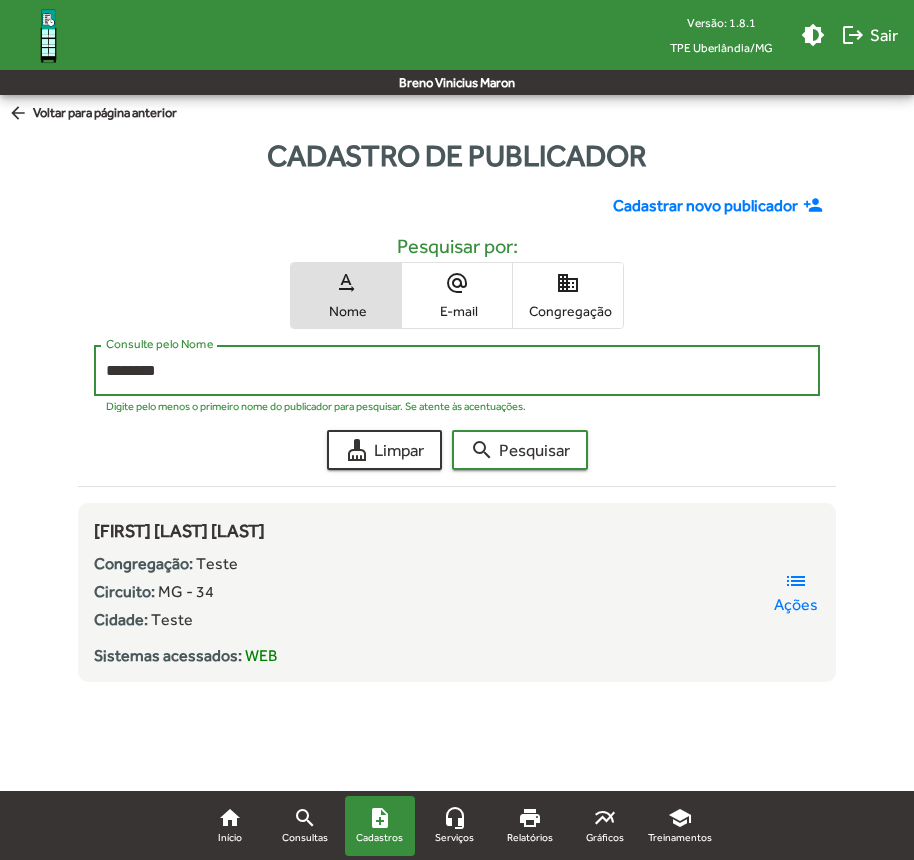 type on "********" 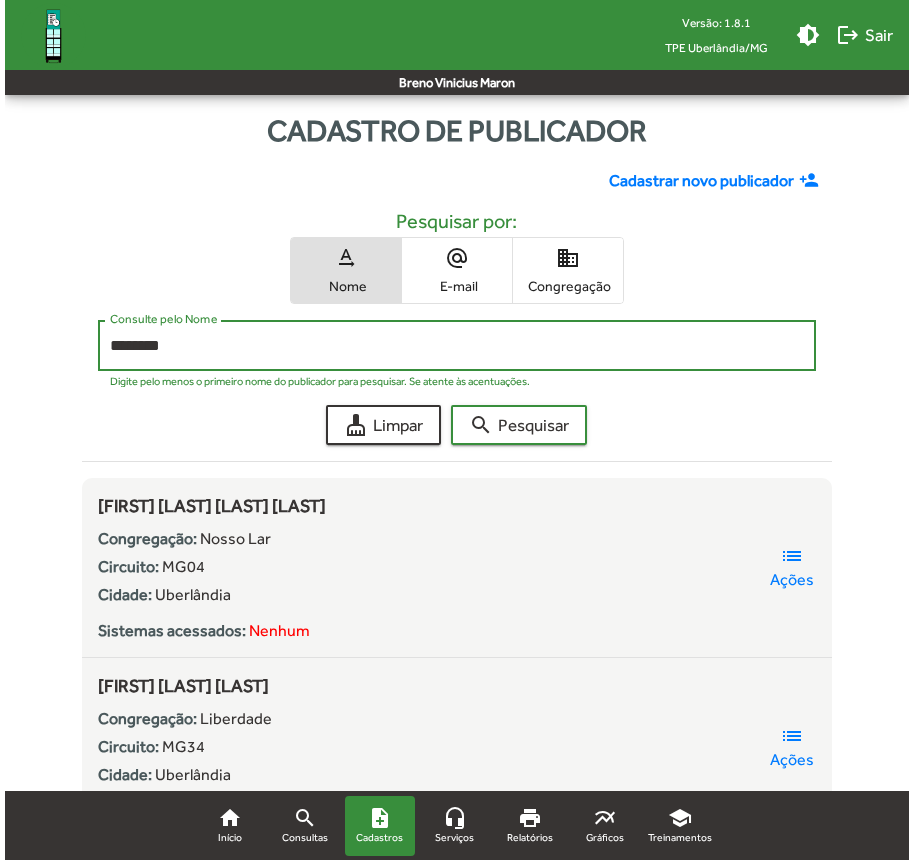 scroll, scrollTop: 0, scrollLeft: 0, axis: both 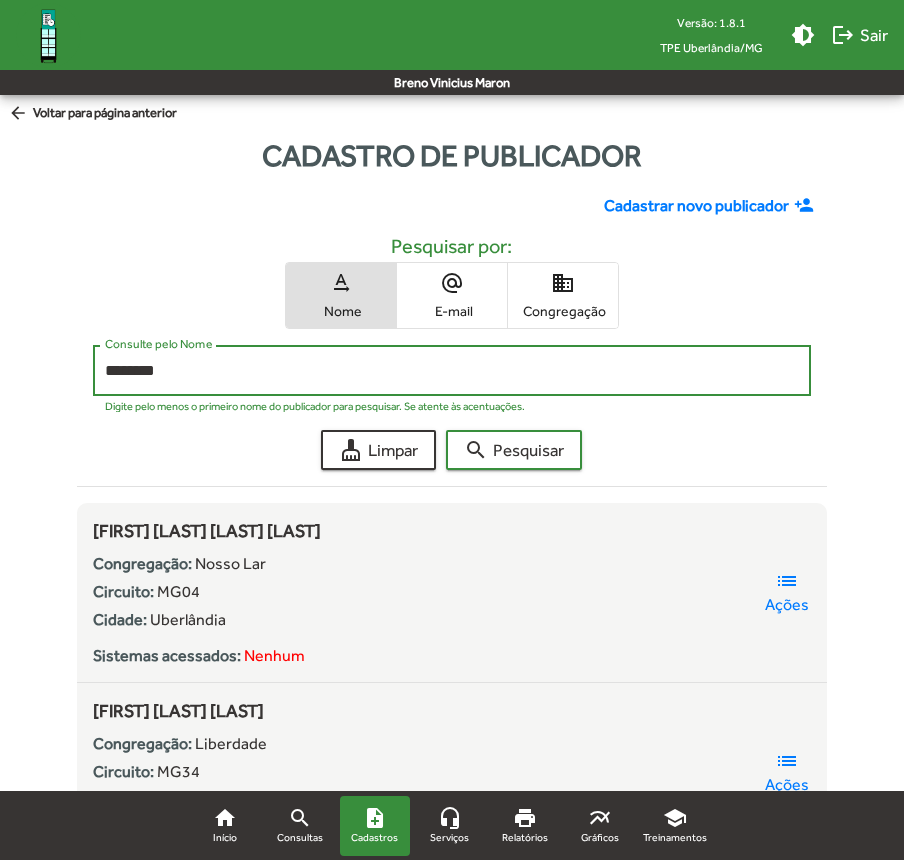 drag, startPoint x: 181, startPoint y: 368, endPoint x: 163, endPoint y: 354, distance: 22.803509 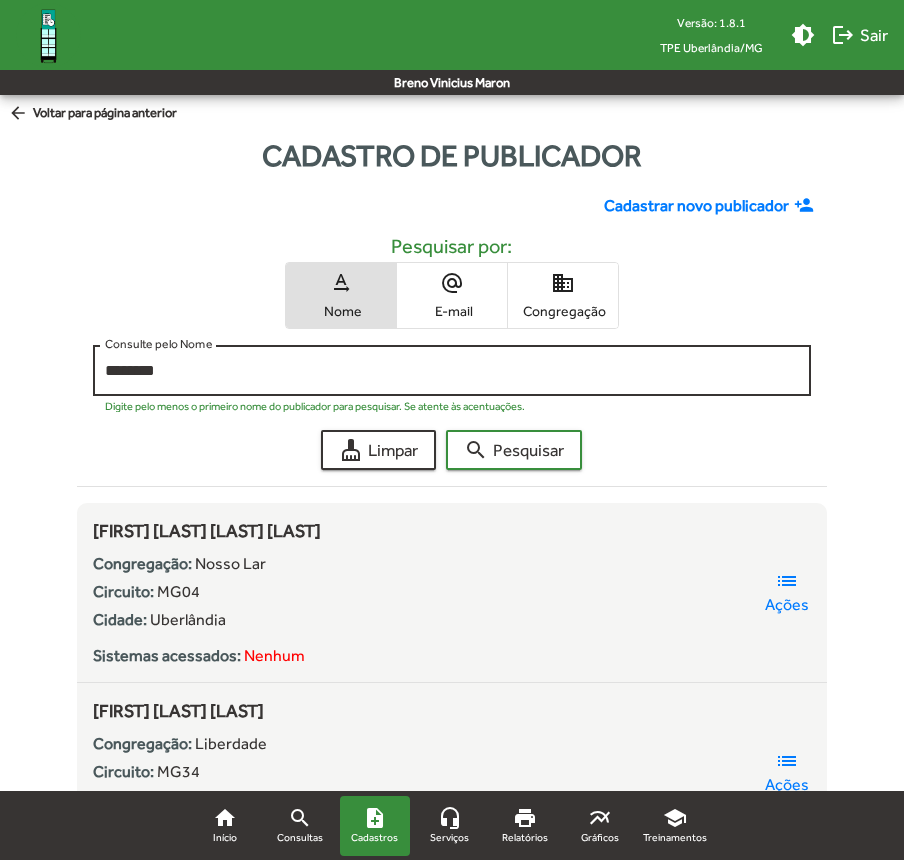 click on "****** Consulte pelo Nome" 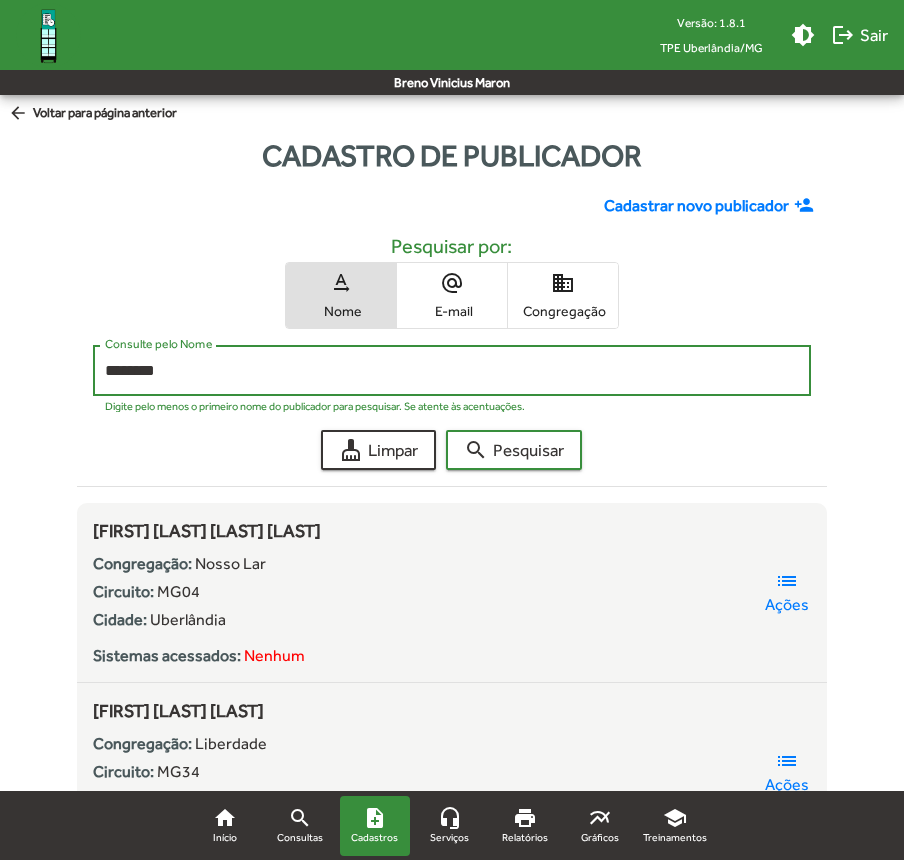 click on "****** Consulte pelo Nome" 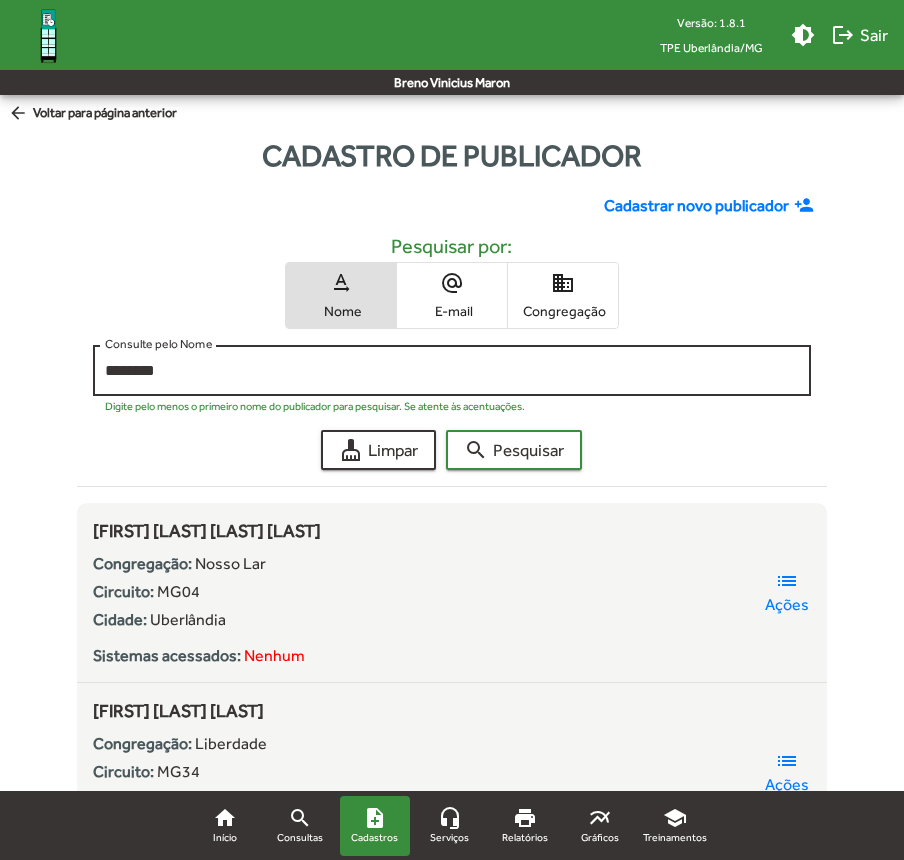 click on "****** Consulte pelo Nome" 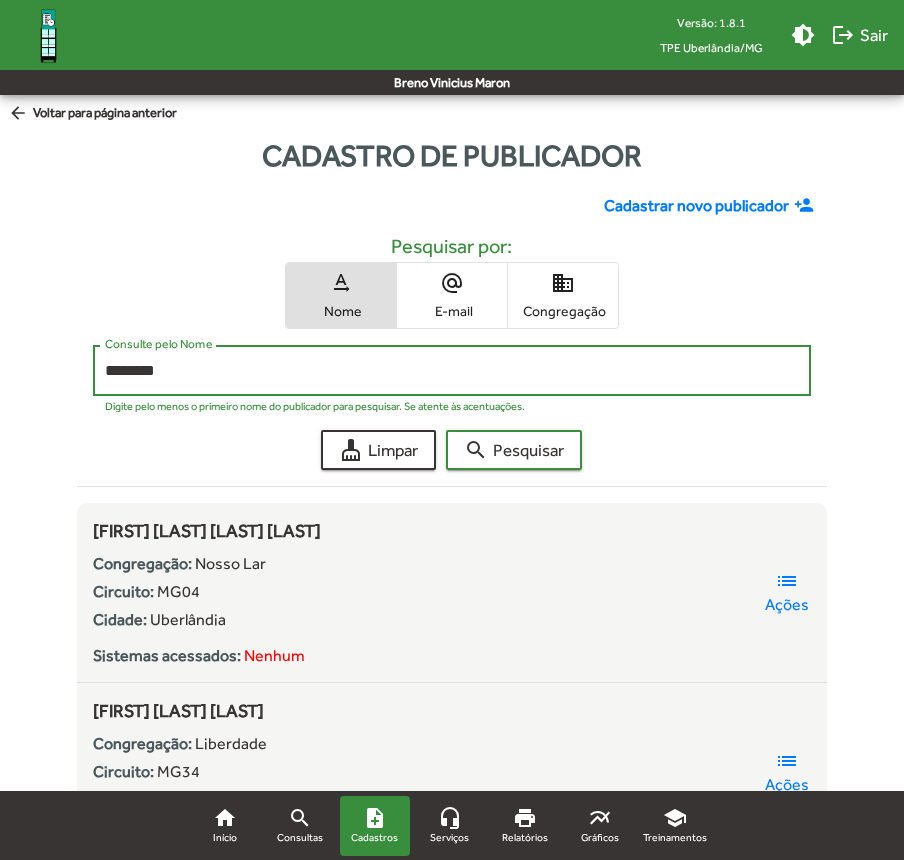 click on "********" at bounding box center [451, 371] 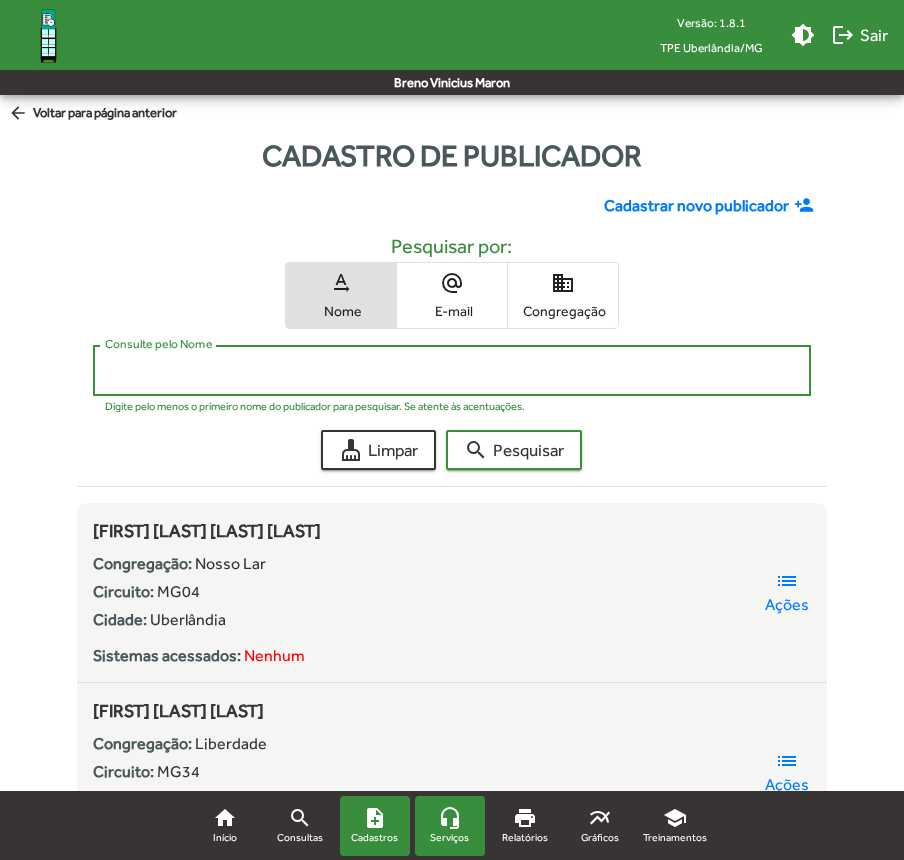 type 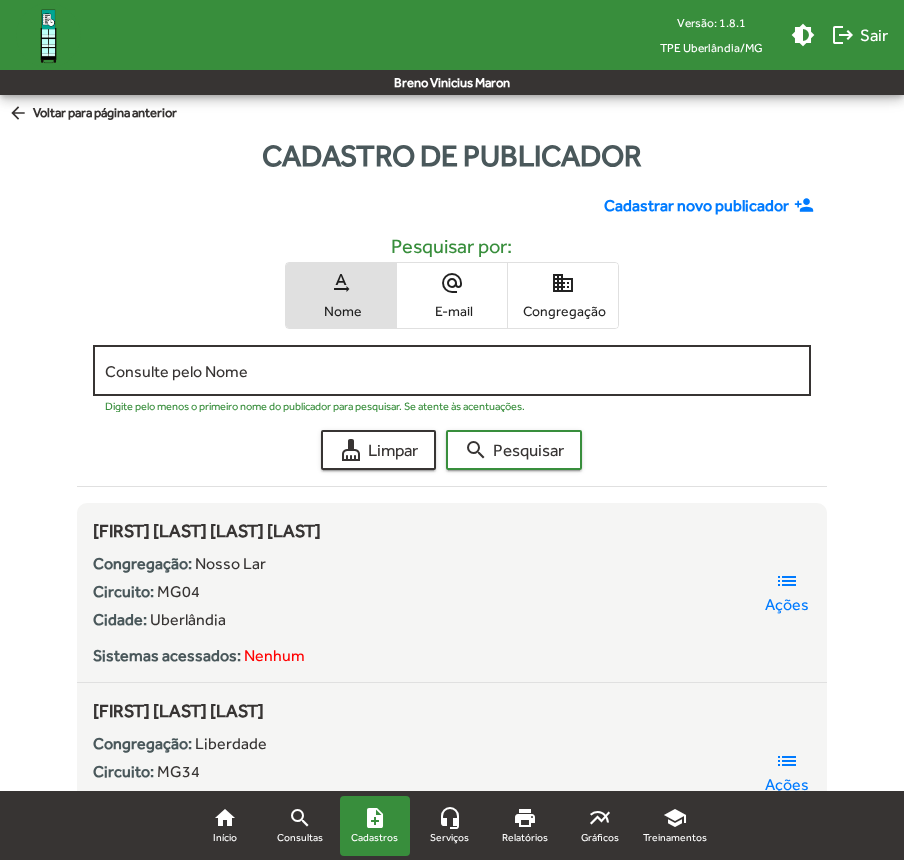 click on "Consulte pelo Nome" 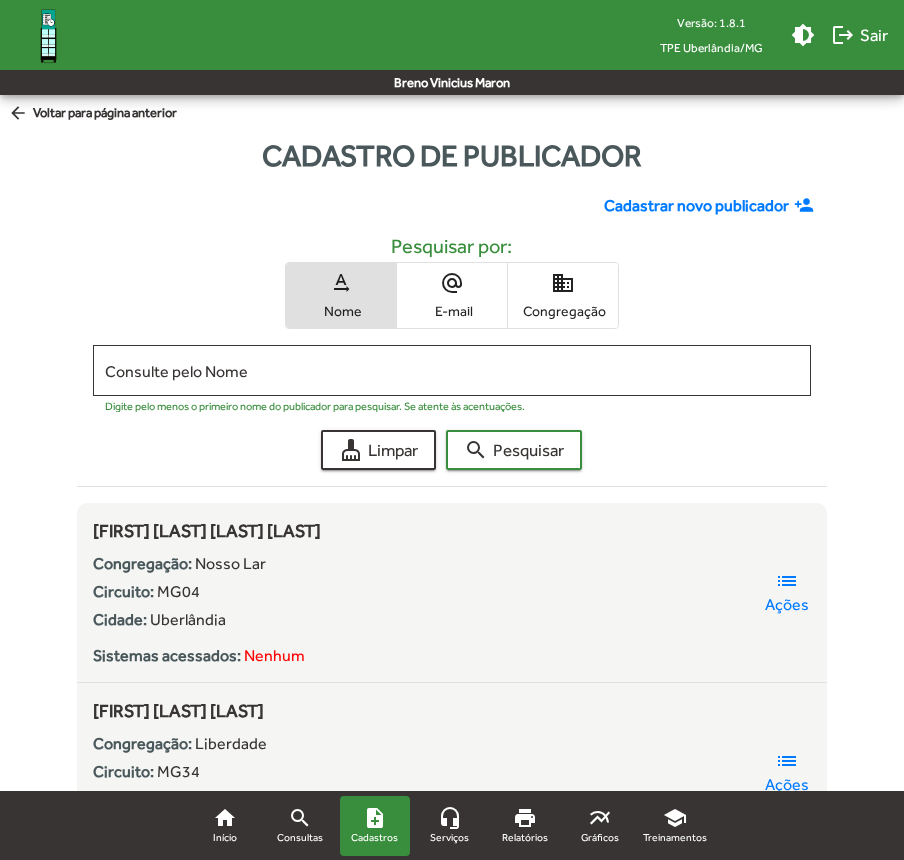 click on "Cadastrar novo publicador" 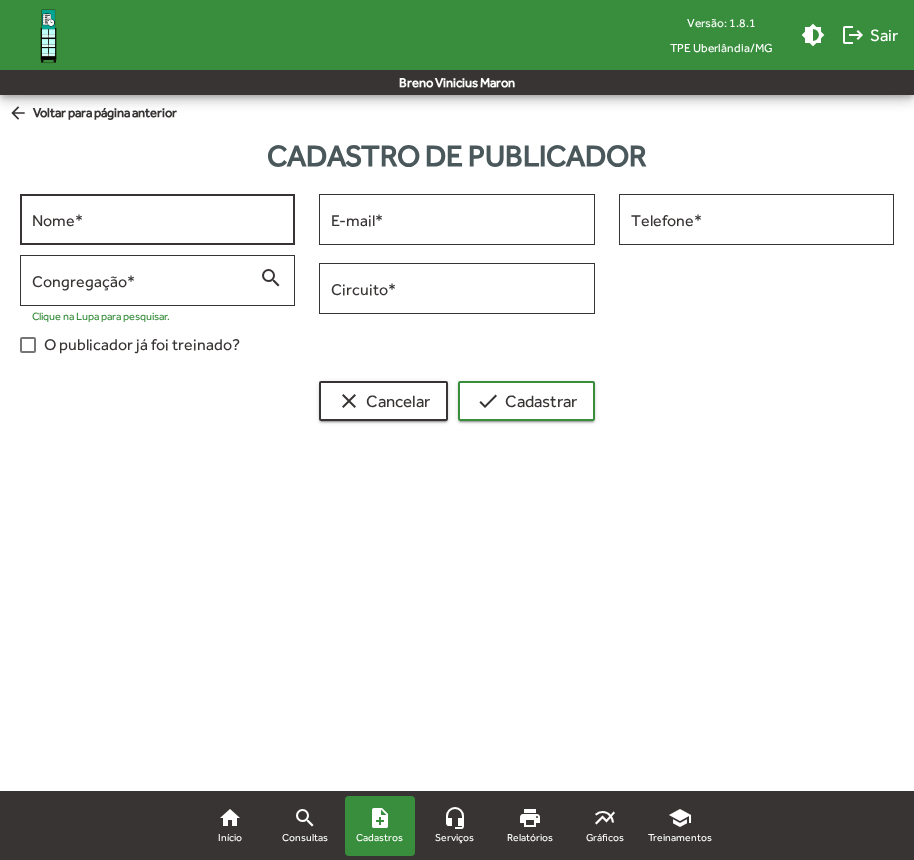 drag, startPoint x: 93, startPoint y: 229, endPoint x: 67, endPoint y: 221, distance: 27.202942 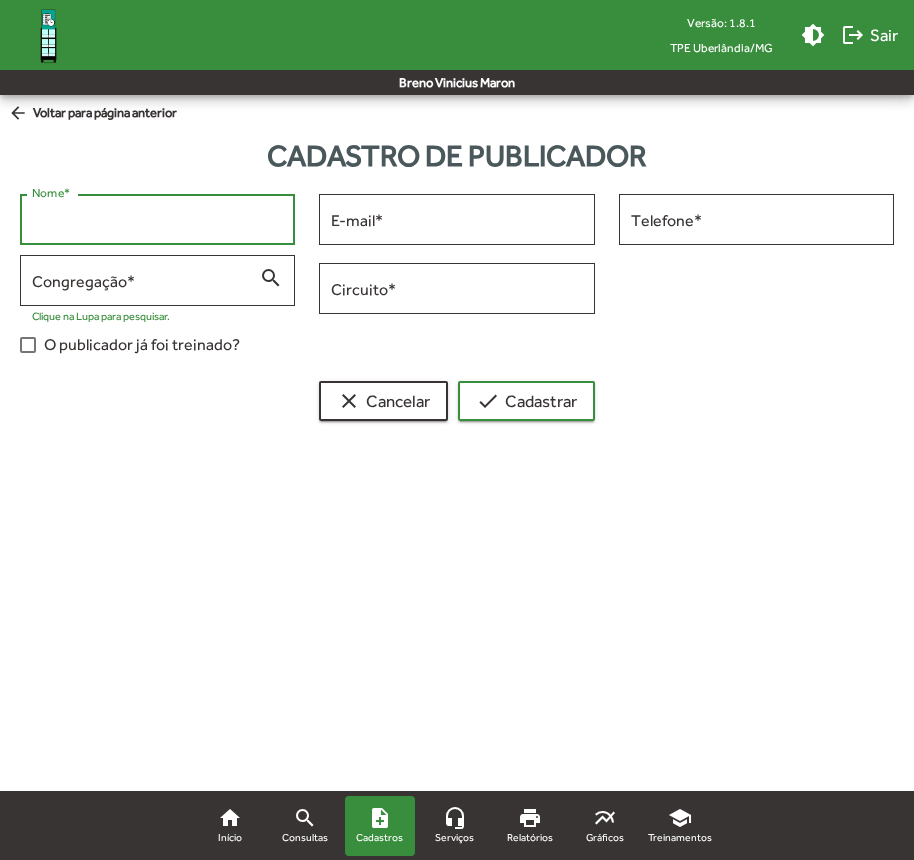 click on "Nome  *" at bounding box center [157, 220] 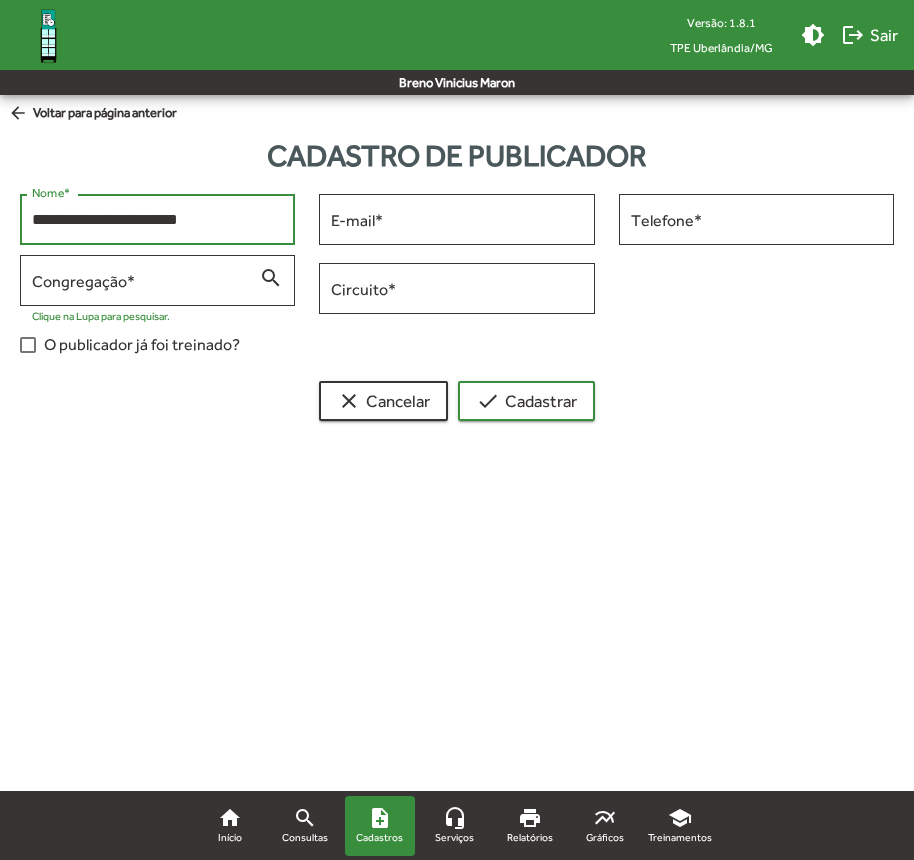 type on "**********" 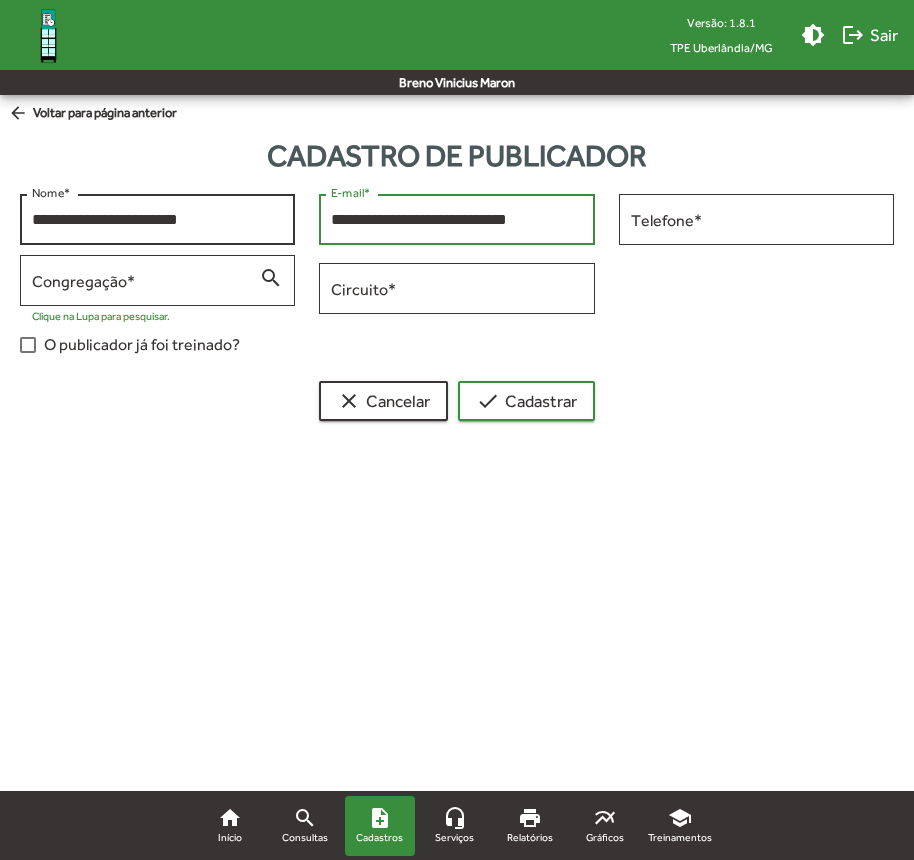 type on "**********" 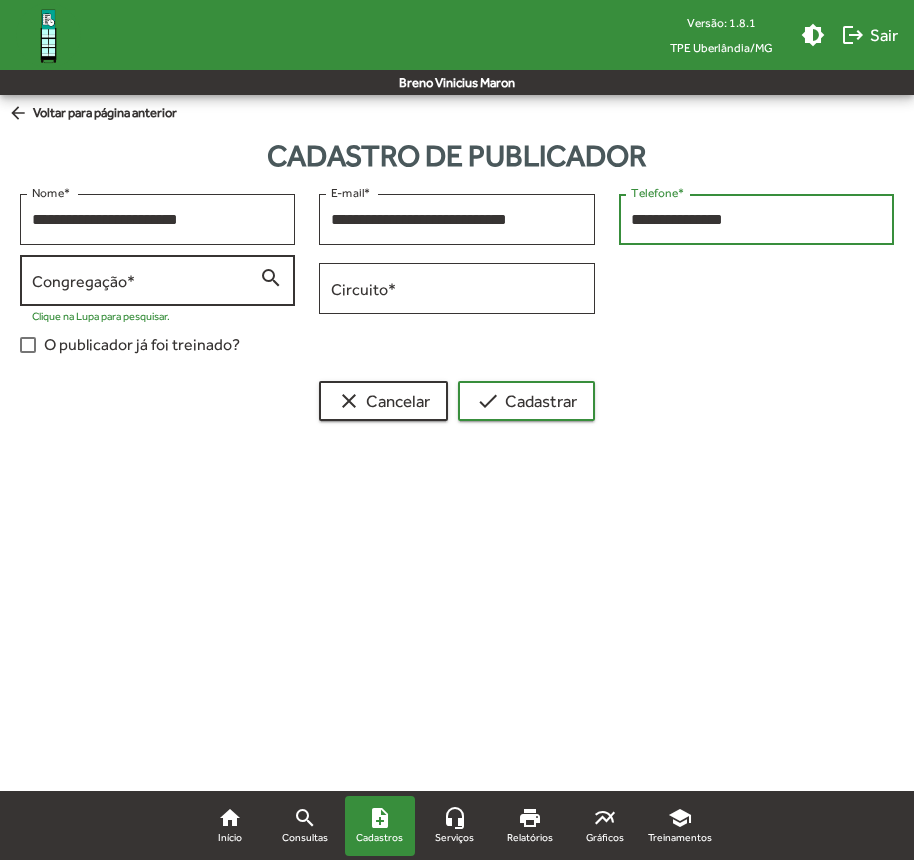 type on "**********" 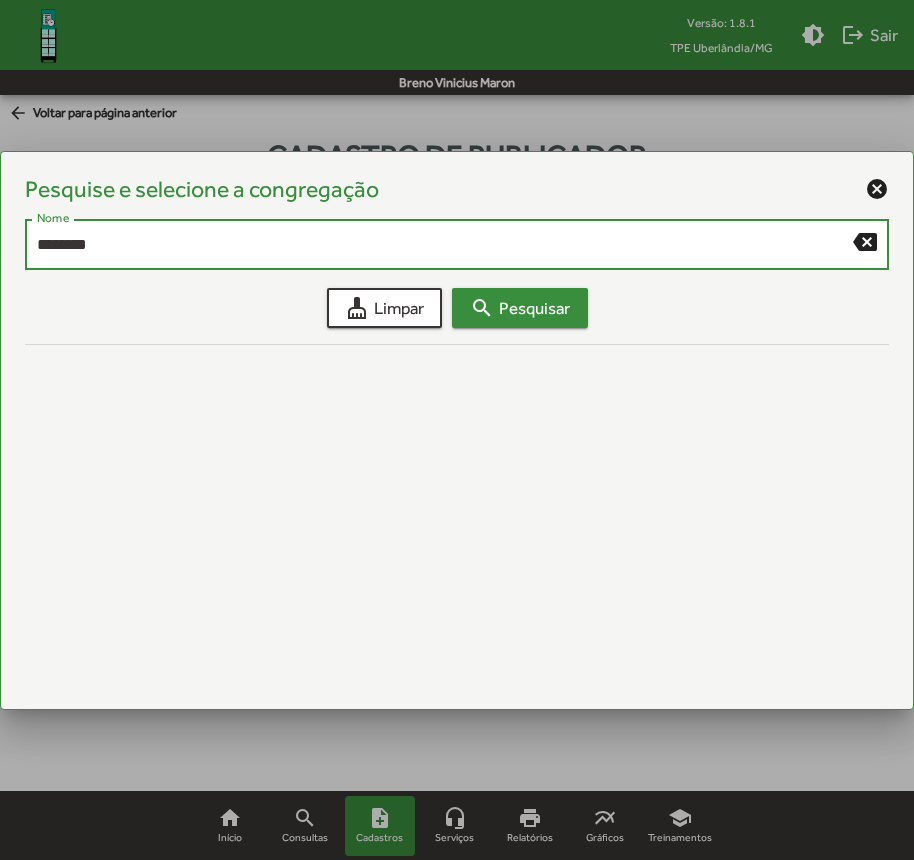 type on "********" 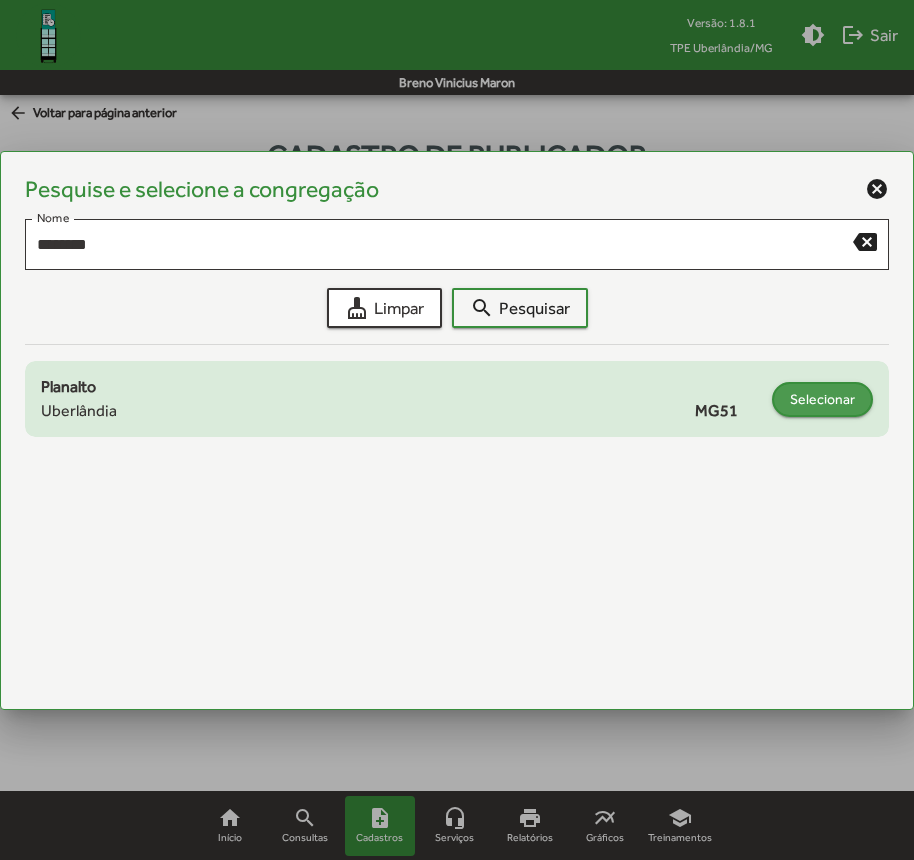 click on "Selecionar" 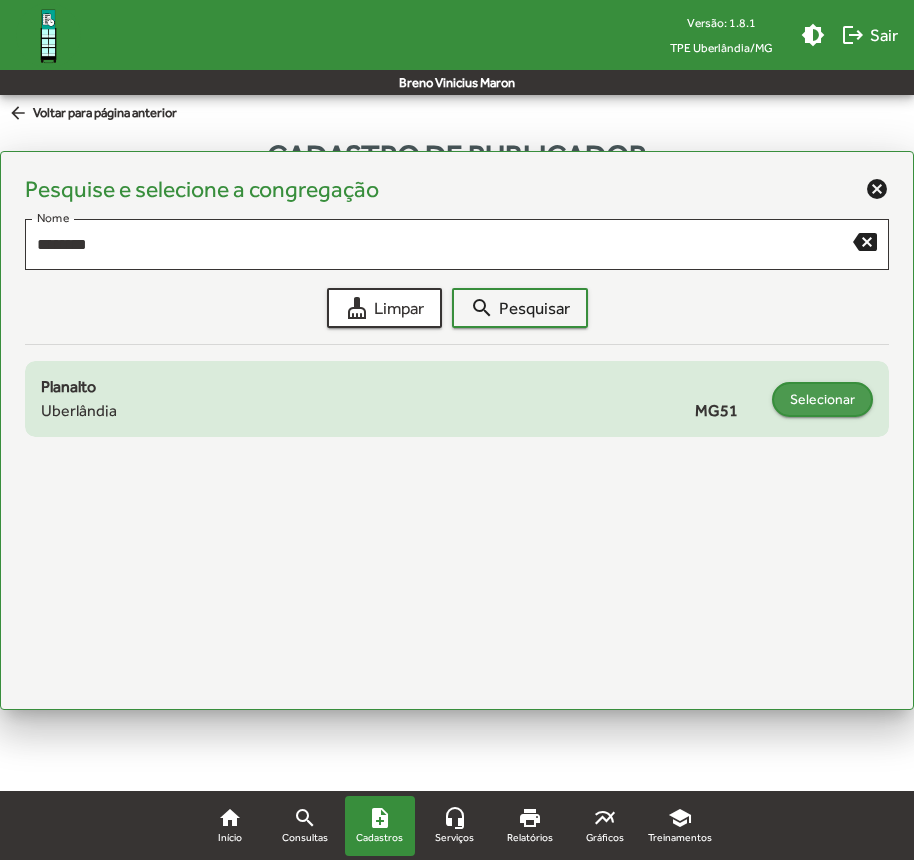 type on "**********" 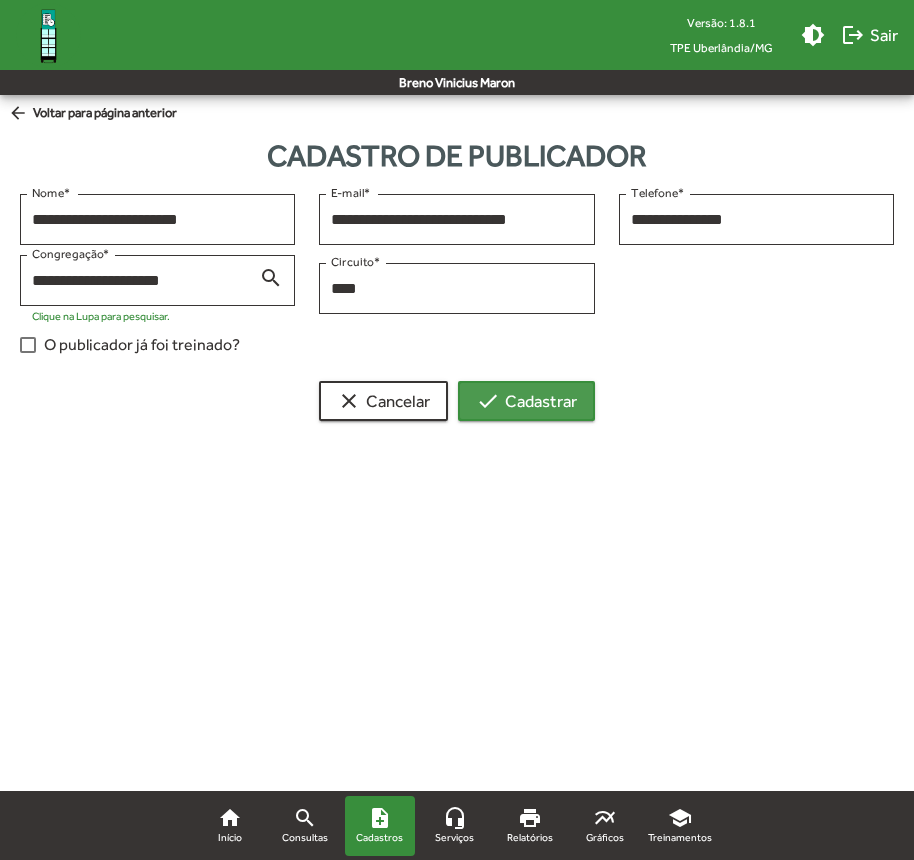 click on "check  Cadastrar" at bounding box center [526, 401] 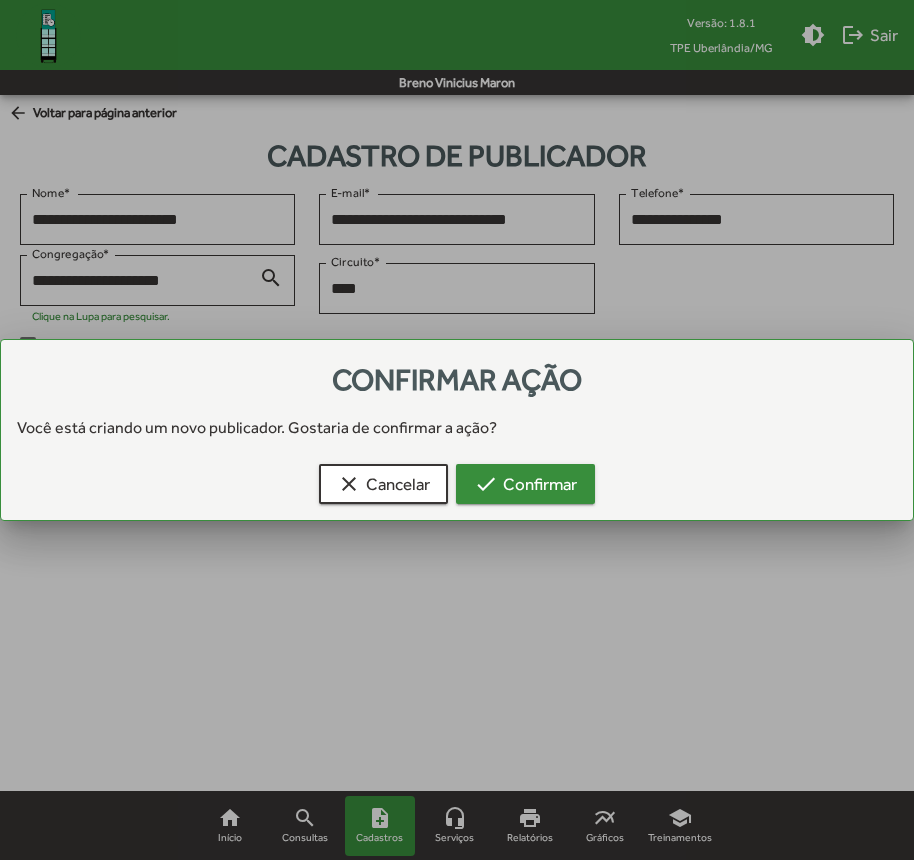 click on "check  Confirmar" at bounding box center [525, 484] 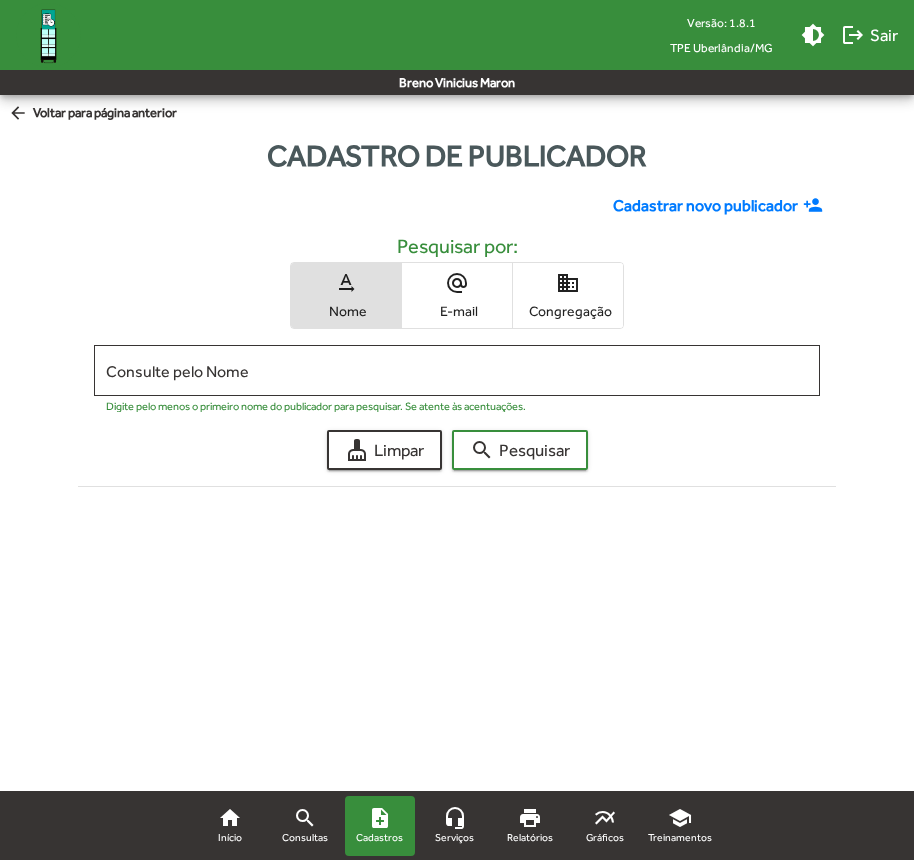 click on "Cadastrar novo publicador" 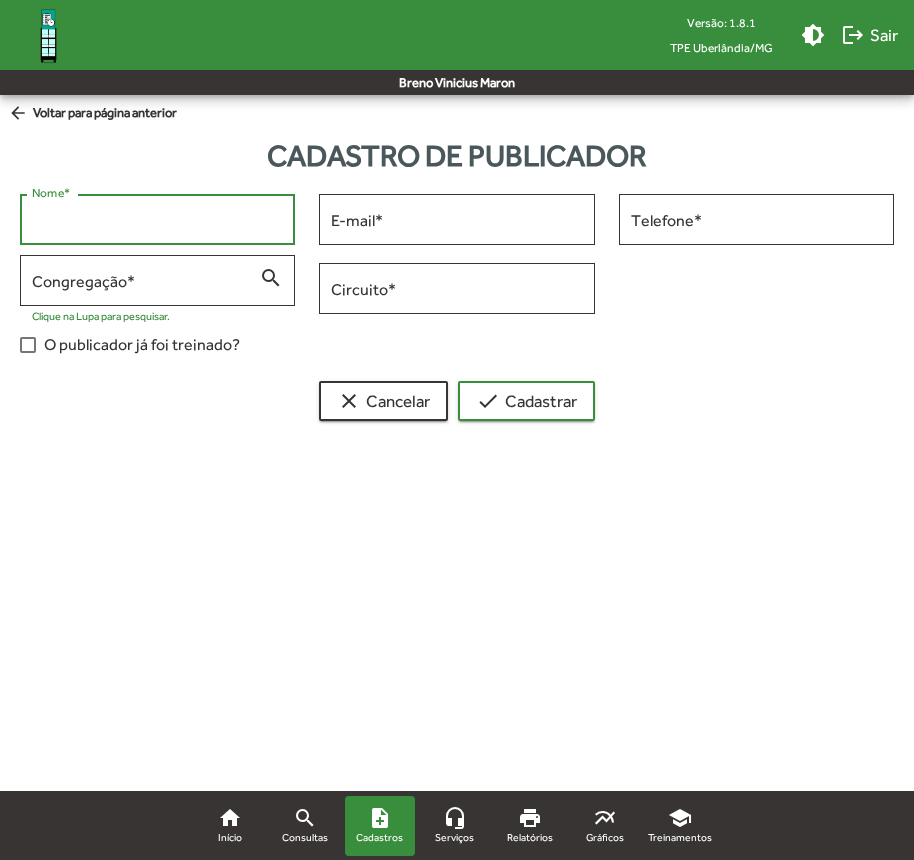 click on "Nome  *" at bounding box center (157, 220) 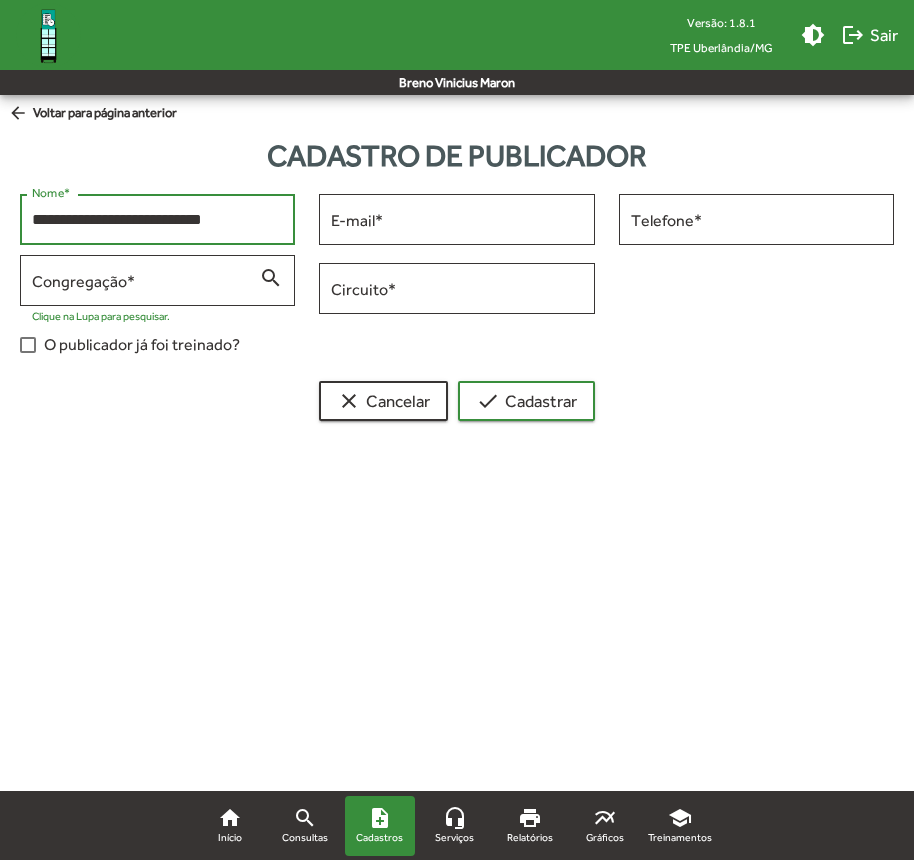 type on "**********" 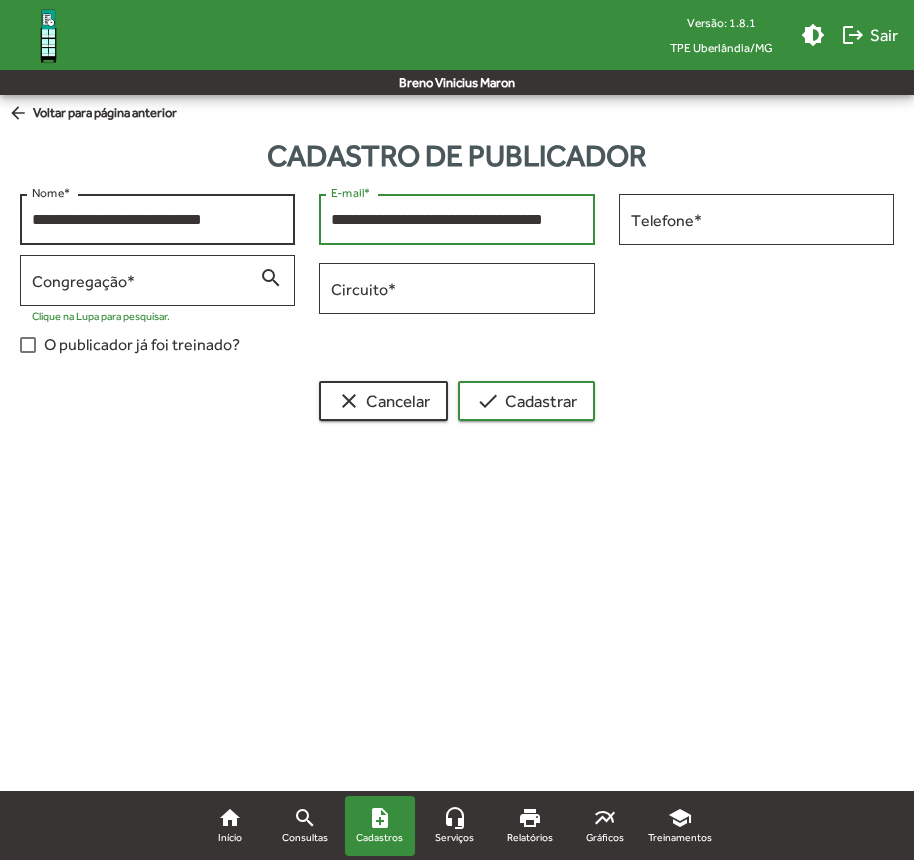 scroll, scrollTop: 0, scrollLeft: 9, axis: horizontal 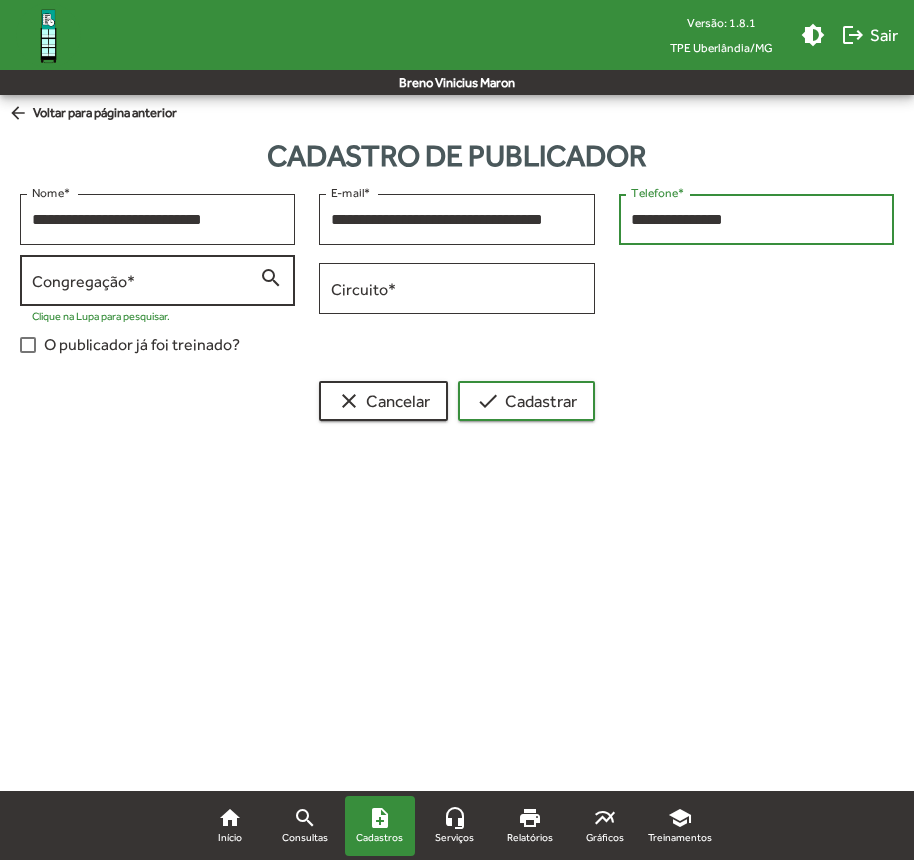 type on "**********" 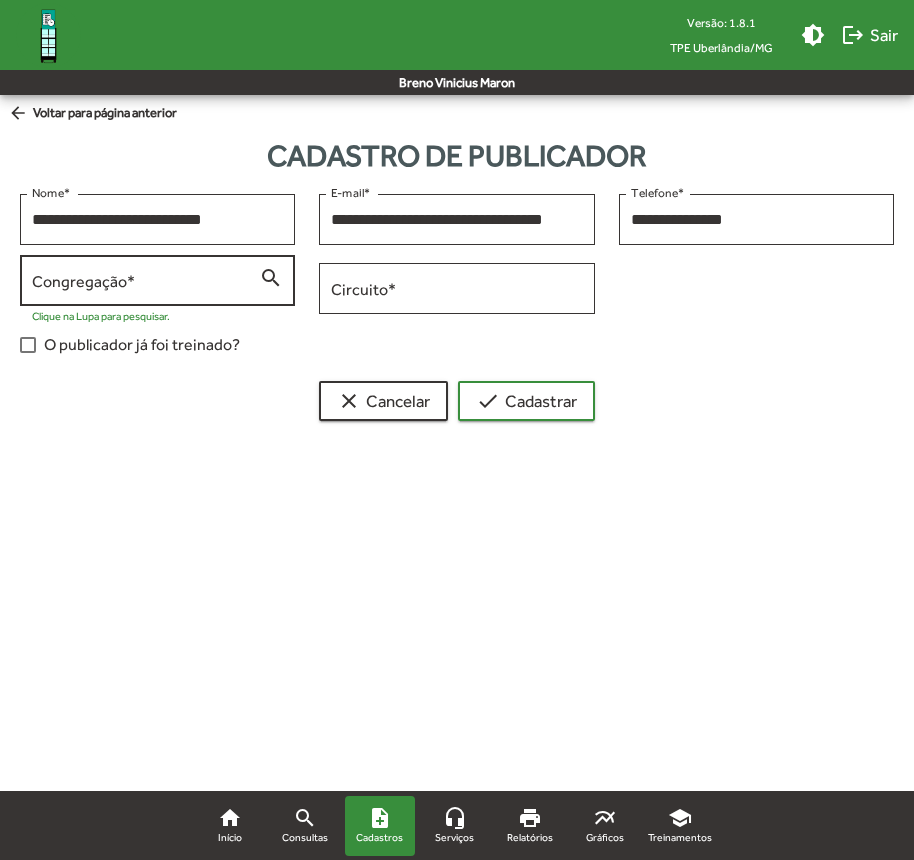 click on "Congregação  *" at bounding box center [145, 281] 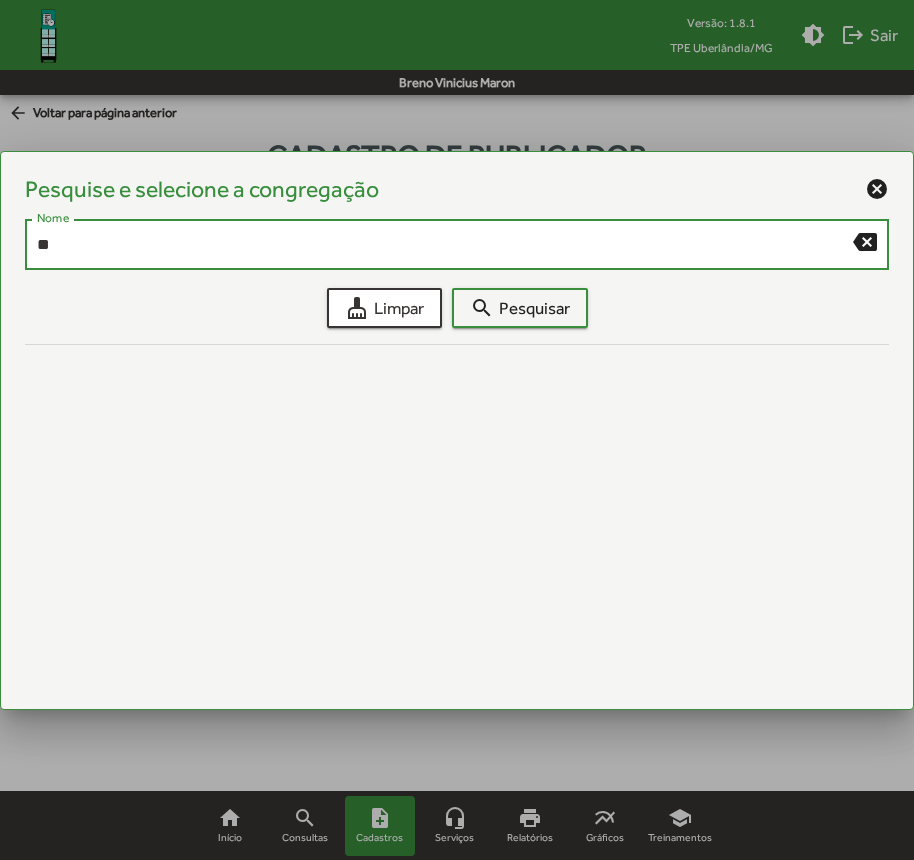 type on "*" 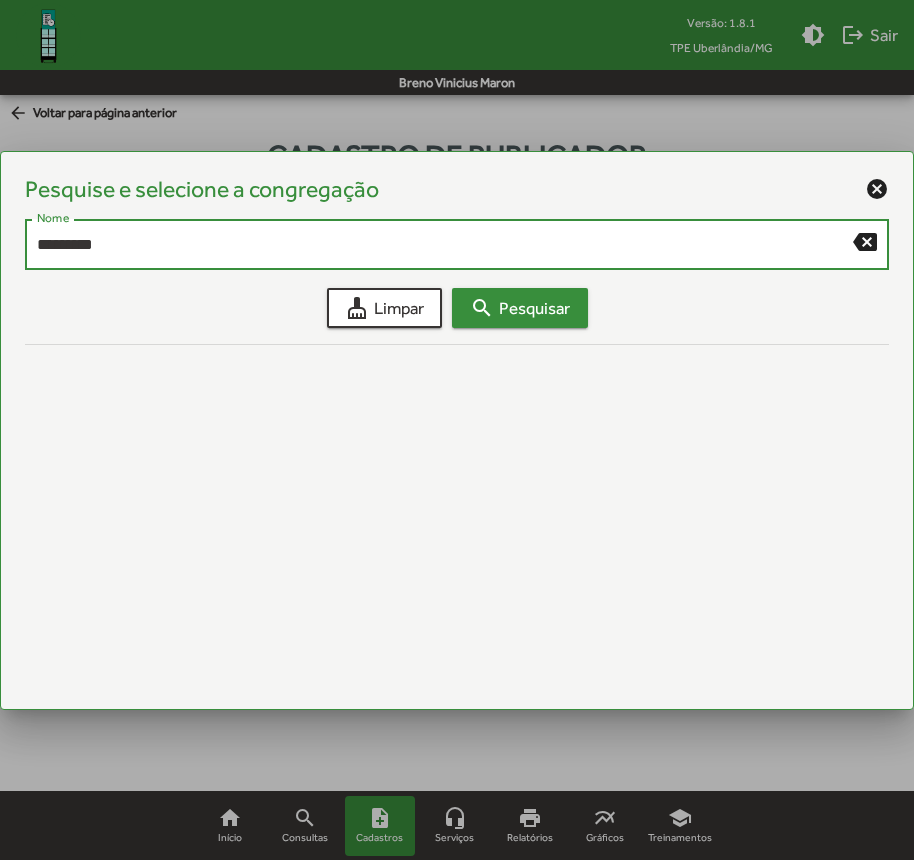 type on "*********" 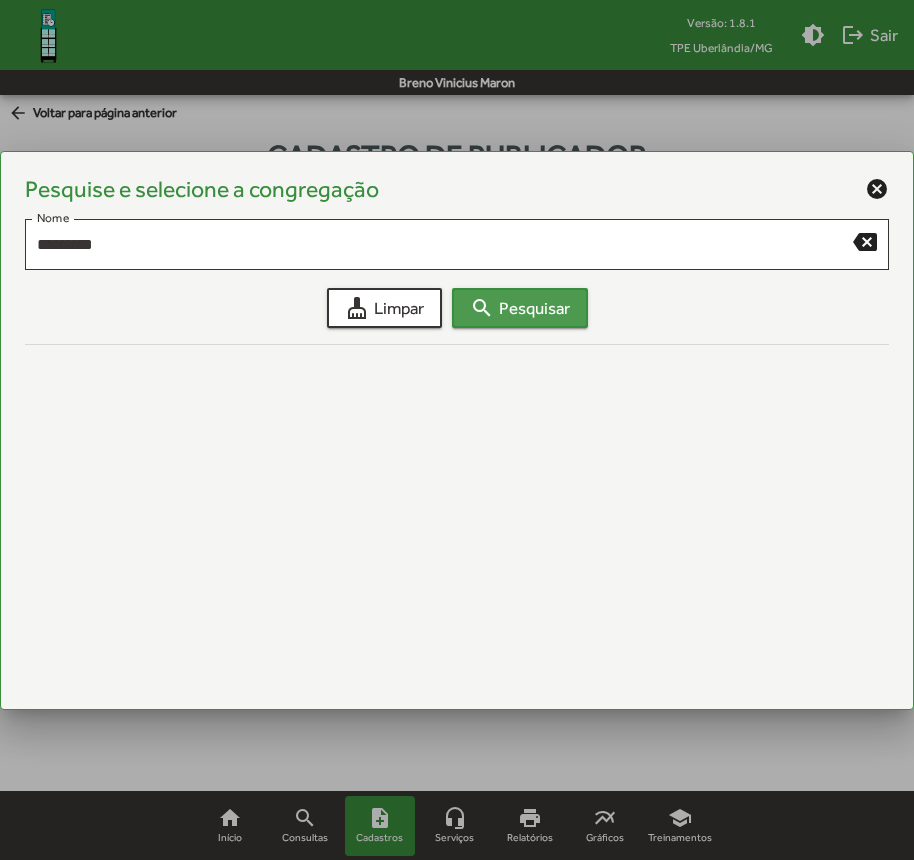 click on "search  Pesquisar" at bounding box center [520, 308] 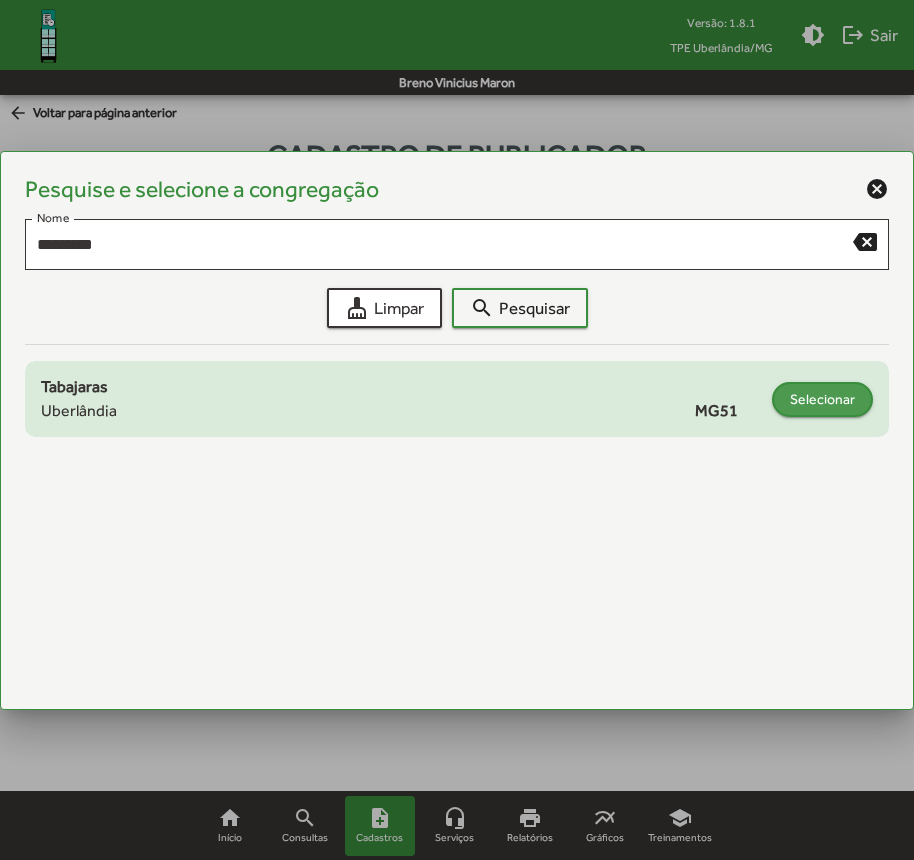 click on "Selecionar" 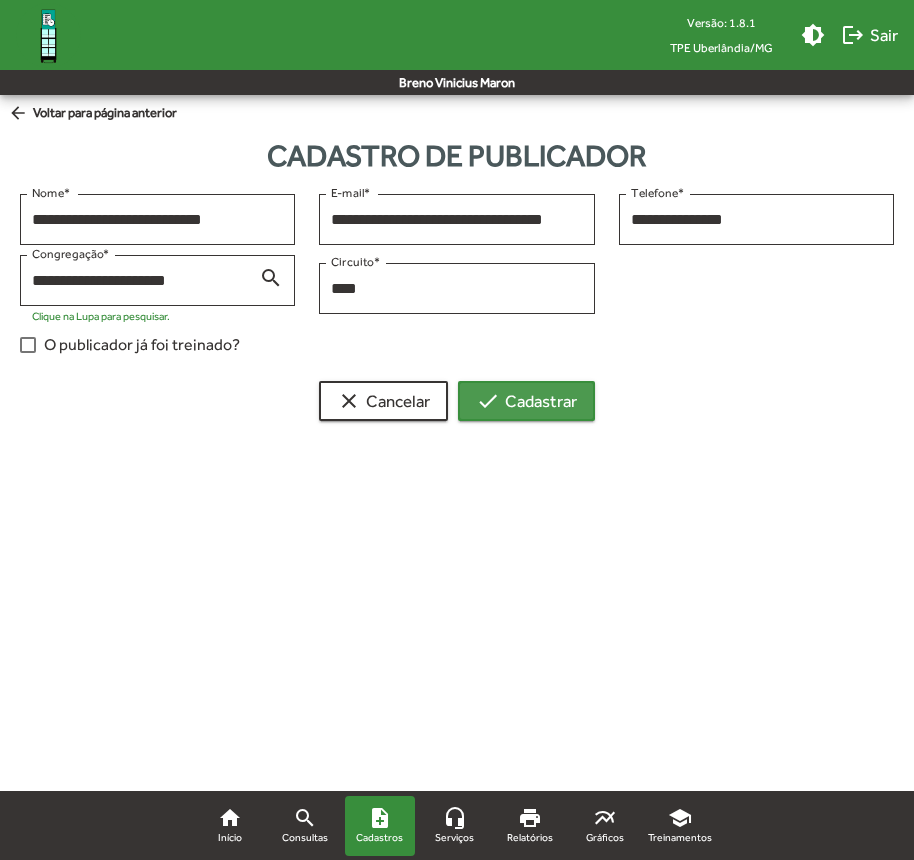 click on "check  Cadastrar" at bounding box center [526, 401] 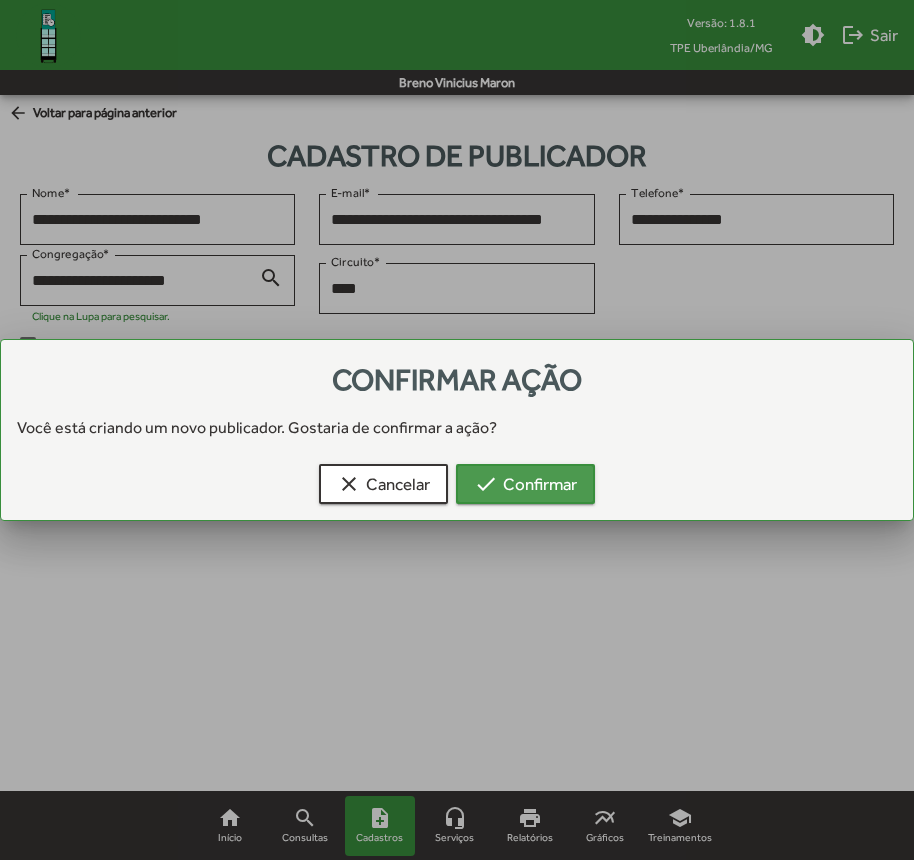 click on "check  Confirmar" at bounding box center (525, 484) 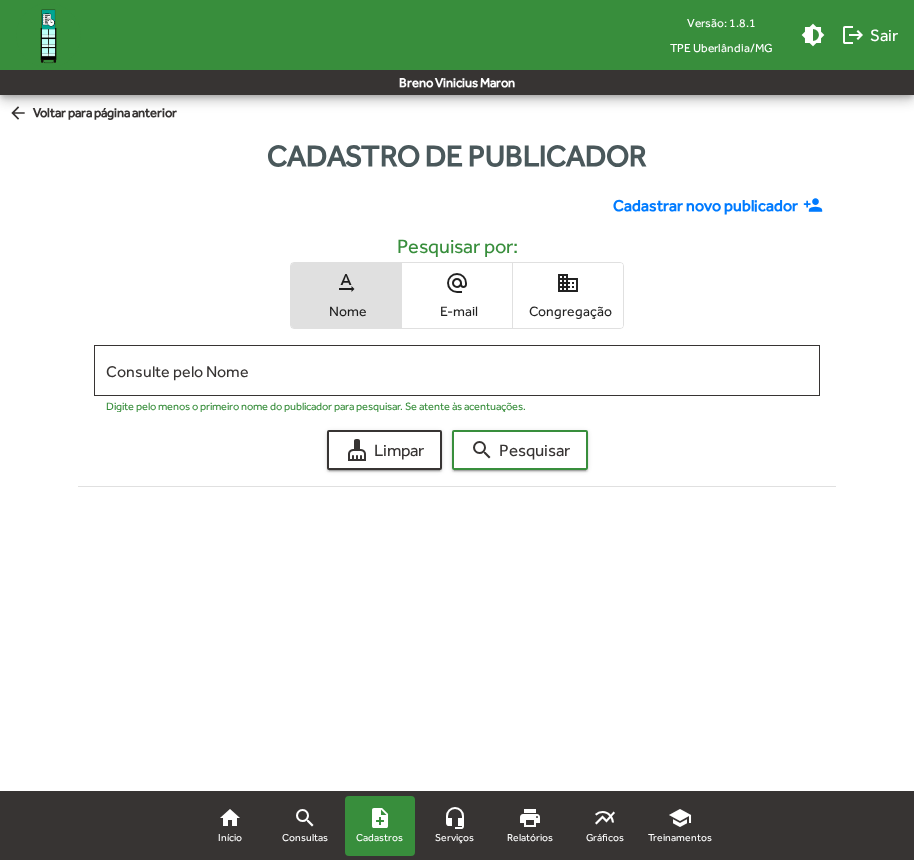 click on "Versão: 1.8.1   TPE Uberlândia/MG  brightness_medium logout  Sair   [FIRST] [LAST]  home Início search Consultas note_add Cadastros headset_mic Serviços print Relatórios multiline_chart Gráficos school Treinamentos arrow_back  Voltar para página anterior   Cadastro de publicador  Cadastrar novo publicador person_add Pesquisar por: text_rotation_none Nome alternate_email E-mail domain Congregação Consulte pelo Nome Digite pelo menos o primeiro nome do publicador para pesquisar. Se atente às acentuações. cleaning_services  Limpar  search  Pesquisar  Filtrar  home Início search Consultas note_add Cadastros headset_mic Serviços print Relatórios multiline_chart Gráficos school Treinamentos
Alterar tema do sistema Sair do Gerente TPE" at bounding box center [457, 321] 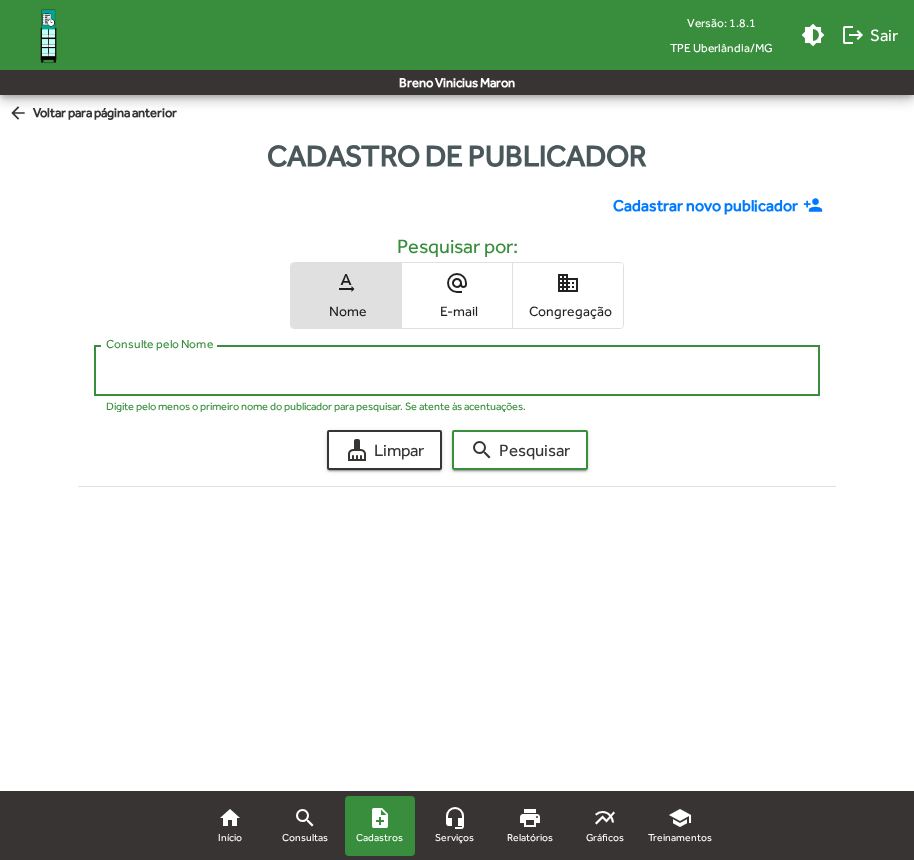 click on "Consulte pelo Nome" at bounding box center (457, 371) 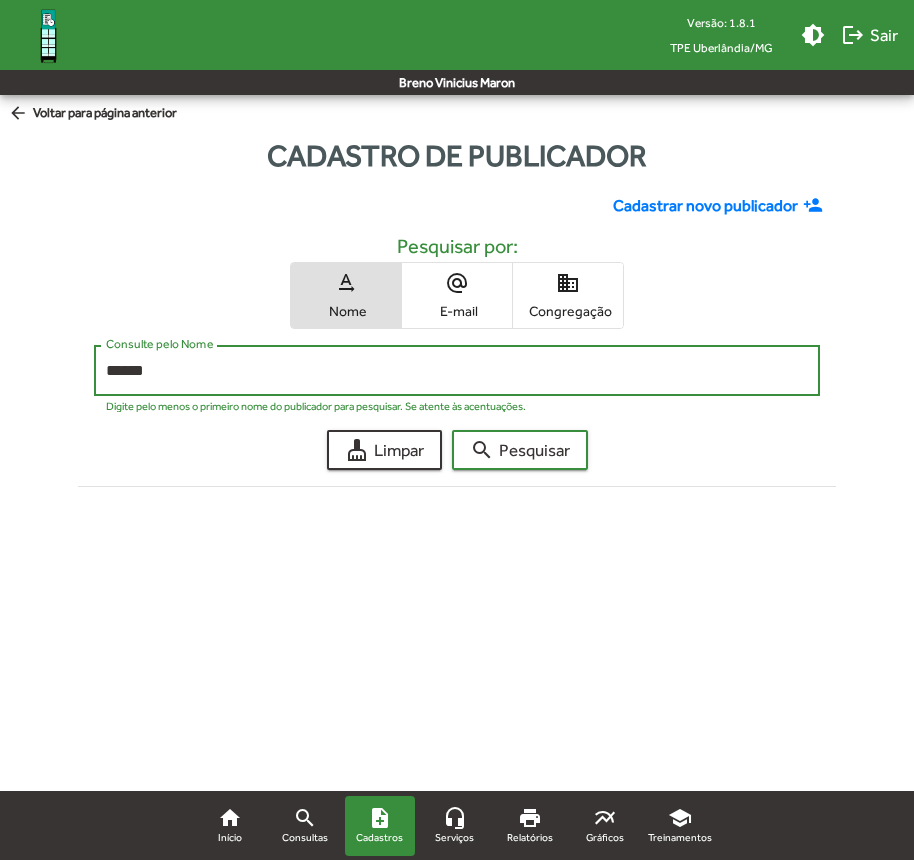 click on "search  Pesquisar" 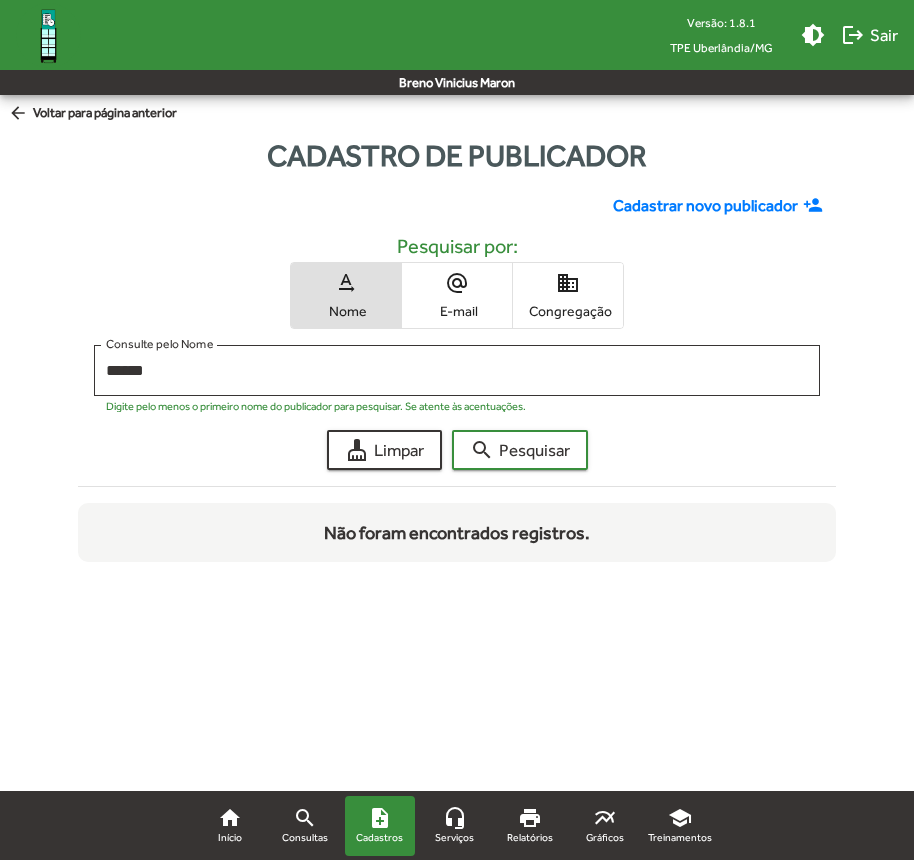 click on "Versão: 1.8.1   TPE Uberlândia/MG  brightness_medium logout  Sair   [FIRST] [LAST]  home Início search Consultas note_add Cadastros headset_mic Serviços print Relatórios multiline_chart Gráficos school Treinamentos arrow_back  Voltar para página anterior   Cadastro de publicador  Cadastrar novo publicador person_add Pesquisar por: text_rotation_none Nome alternate_email E-mail domain Congregação ****** Consulte pelo Nome Digite pelo menos o primeiro nome do publicador para pesquisar. Se atente às acentuações. cleaning_services  Limpar  search  Pesquisar   Não foram encontrados registros.  home Início search Consultas note_add Cadastros headset_mic Serviços print Relatórios multiline_chart Gráficos school Treinamentos
Alterar tema do sistema Sair do Gerente TPE" at bounding box center (457, 342) 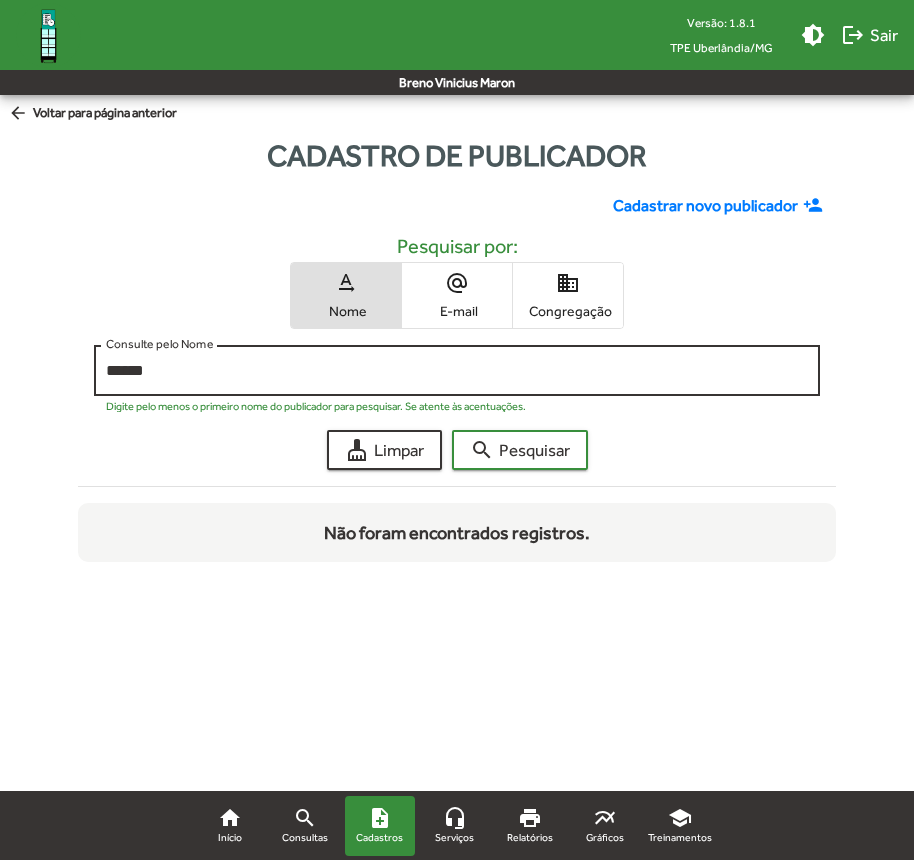 click on "****** Consulte pelo Nome" 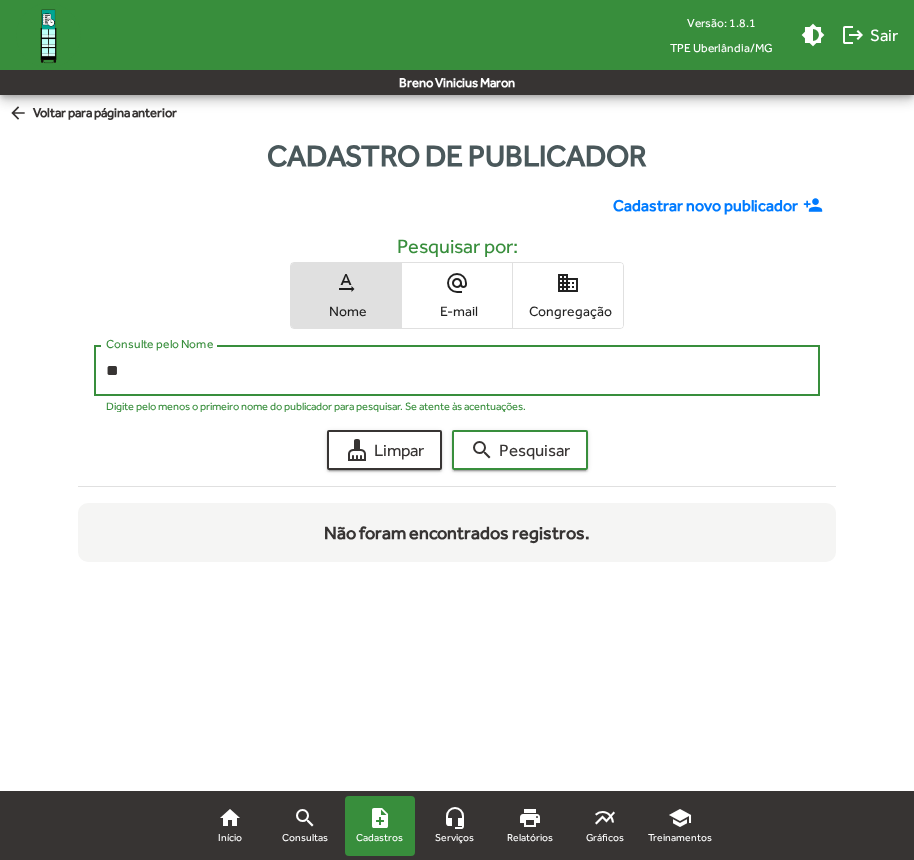 type on "*" 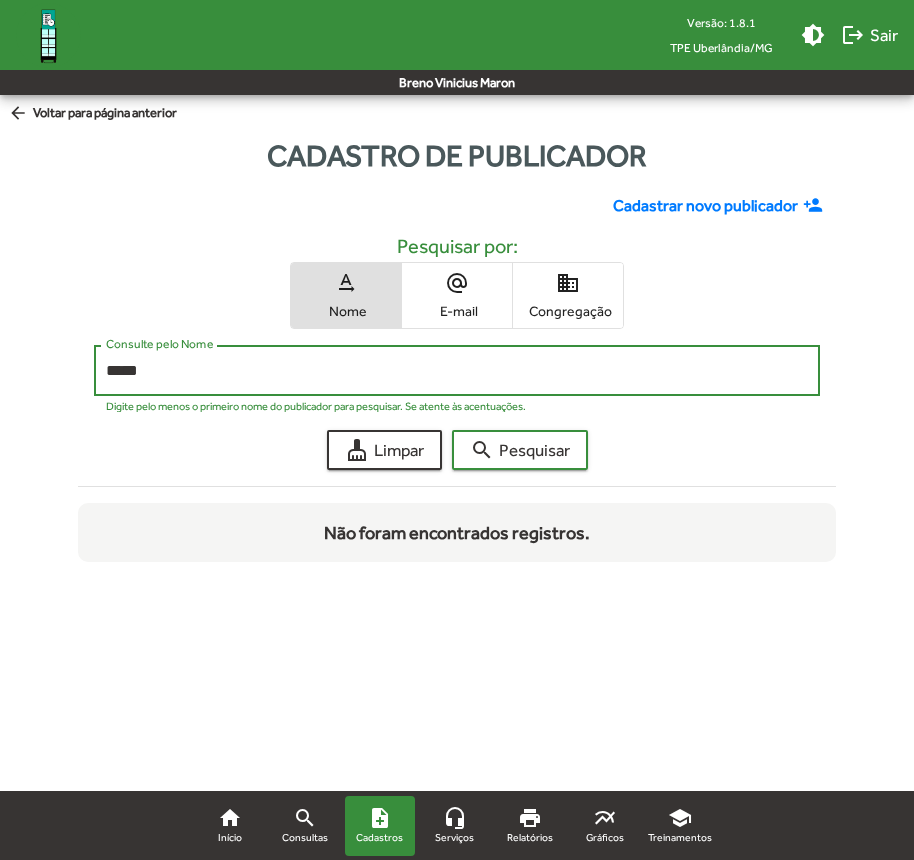 click on "search  Pesquisar" 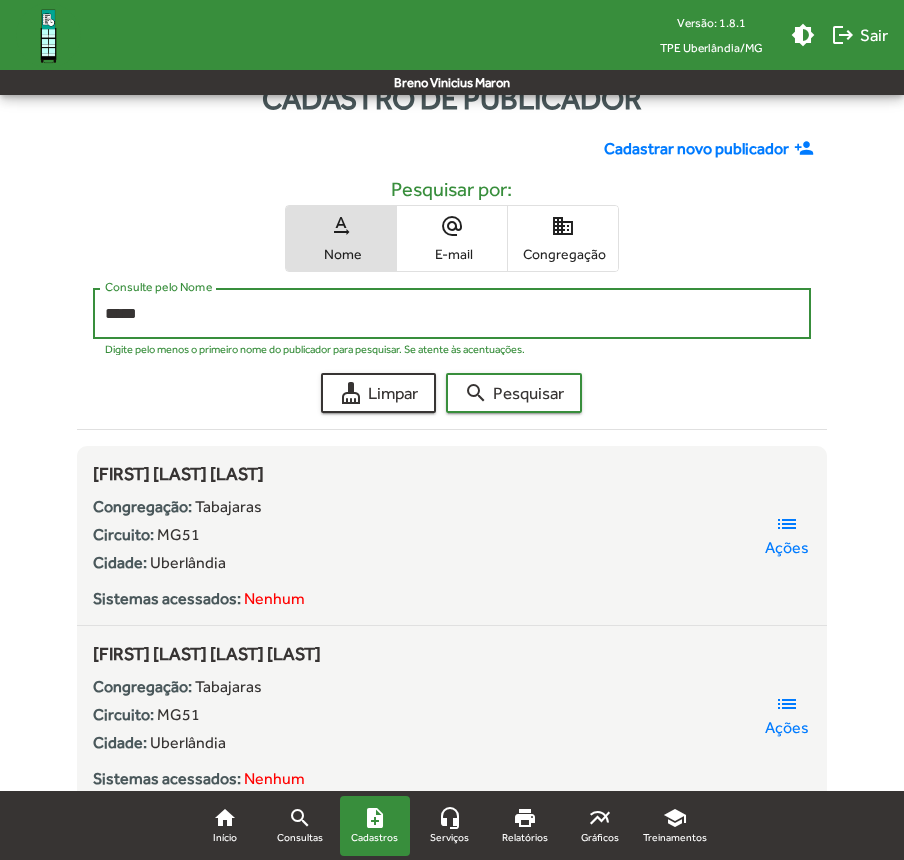 scroll, scrollTop: 58, scrollLeft: 0, axis: vertical 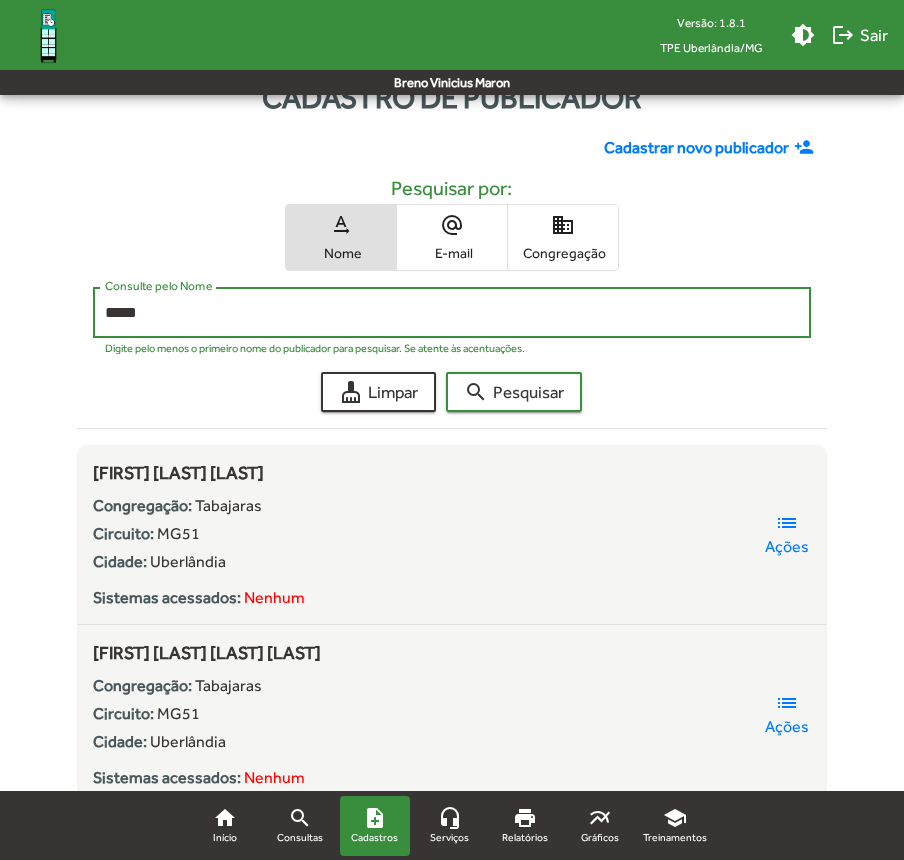 click on "*****" at bounding box center [451, 313] 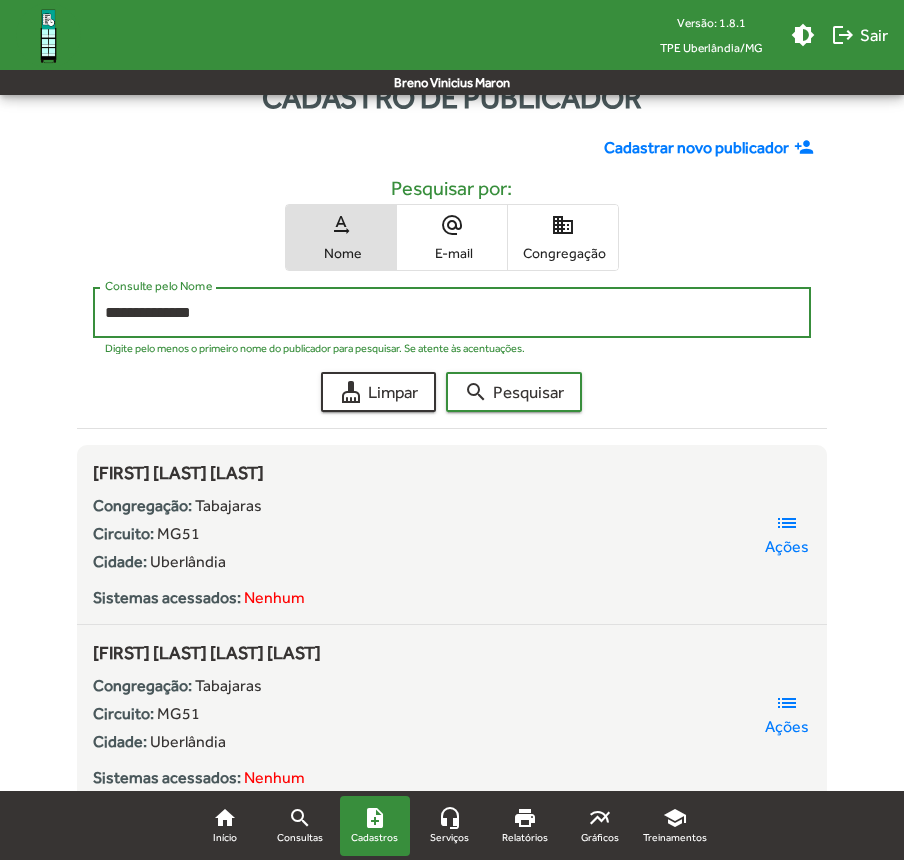 click on "search  Pesquisar" 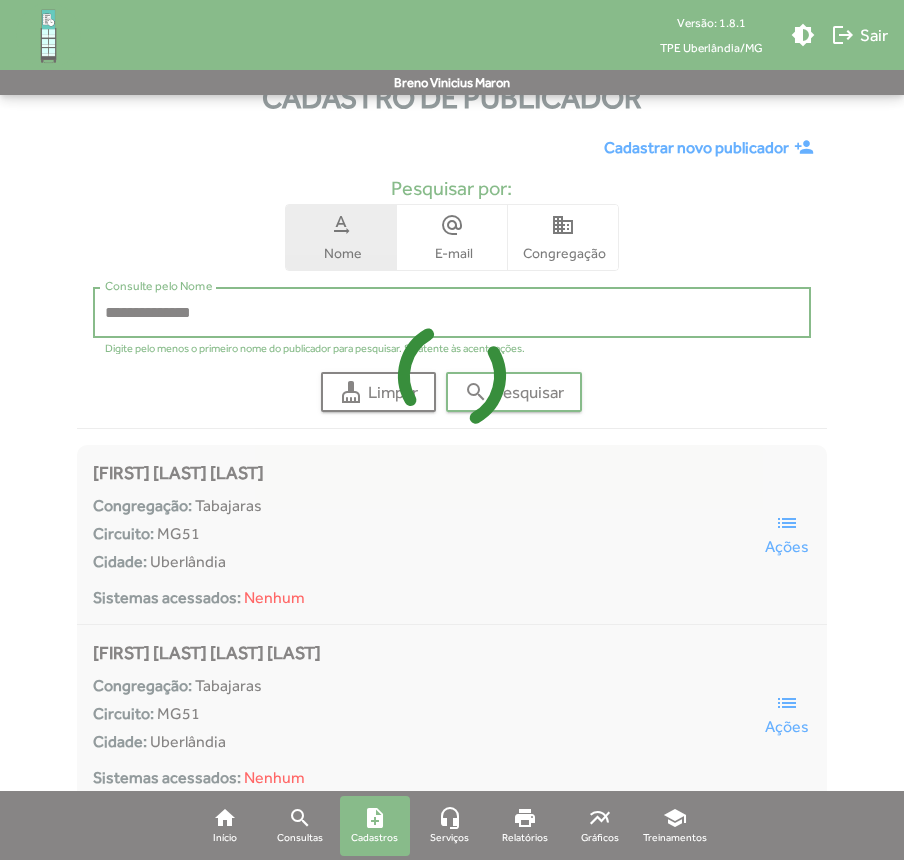 scroll, scrollTop: 0, scrollLeft: 0, axis: both 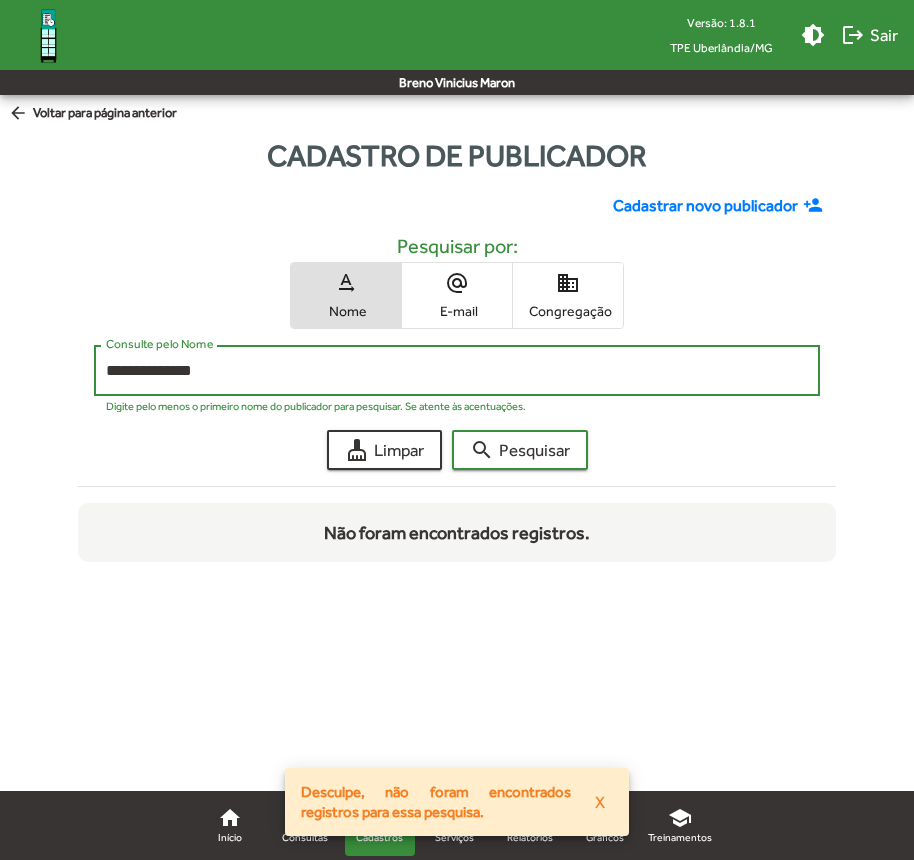 click on "**********" at bounding box center (457, 371) 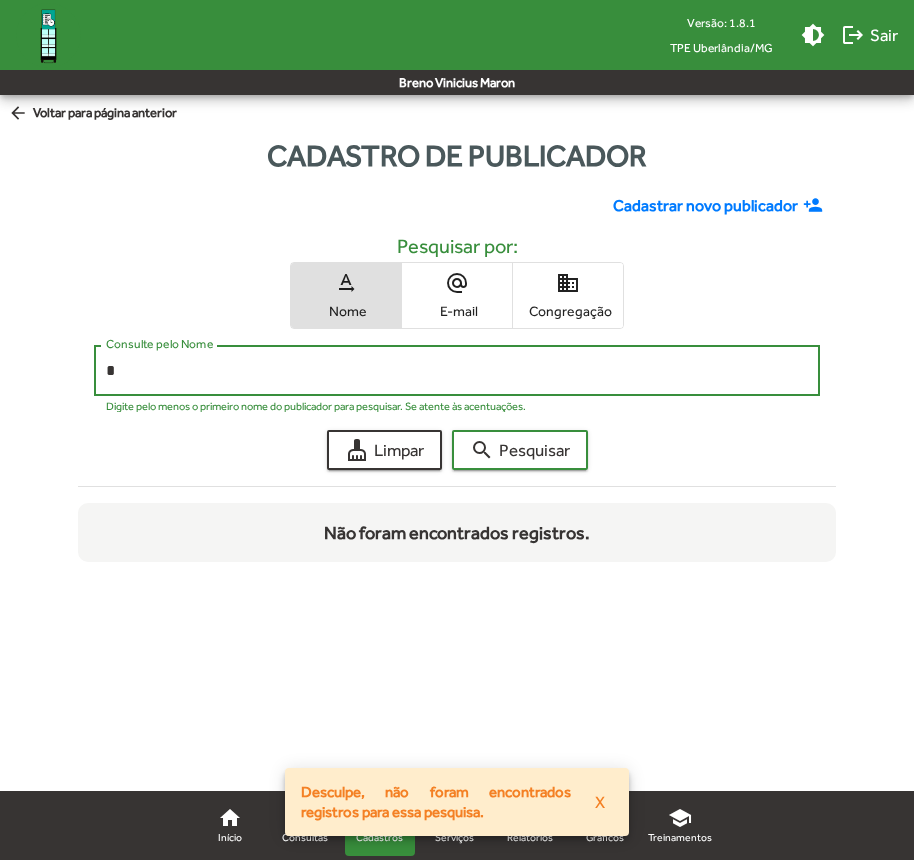 click on "*" at bounding box center (457, 371) 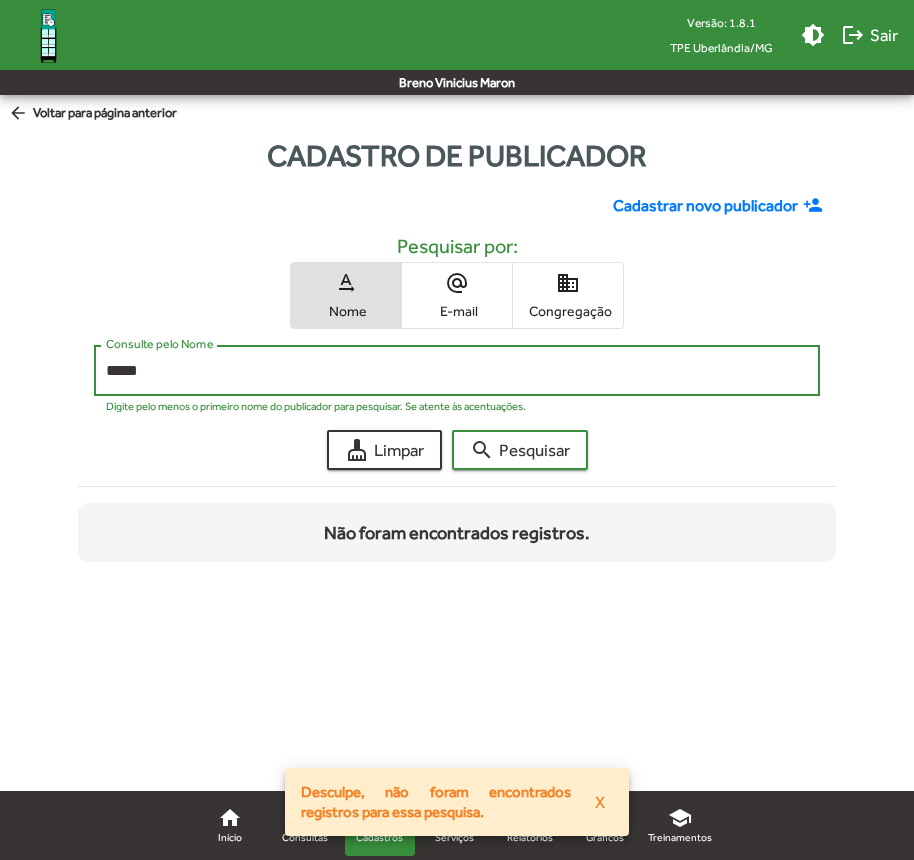 type on "*****" 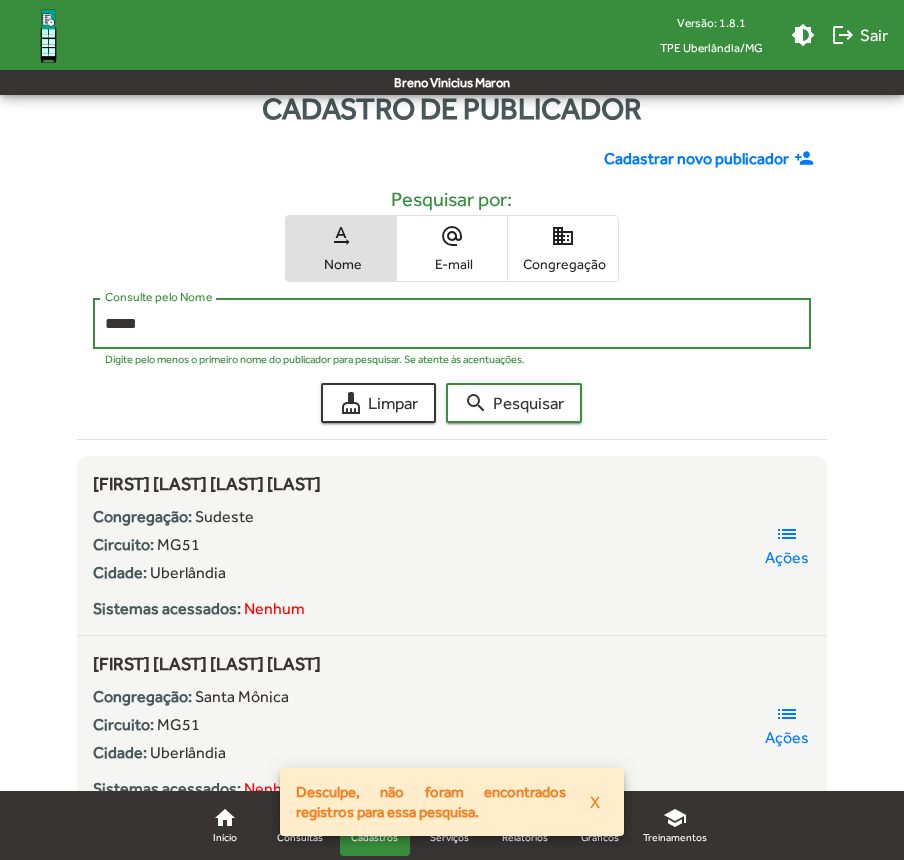 scroll, scrollTop: 42, scrollLeft: 0, axis: vertical 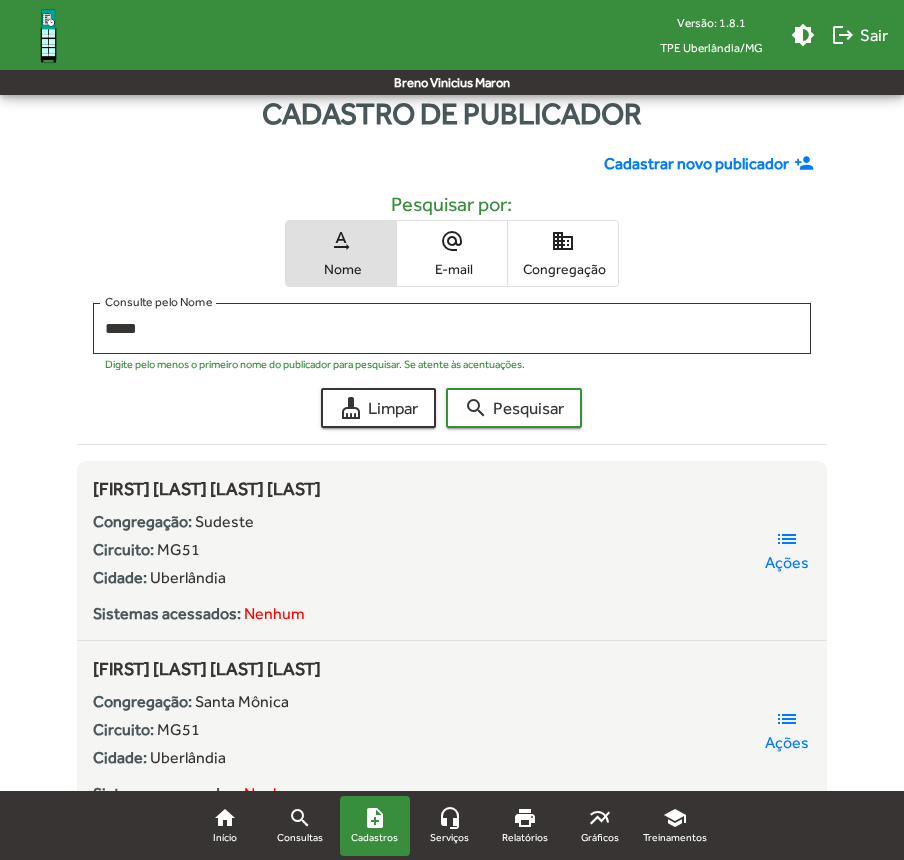 click on "Cadastrar novo publicador" 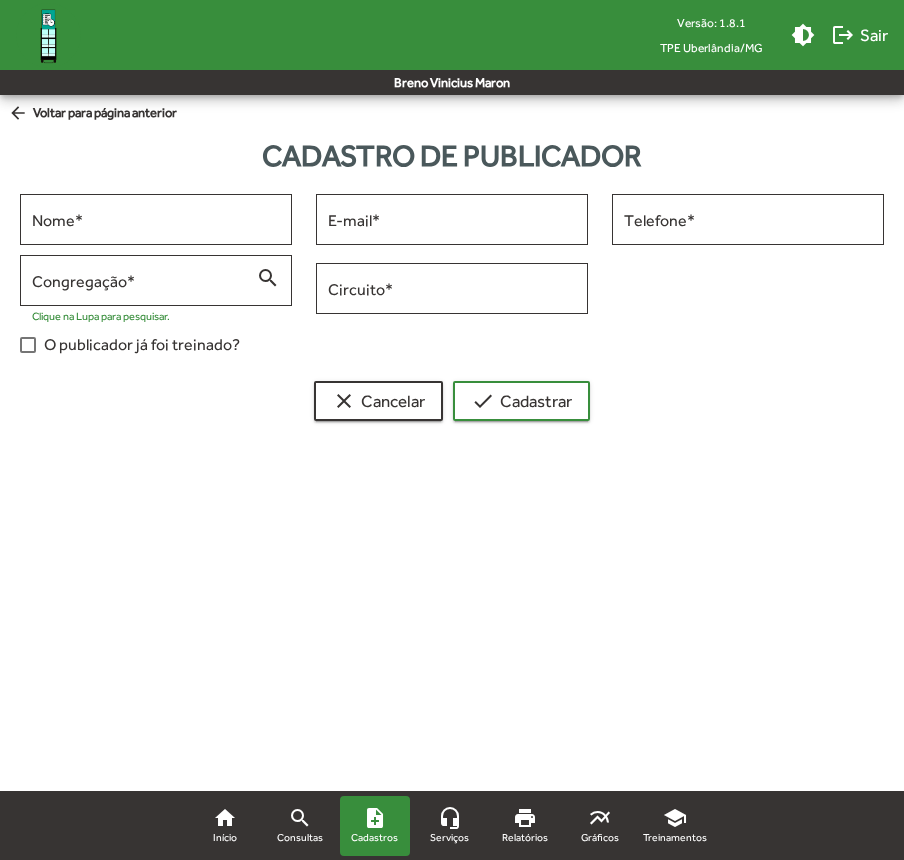 scroll, scrollTop: 0, scrollLeft: 0, axis: both 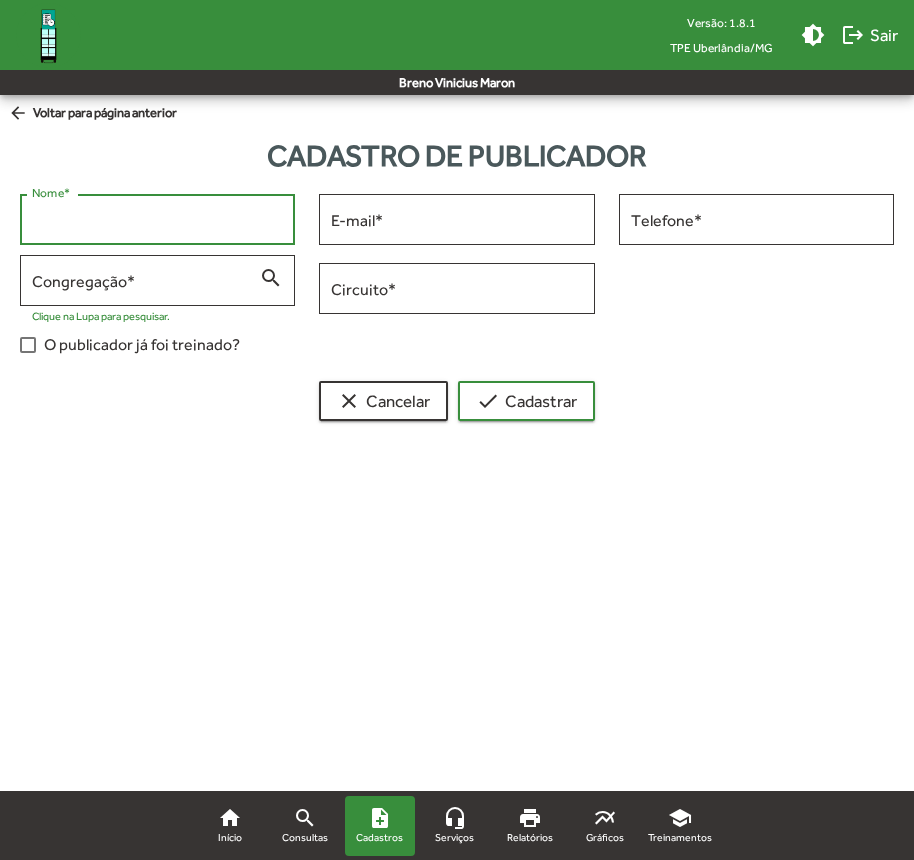 click on "Nome  *" at bounding box center [157, 220] 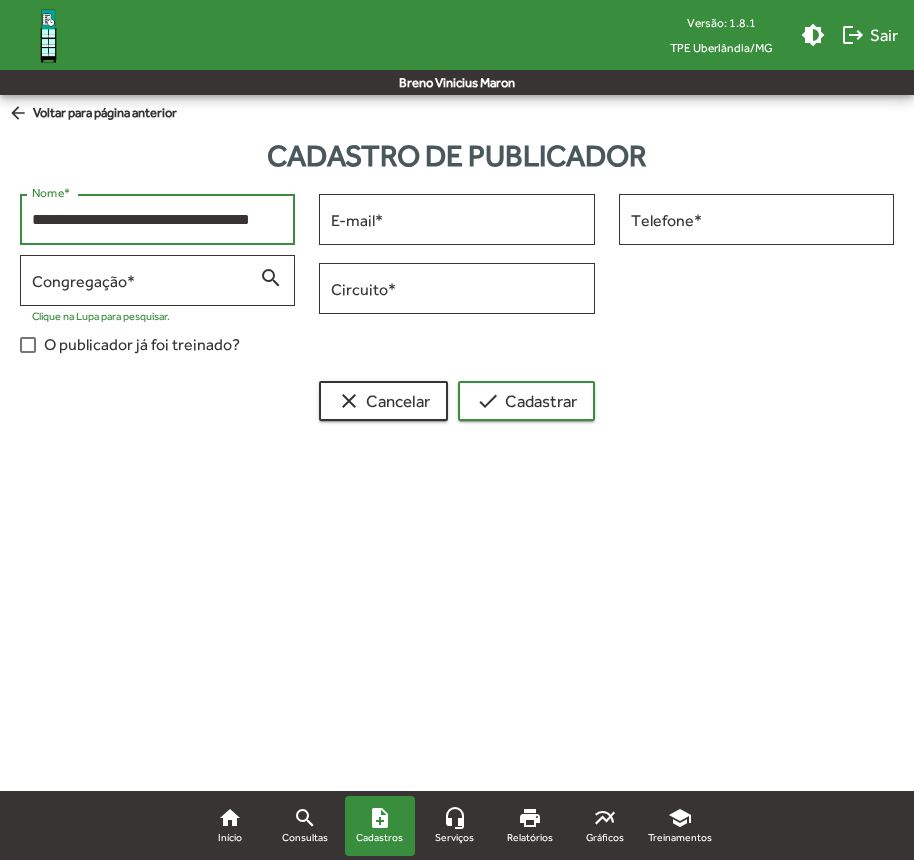 type on "**********" 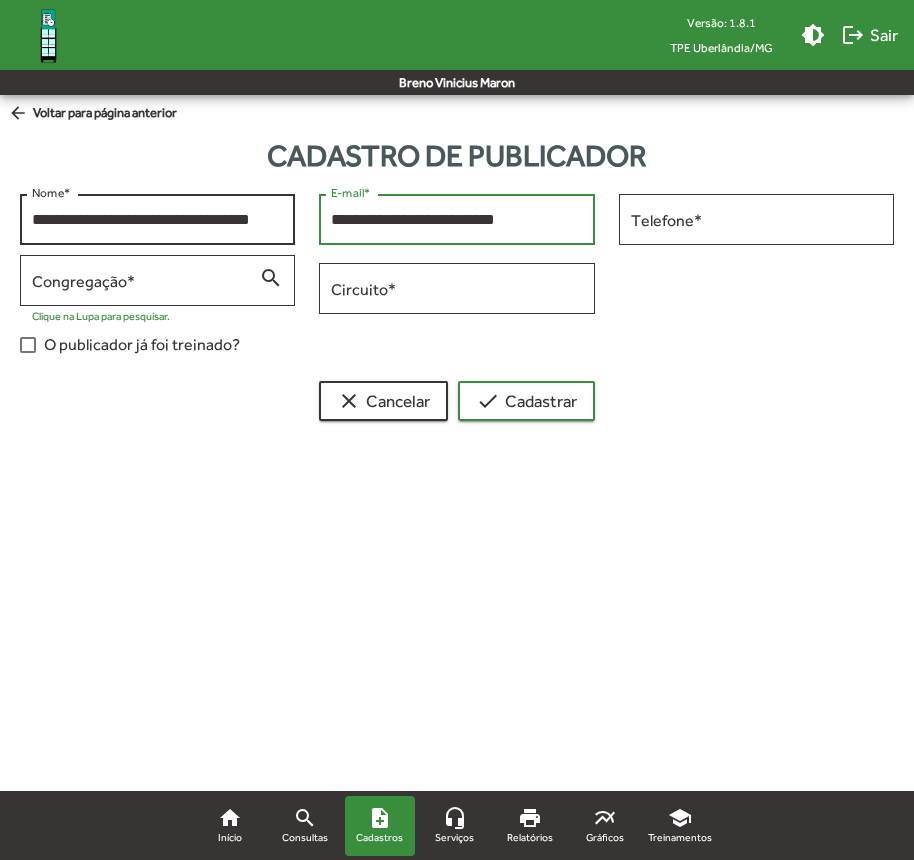 type on "**********" 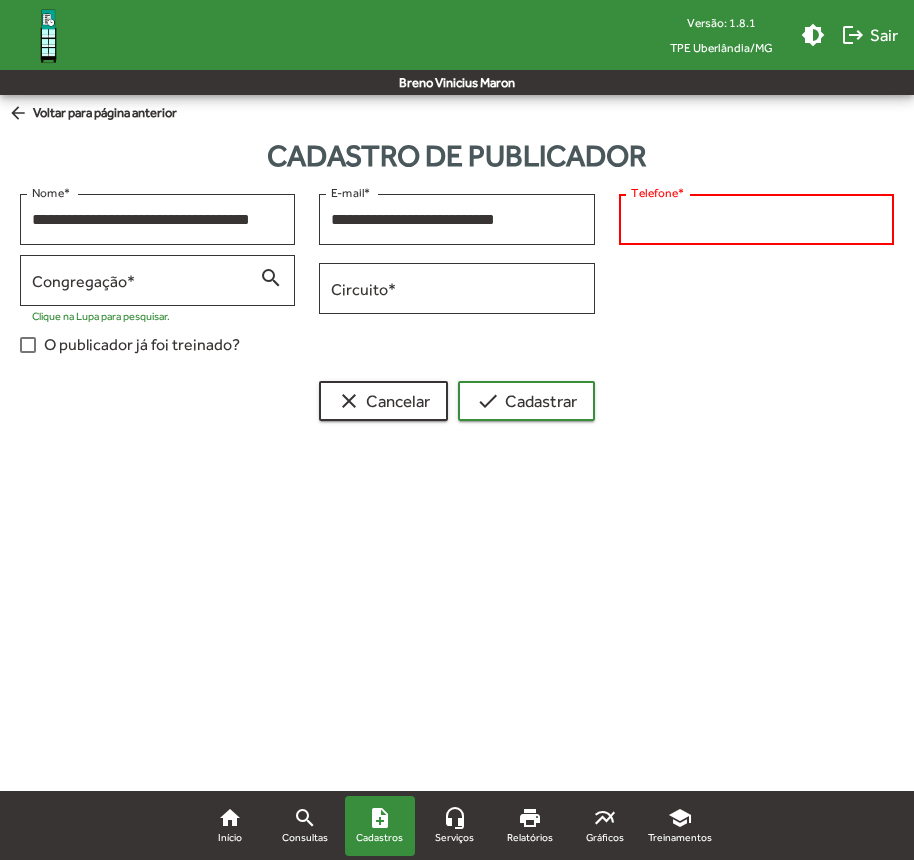 click on "Telefone  *" at bounding box center (756, 220) 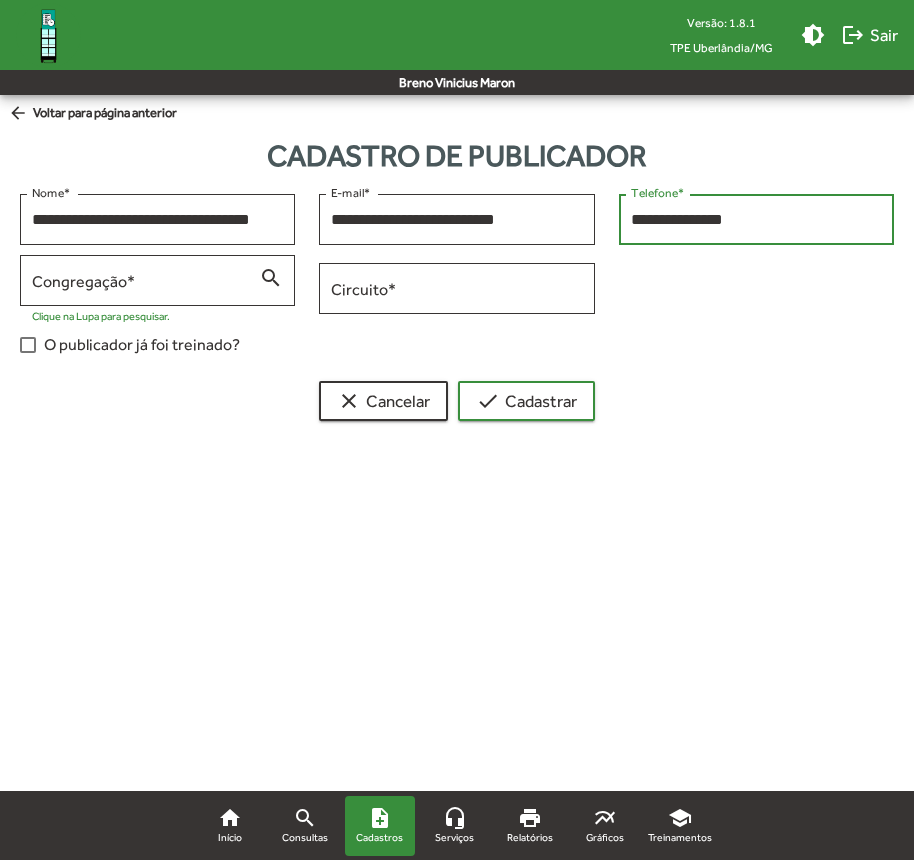 click on "**********" at bounding box center (756, 220) 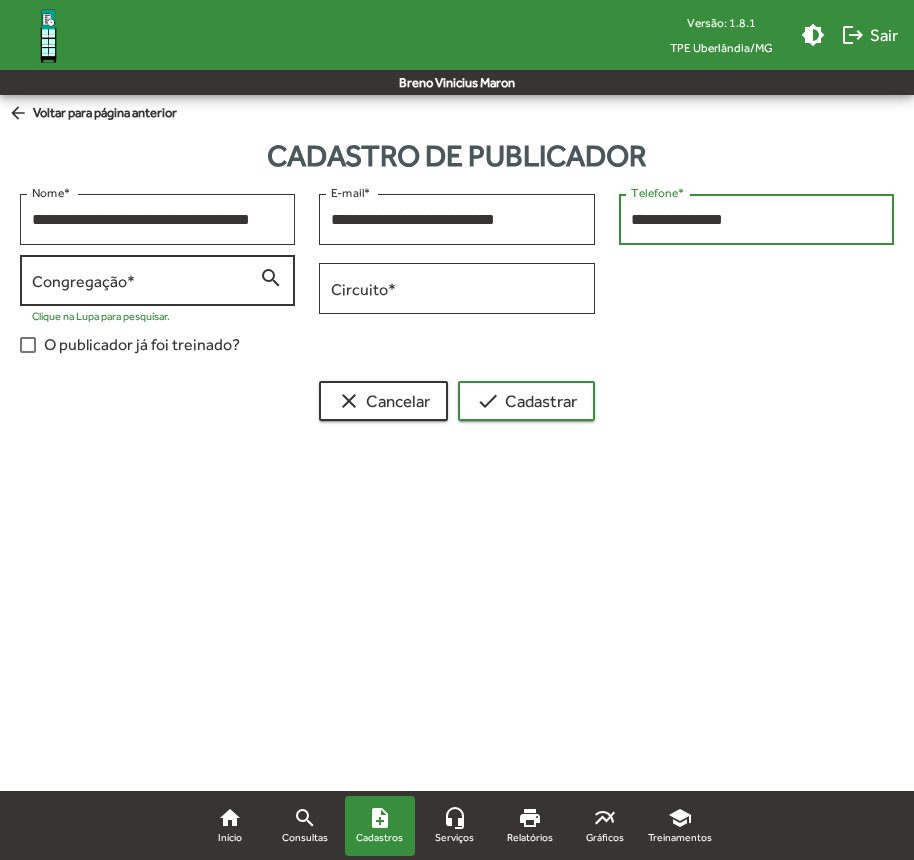 type on "**********" 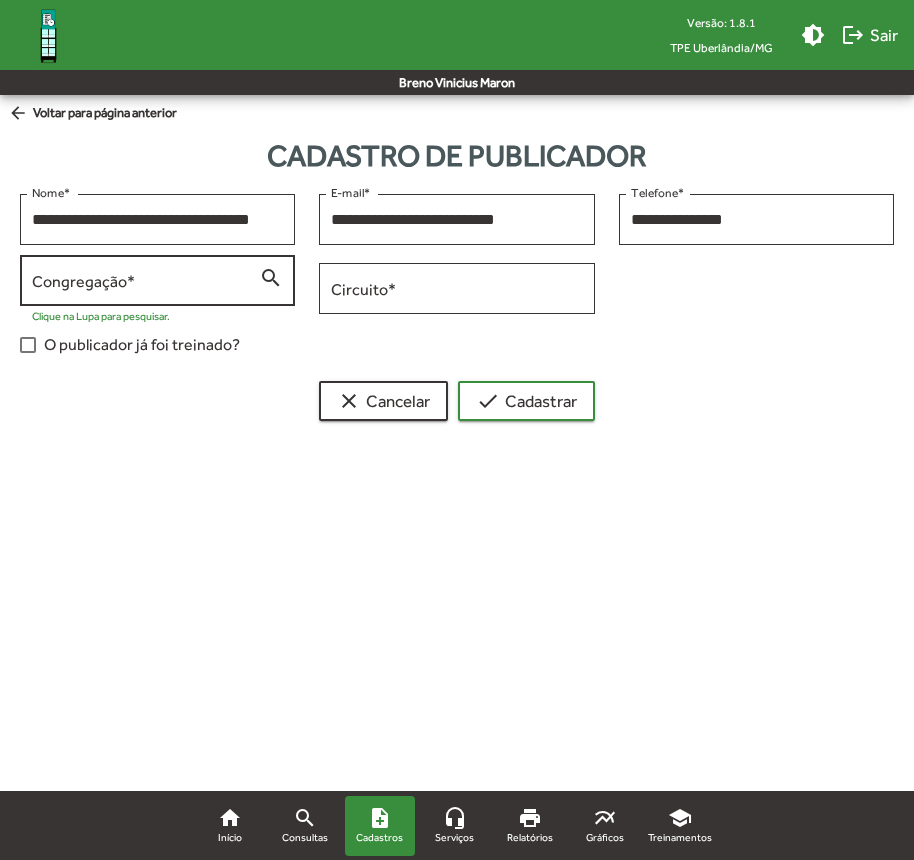 click on "Congregação  *" at bounding box center (145, 281) 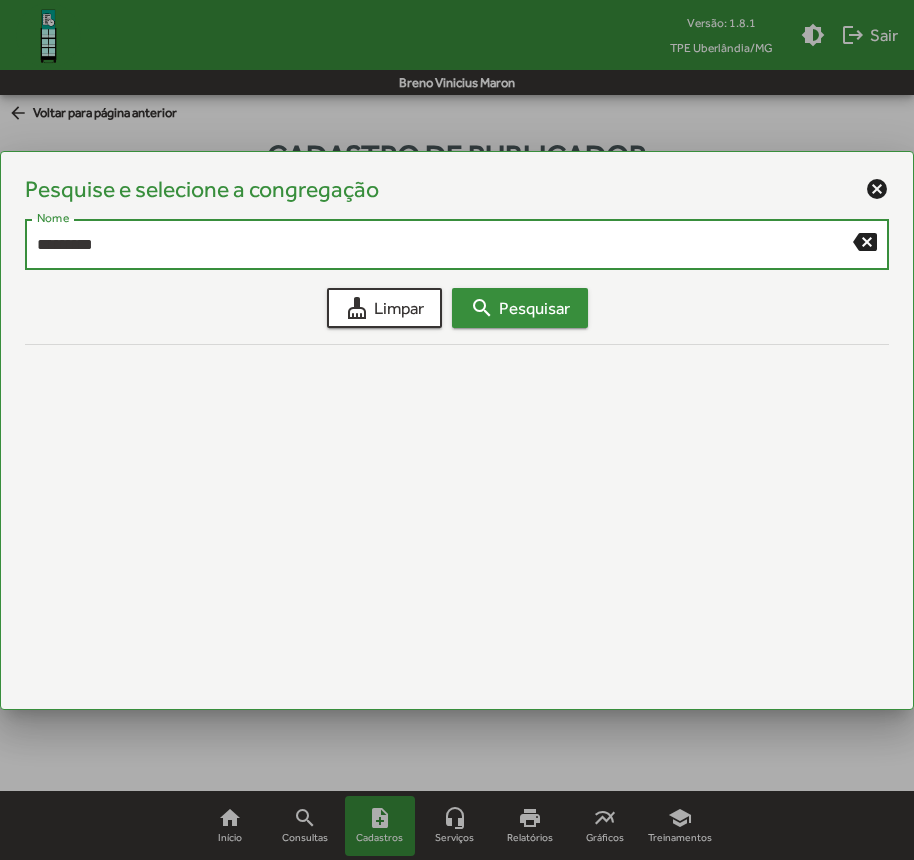 type on "*********" 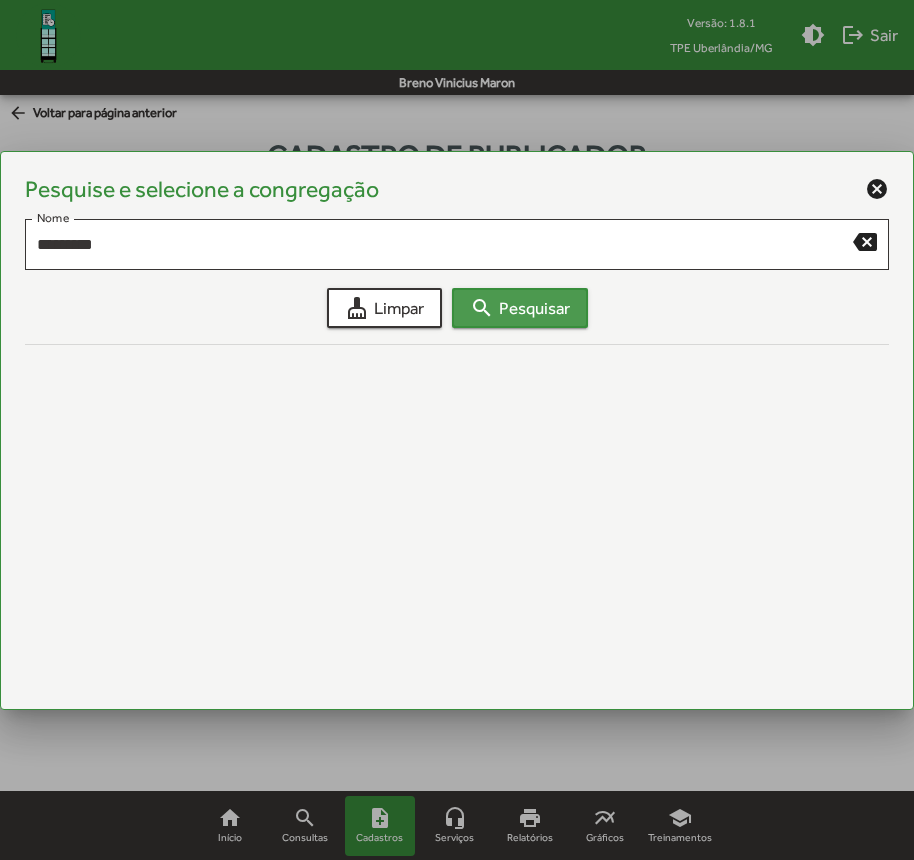 click on "search  Pesquisar" at bounding box center (520, 308) 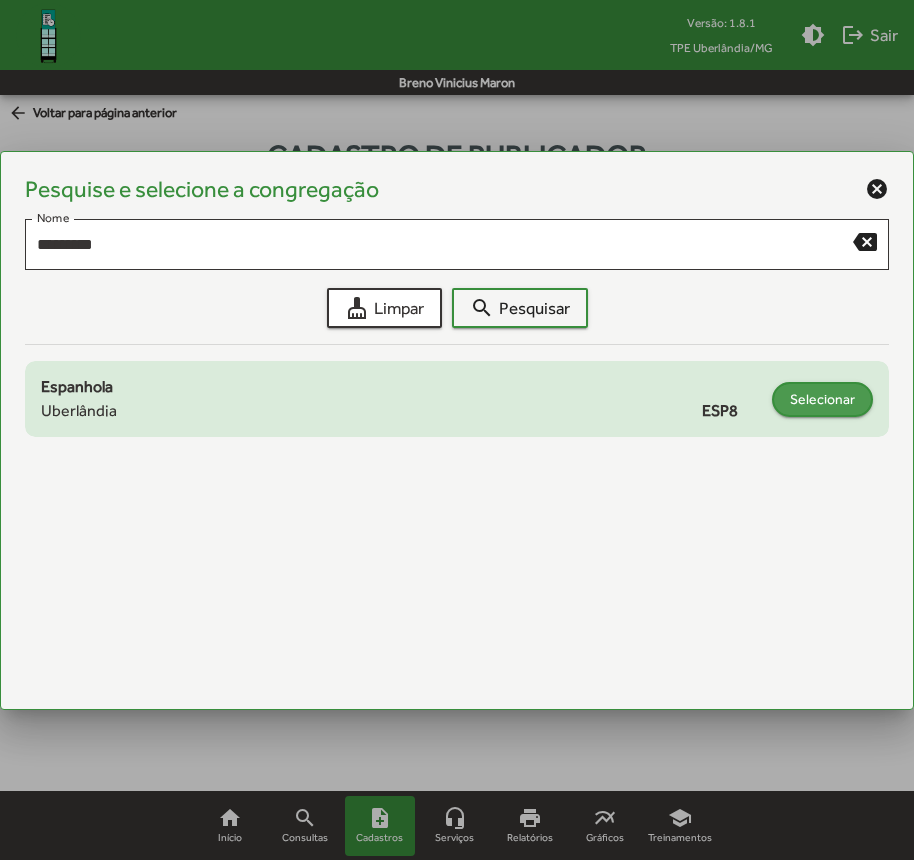 click on "Selecionar" 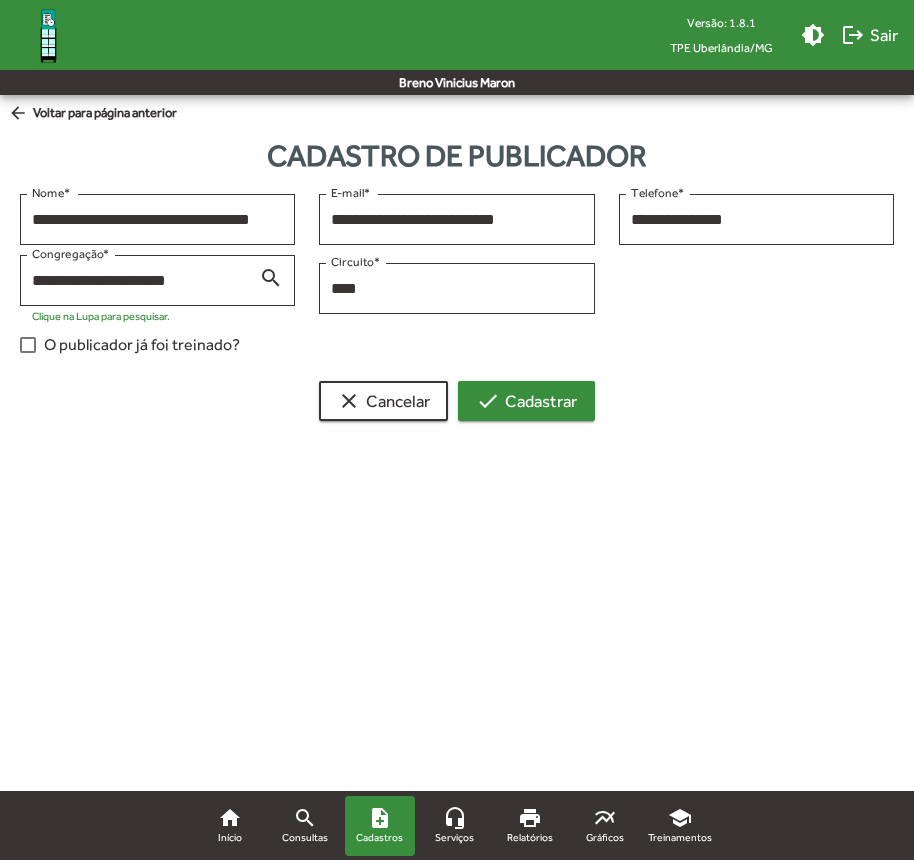 drag, startPoint x: 533, startPoint y: 380, endPoint x: 524, endPoint y: 388, distance: 12.0415945 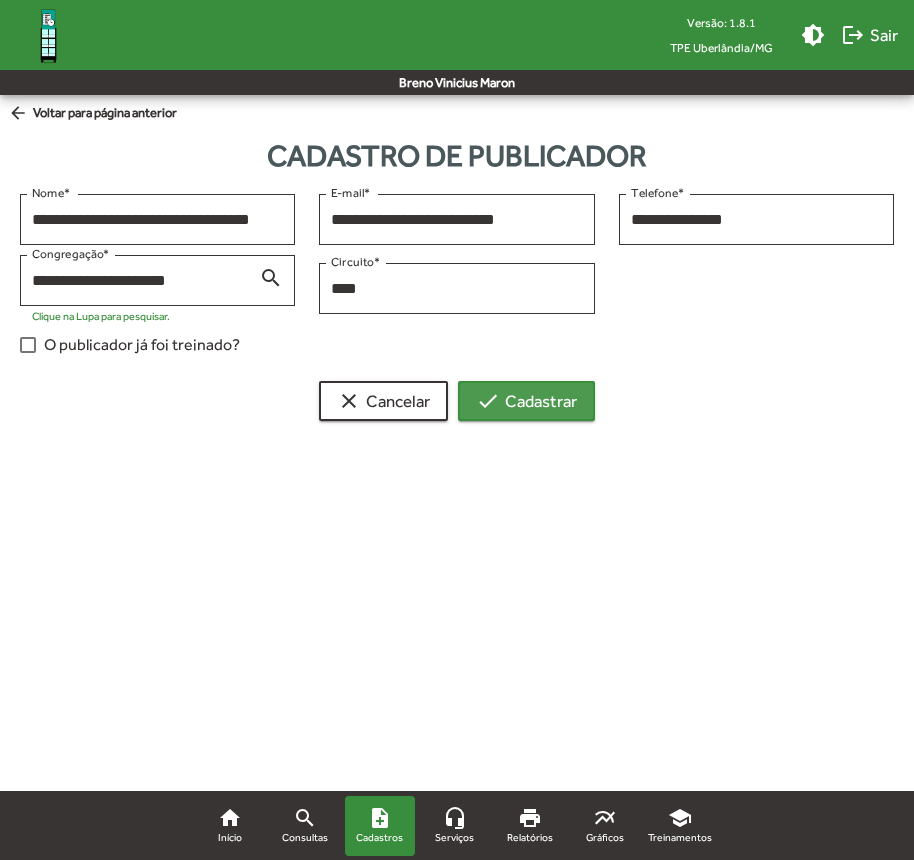 click on "check  Cadastrar" at bounding box center [526, 401] 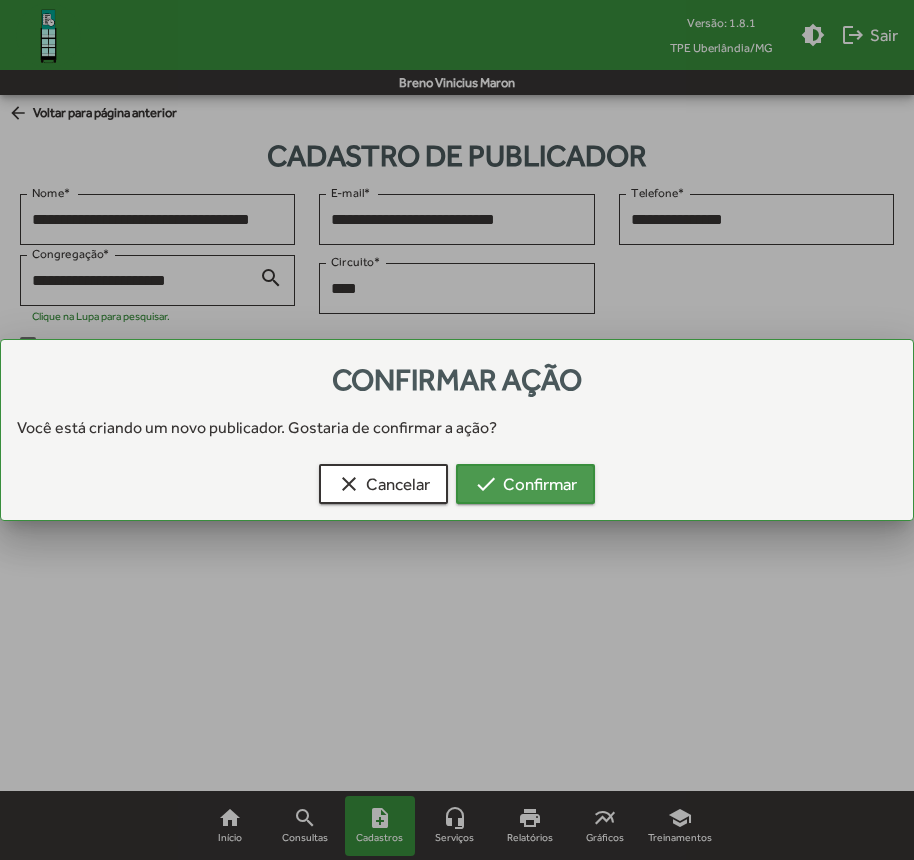 click on "check  Confirmar" at bounding box center (525, 484) 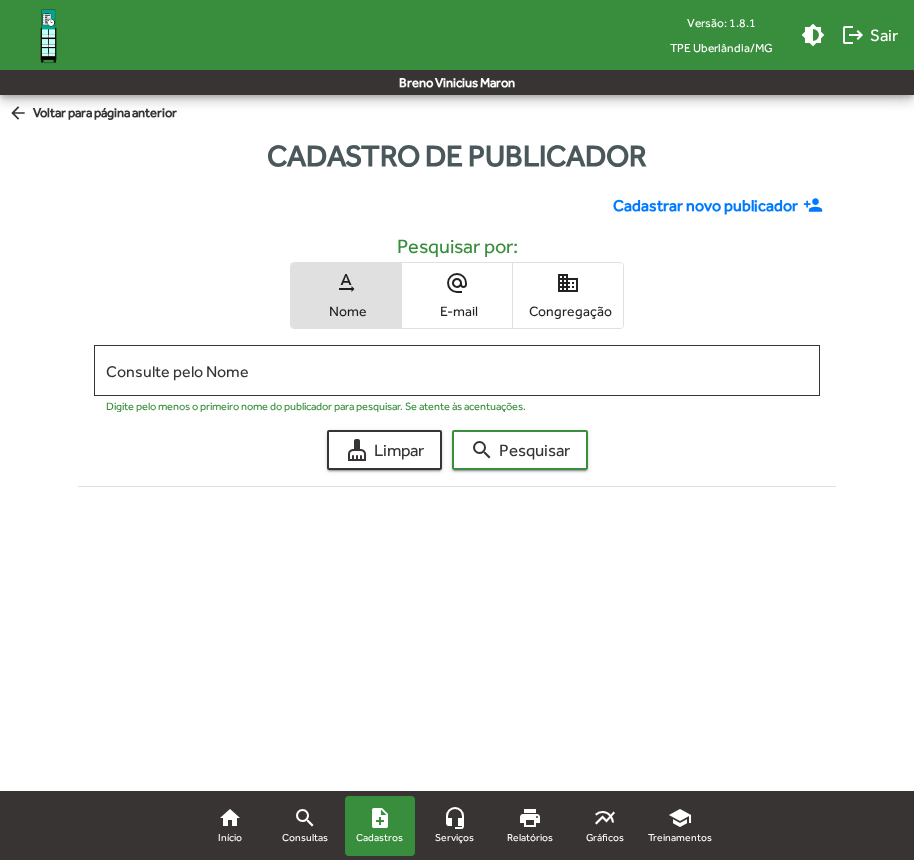 click on "Cadastrar novo publicador" 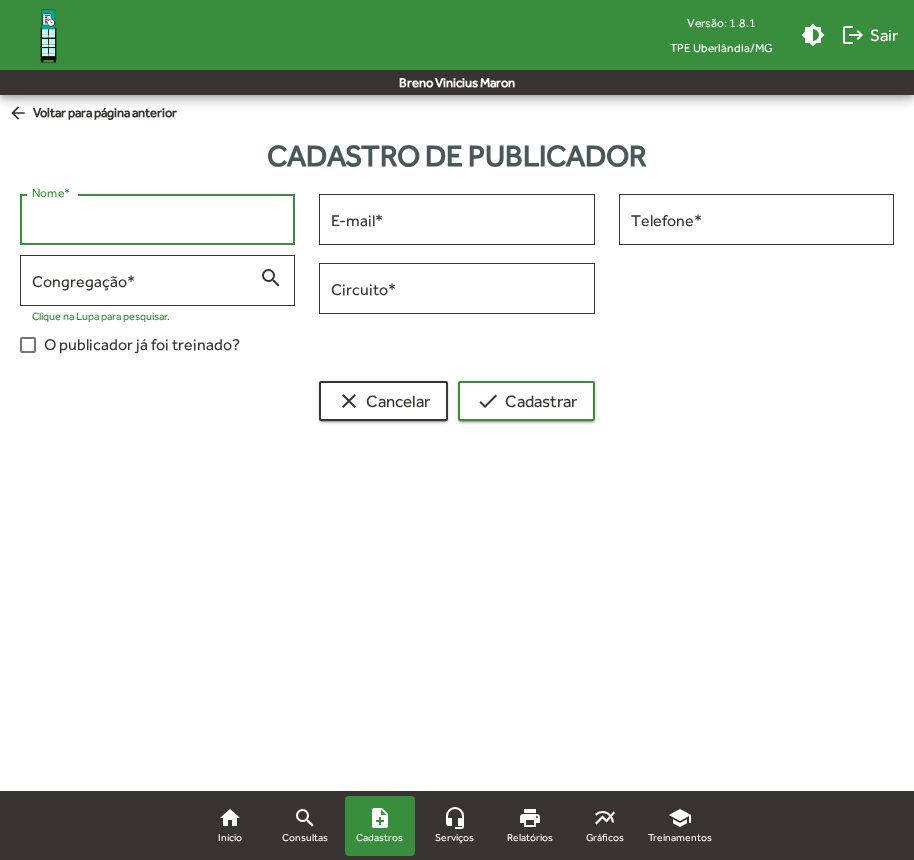 click on "Nome  *" at bounding box center [157, 220] 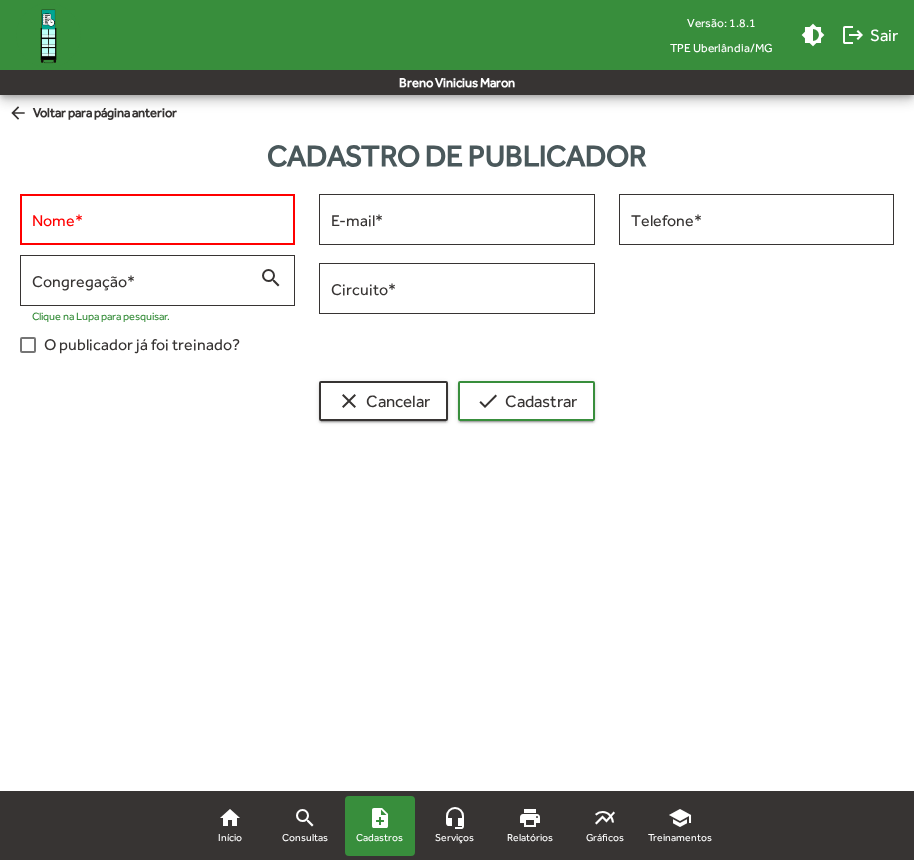 click on "Versão: 1.8.1   TPE Uberlândia/MG  brightness_medium logout  Sair   [FIRST] [LAST]  home Início search Consultas note_add Cadastros headset_mic Serviços print Relatórios multiline_chart Gráficos school Treinamentos arrow_back  Voltar para página anterior   Cadastro de publicador  Nome  * E-mail  * Telefone  * Congregação  * search Clique na Lupa para pesquisar. Circuito  *   O publicador já foi treinado? clear  Cancelar  check  Cadastrar  home Início search Consultas note_add Cadastros headset_mic Serviços print Relatórios multiline_chart Gráficos school Treinamentos
Alterar tema do sistema Sair do Gerente TPE" at bounding box center [457, 272] 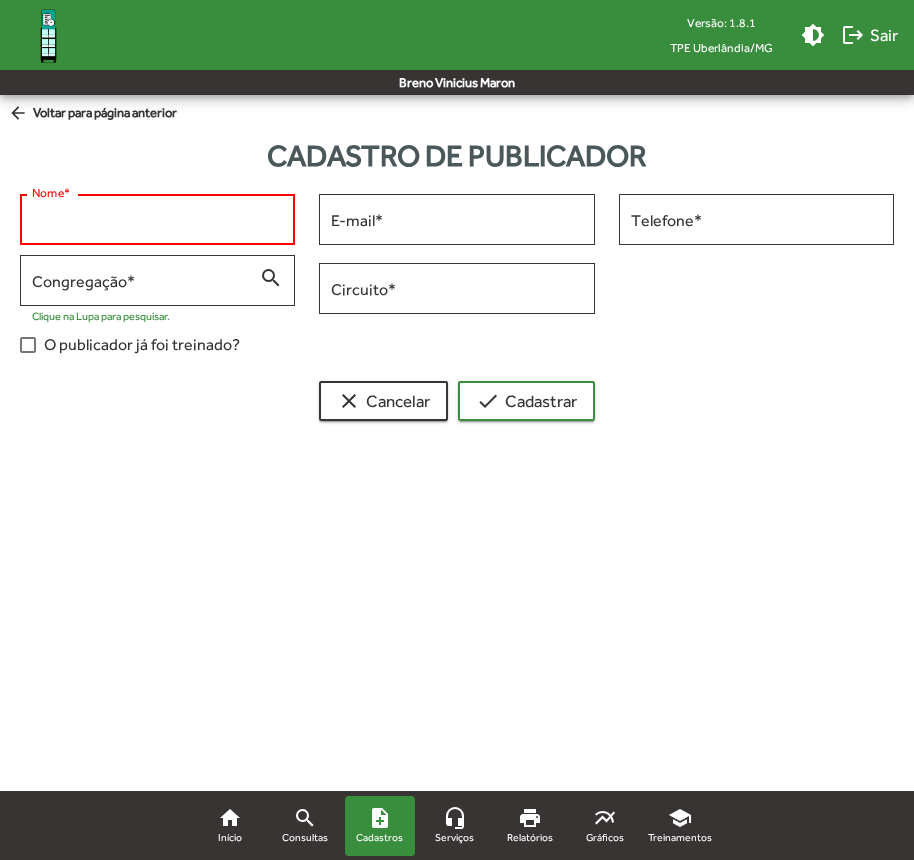 click on "Nome  *" at bounding box center [157, 220] 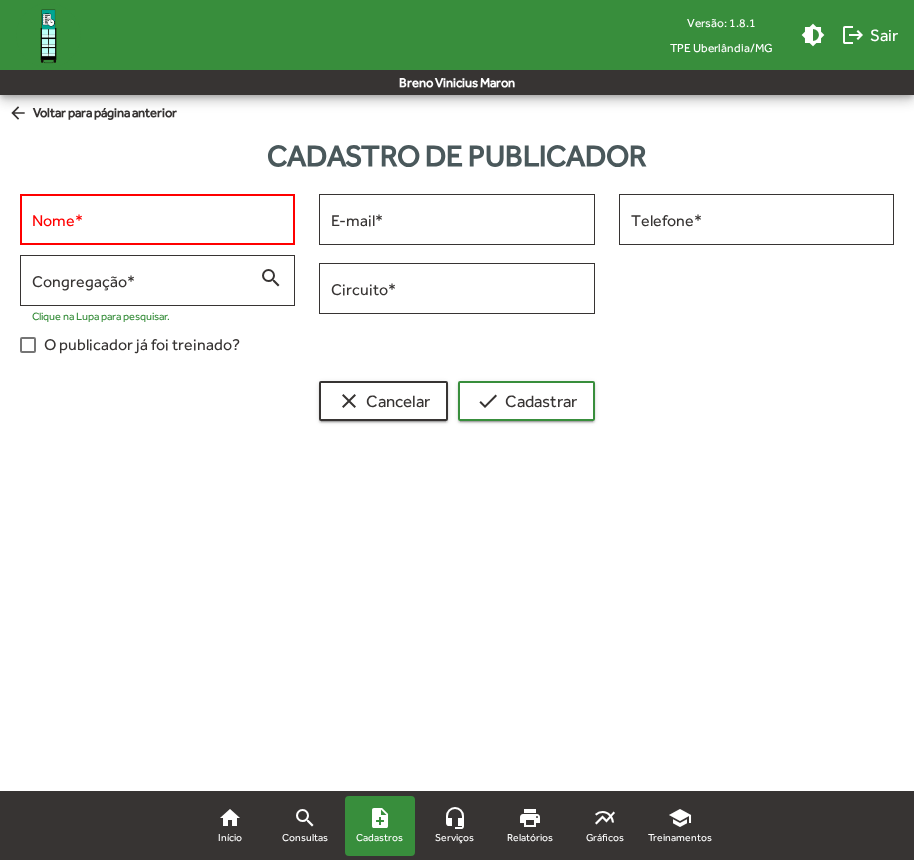 click on "arrow_back" 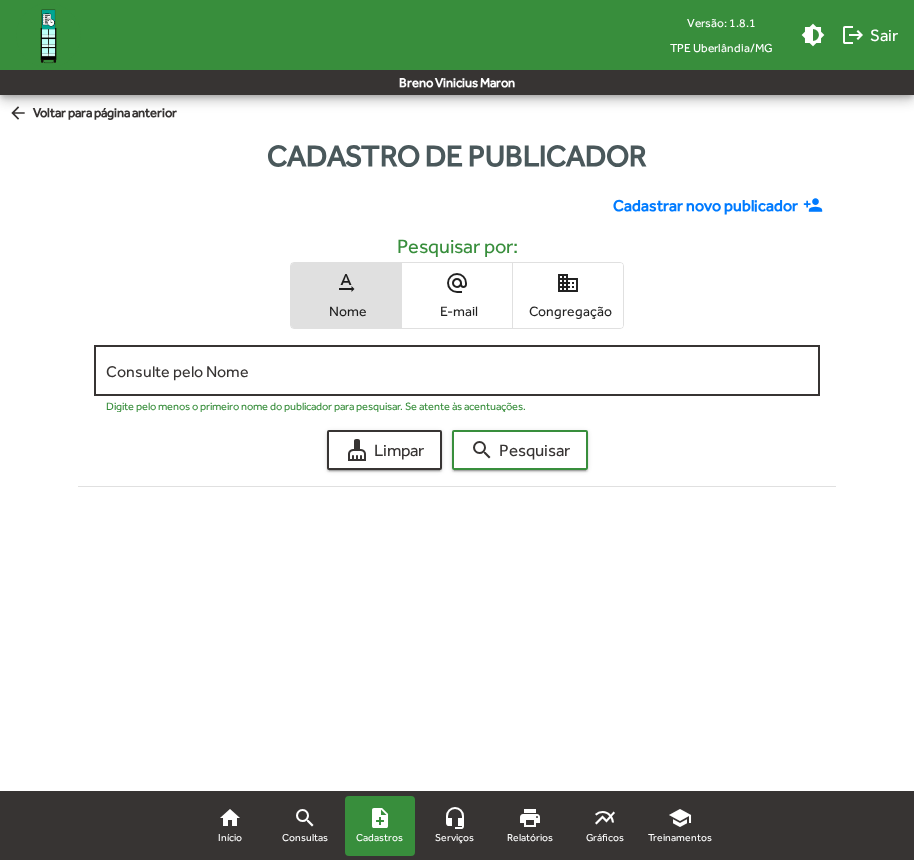 click on "Consulte pelo Nome" 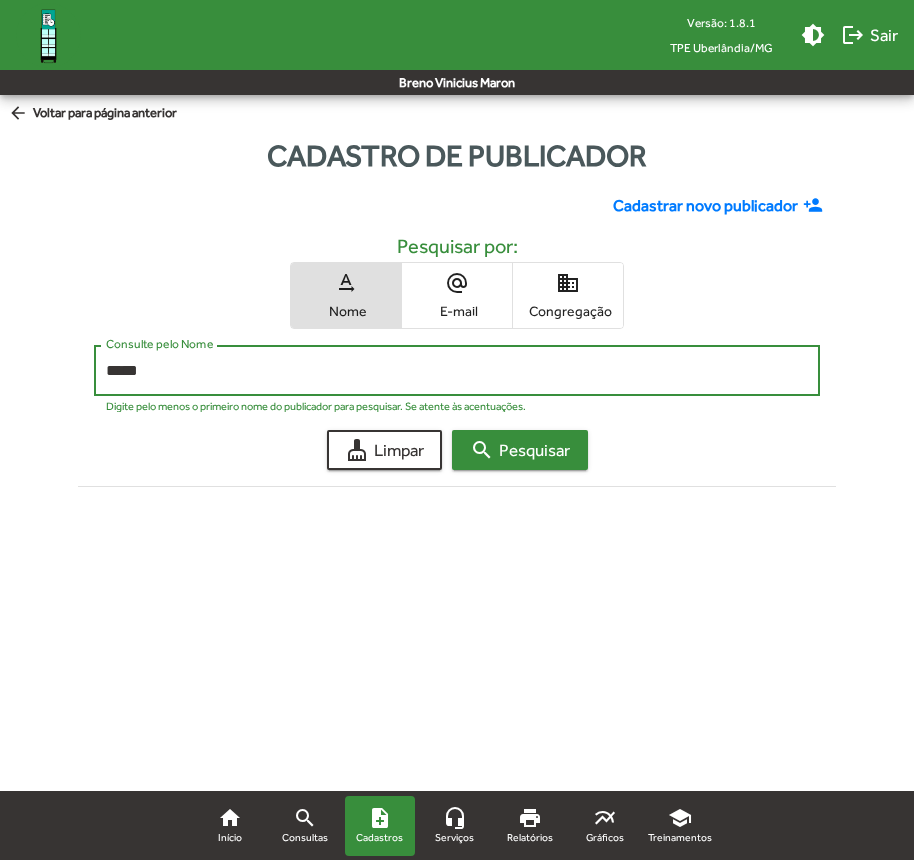 type on "*****" 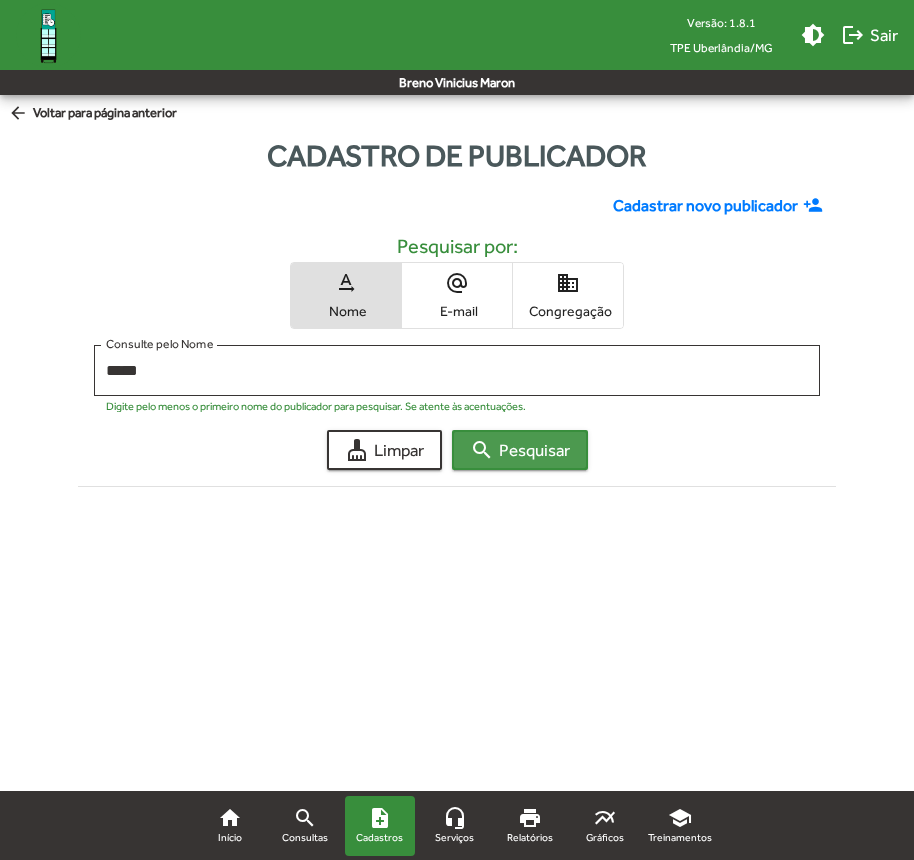 click on "search  Pesquisar" 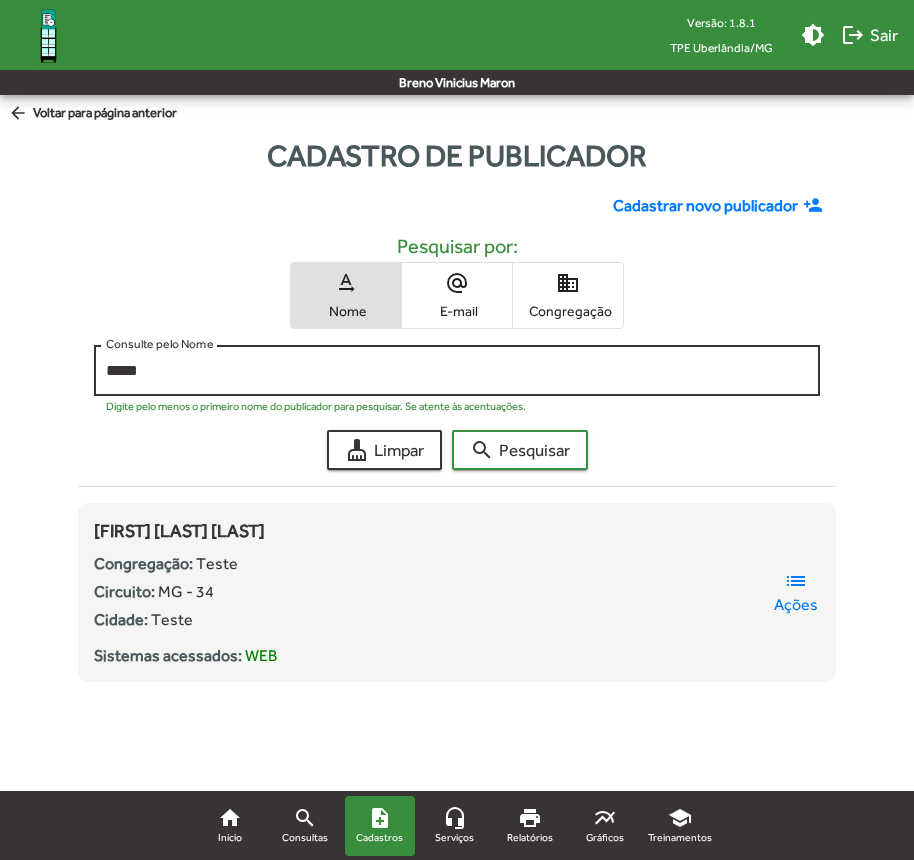 click on "*****" at bounding box center (457, 371) 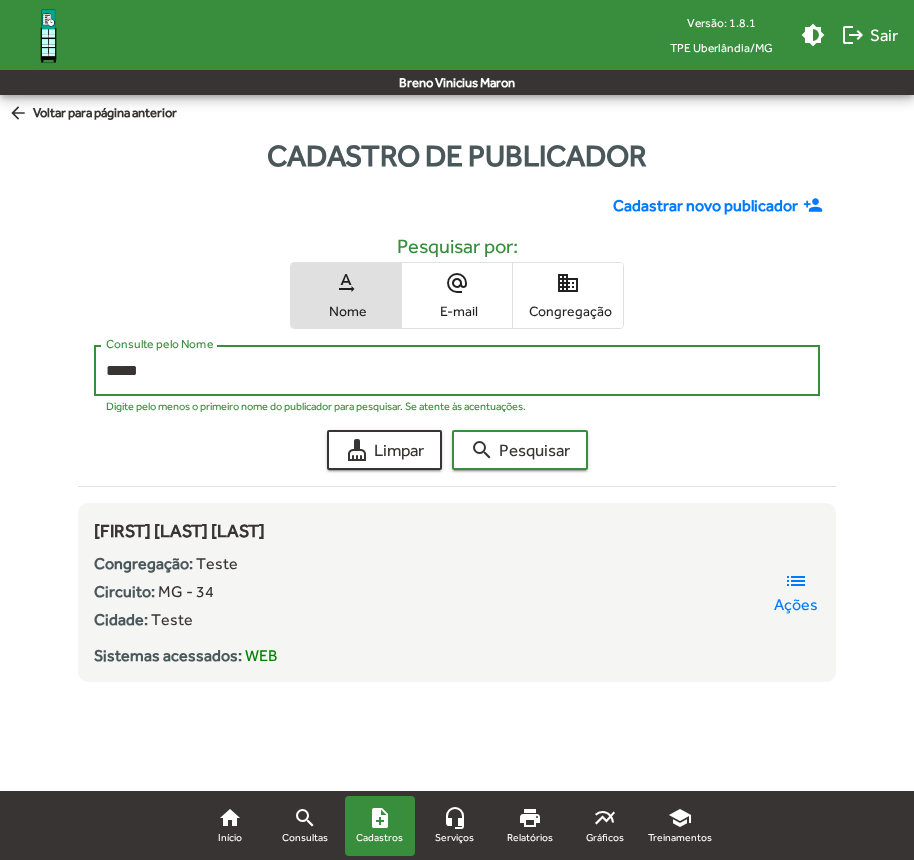 click on "*****" at bounding box center [457, 371] 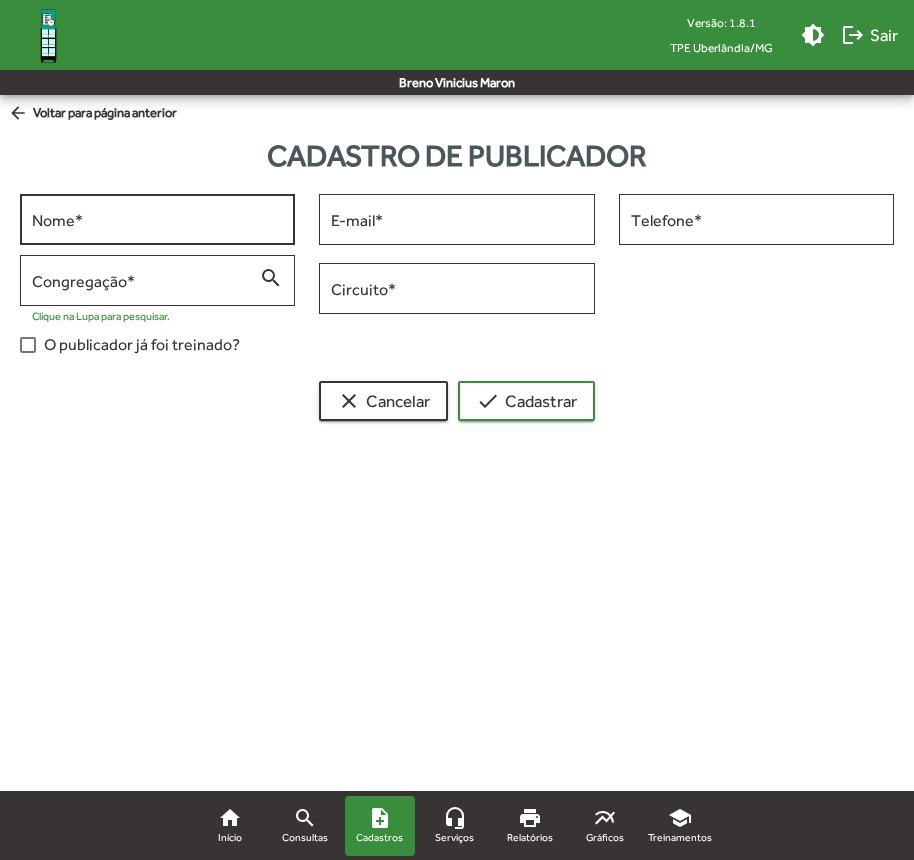 click on "Nome  *" at bounding box center [157, 217] 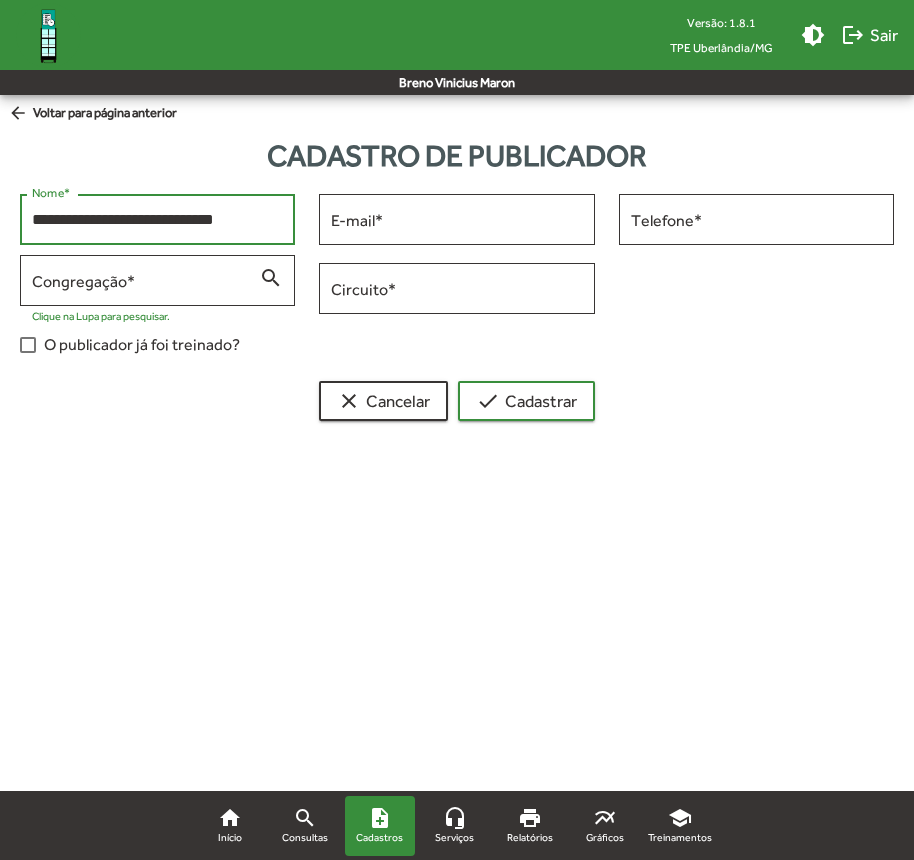 type on "**********" 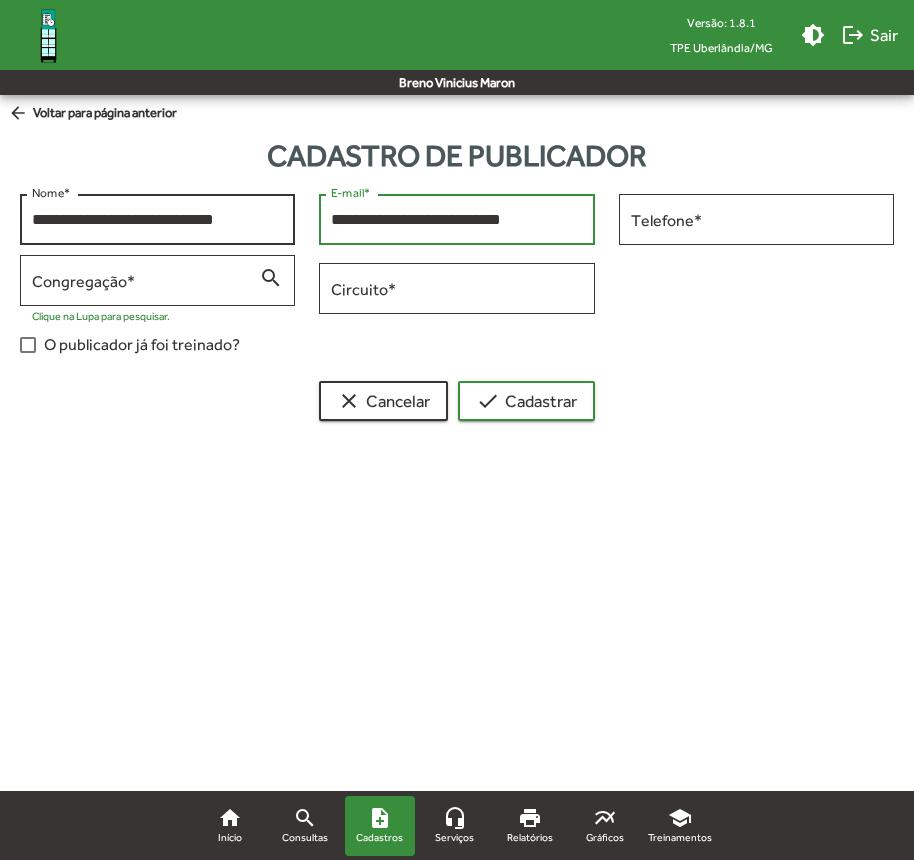 type on "**********" 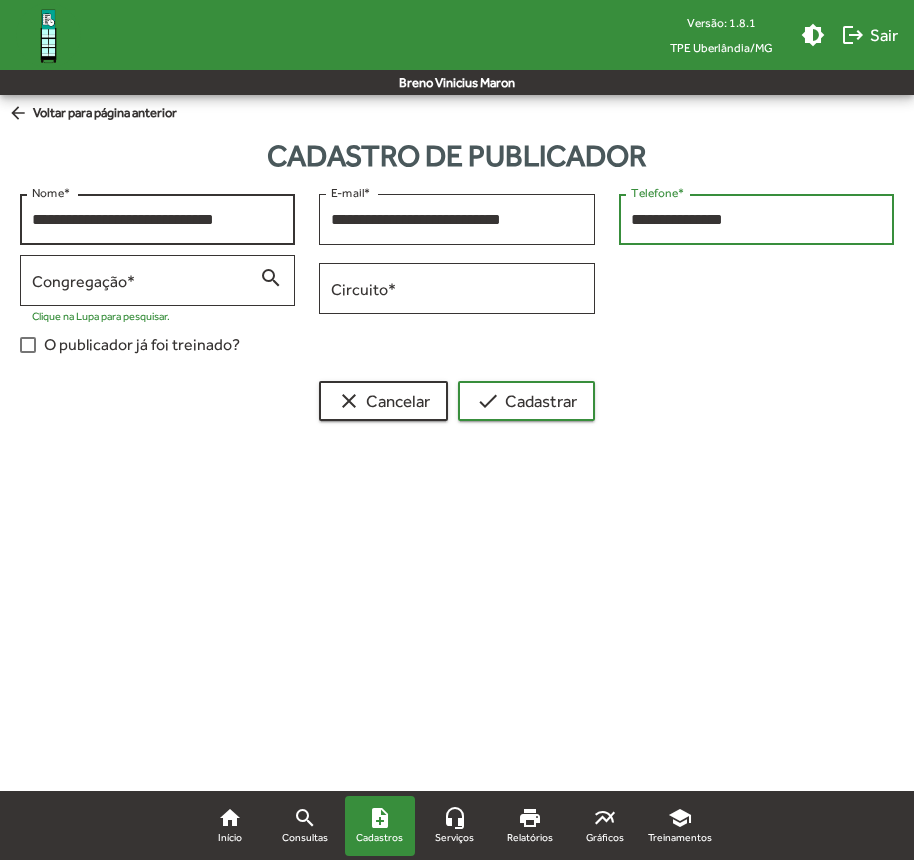 type on "**********" 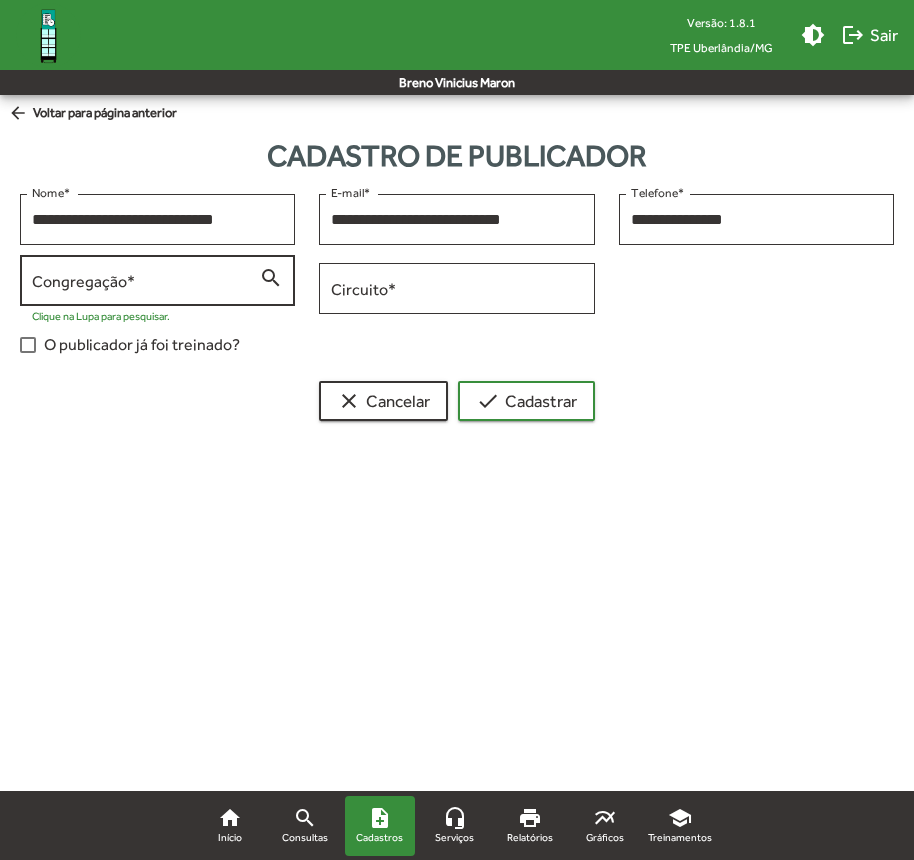 click on "Congregação  *" at bounding box center [145, 281] 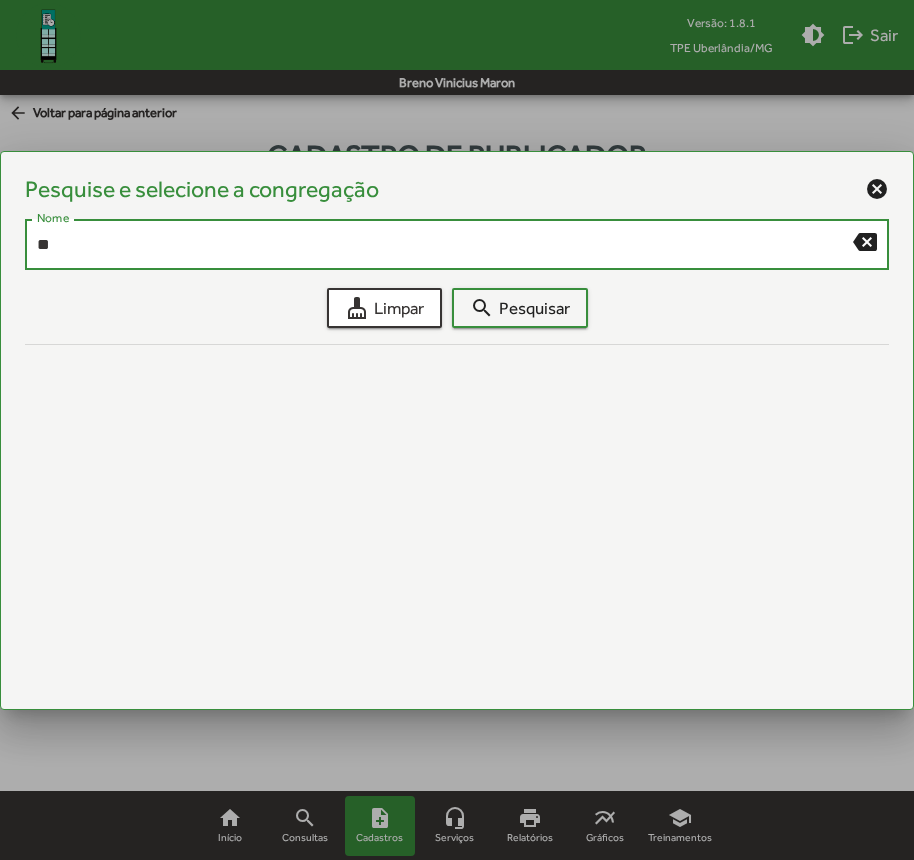 type on "*" 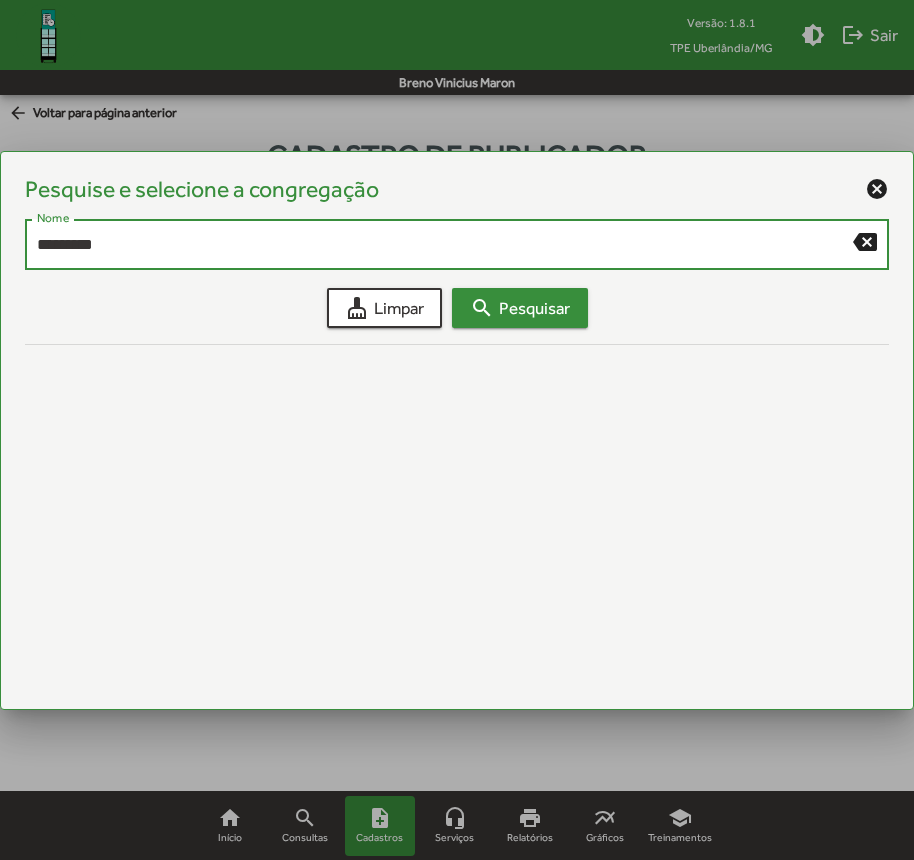 type on "*********" 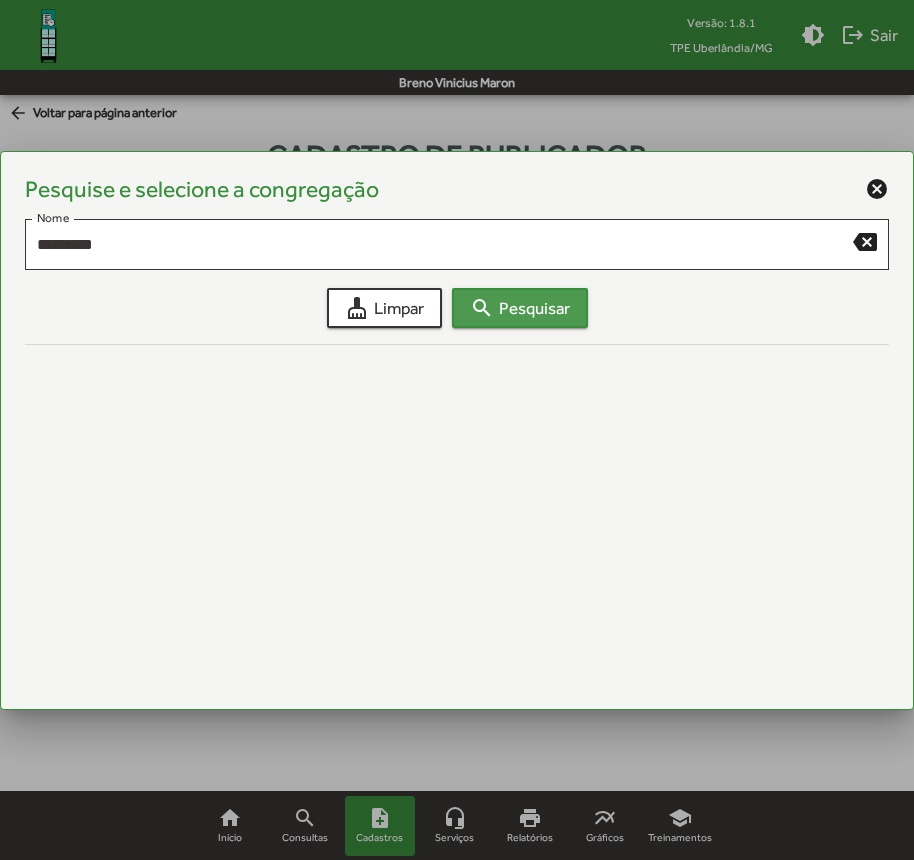 click on "search  Pesquisar" at bounding box center [520, 308] 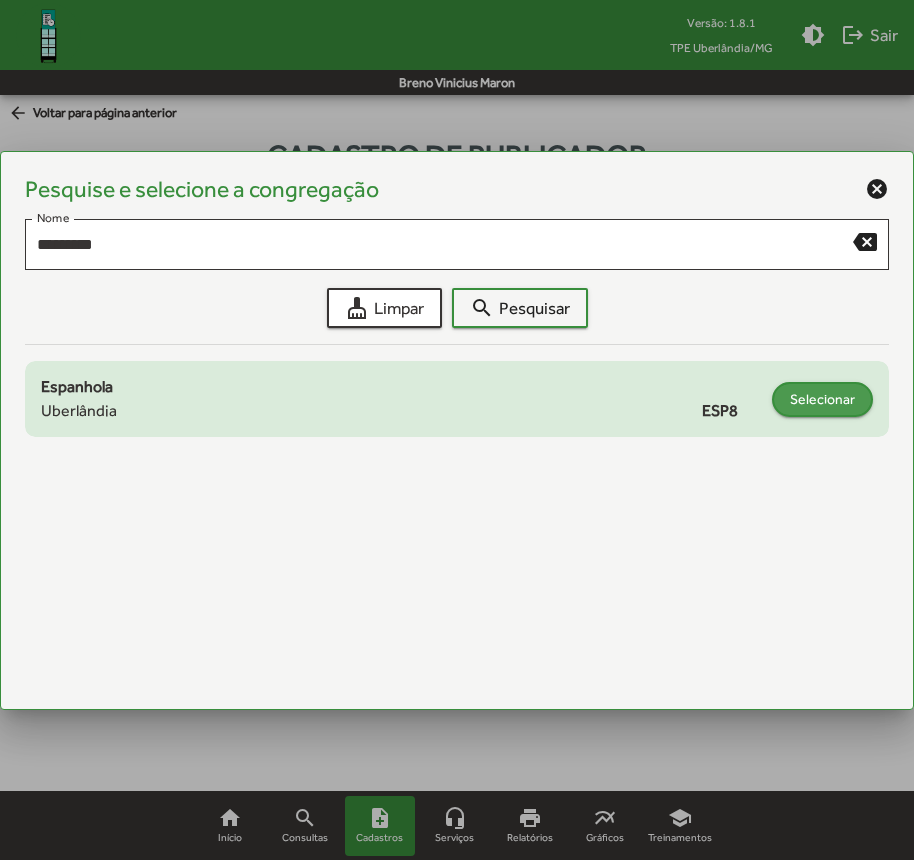 click on "Selecionar" 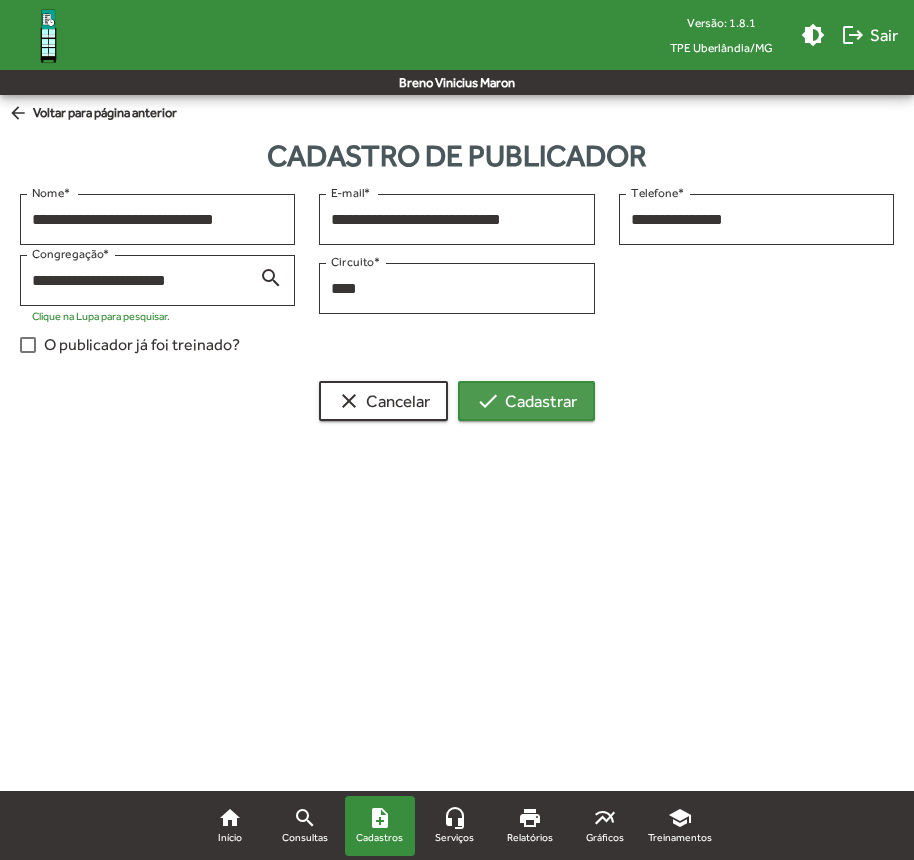click on "check  Cadastrar" at bounding box center (526, 401) 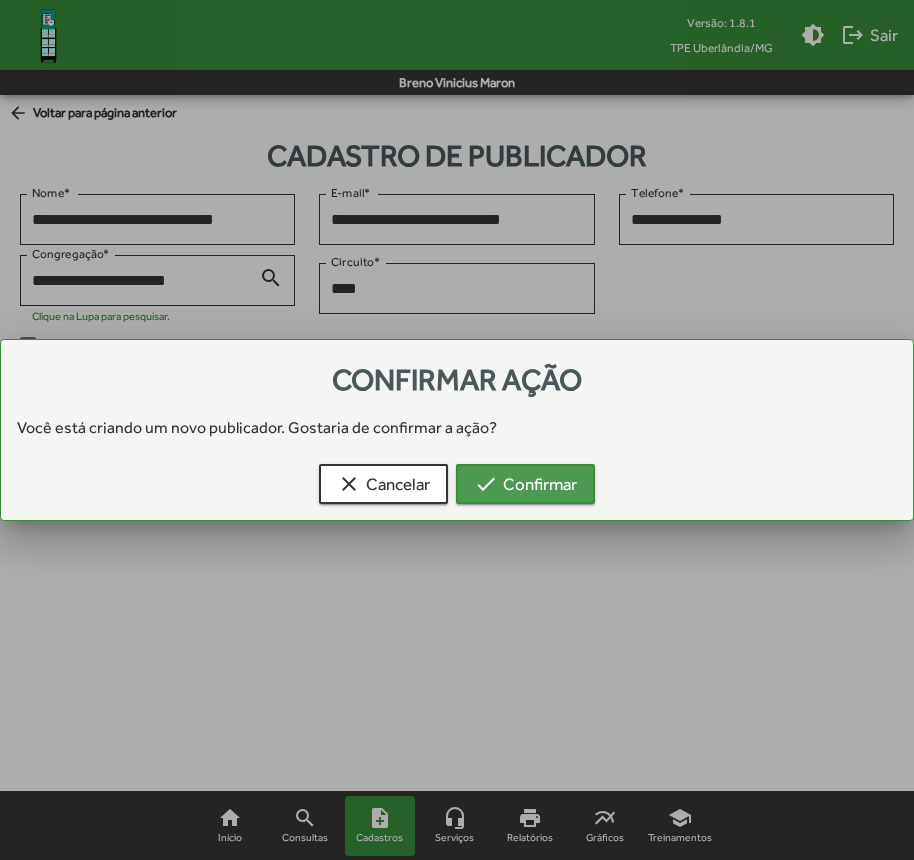 click on "check  Confirmar" at bounding box center [525, 484] 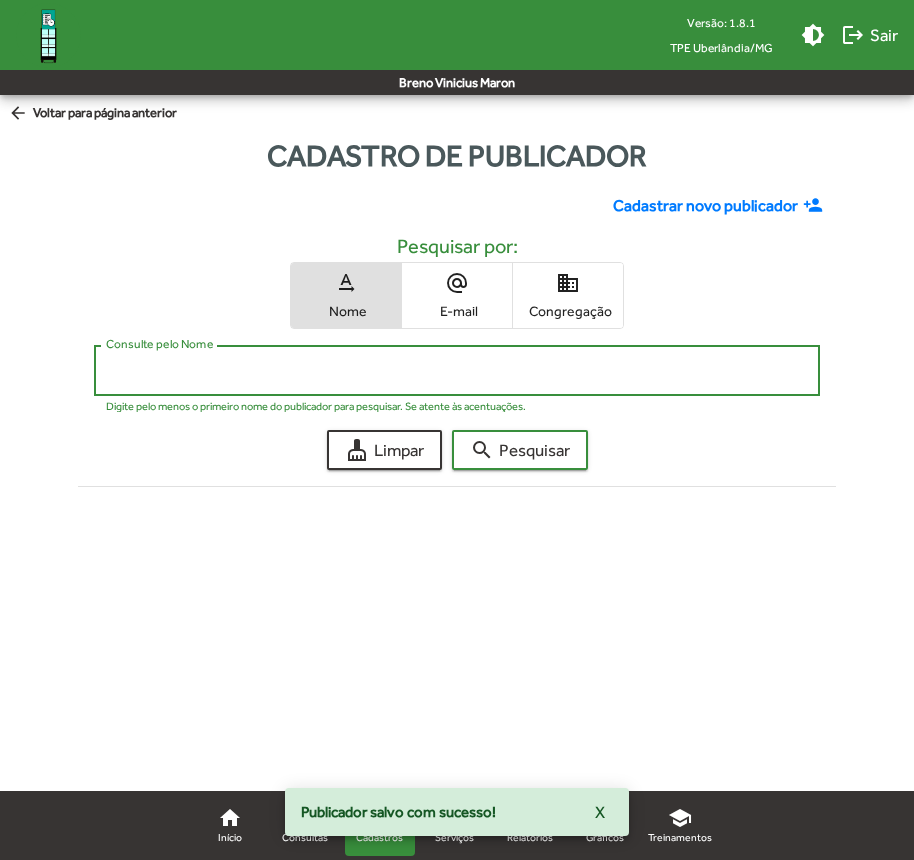 click on "Consulte pelo Nome" at bounding box center (457, 371) 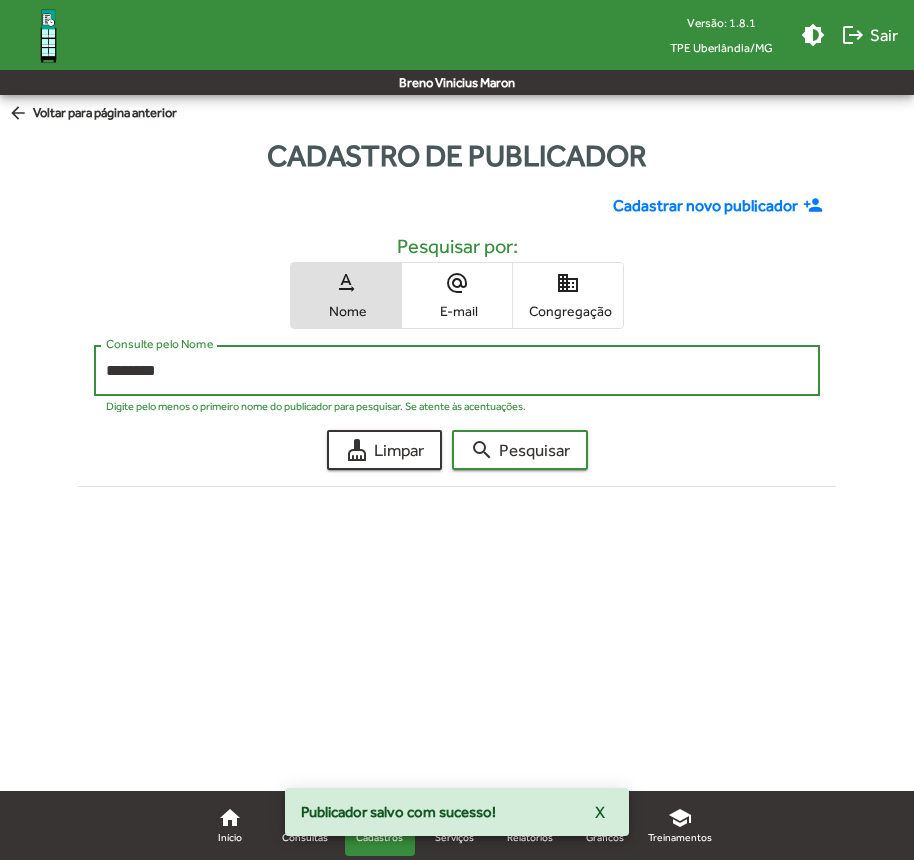 type on "********" 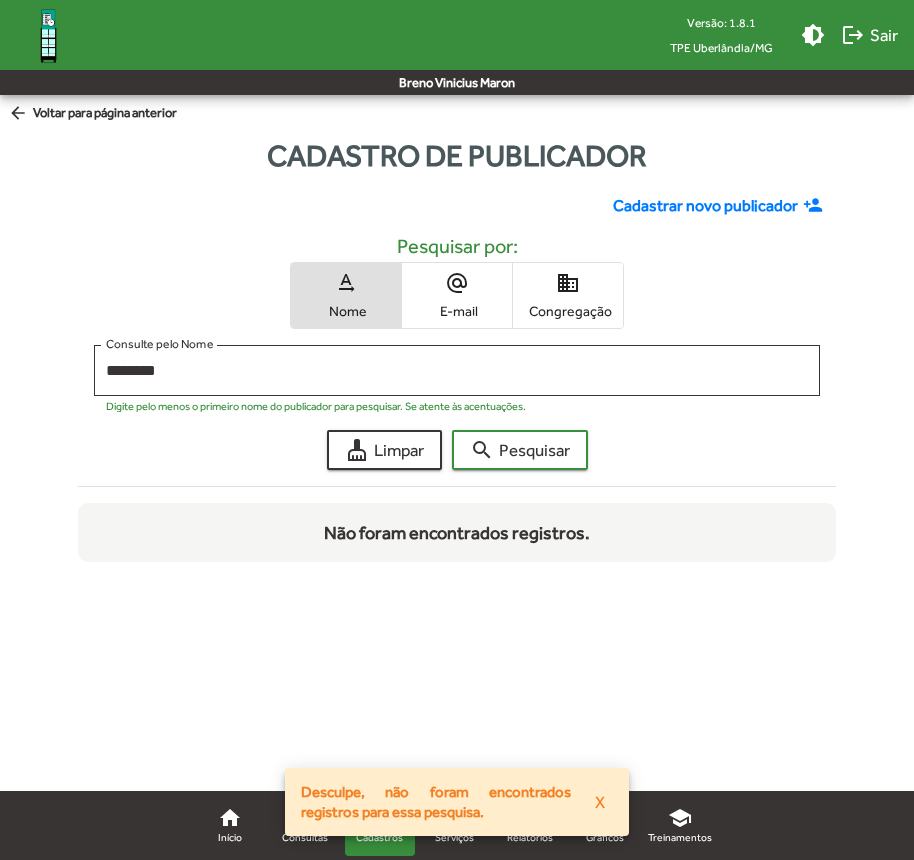 click on "Cadastrar novo publicador" 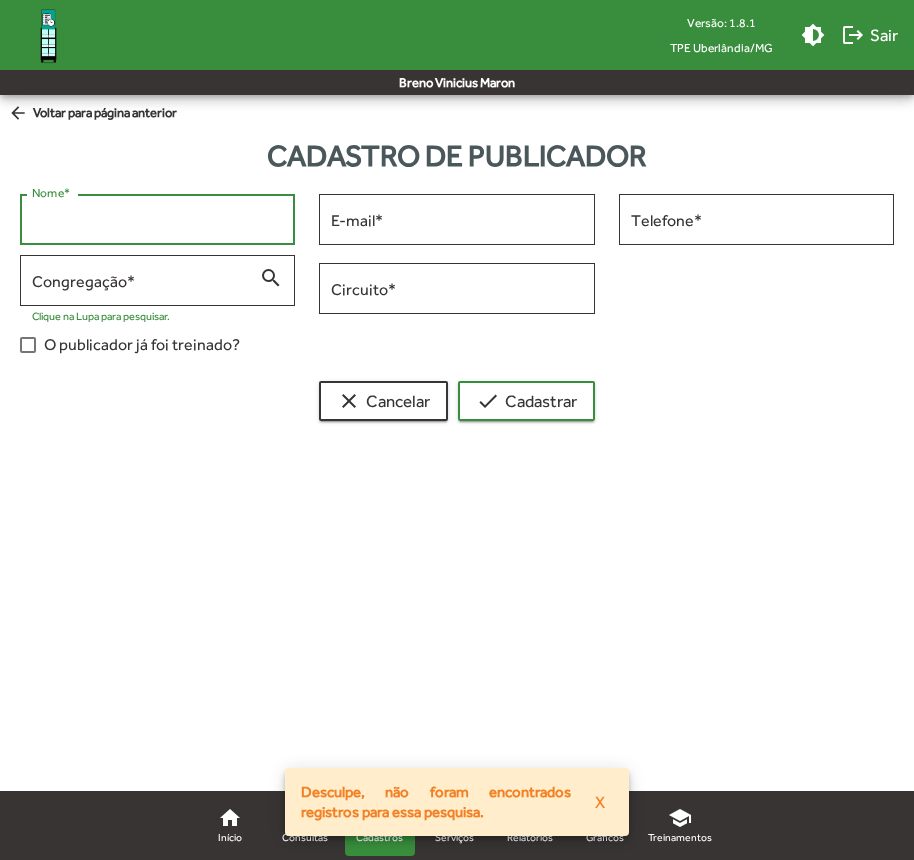 click on "Nome  *" at bounding box center [157, 220] 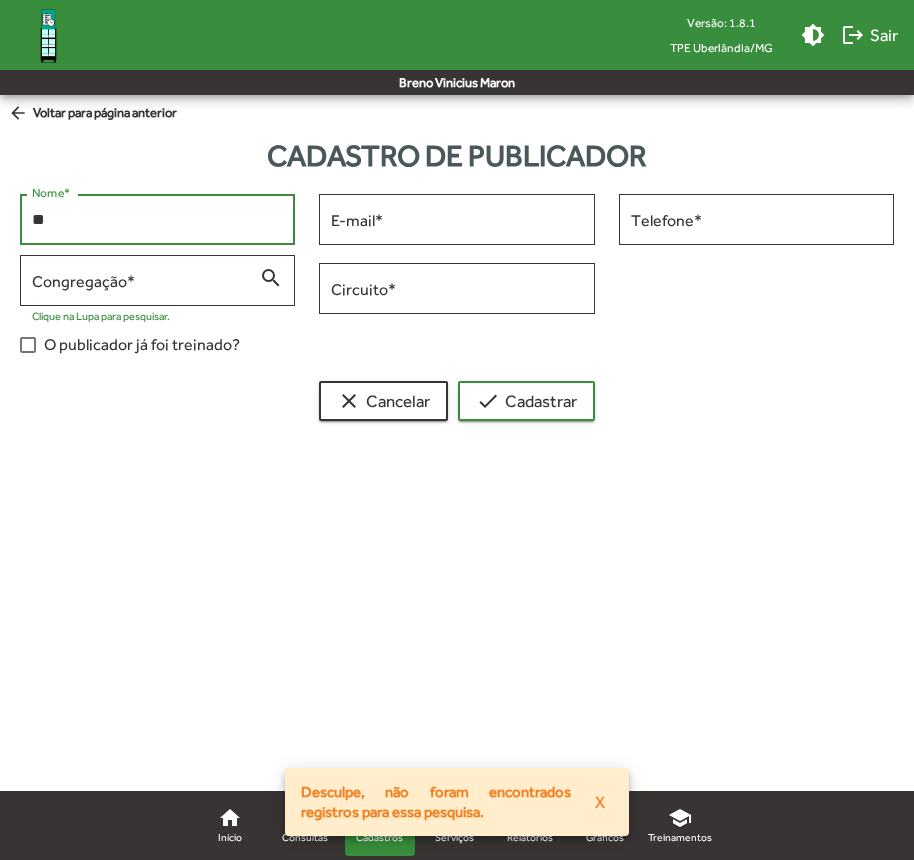 type on "*" 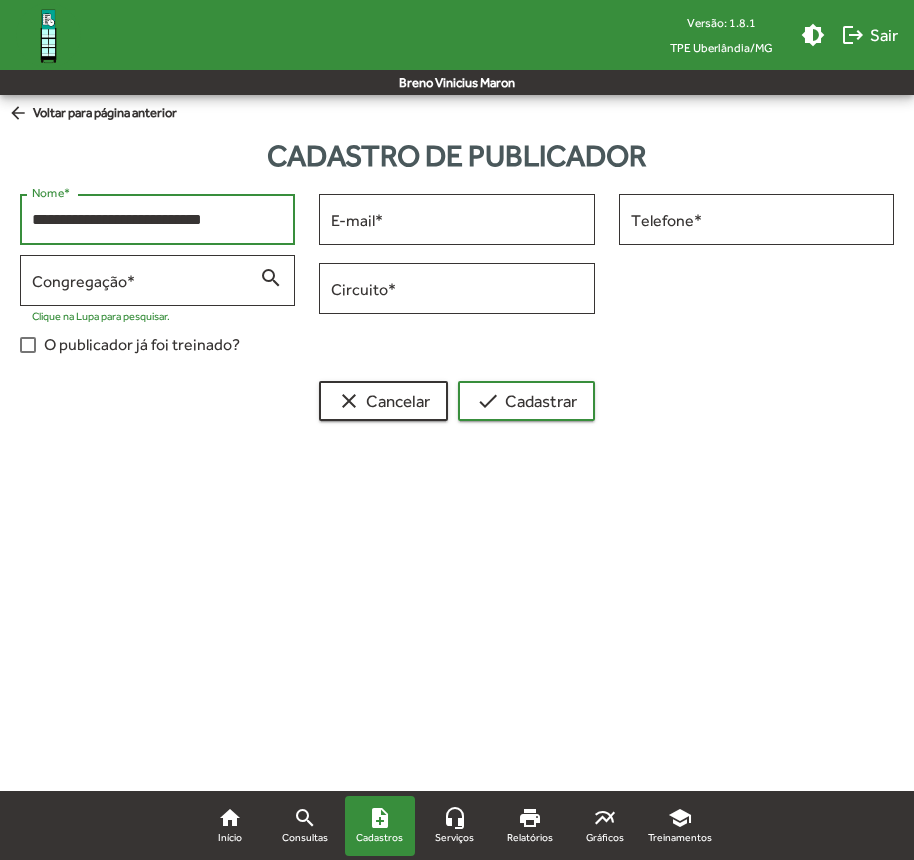 type on "**********" 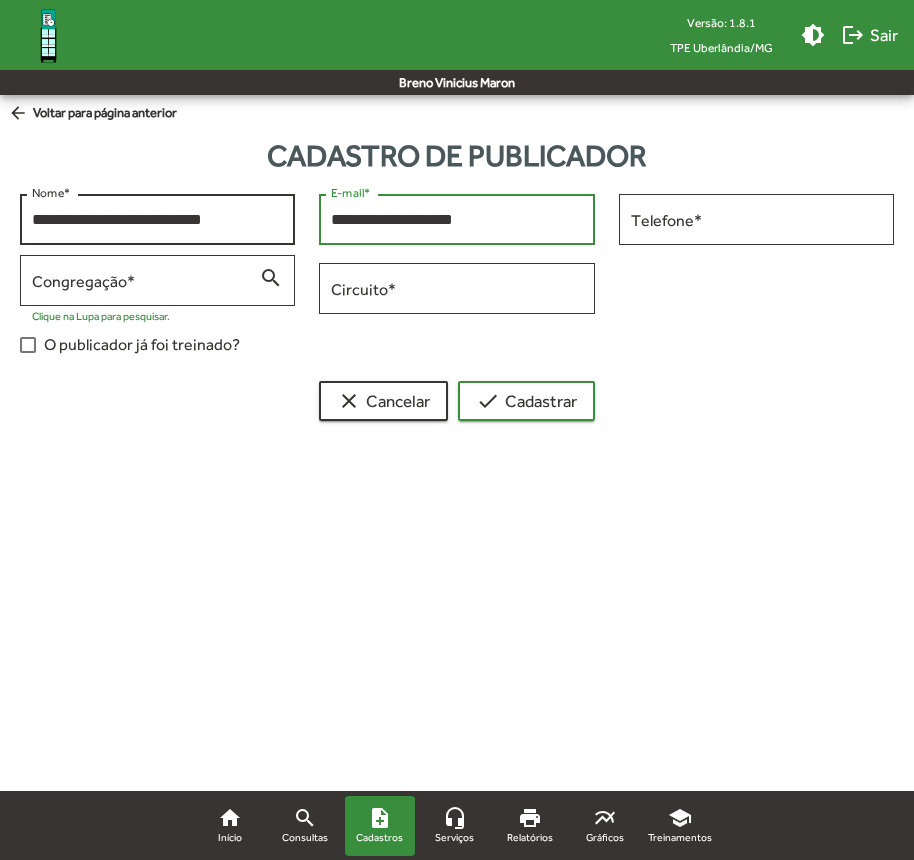 type on "**********" 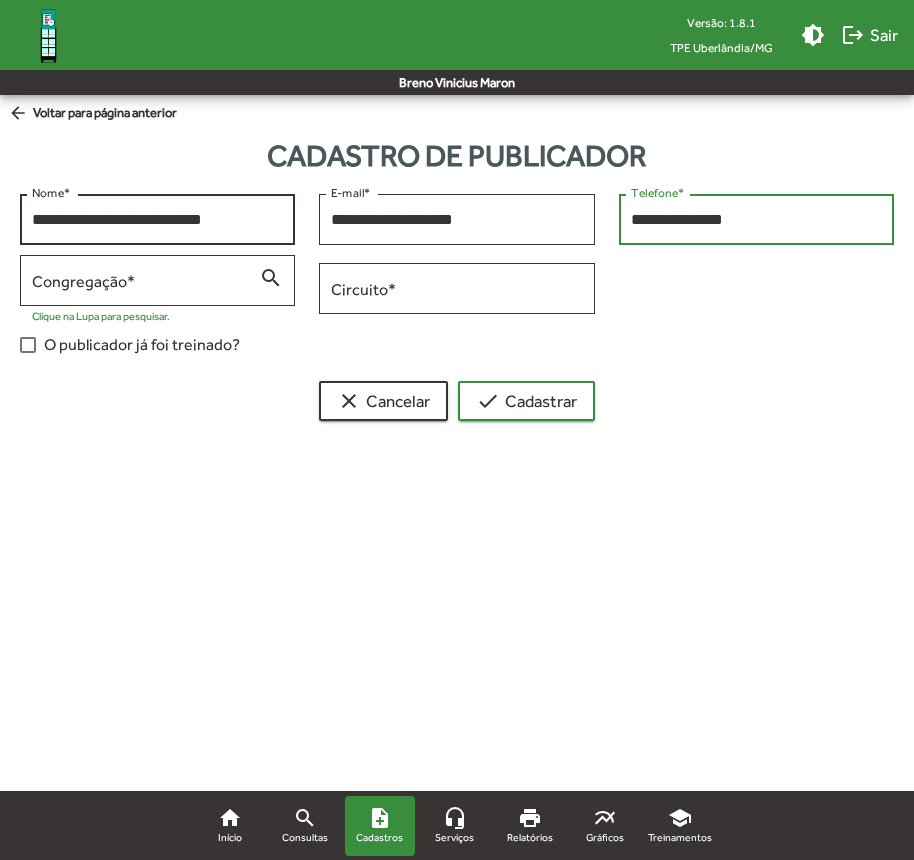 type on "**********" 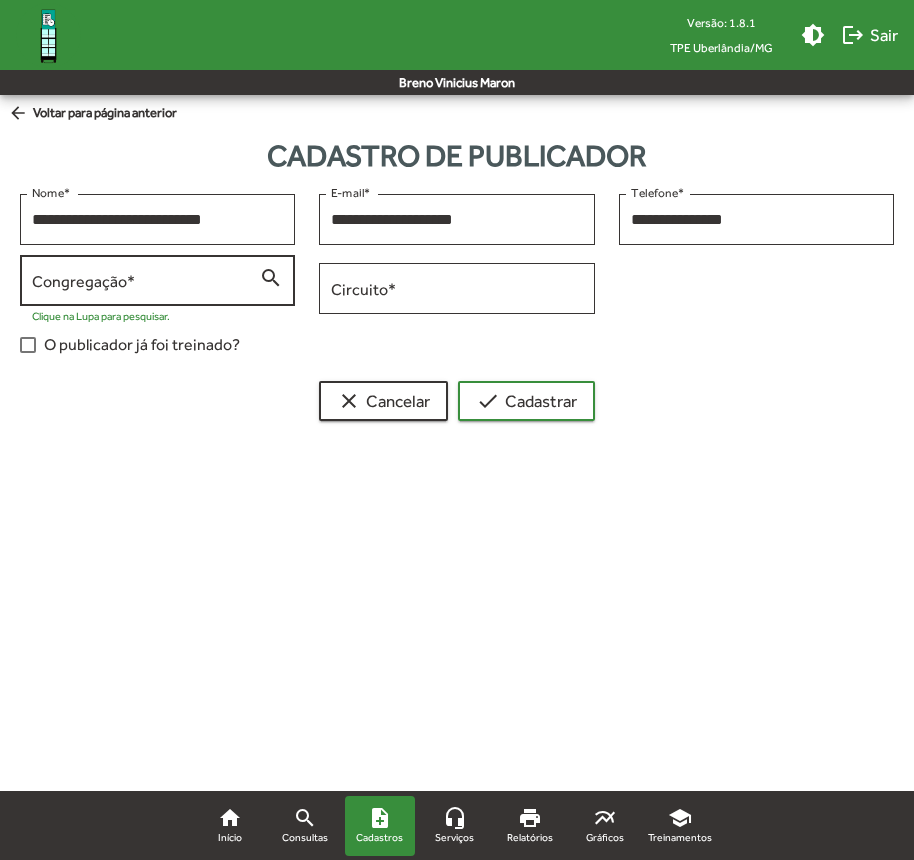 click on "Congregação  *" at bounding box center [145, 281] 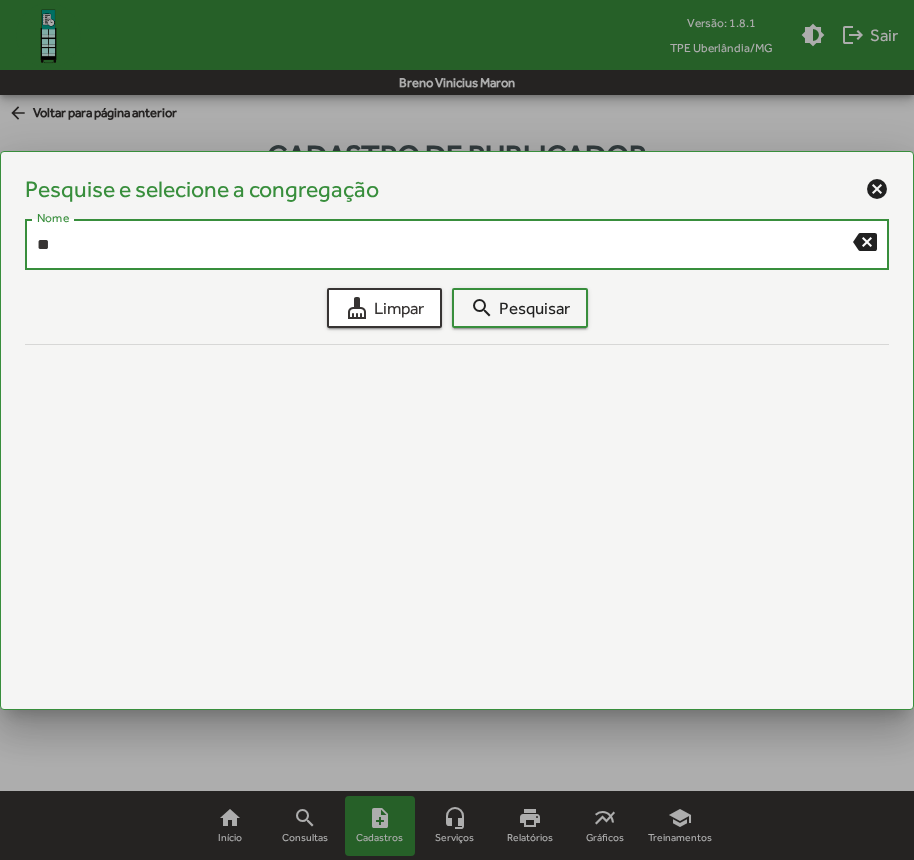 type on "*" 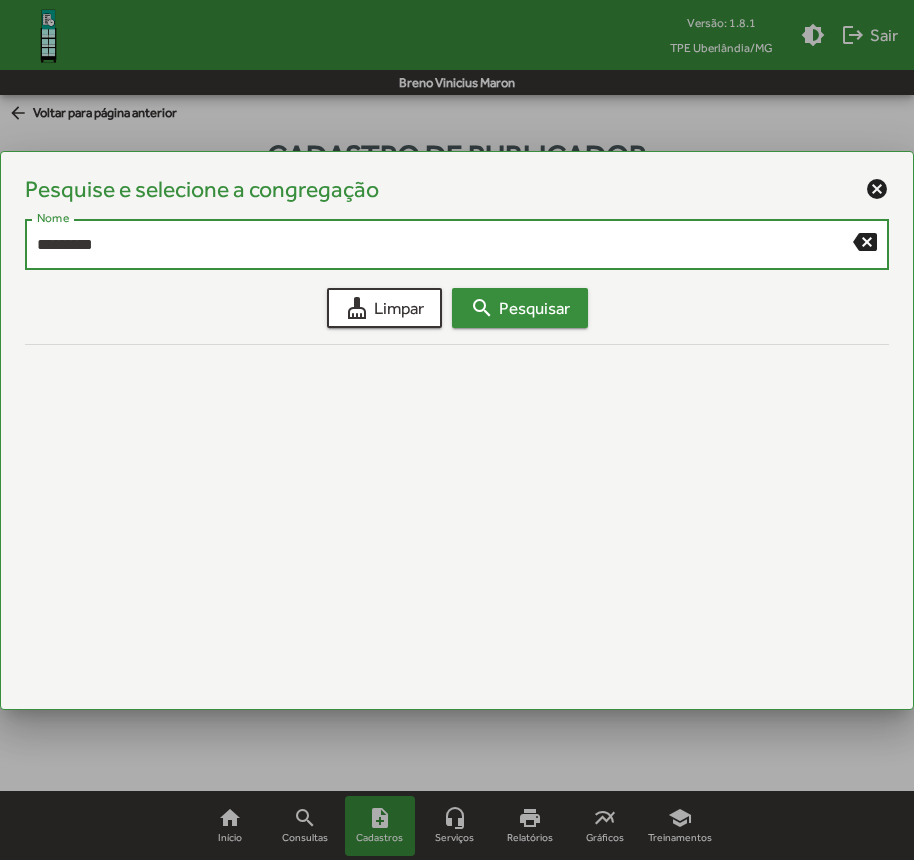 type on "*********" 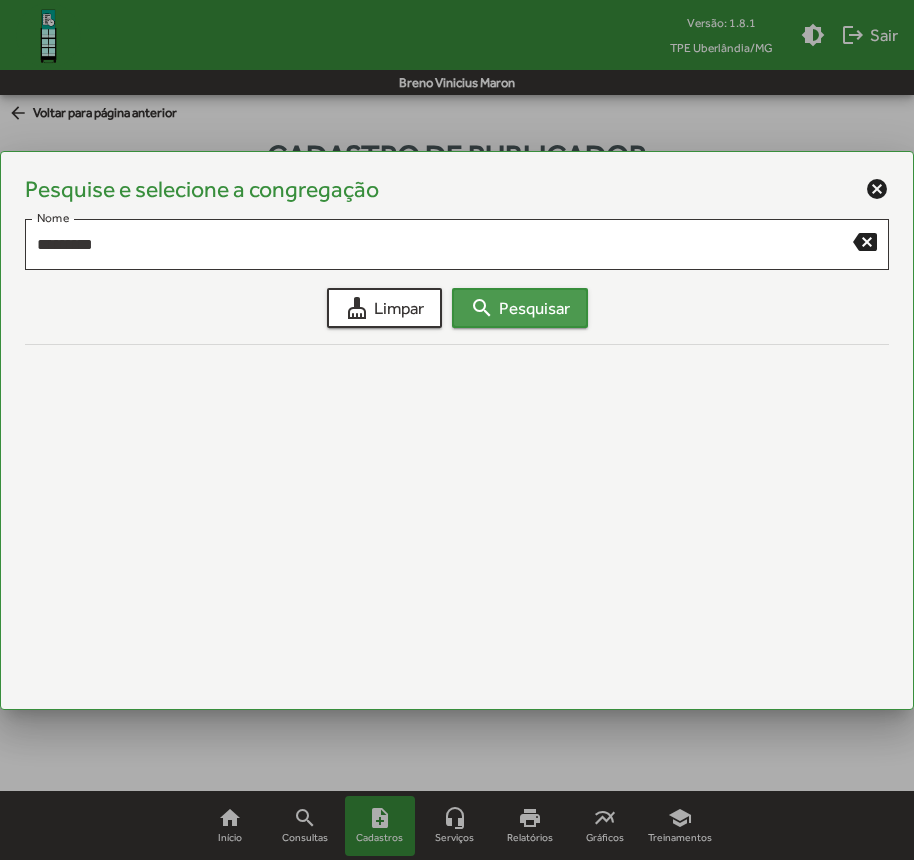 click on "search  Pesquisar" at bounding box center (520, 308) 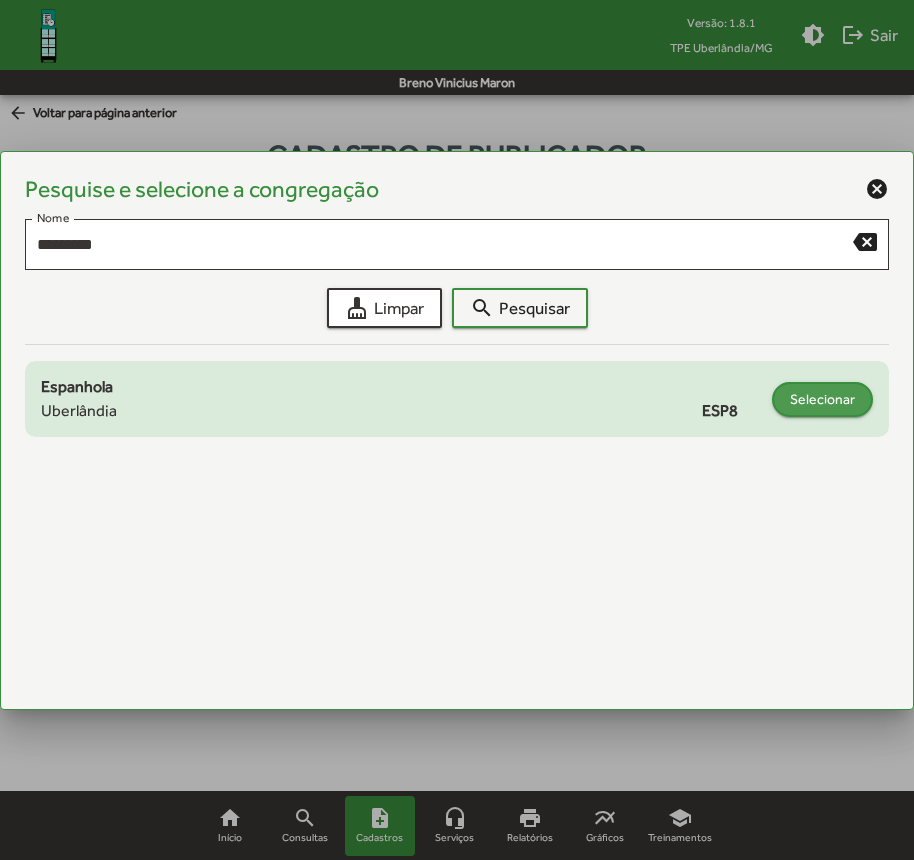 click on "Selecionar" 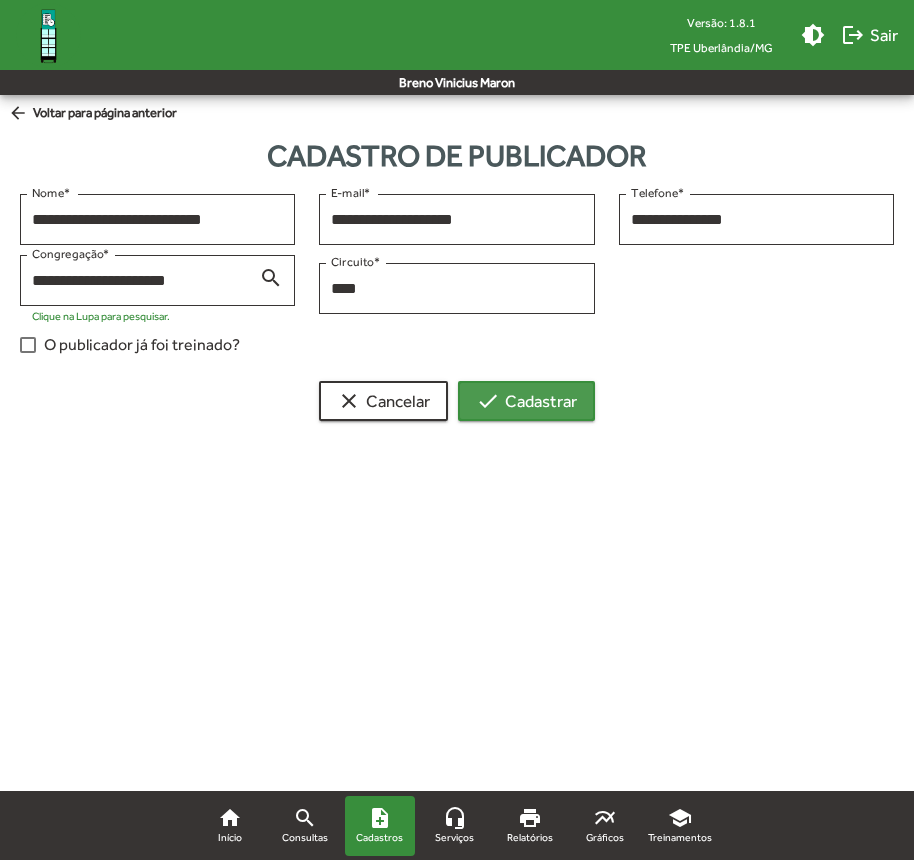 click on "check  Cadastrar" at bounding box center [526, 401] 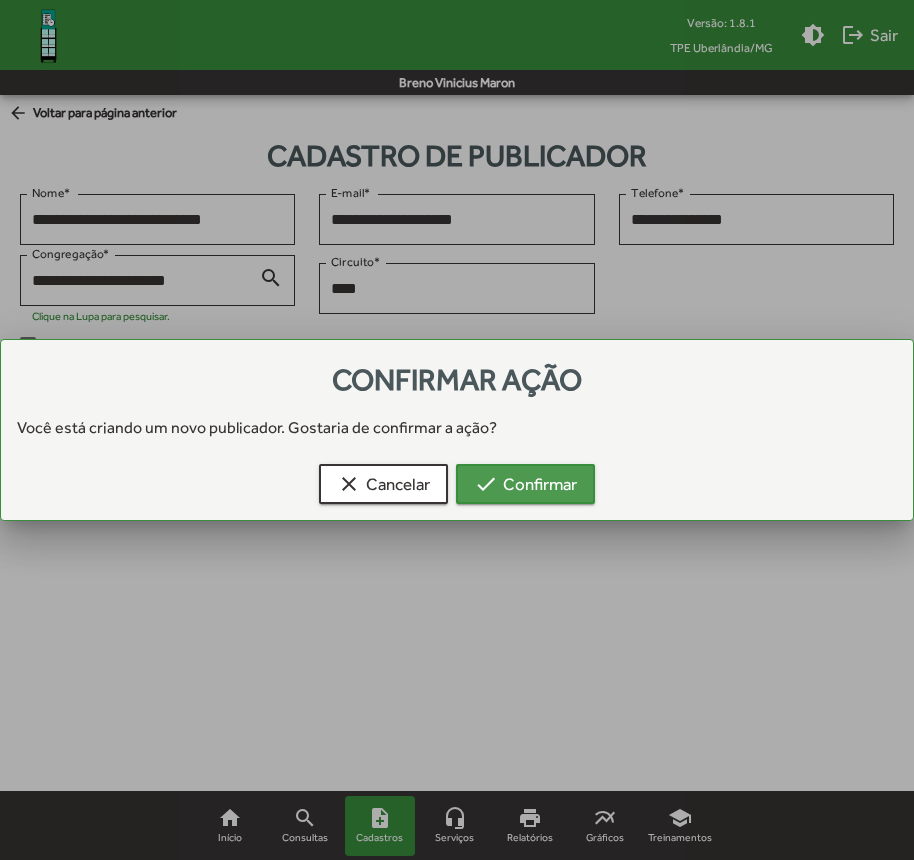 click on "check  Confirmar" at bounding box center (525, 484) 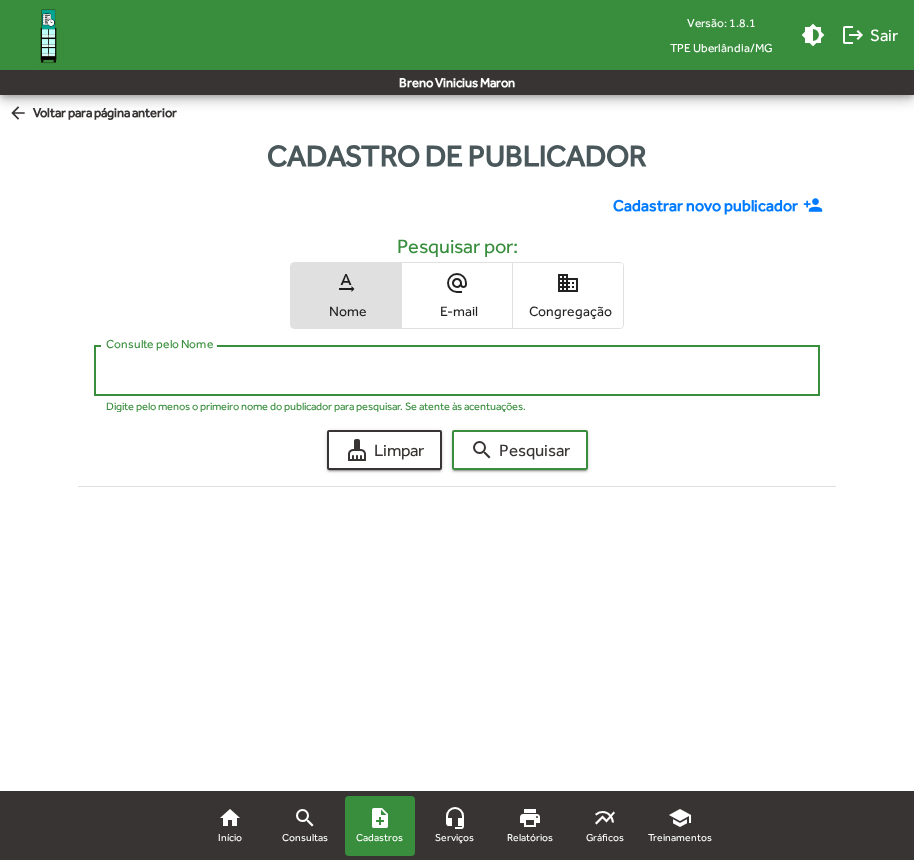 click on "Consulte pelo Nome" at bounding box center (457, 371) 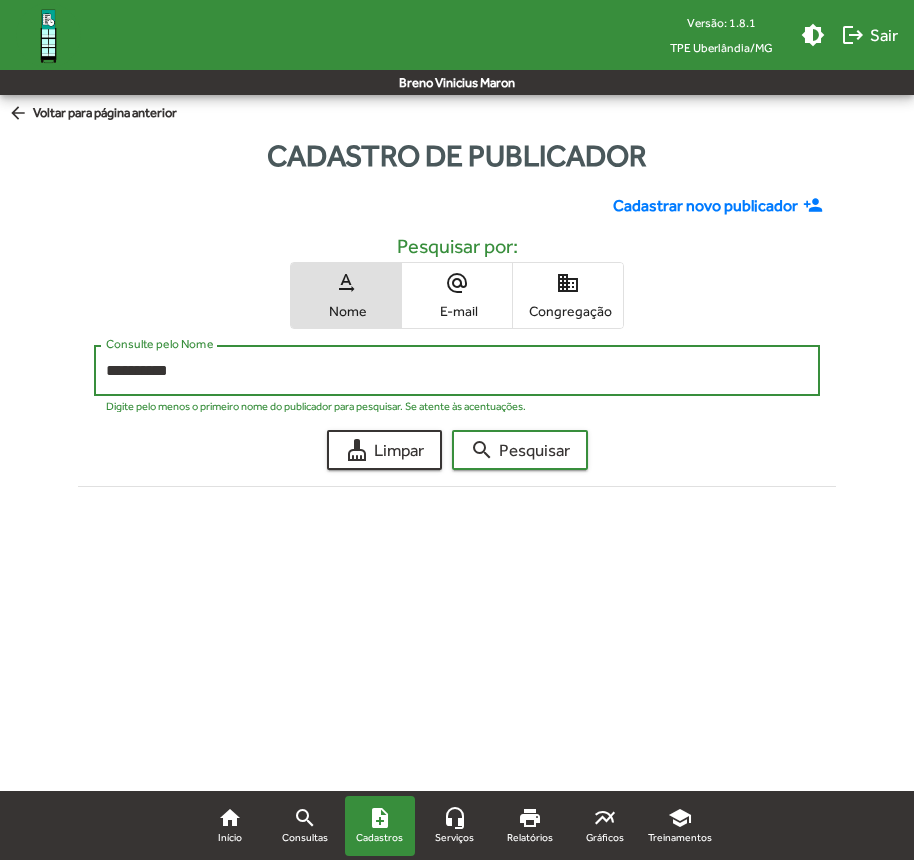 click on "search  Pesquisar" 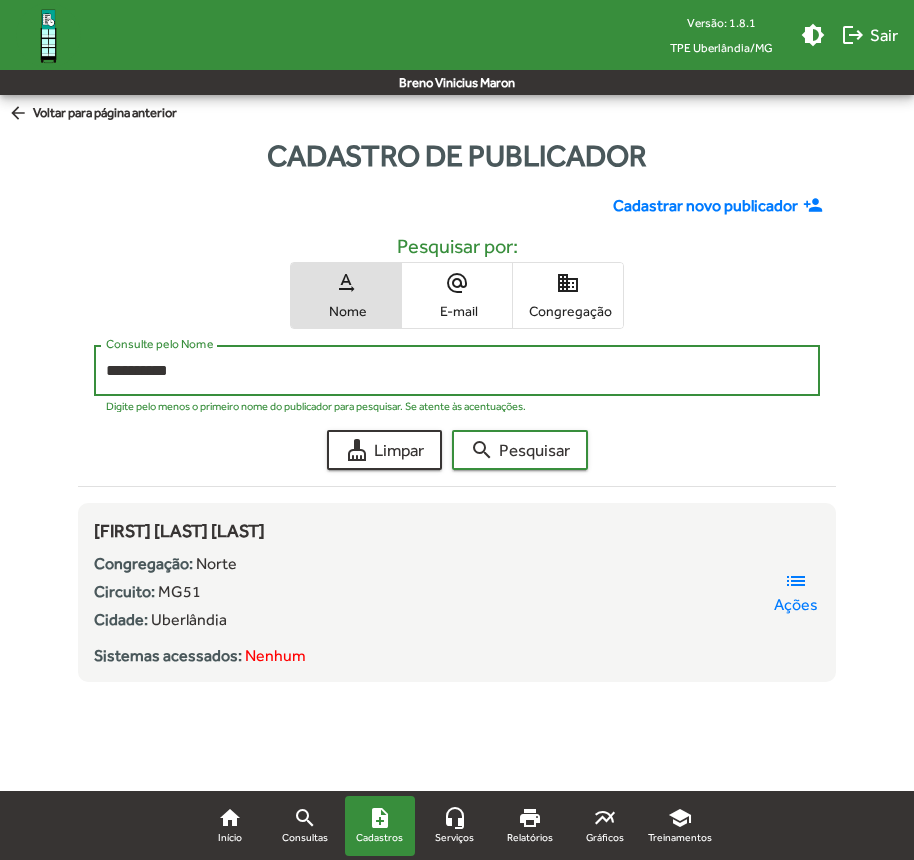 click on "*********" at bounding box center (457, 371) 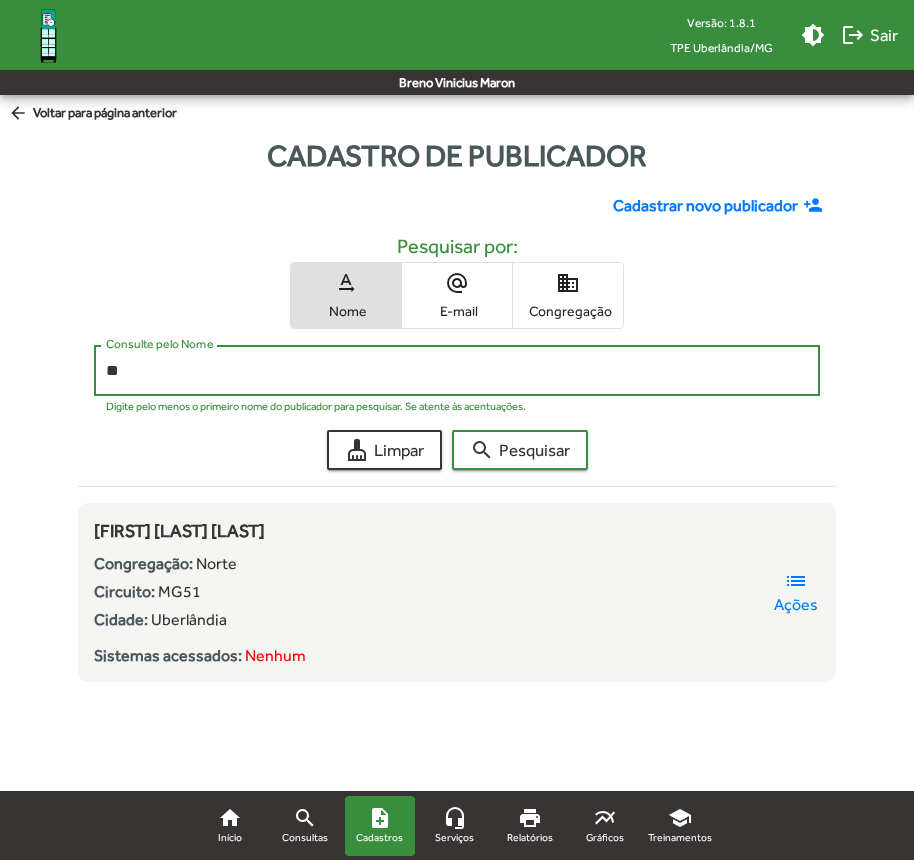 type on "*" 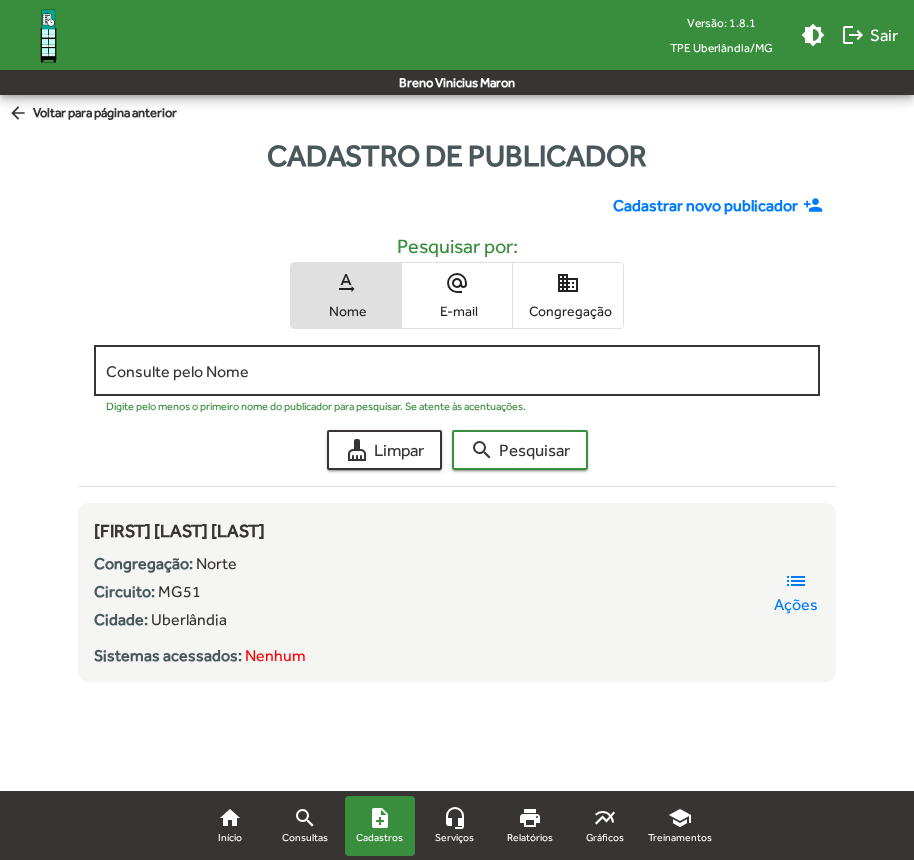 click on "Consulte pelo Nome" 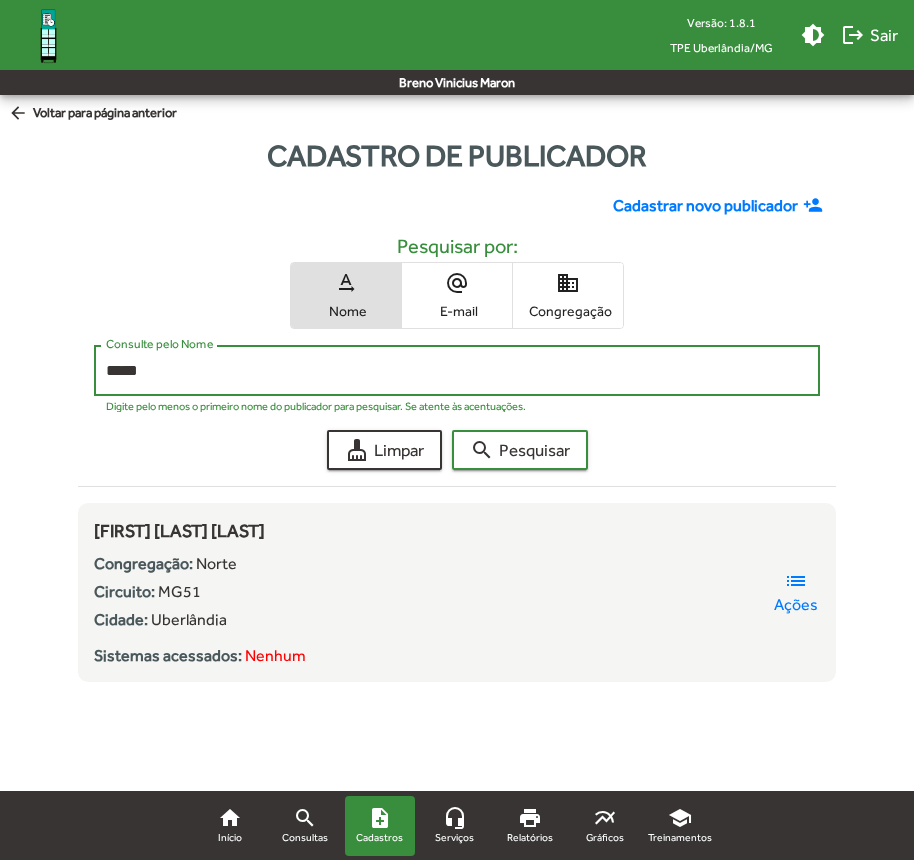 click on "search  Pesquisar" 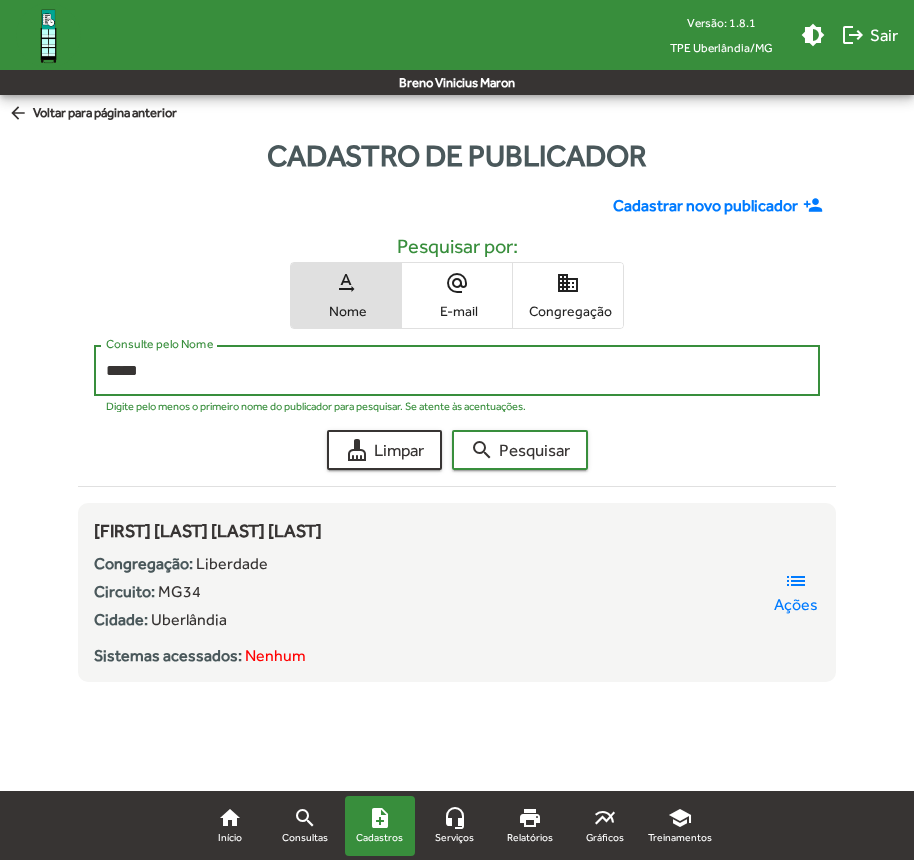 click on "*****" at bounding box center [457, 371] 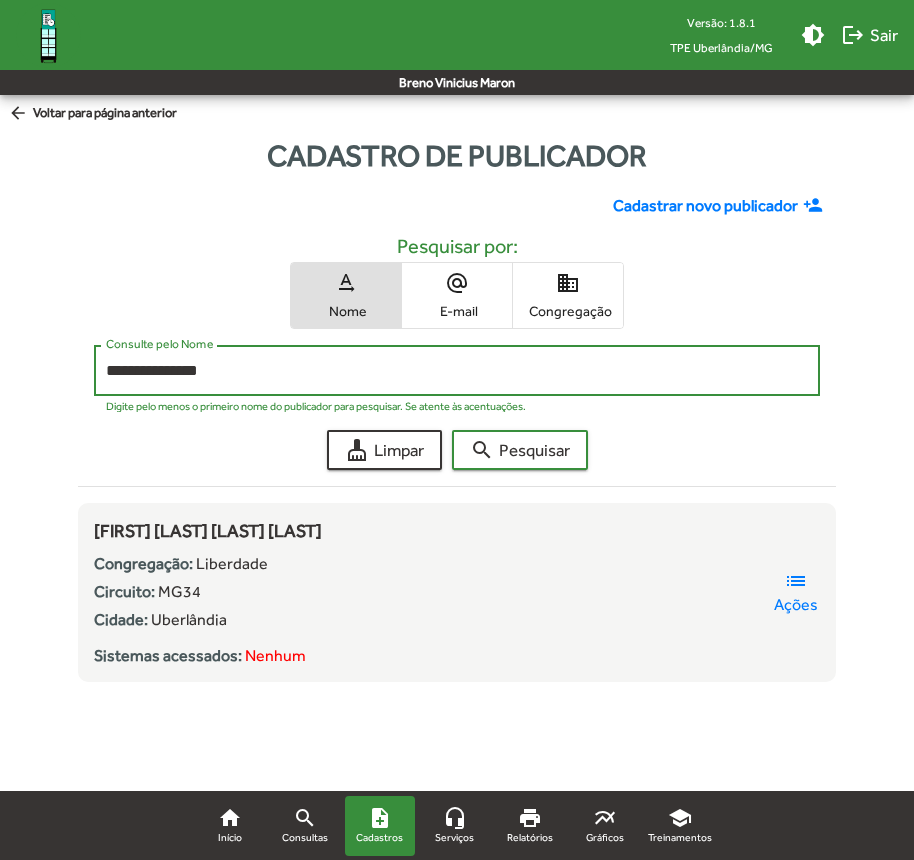click on "search  Pesquisar" 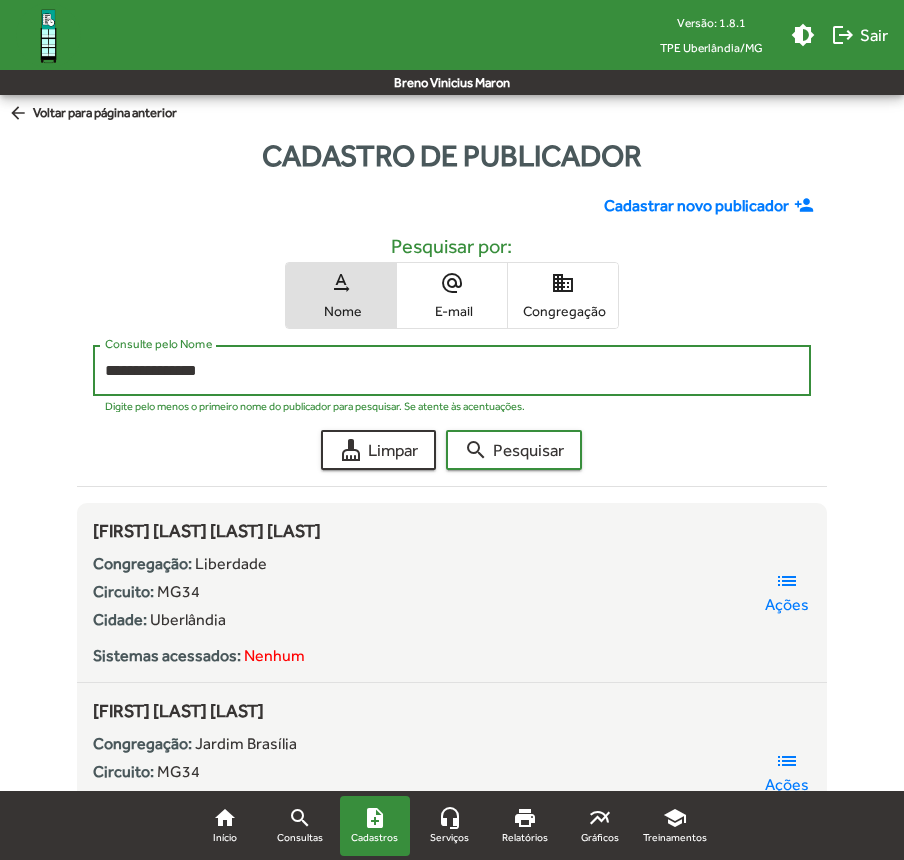 click on "**********" at bounding box center (451, 371) 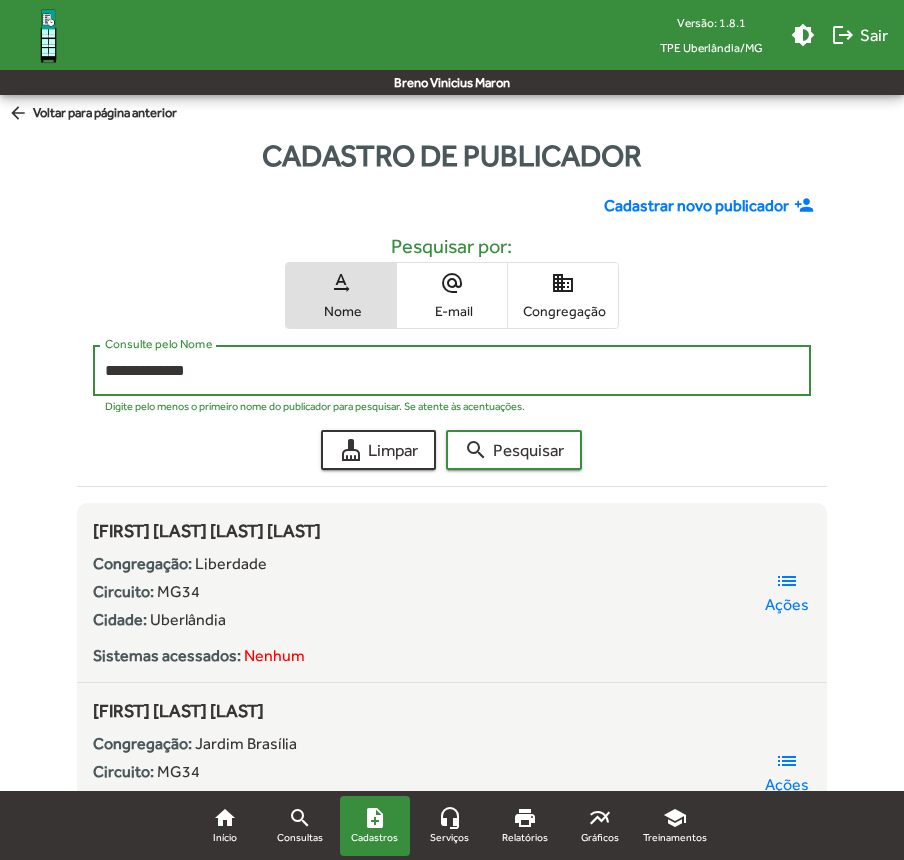 click on "search  Pesquisar" 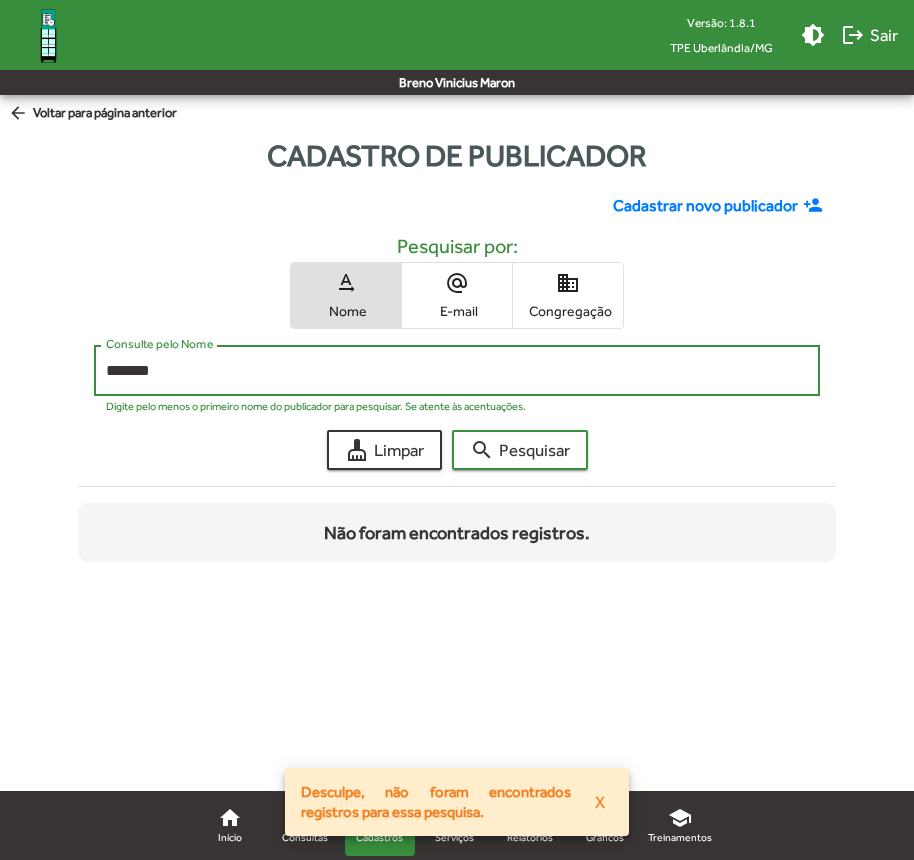 type on "*******" 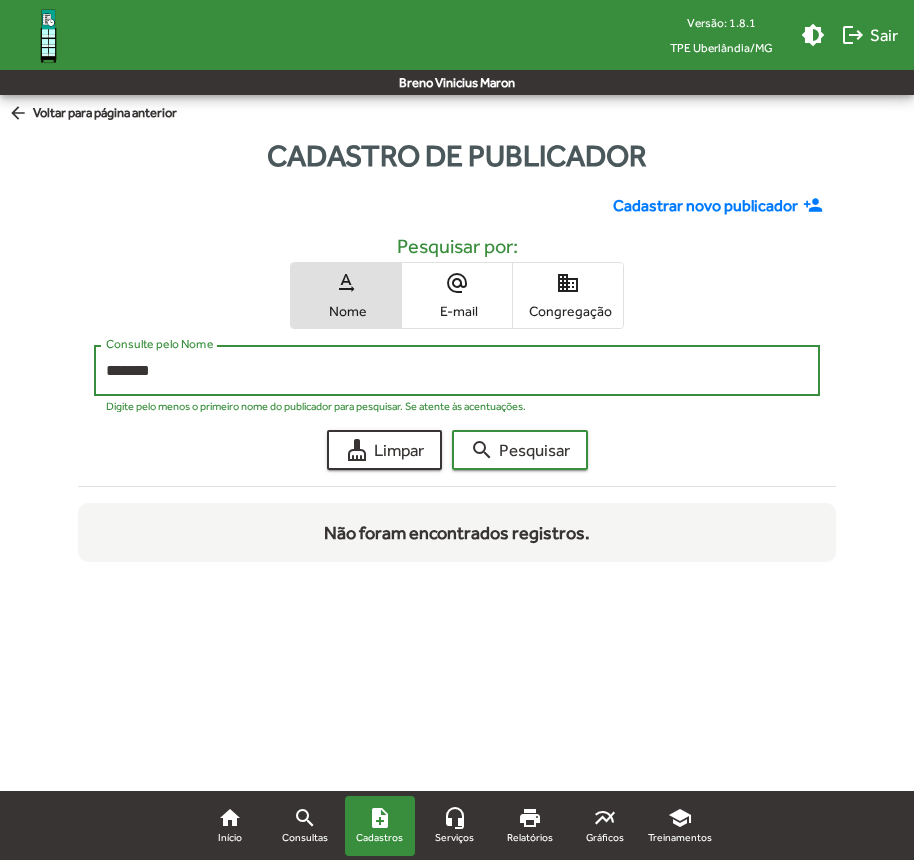 click on "*******" at bounding box center (457, 371) 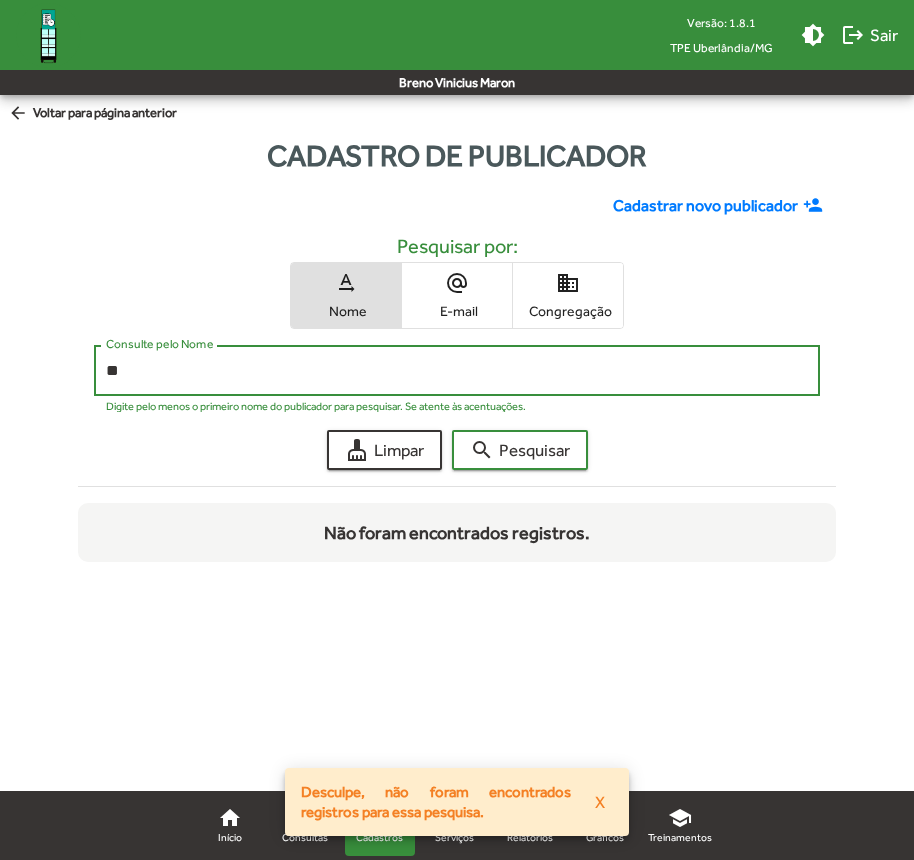 type on "*" 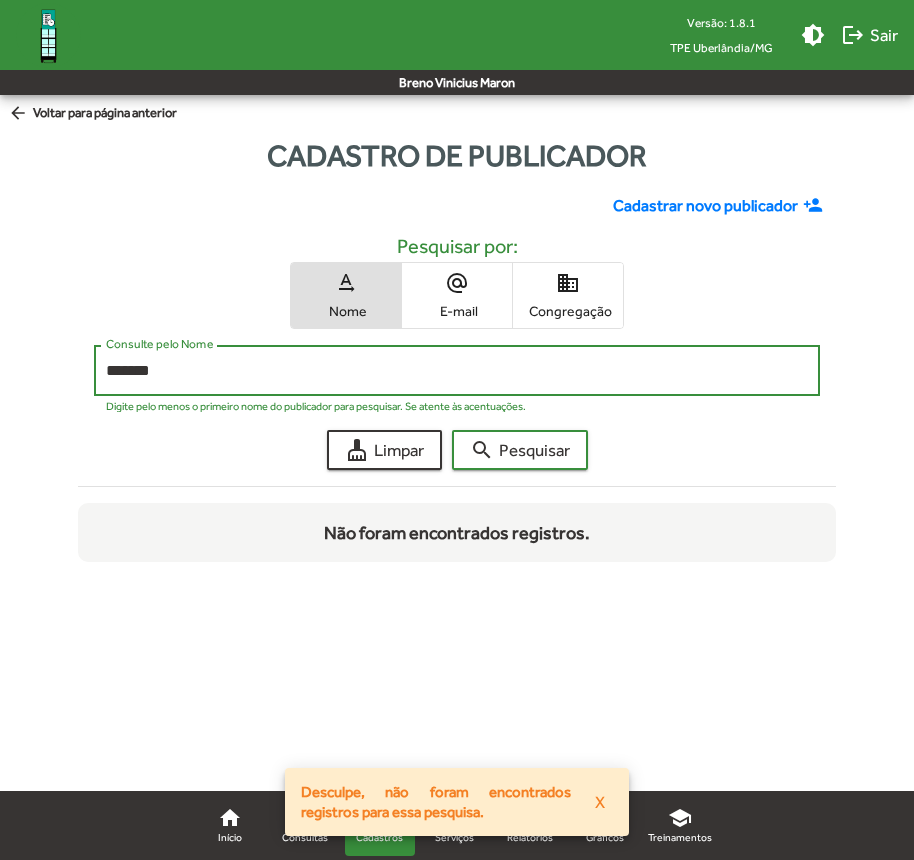 click on "search  Pesquisar" 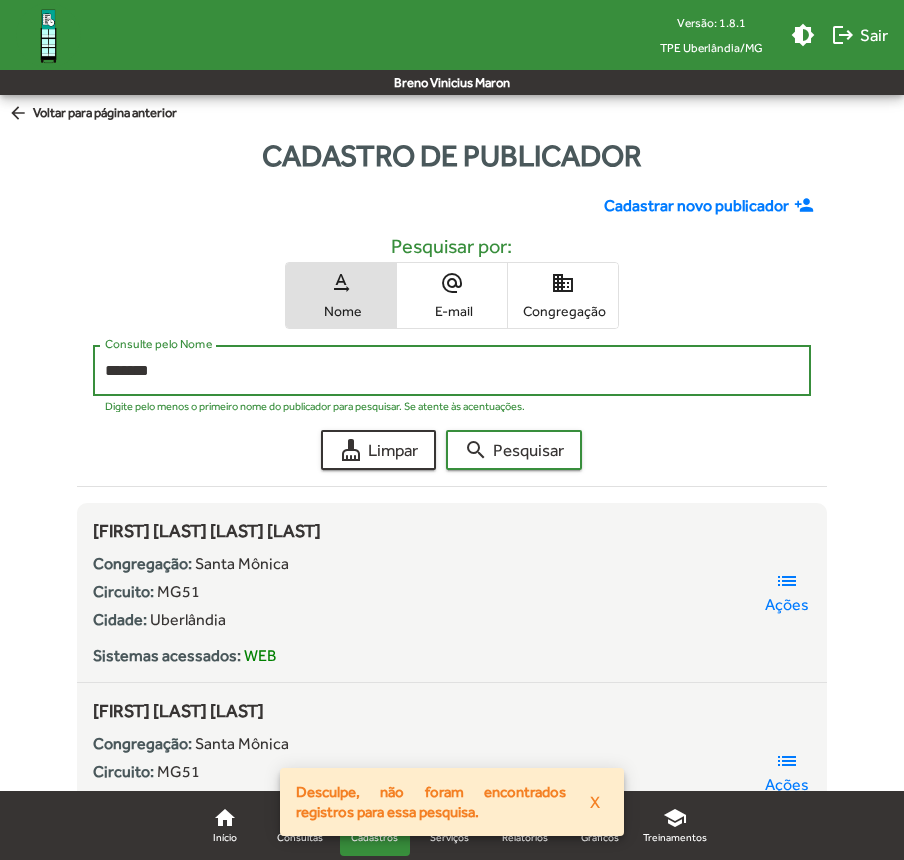 click on "*******" at bounding box center (451, 371) 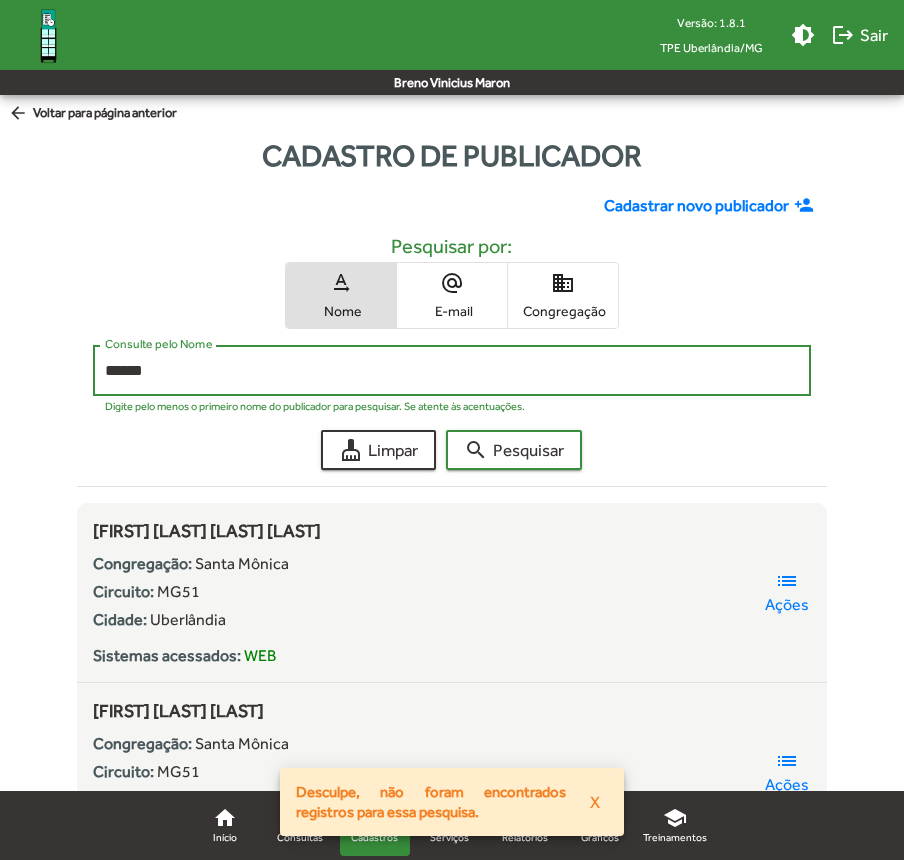 type on "******" 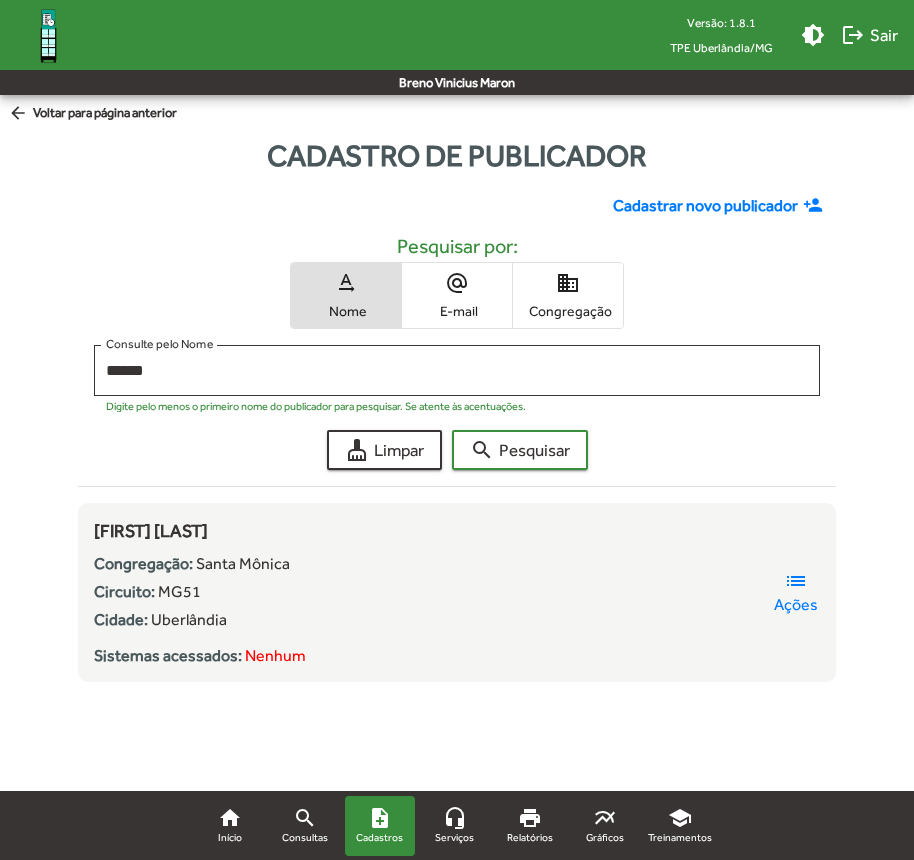 click on "cleaning_services  Limpar  search  Pesquisar" 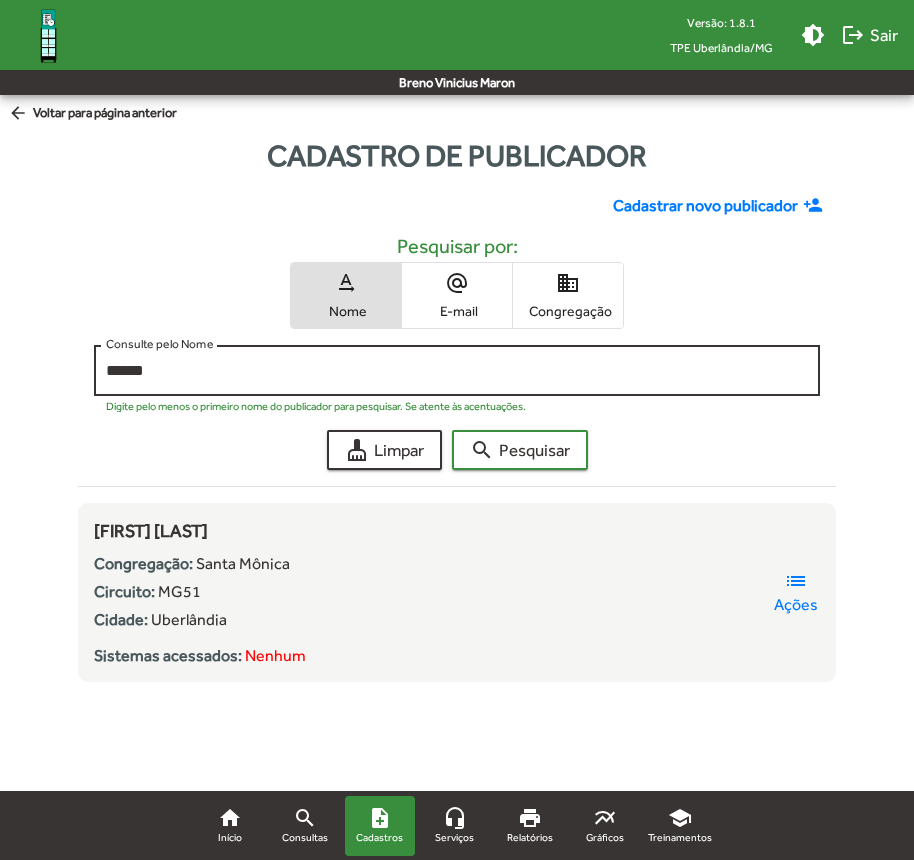 click on "******" at bounding box center [457, 371] 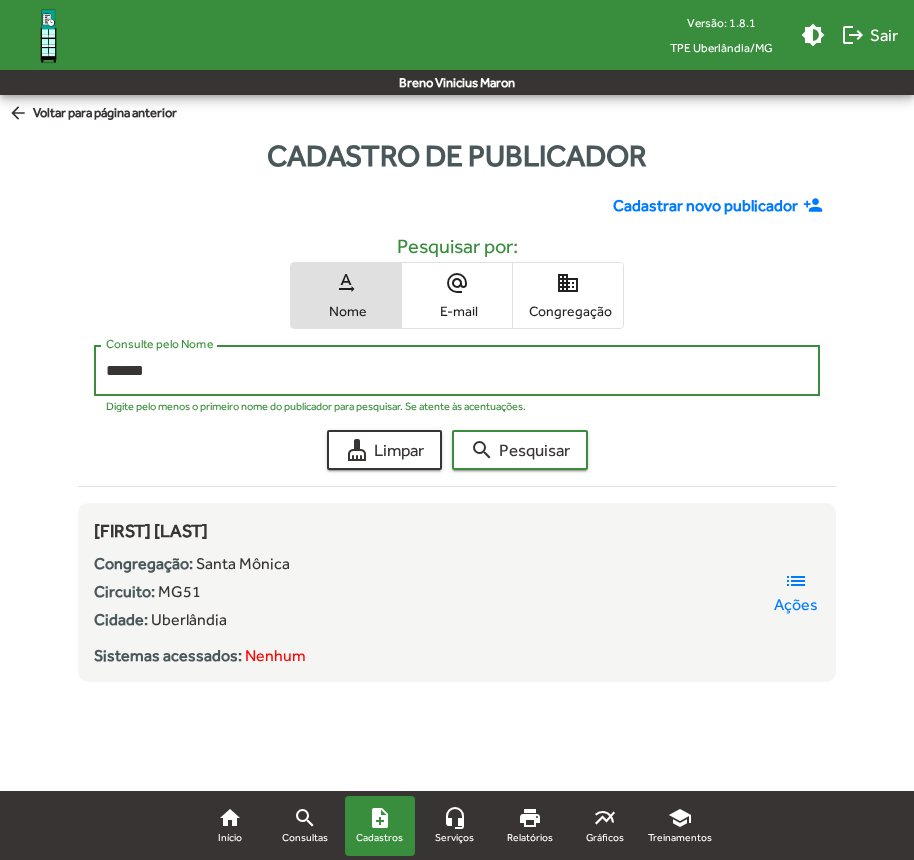 click on "******" at bounding box center [457, 371] 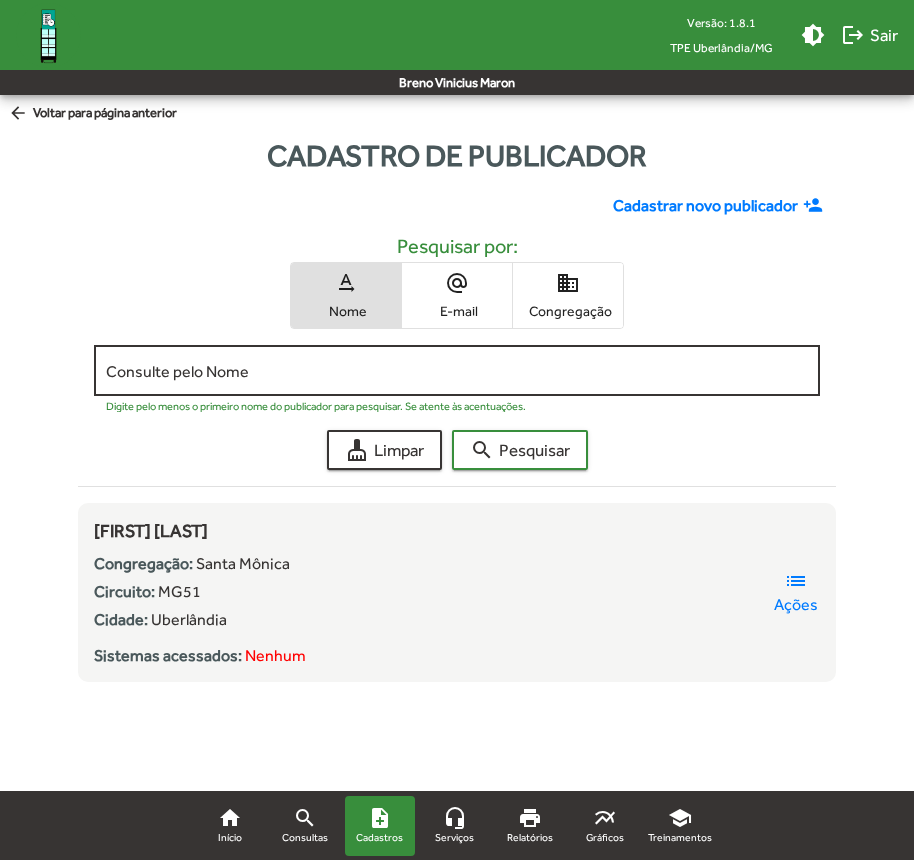 click on "Consulte pelo Nome" 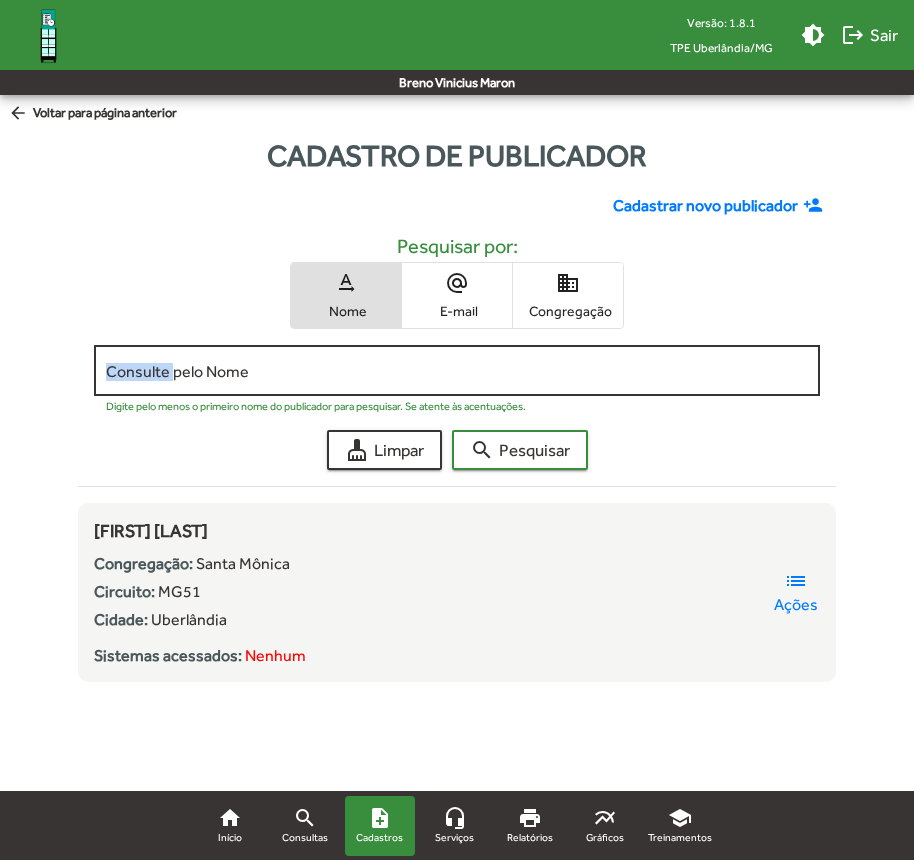 click on "Consulte pelo Nome" 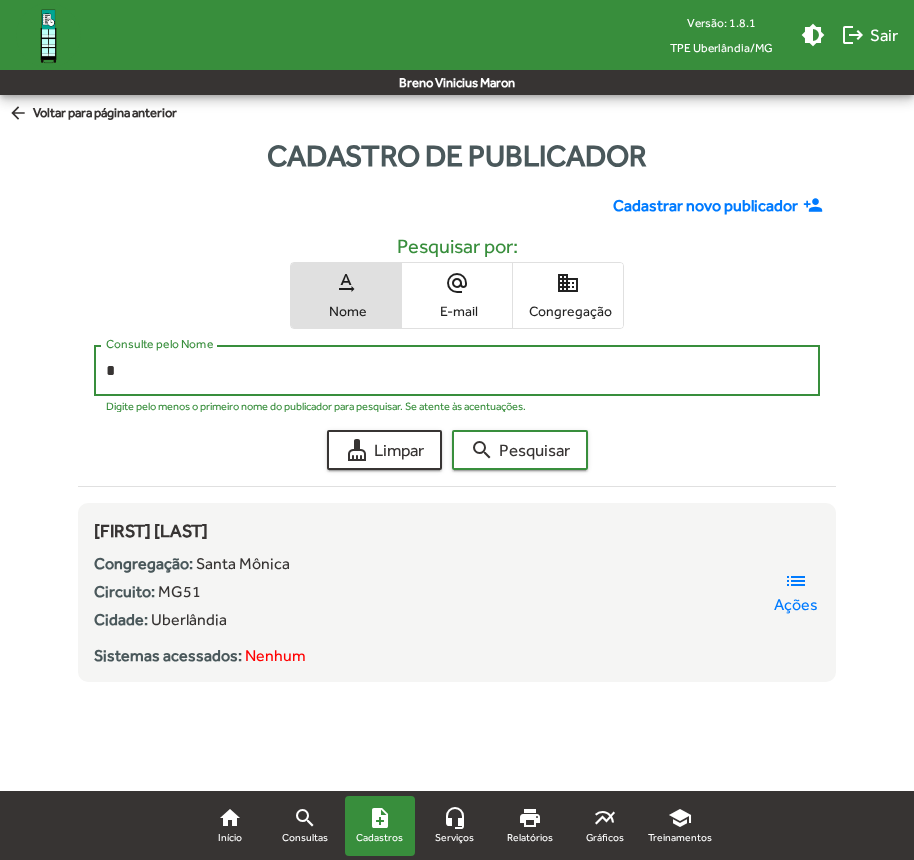 click on "*" at bounding box center [457, 371] 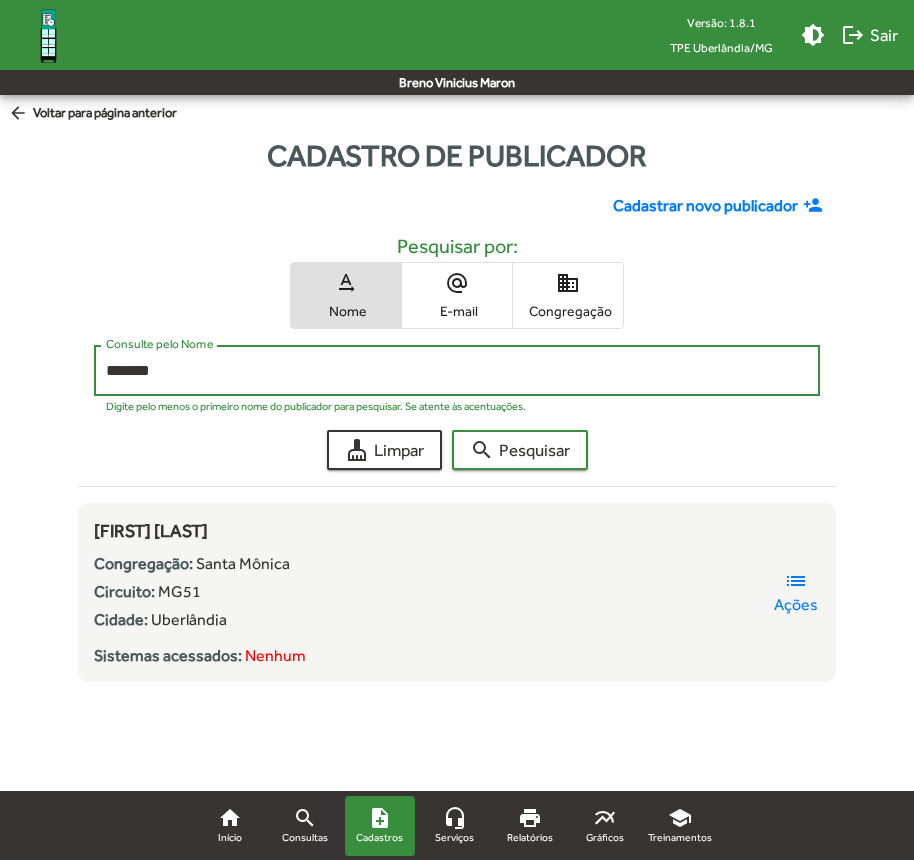 click on "search  Pesquisar" 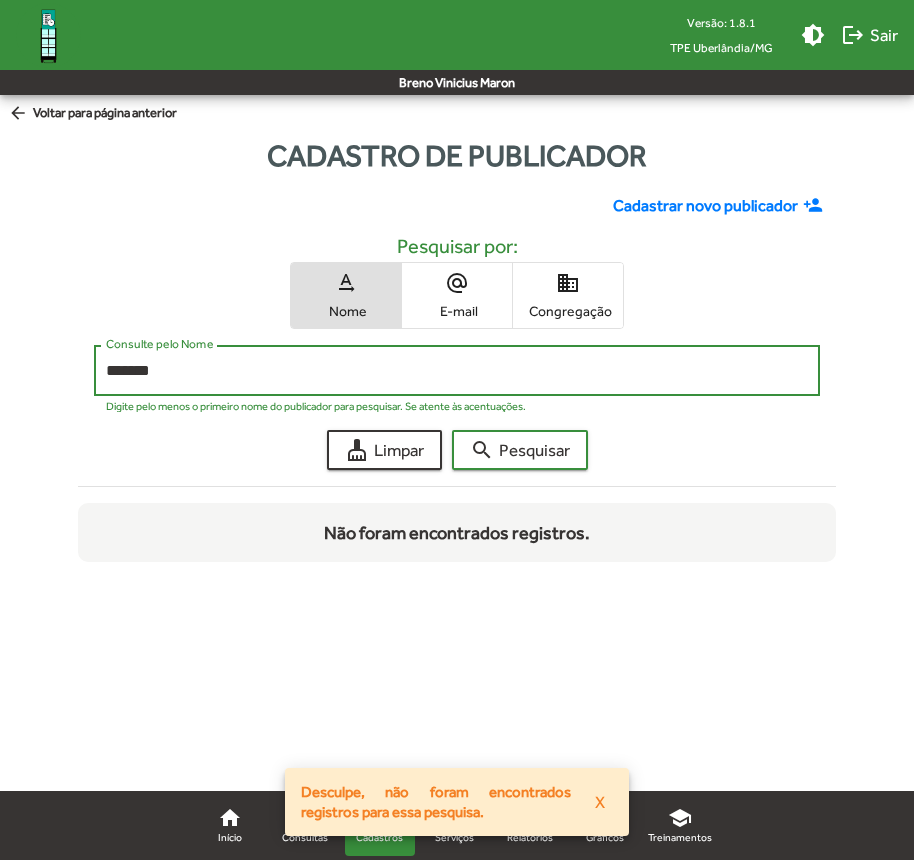 click on "*******" at bounding box center [457, 371] 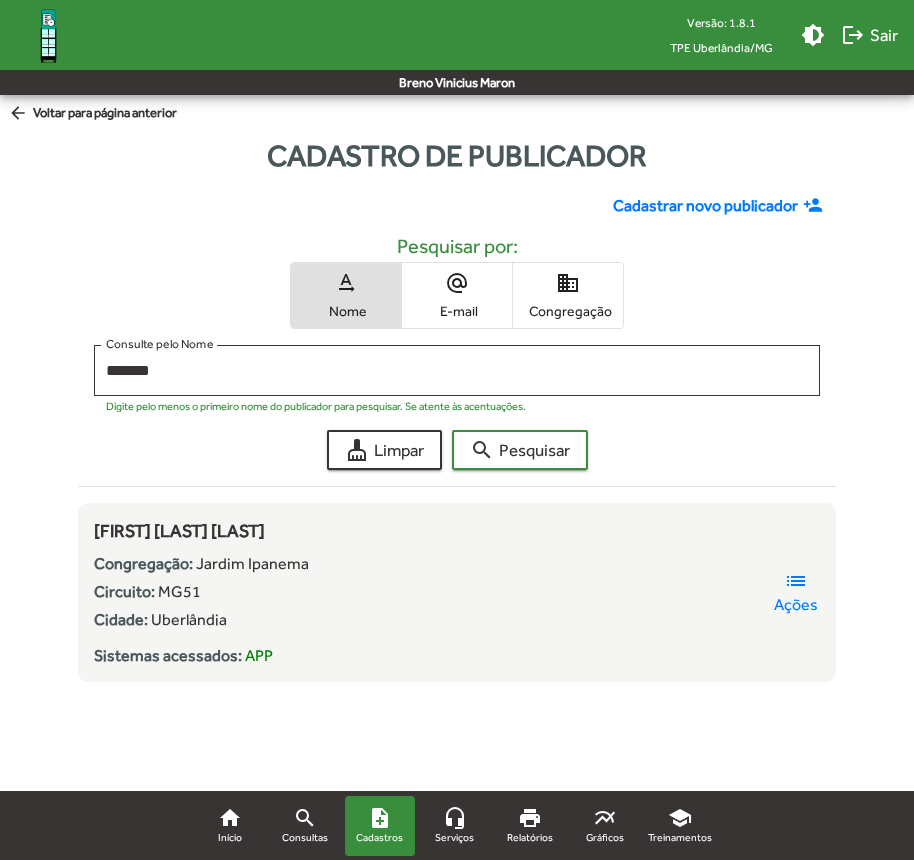 click on "arrow_back" 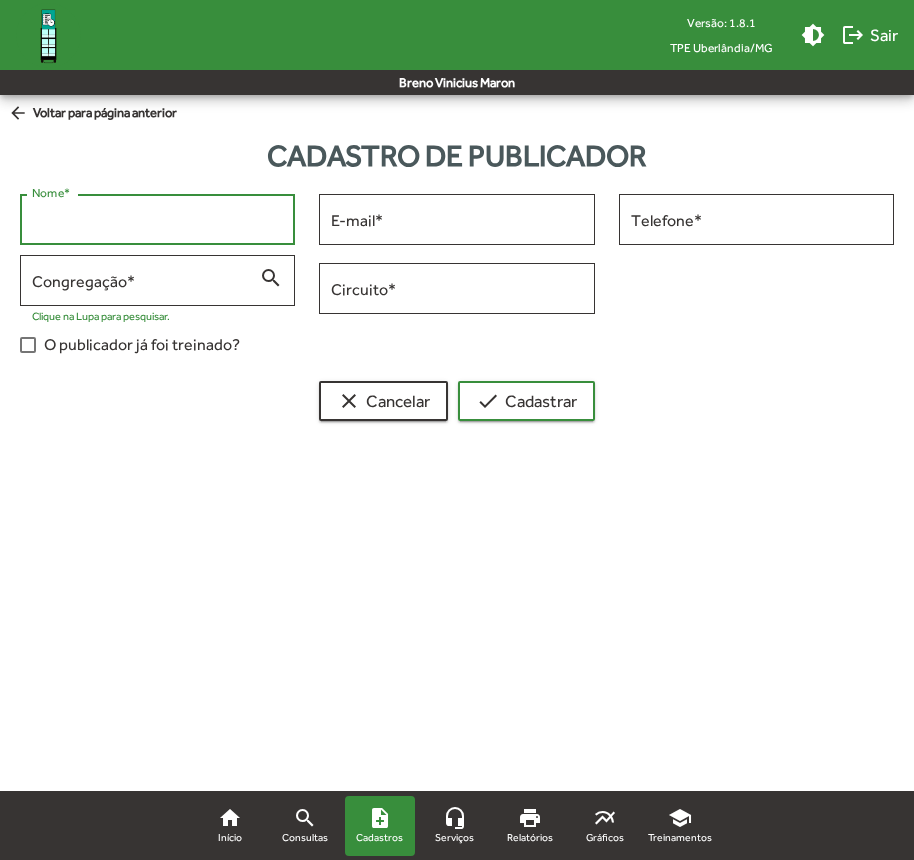 click on "Nome  *" at bounding box center [157, 220] 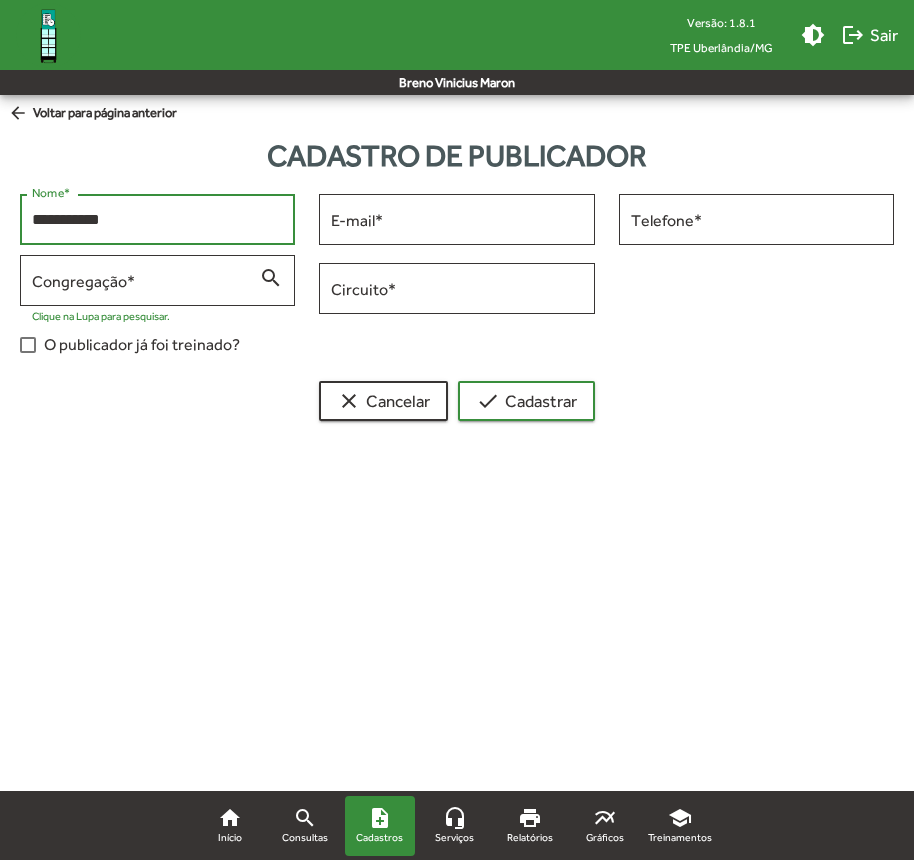 type on "**********" 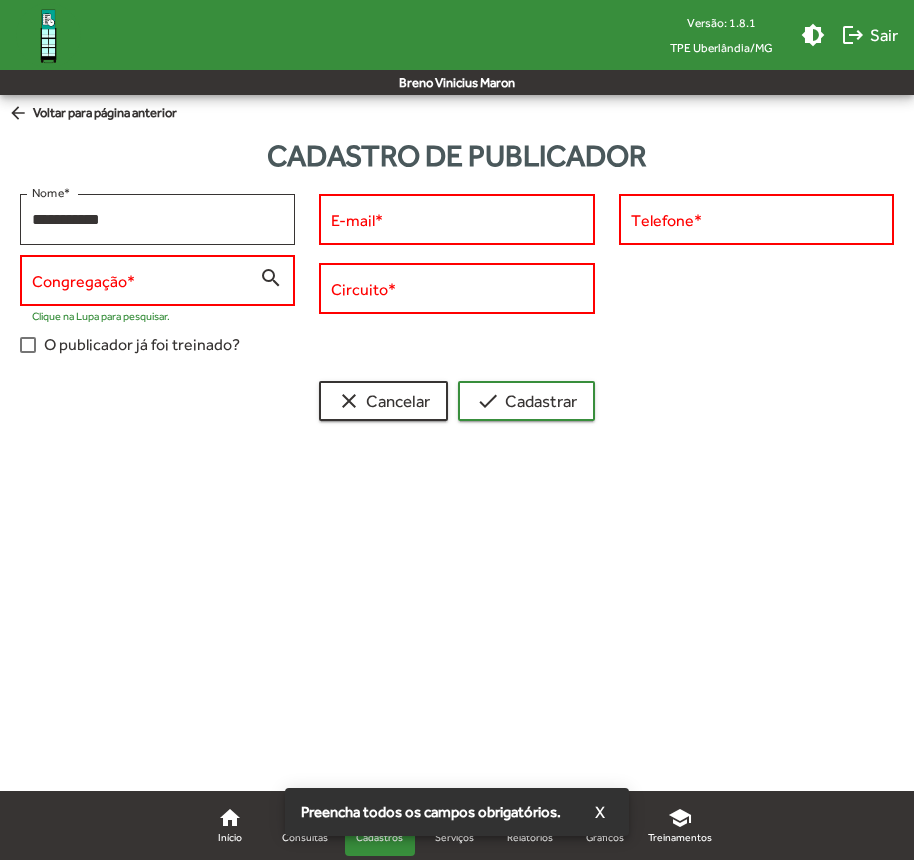click on "arrow_back" 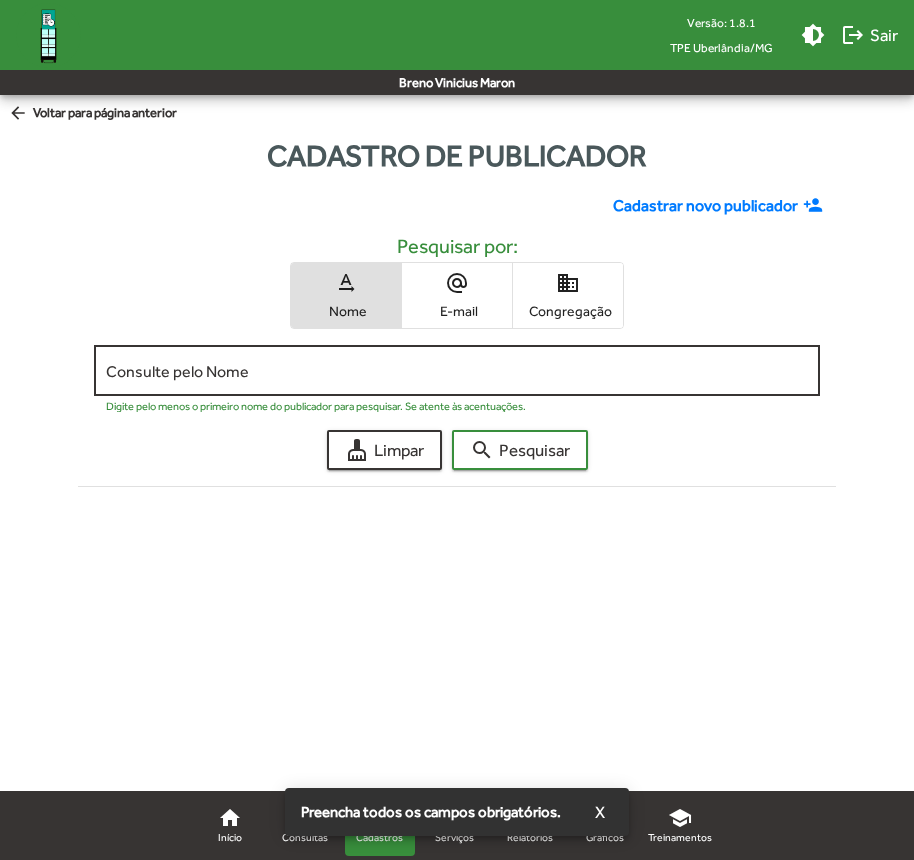 click on "Consulte pelo Nome" 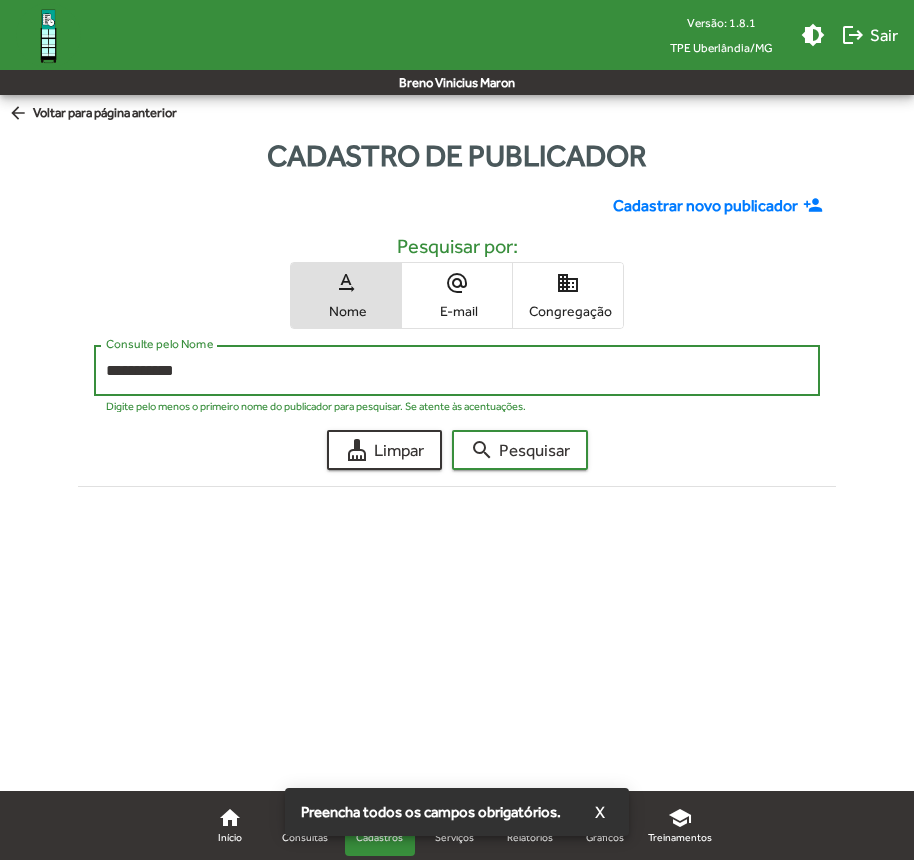 type on "**********" 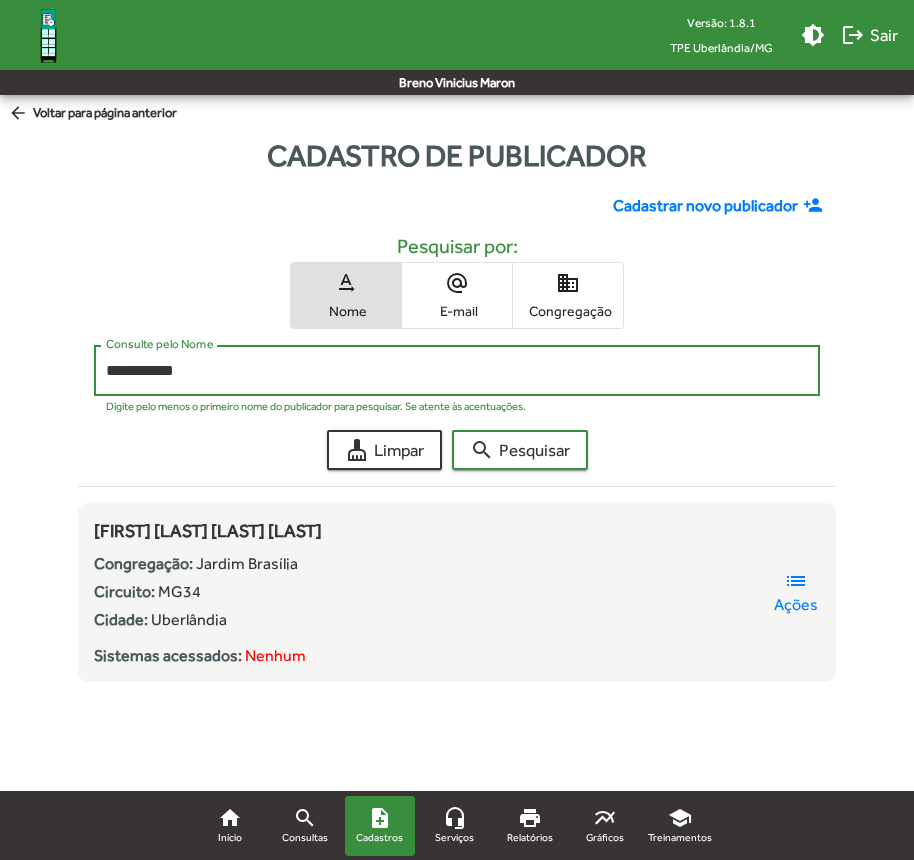 click on "**********" at bounding box center [457, 371] 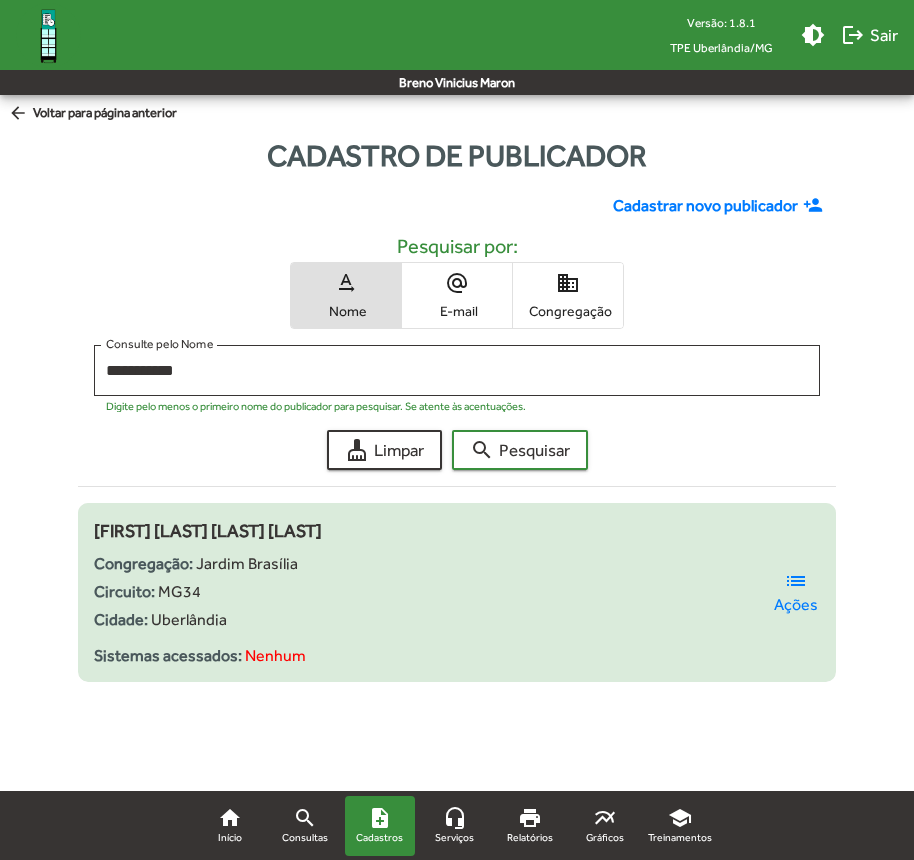 click on "Ações" 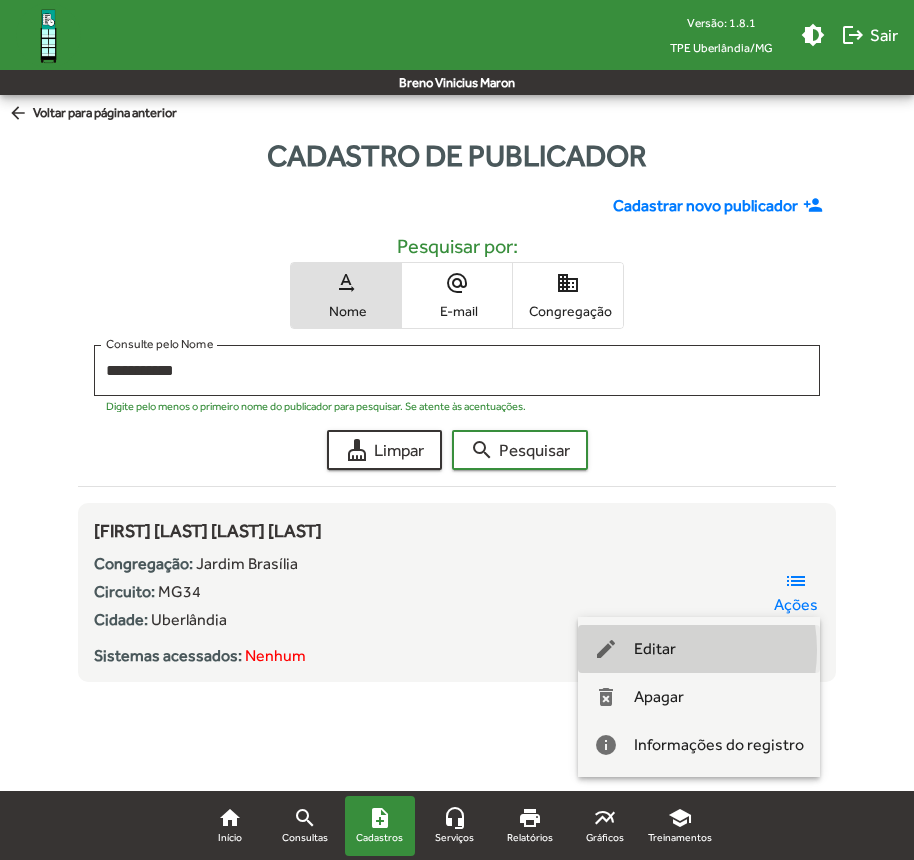 click on "Editar" at bounding box center (655, 649) 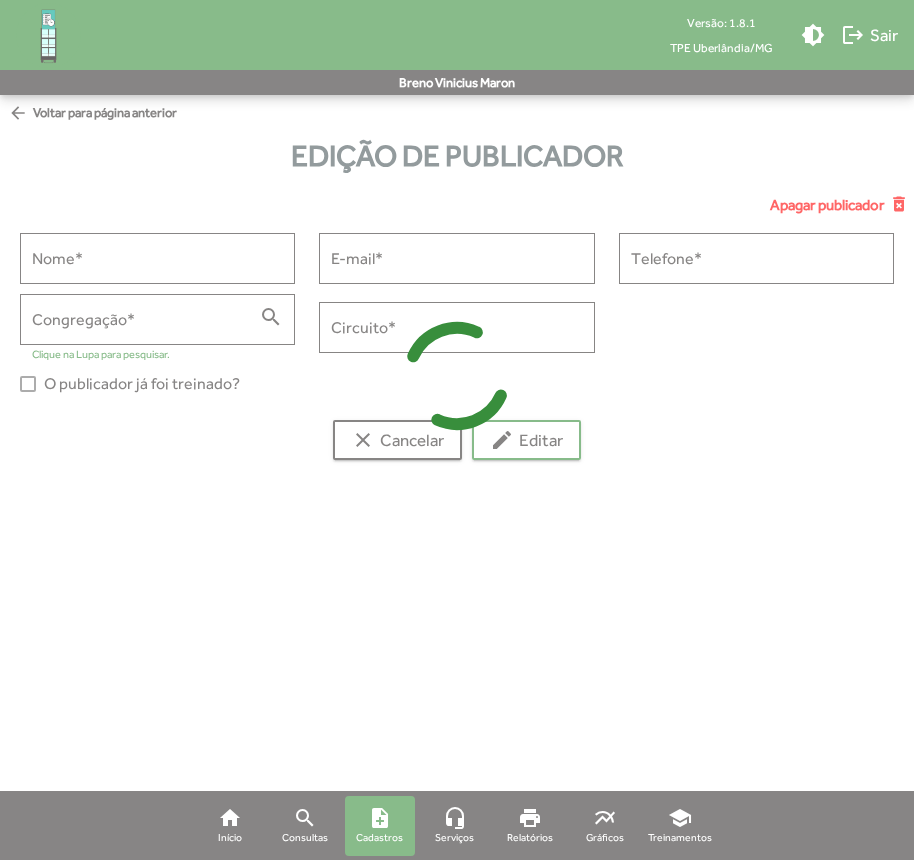 type on "**********" 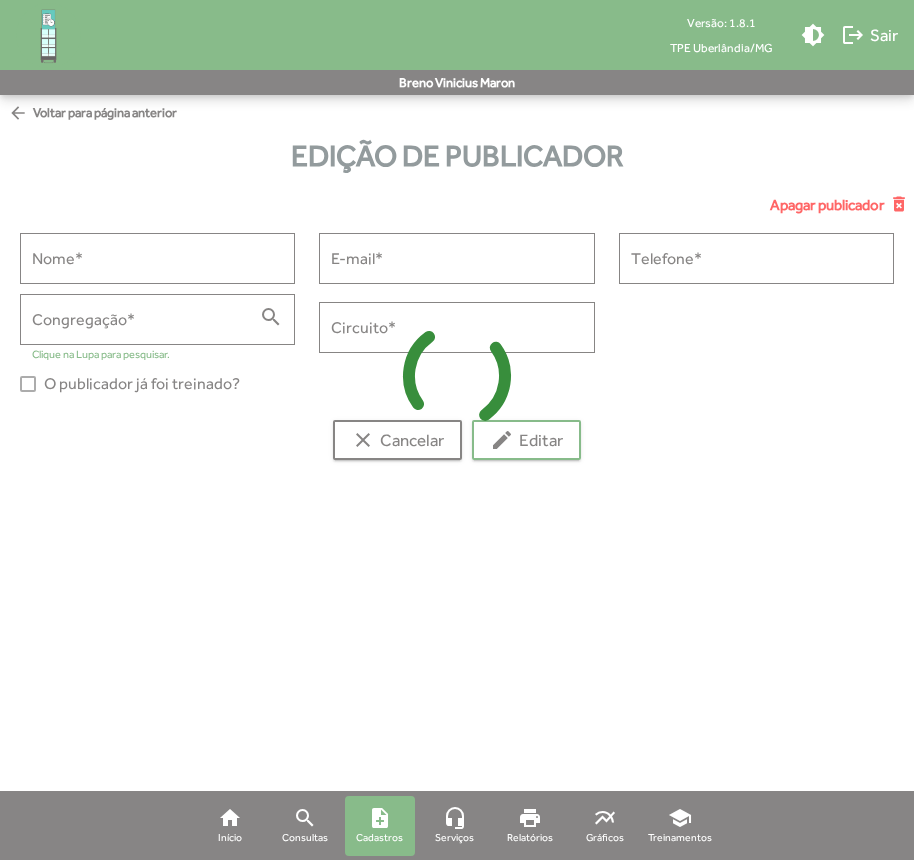type on "**********" 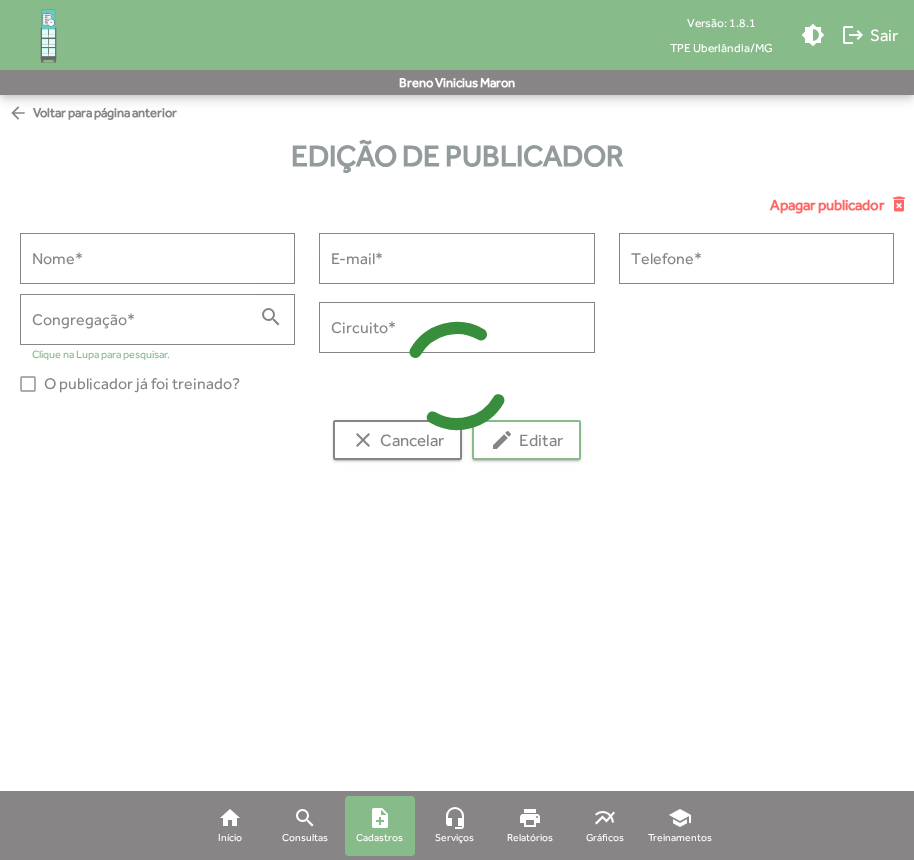 type on "**********" 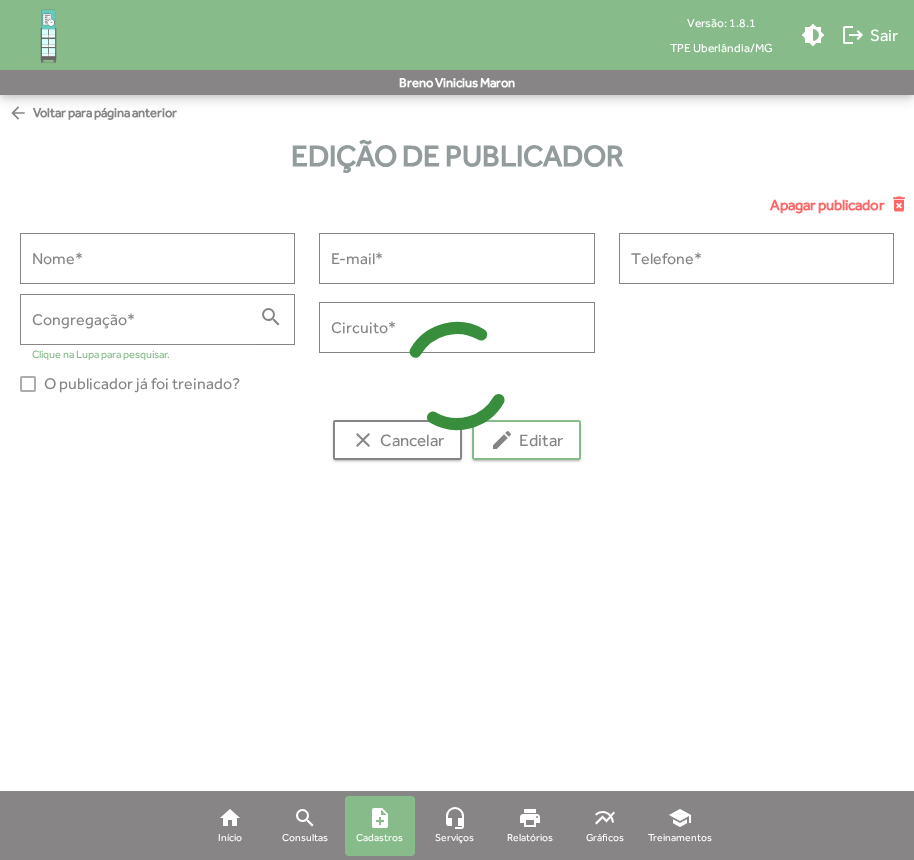 type on "**********" 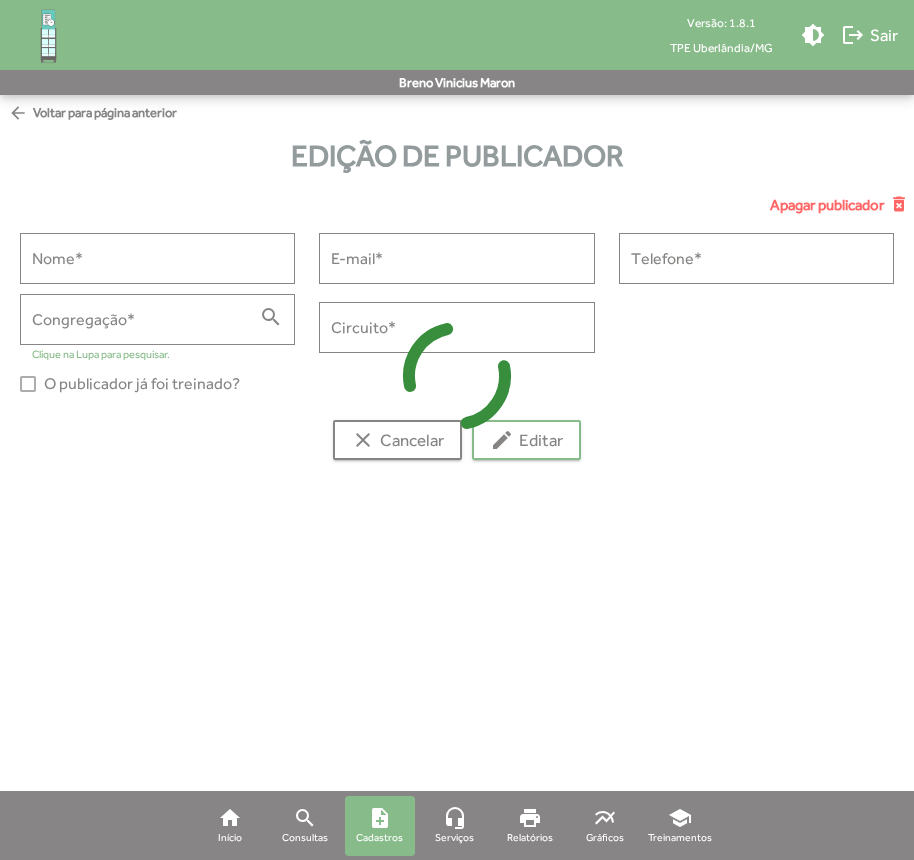type on "****" 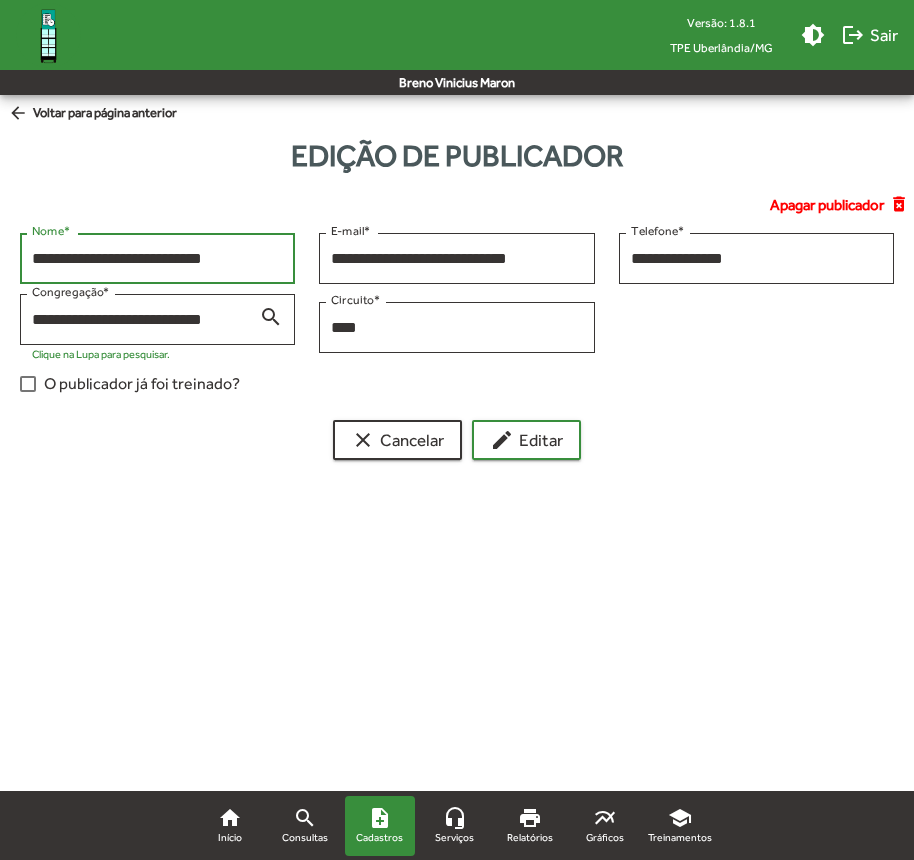 click on "**********" at bounding box center [157, 259] 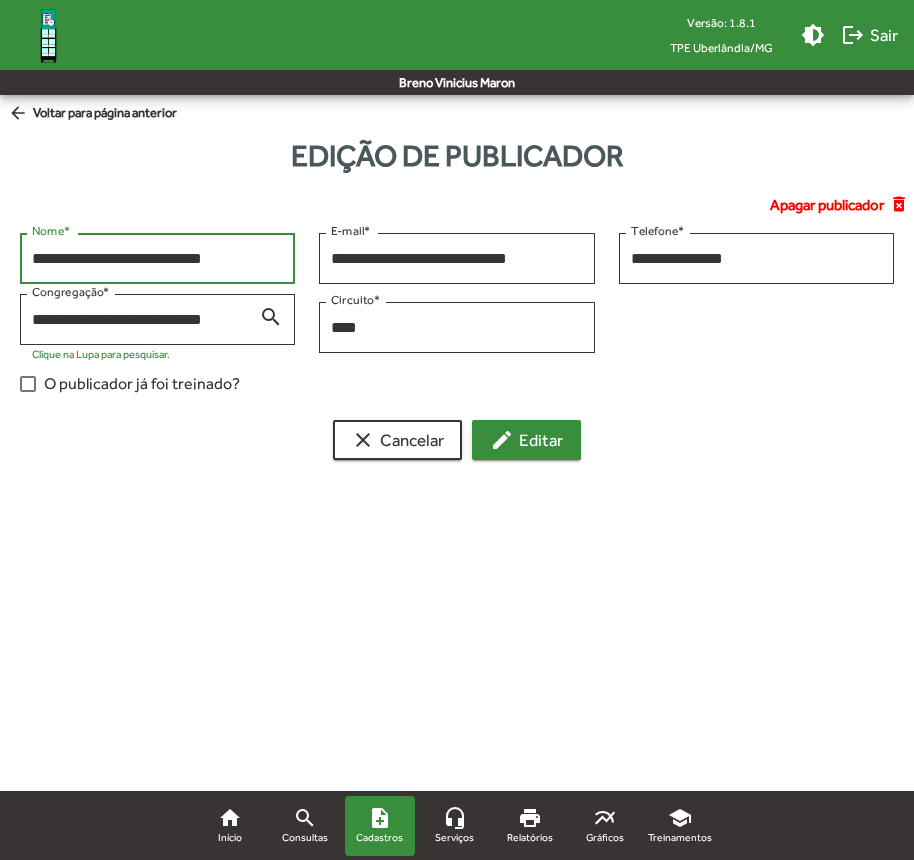 type on "**********" 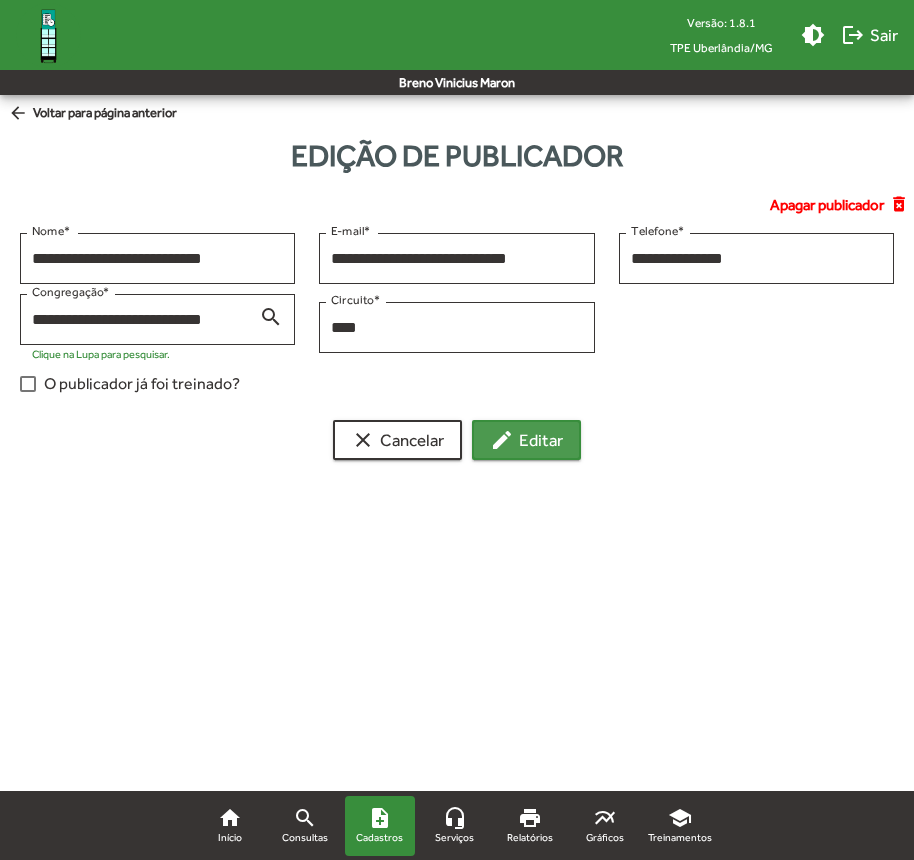 click on "edit  Editar" at bounding box center [526, 440] 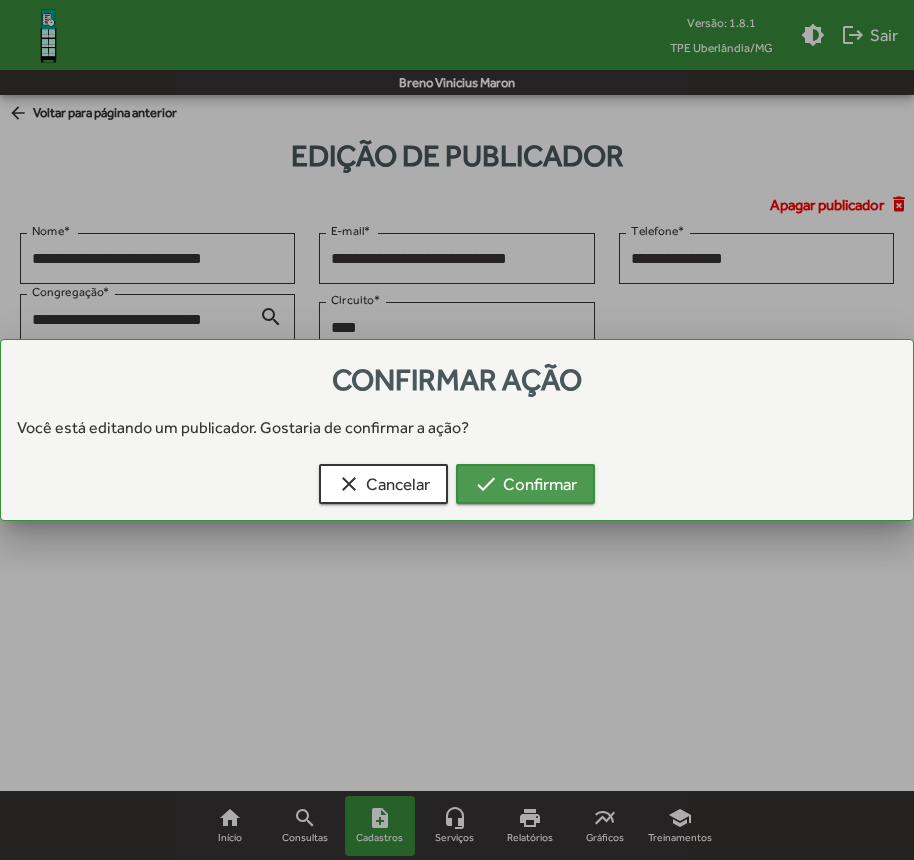 click on "check  Confirmar" at bounding box center (525, 484) 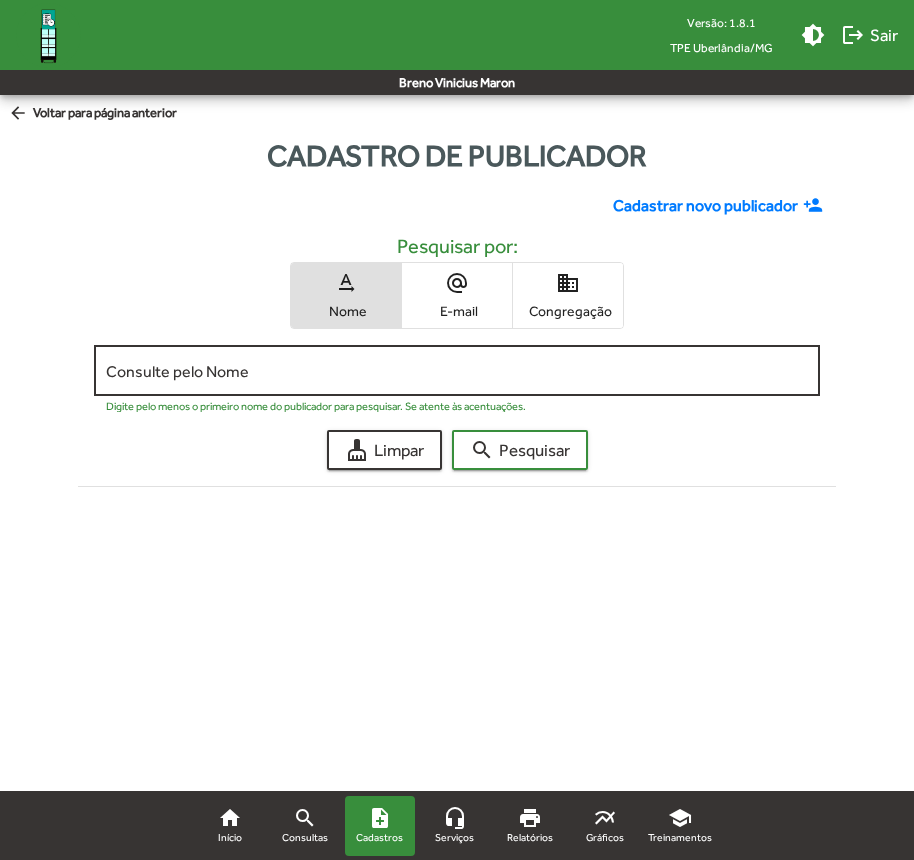 click on "Consulte pelo Nome" 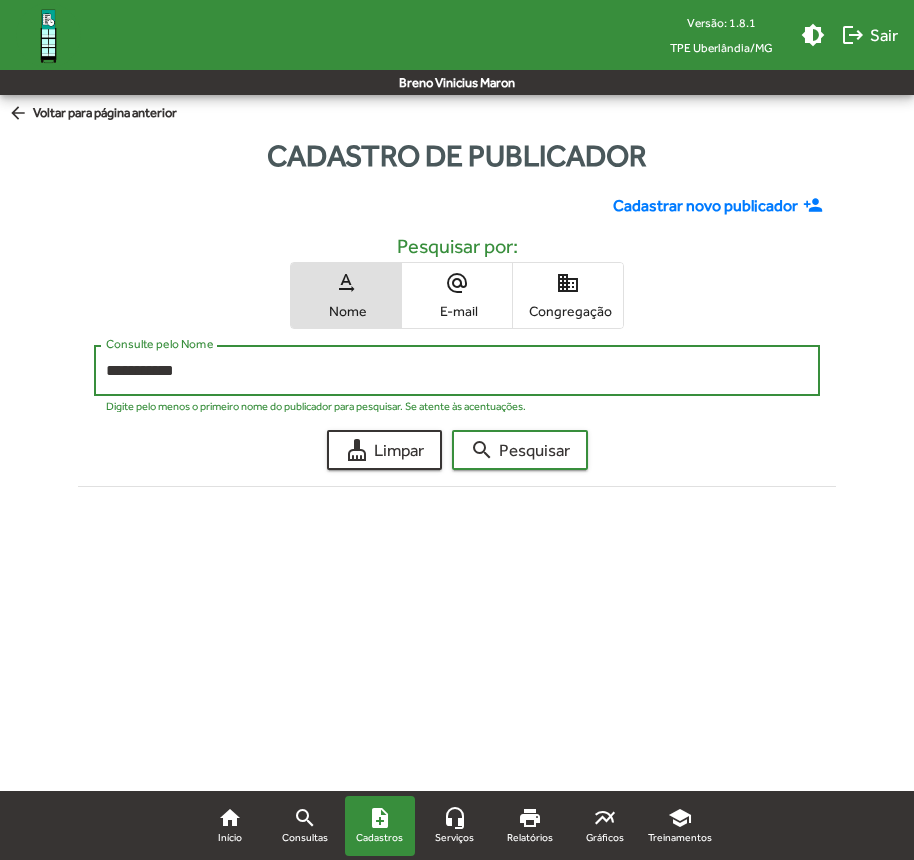 click on "search  Pesquisar" 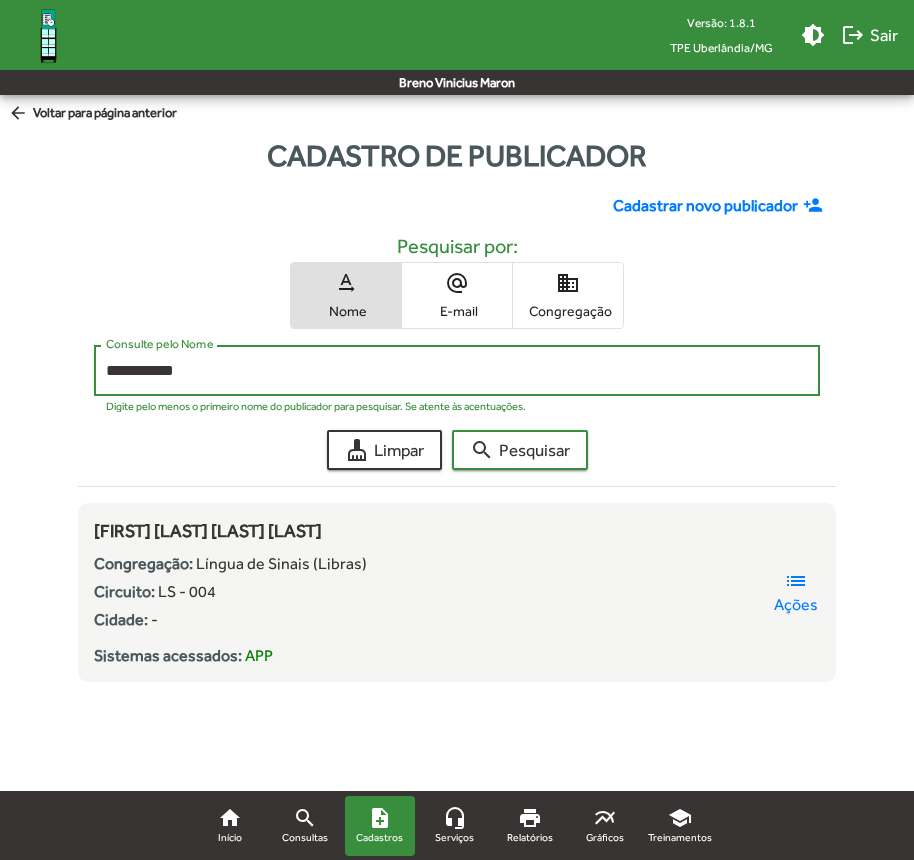 click on "**********" at bounding box center [457, 371] 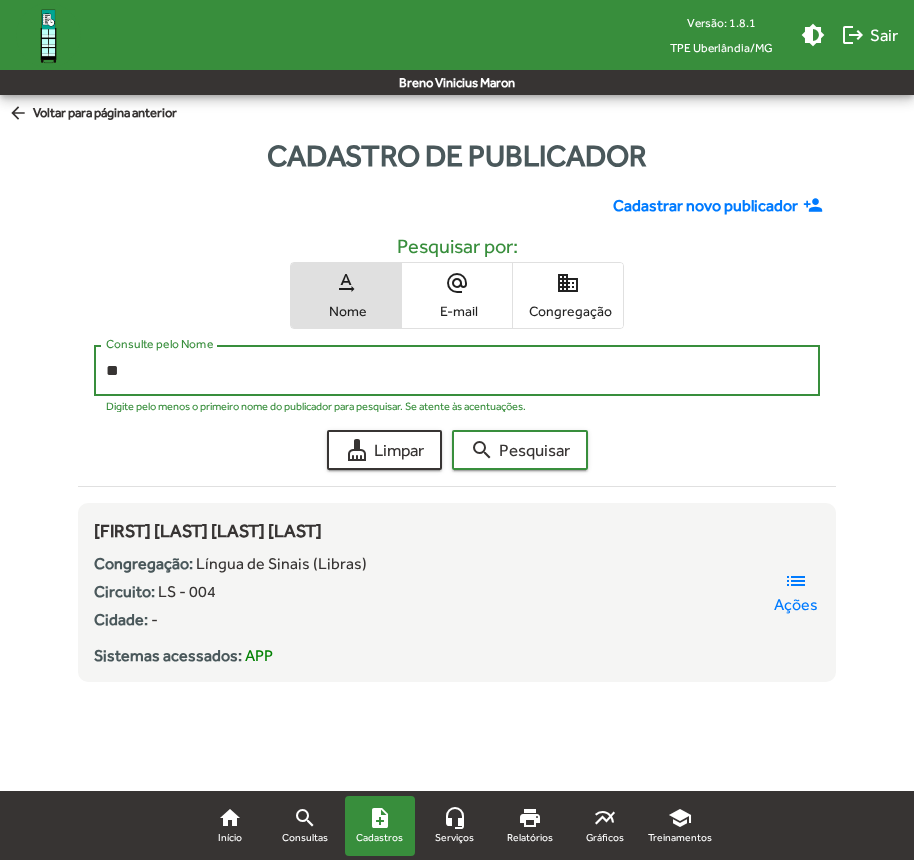 type on "*" 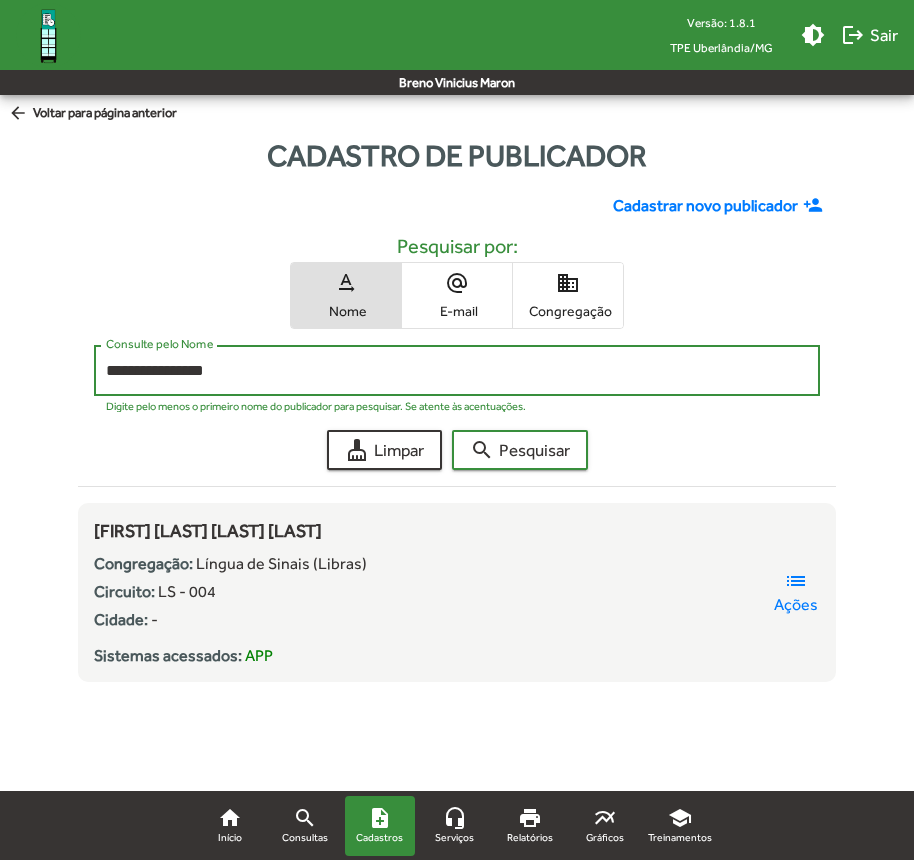 click on "search  Pesquisar" 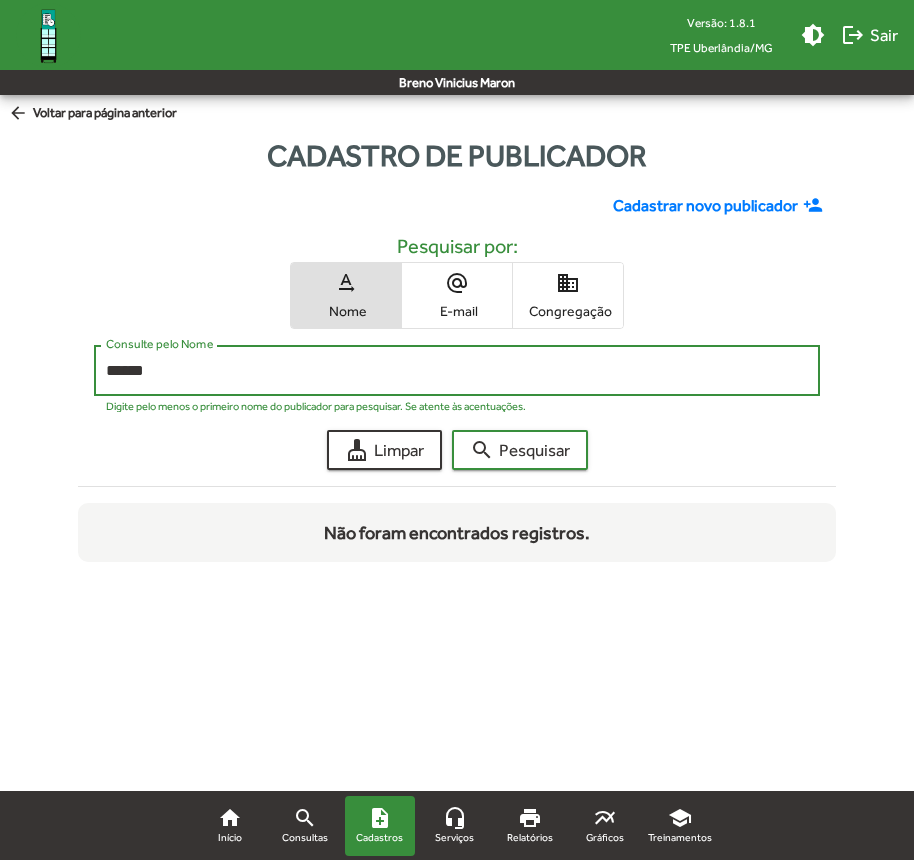 click on "search  Pesquisar" 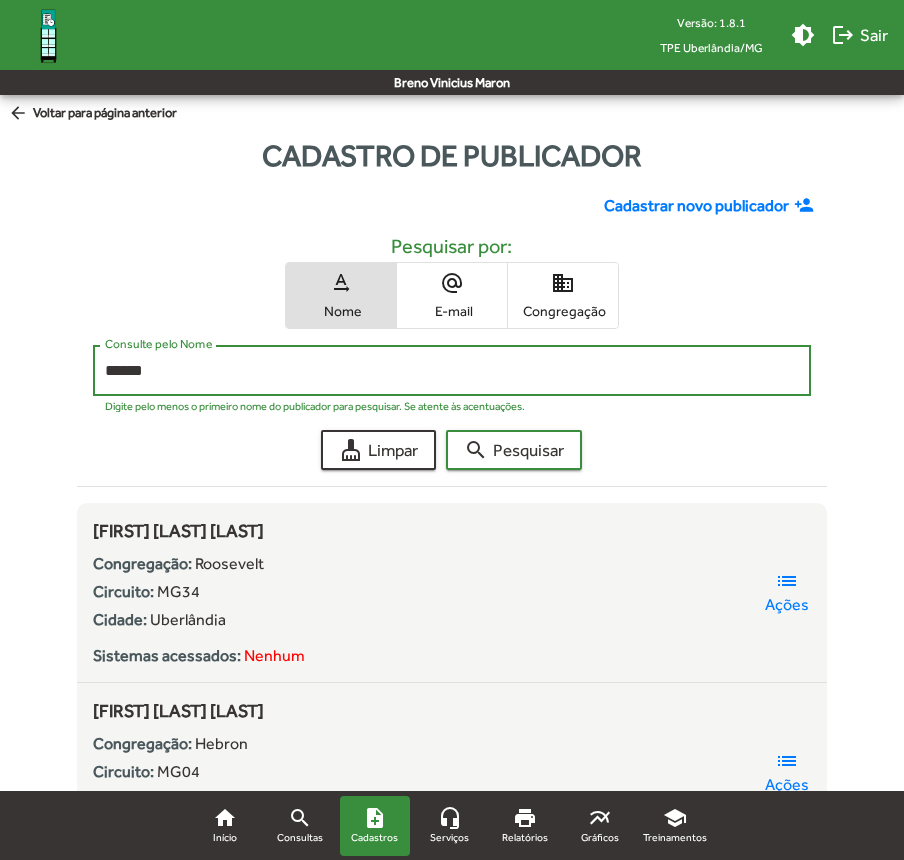 click on "******" at bounding box center [451, 371] 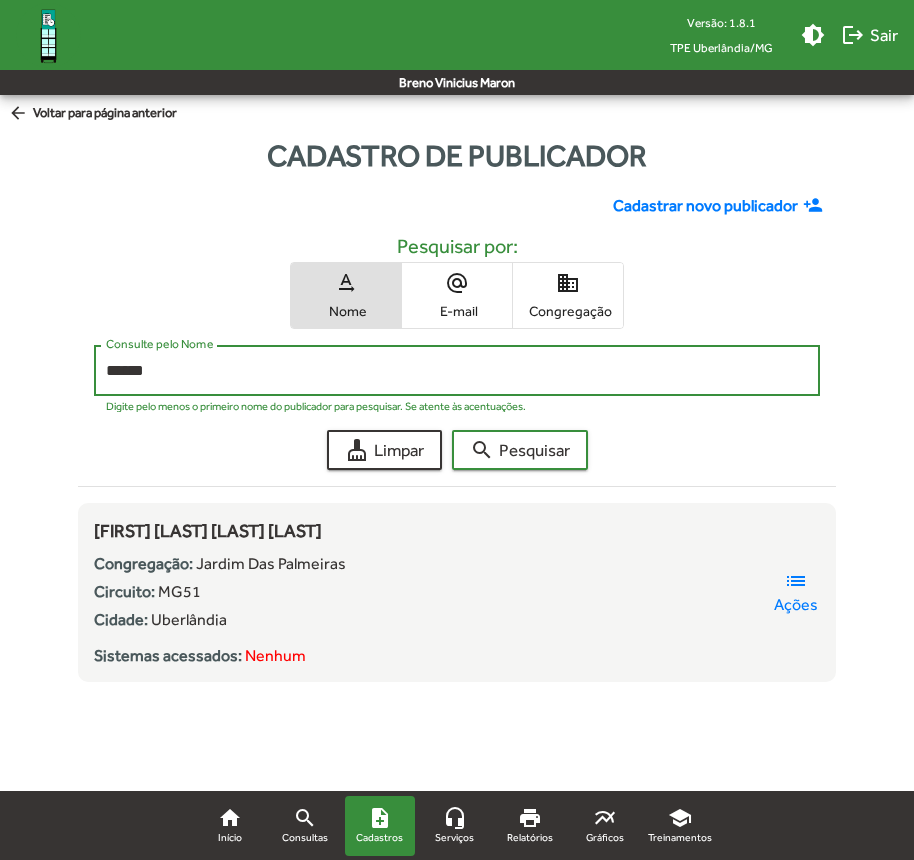 click on "******" at bounding box center (457, 371) 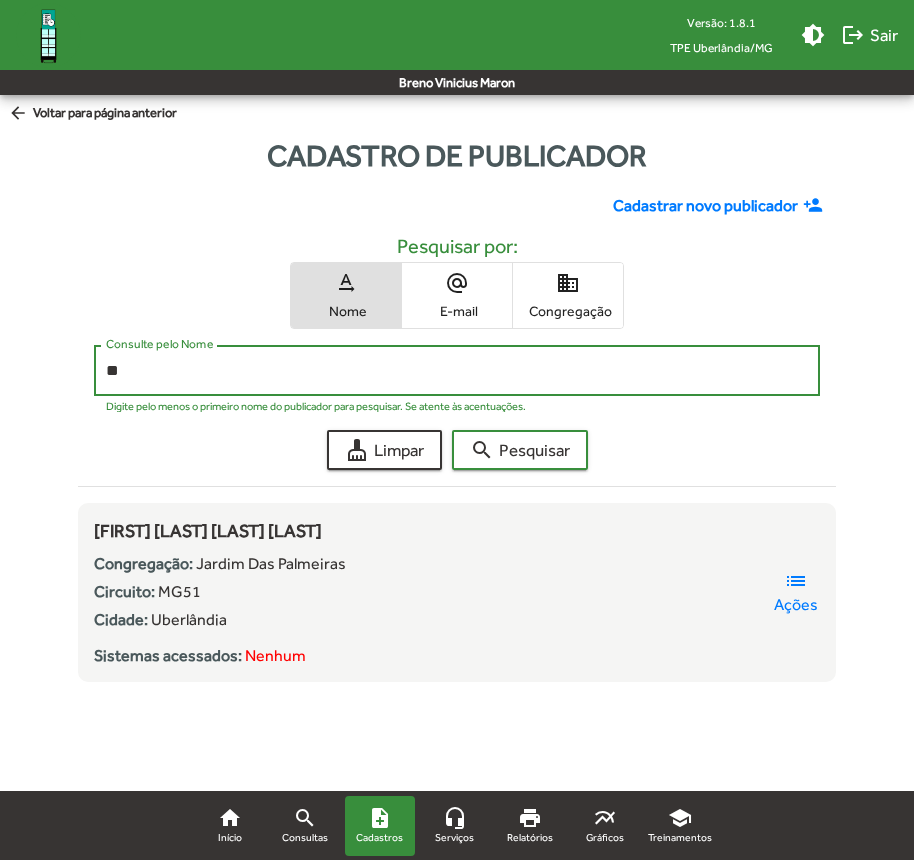 type on "*" 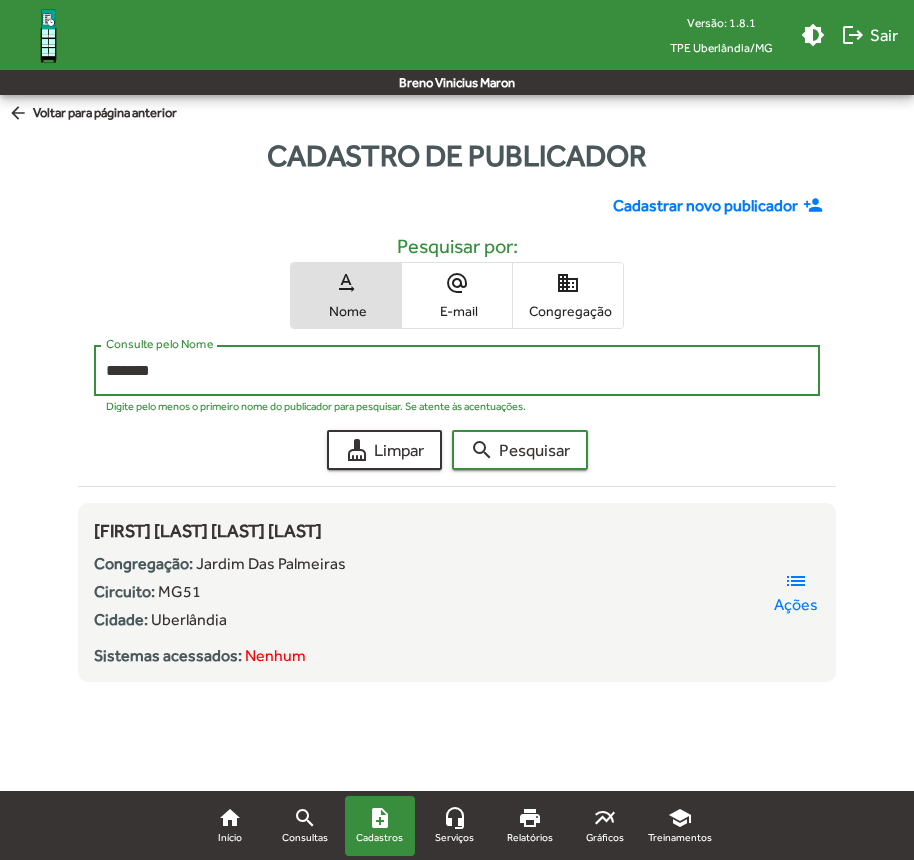 click on "search  Pesquisar" 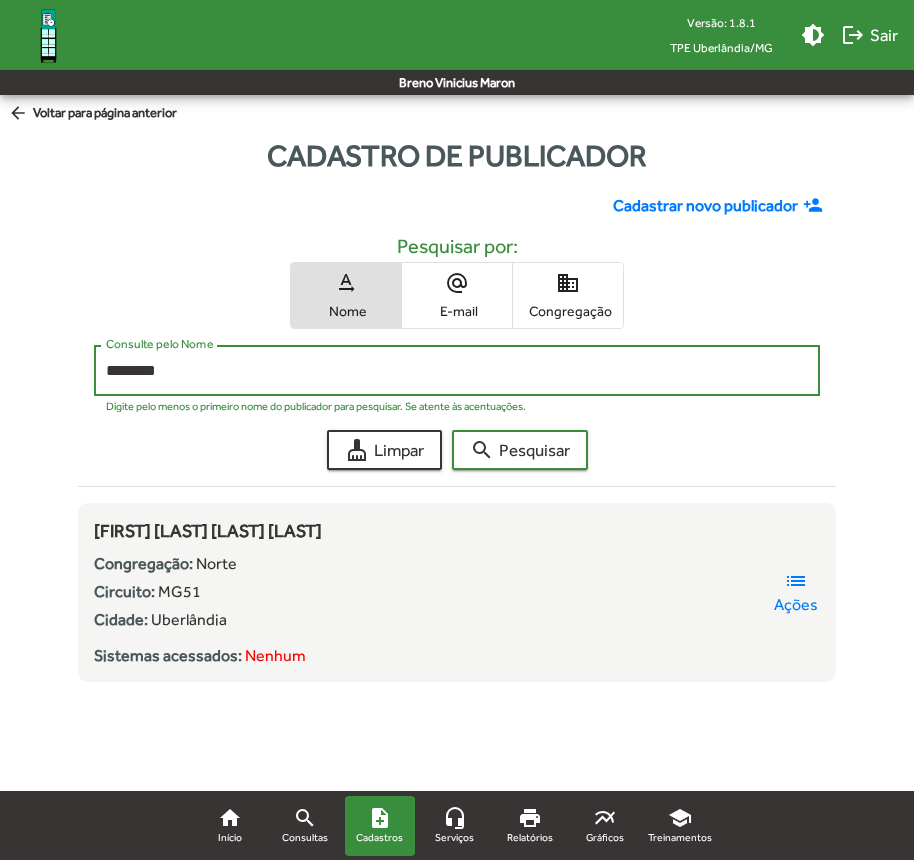 type on "*******" 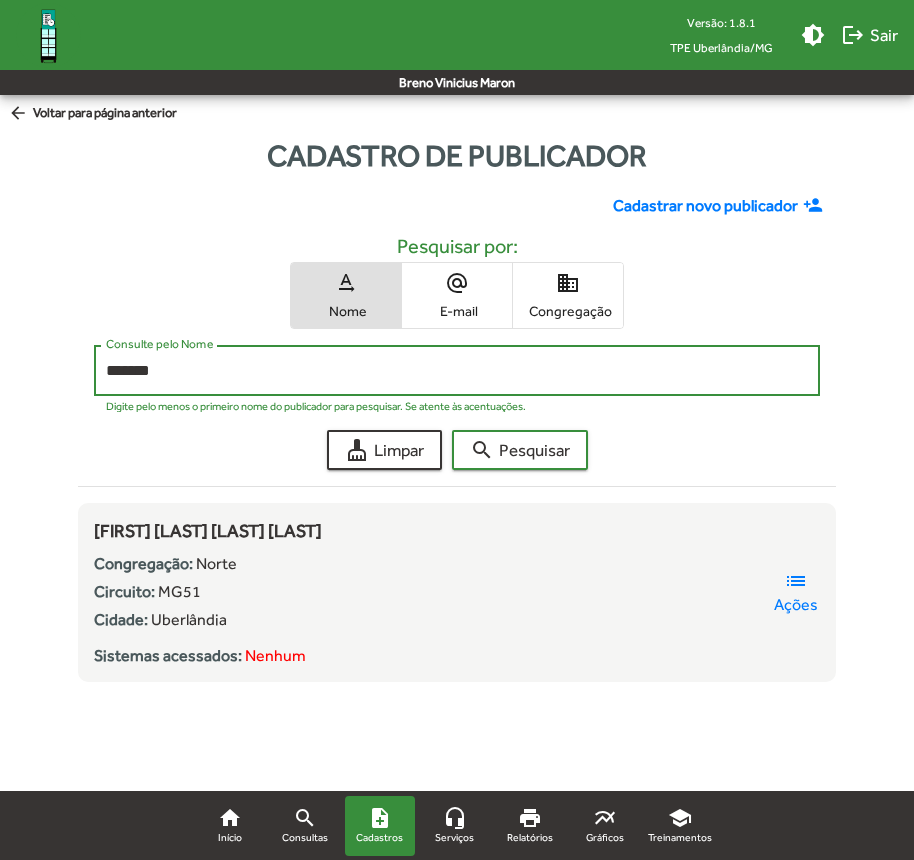 click on "search  Pesquisar" 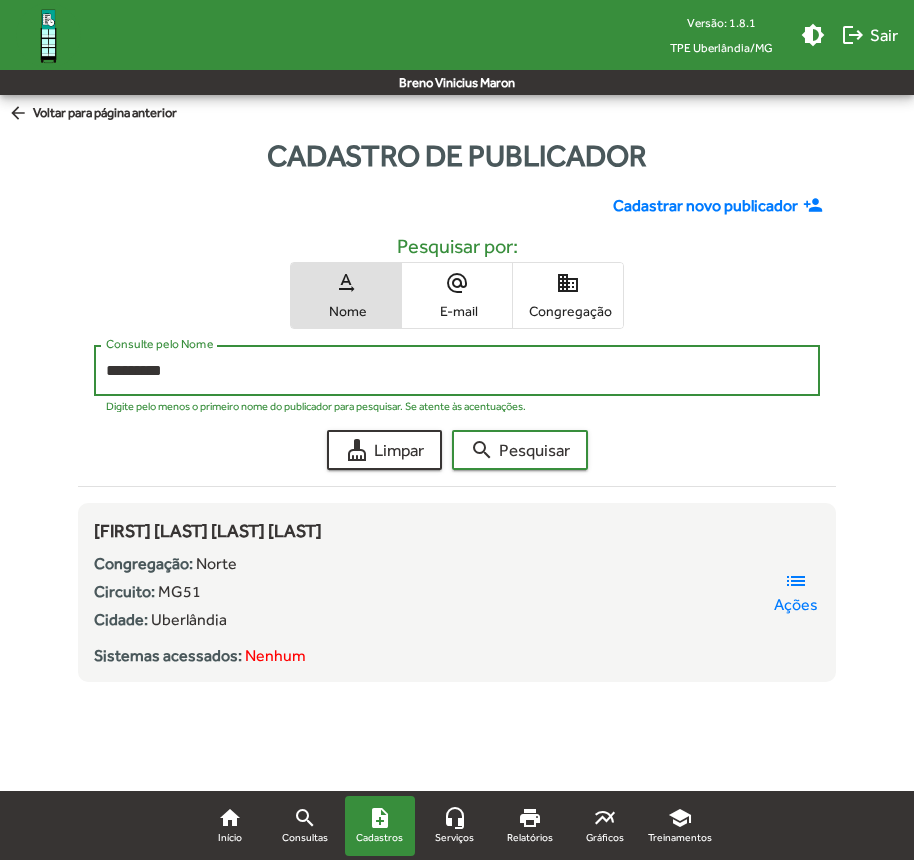 click on "search  Pesquisar" 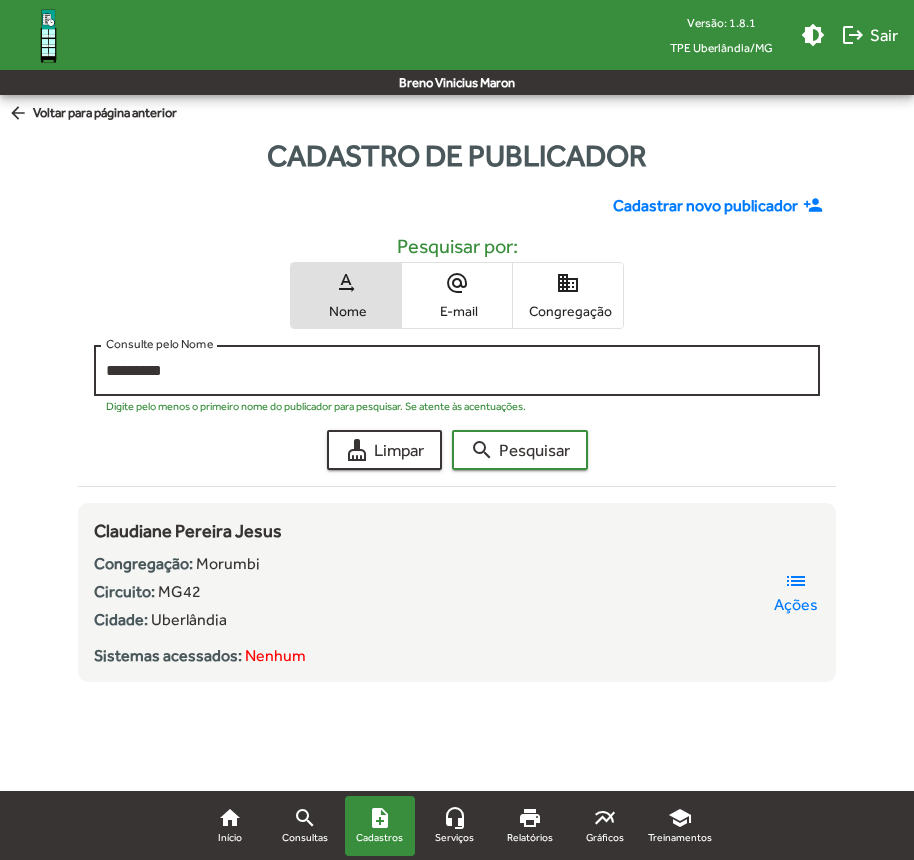 drag, startPoint x: 246, startPoint y: 415, endPoint x: 178, endPoint y: 380, distance: 76.47875 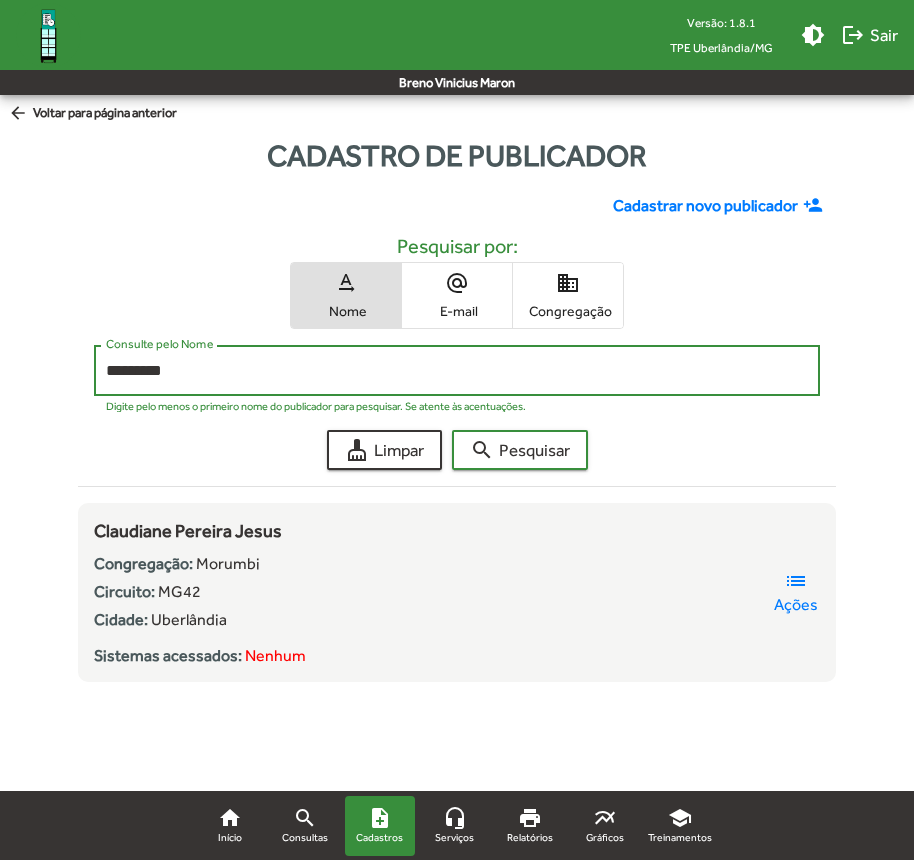 click on "*********" at bounding box center [457, 371] 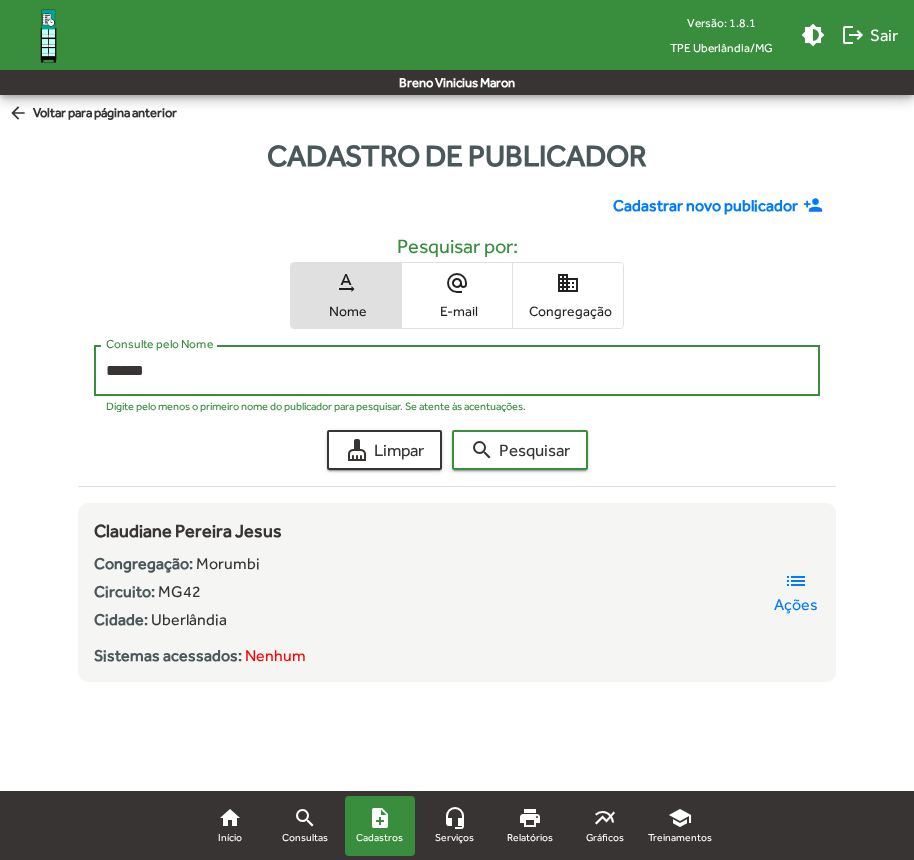 type on "******" 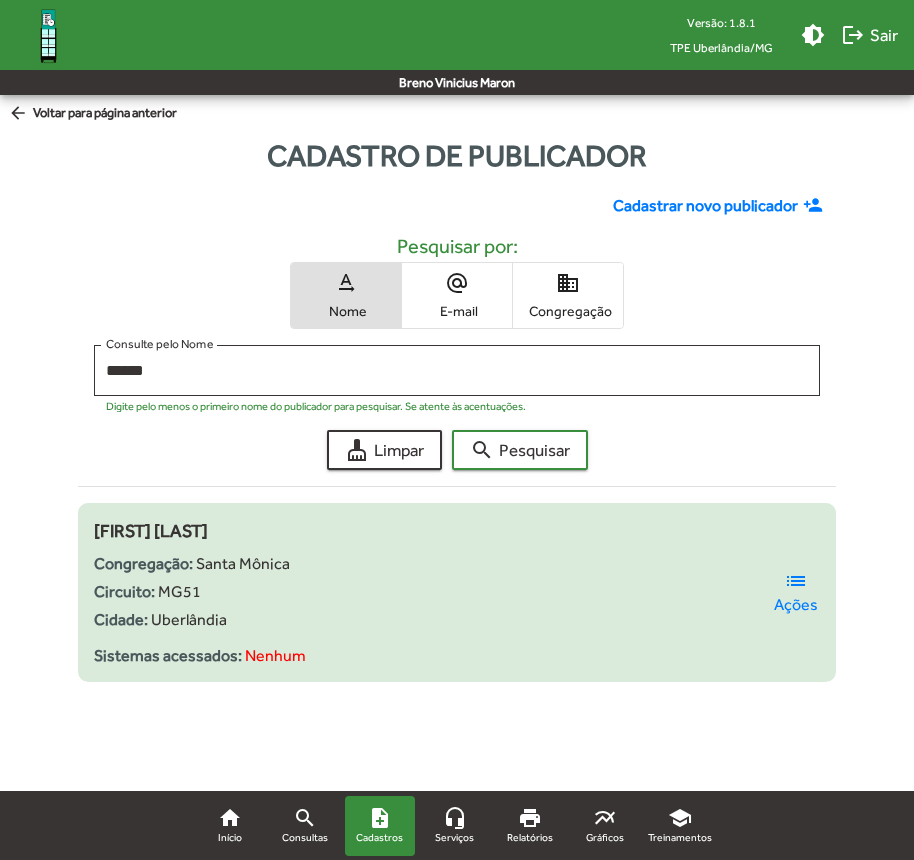 click on "Ações" 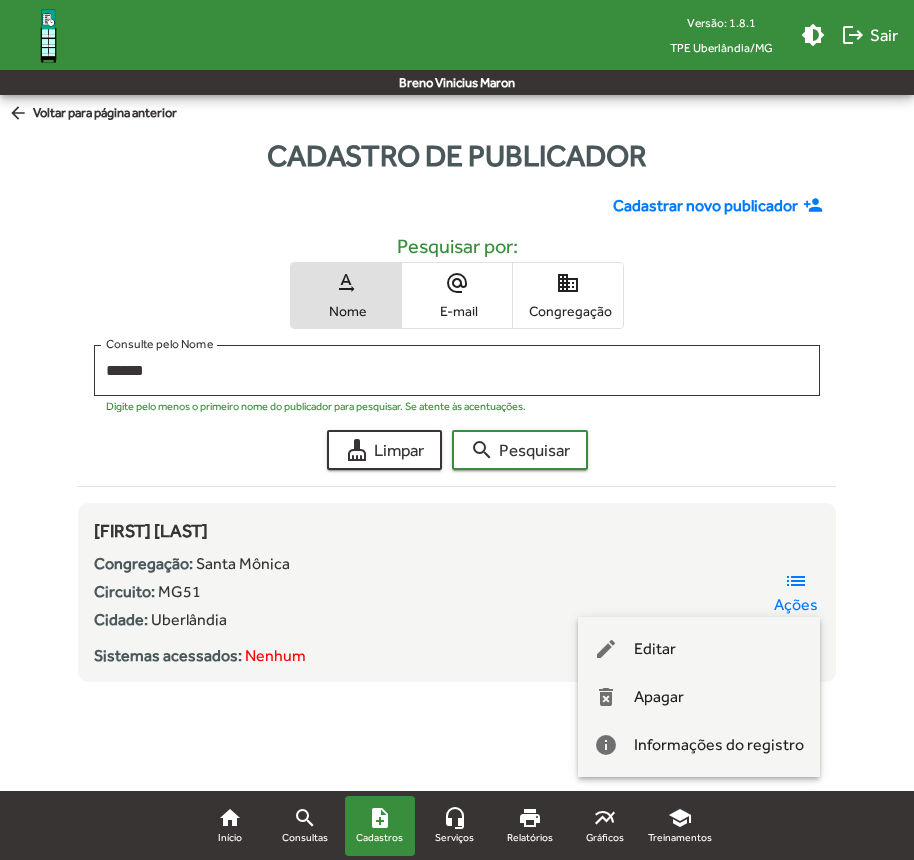 drag, startPoint x: 713, startPoint y: 689, endPoint x: 403, endPoint y: 652, distance: 312.20026 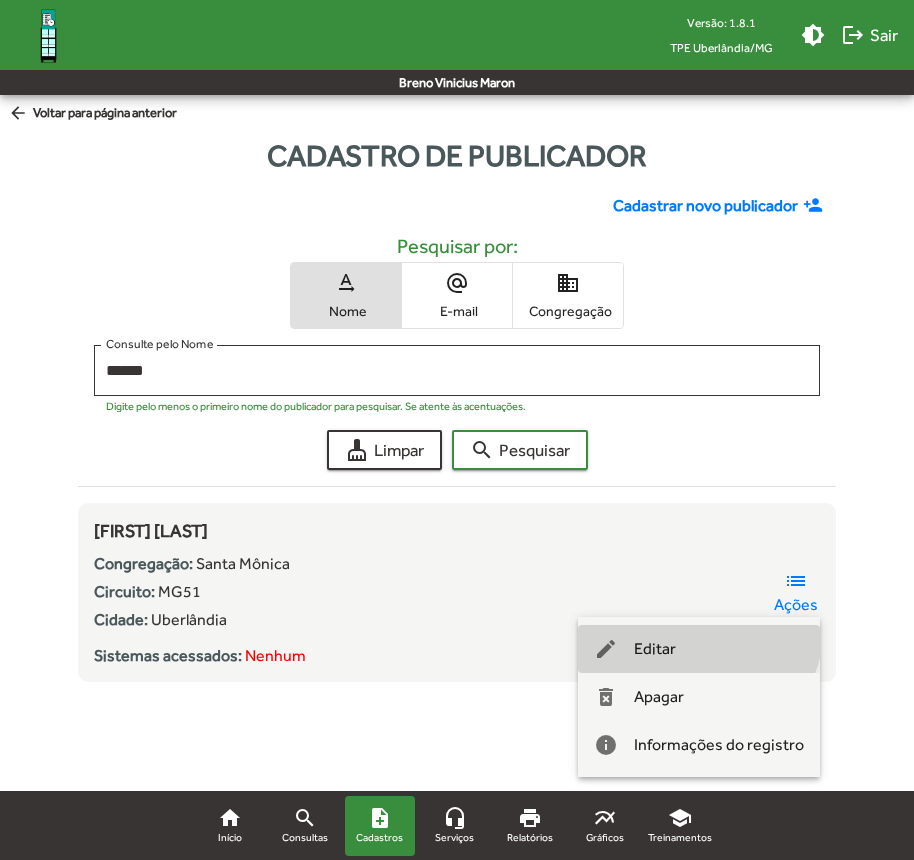 click on "edit  Editar" at bounding box center (699, 649) 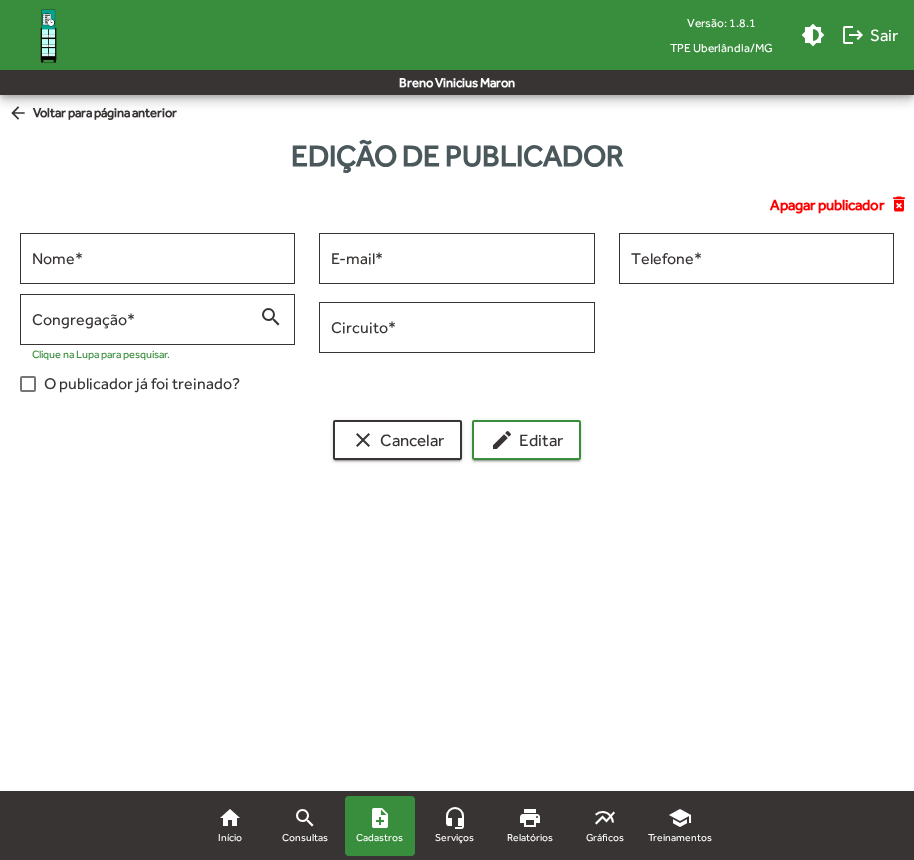 click on "Versão: 1.8.1   TPE Uberlândia/MG  brightness_medium logout  Sair   [FIRST] [LAST]  home Início search Consultas note_add Cadastros headset_mic Serviços print Relatórios multiline_chart Gráficos school Treinamentos arrow_back  Voltar para página anterior   Edição de publicador  Apagar publicador delete_forever Nome  * E-mail  * Telefone  * Congregação  * search Clique na Lupa para pesquisar. Circuito  *   O publicador já foi treinado? clear  Cancelar  edit  Editar  home Início search Consultas note_add Cadastros headset_mic Serviços print Relatórios multiline_chart Gráficos school Treinamentos
Alterar tema do sistema Sair do Gerente TPE" at bounding box center [457, 291] 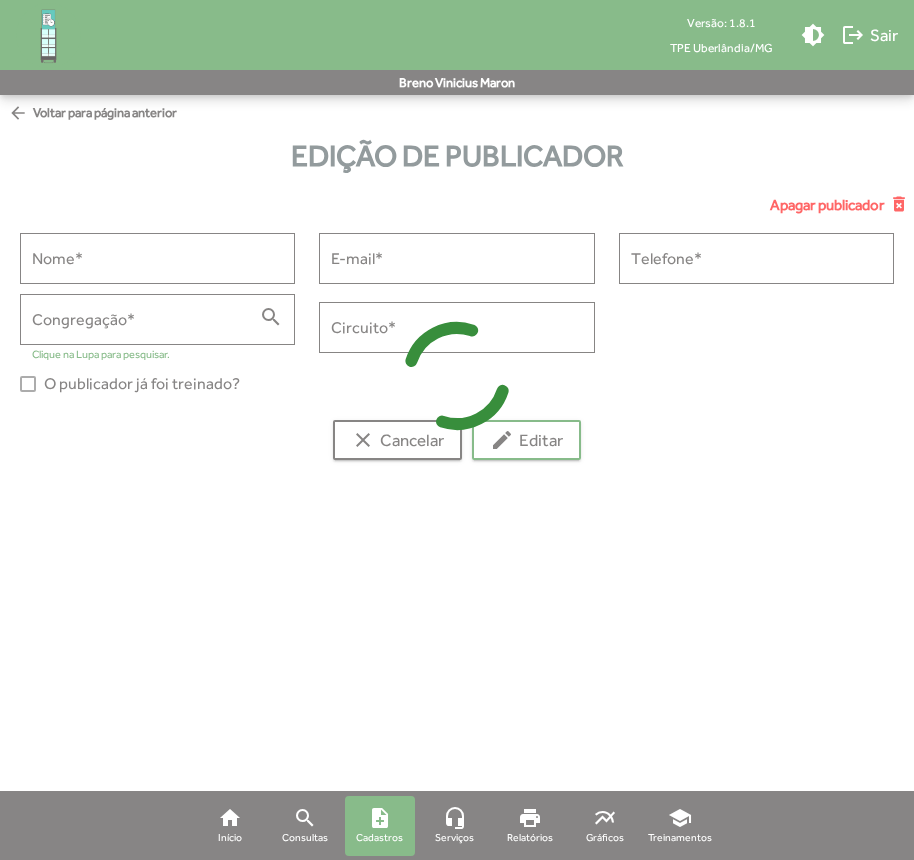 type on "**********" 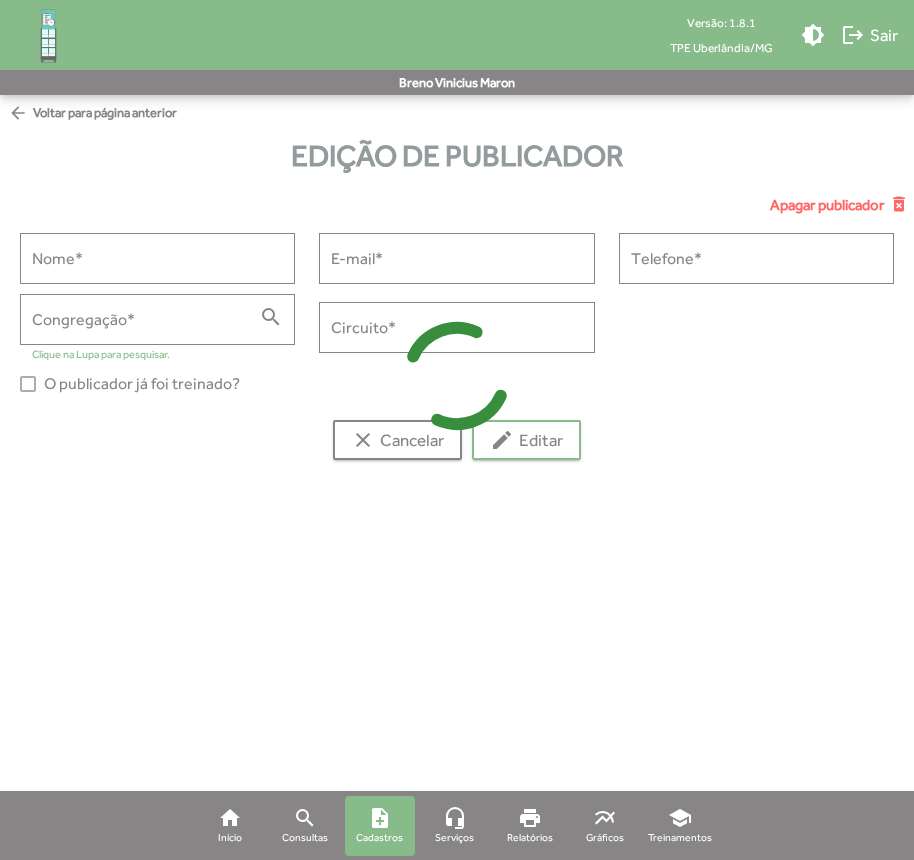 type on "**********" 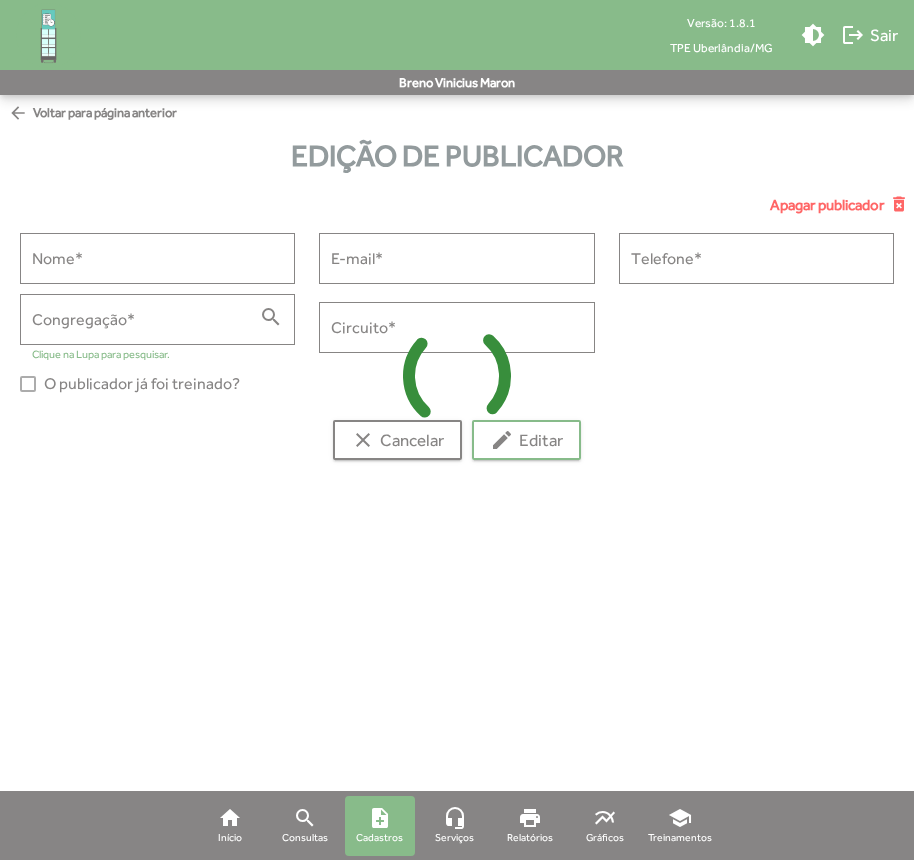 type on "**********" 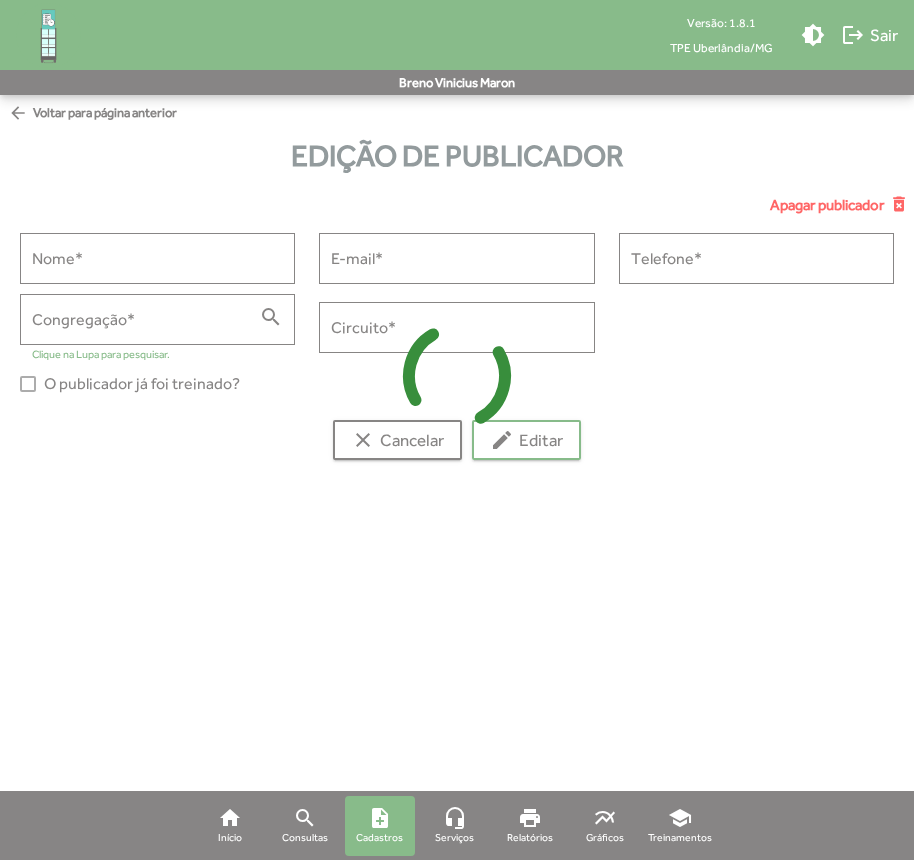type on "**********" 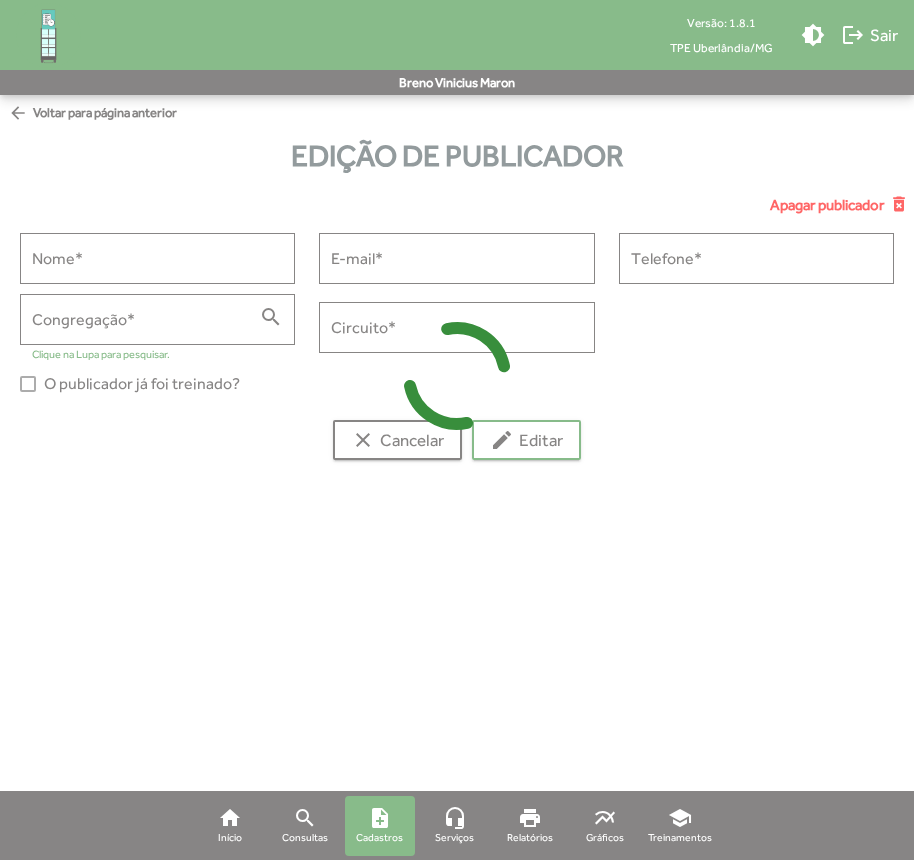 type on "****" 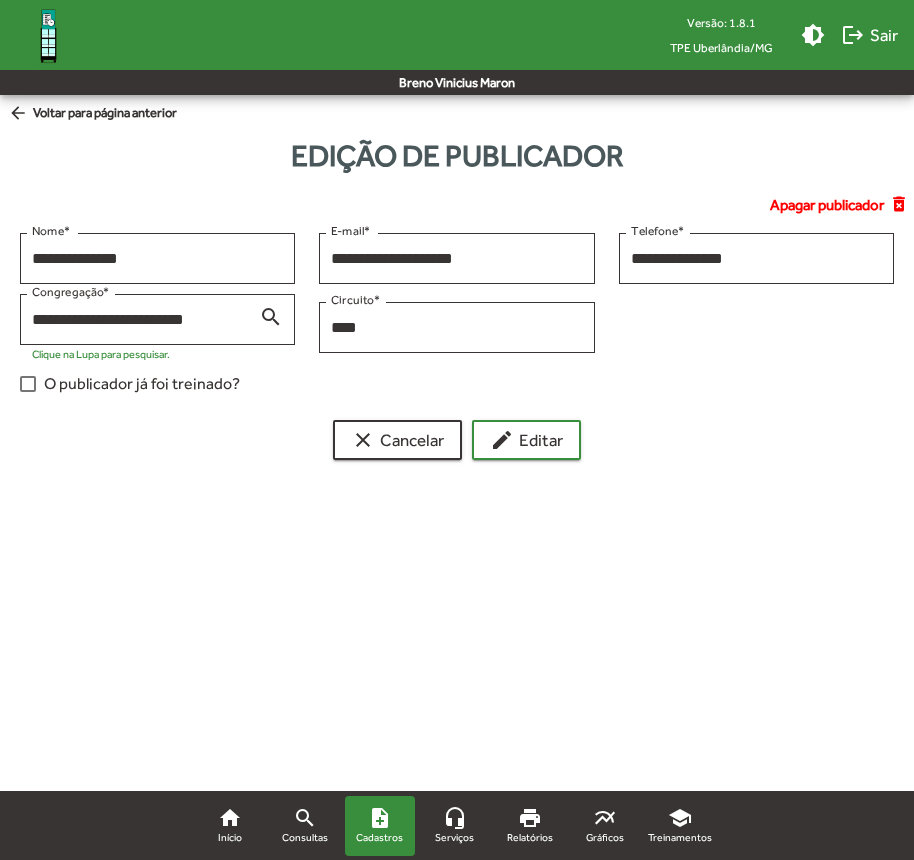 click on "arrow_back" 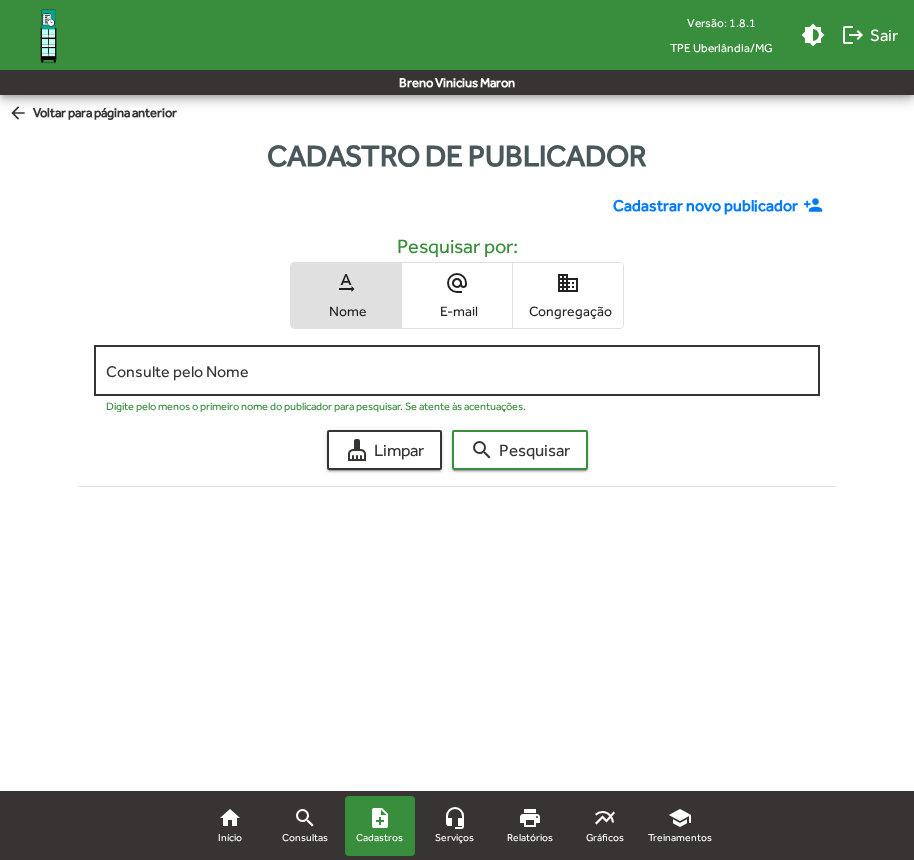 click on "Consulte pelo Nome" 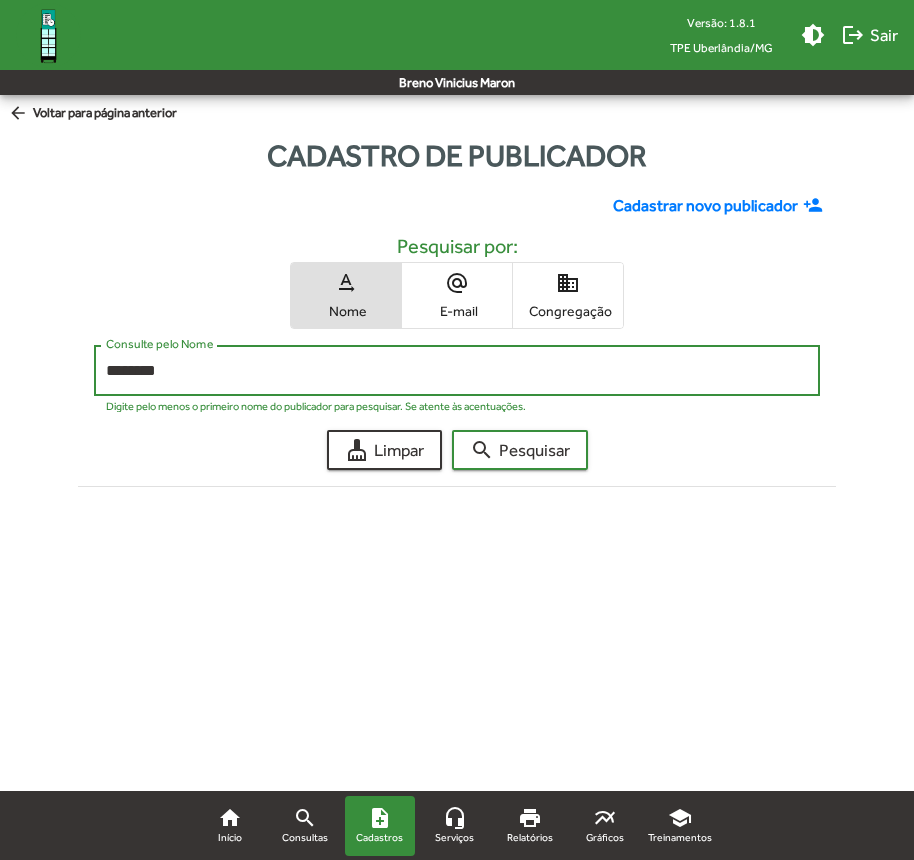 click on "search  Pesquisar" 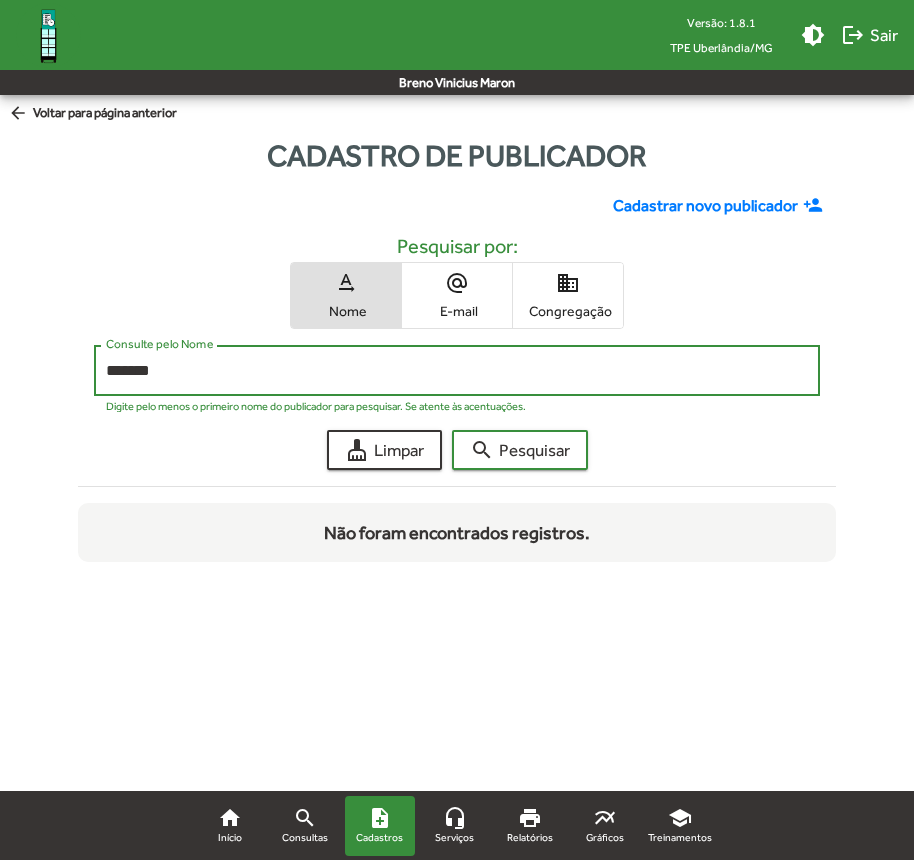 type on "********" 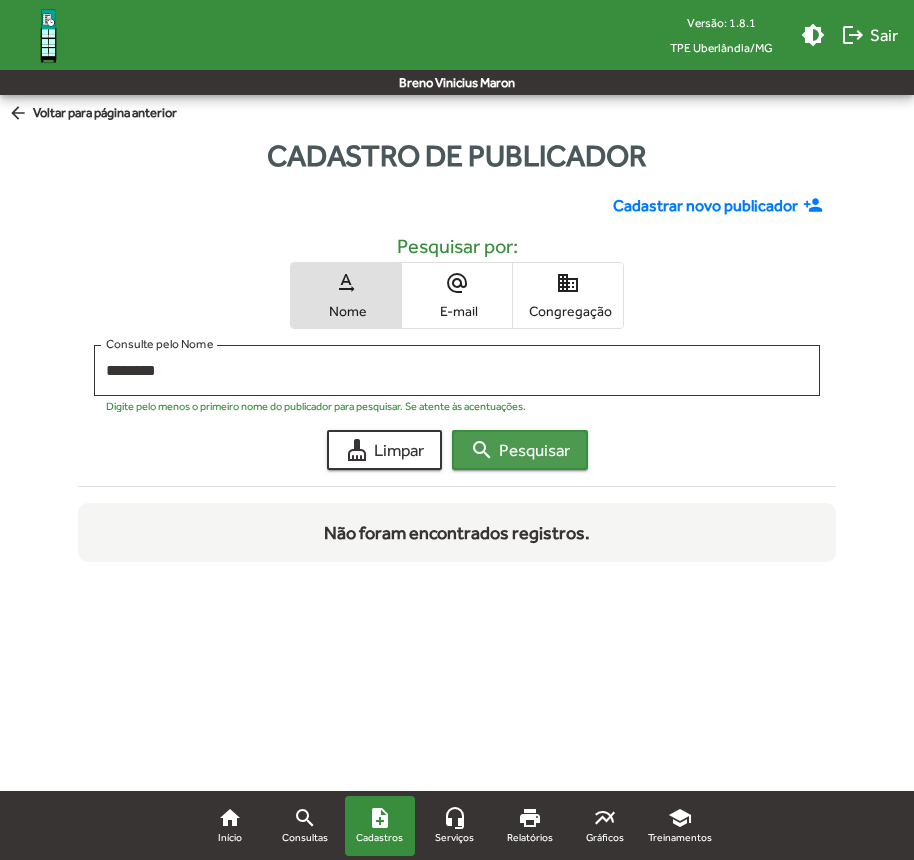 click on "search  Pesquisar" 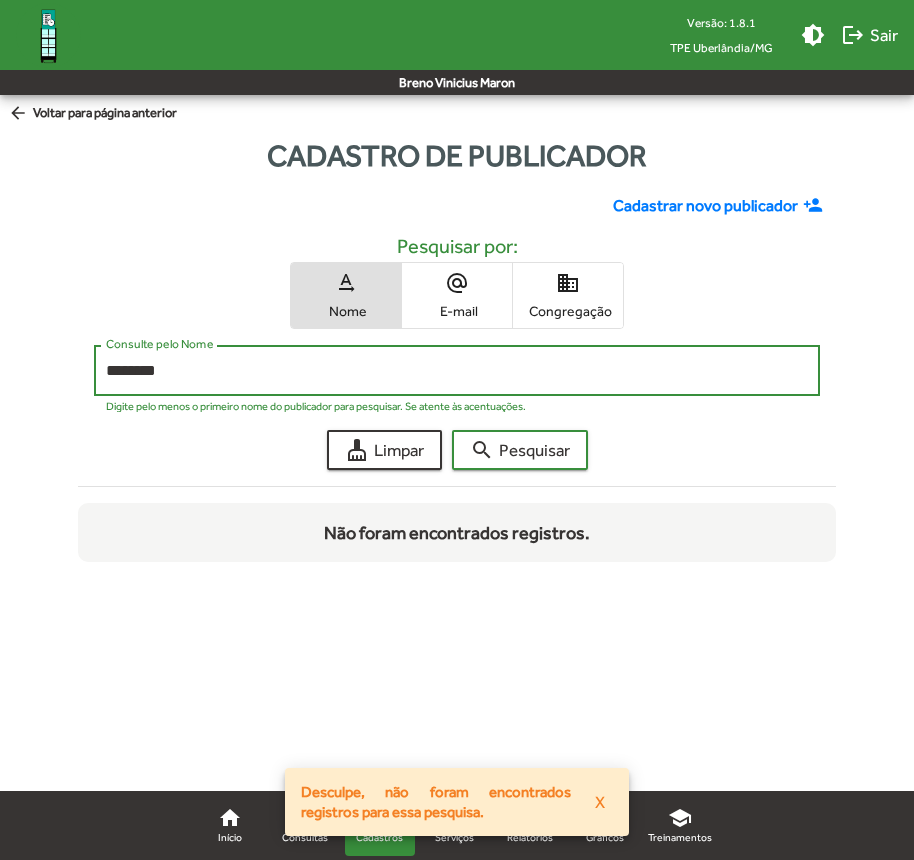 click on "********" at bounding box center (457, 371) 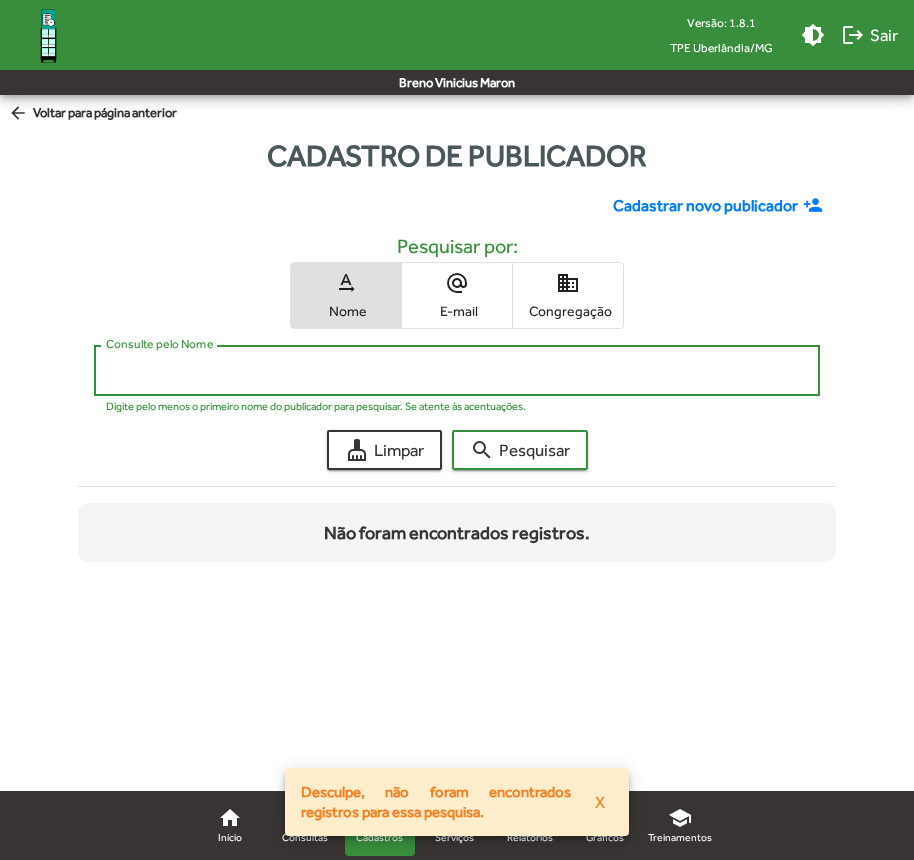click on "Consulte pelo Nome" at bounding box center (457, 371) 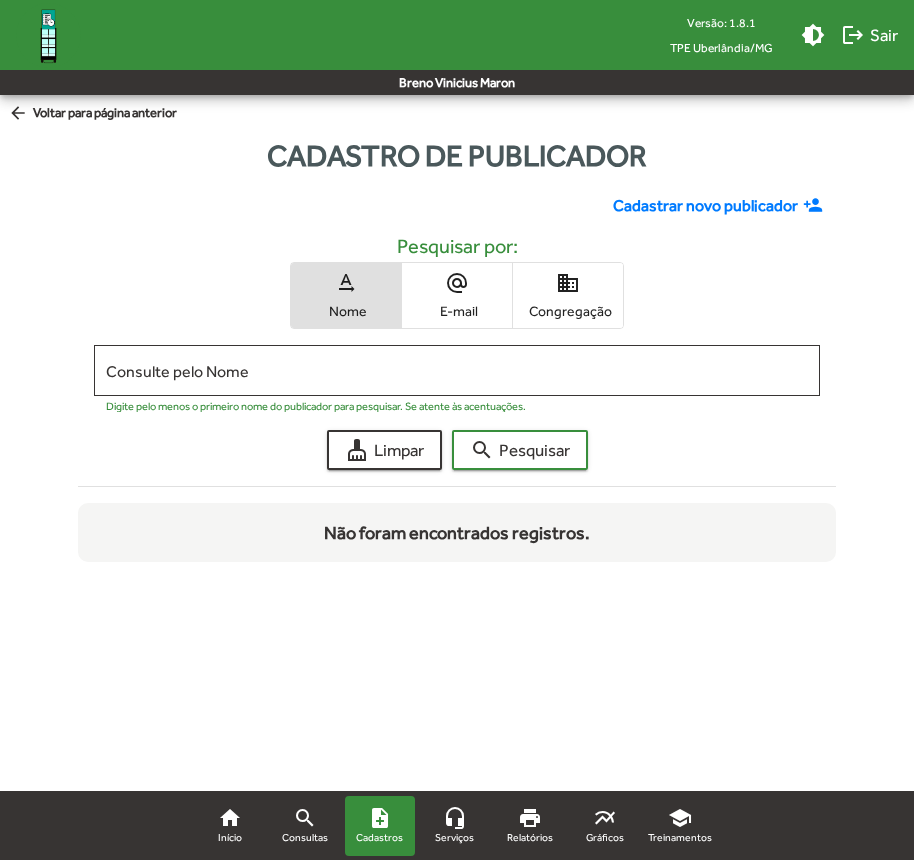 click on "arrow_back" 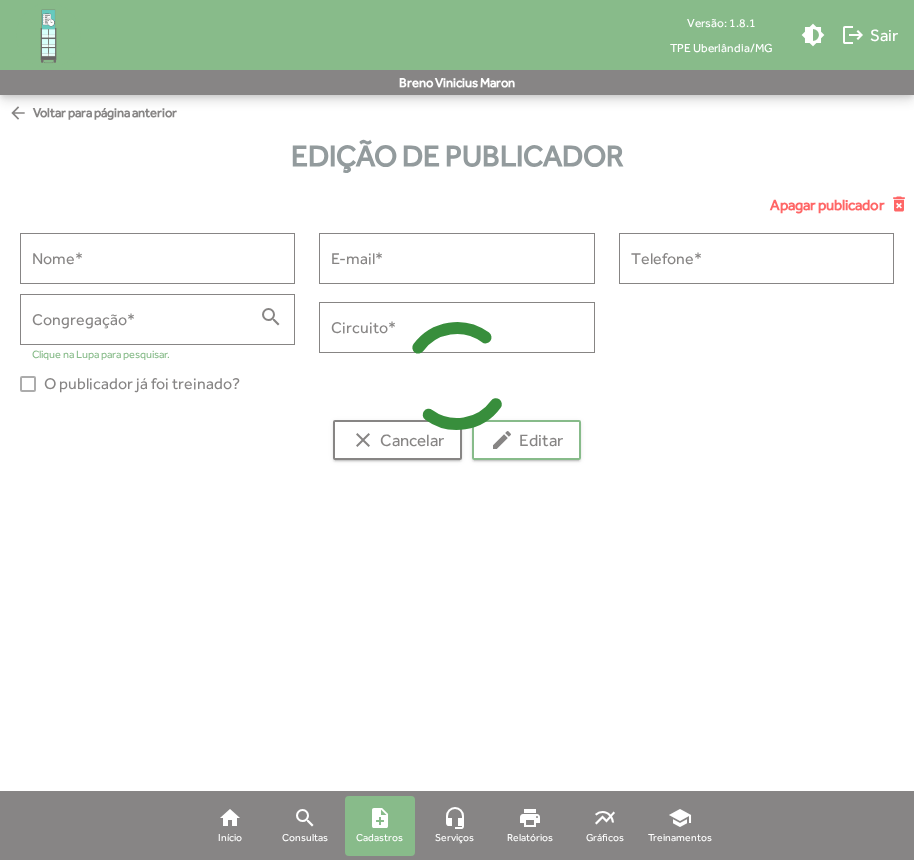 type on "**********" 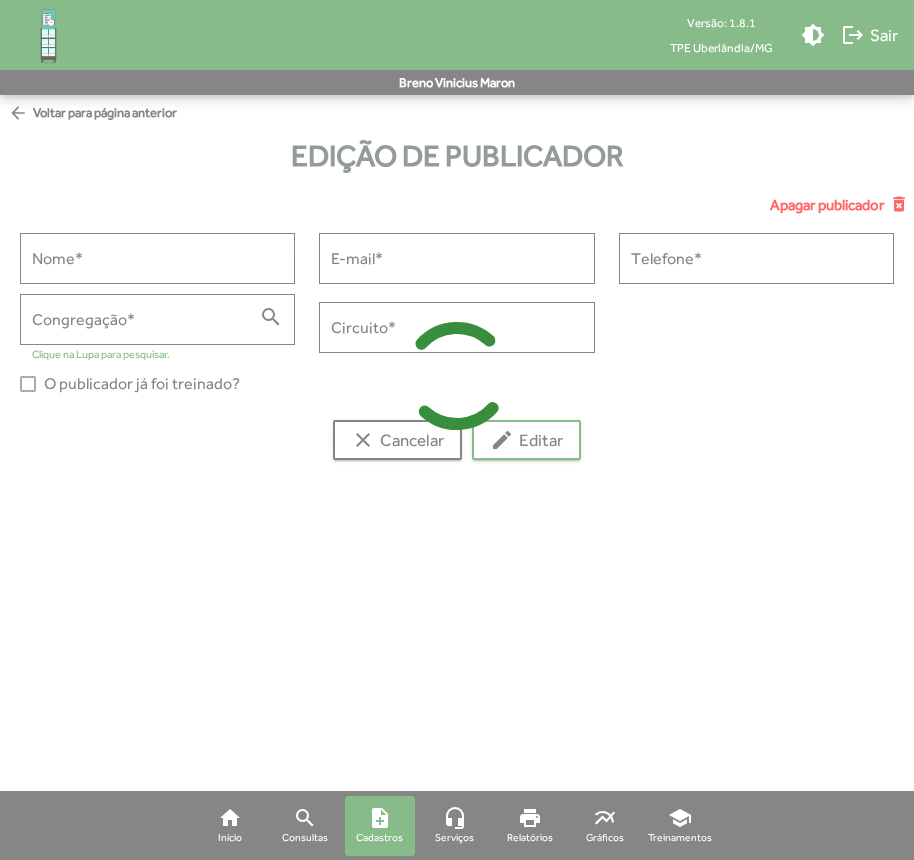 type on "**********" 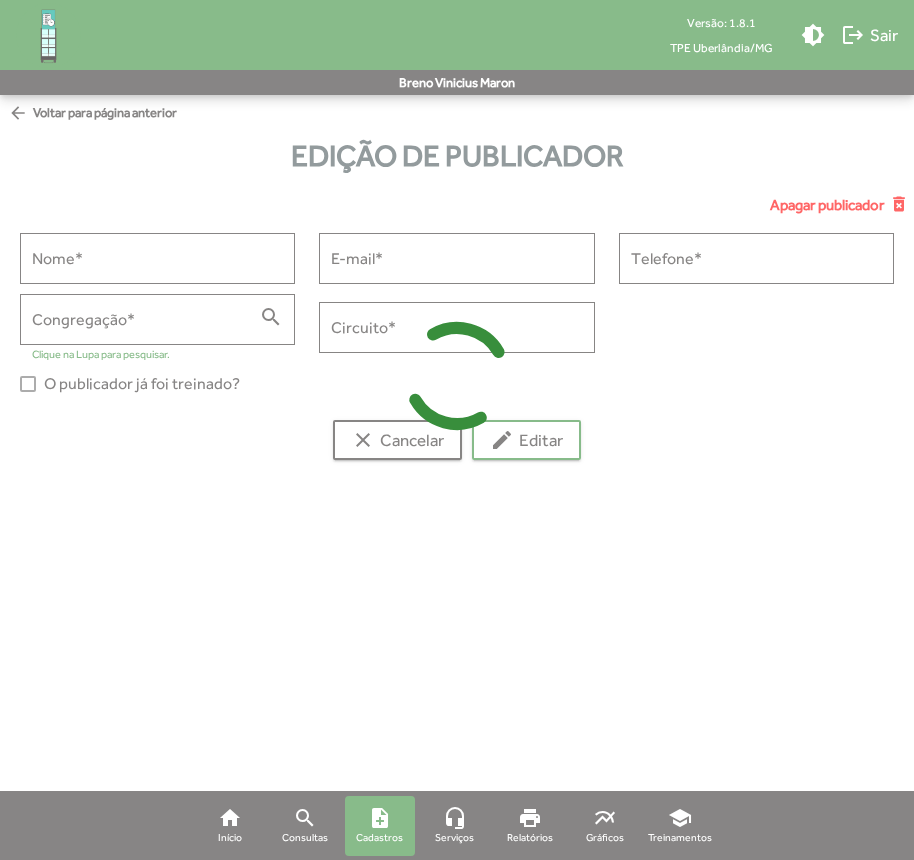type on "**********" 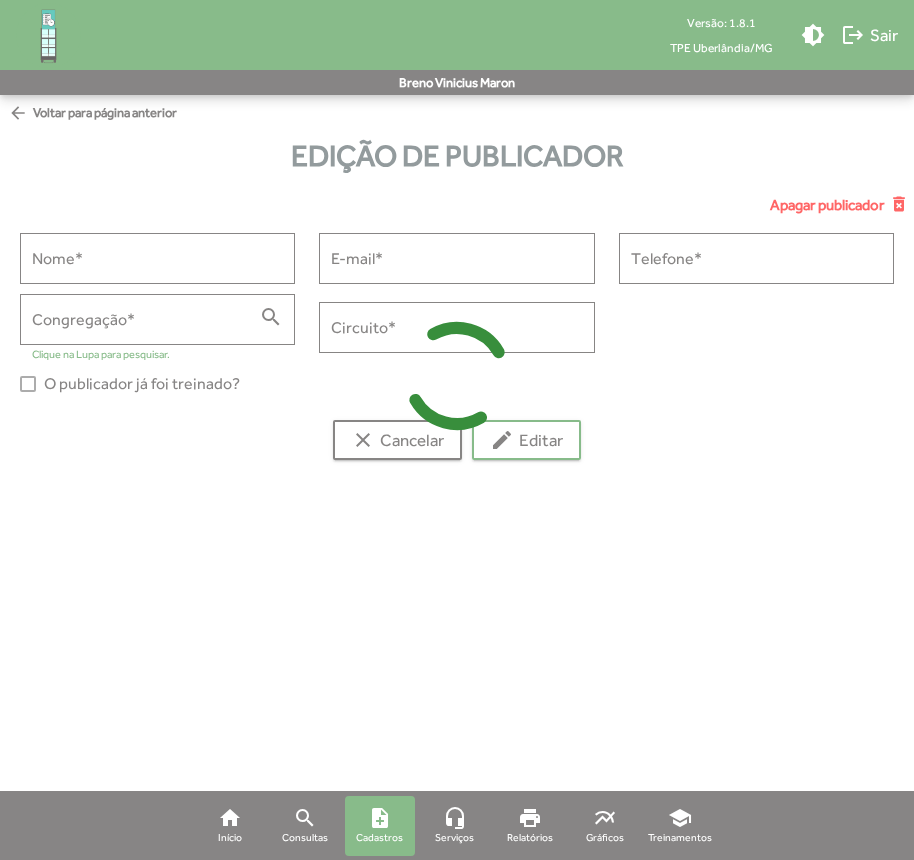 type on "****" 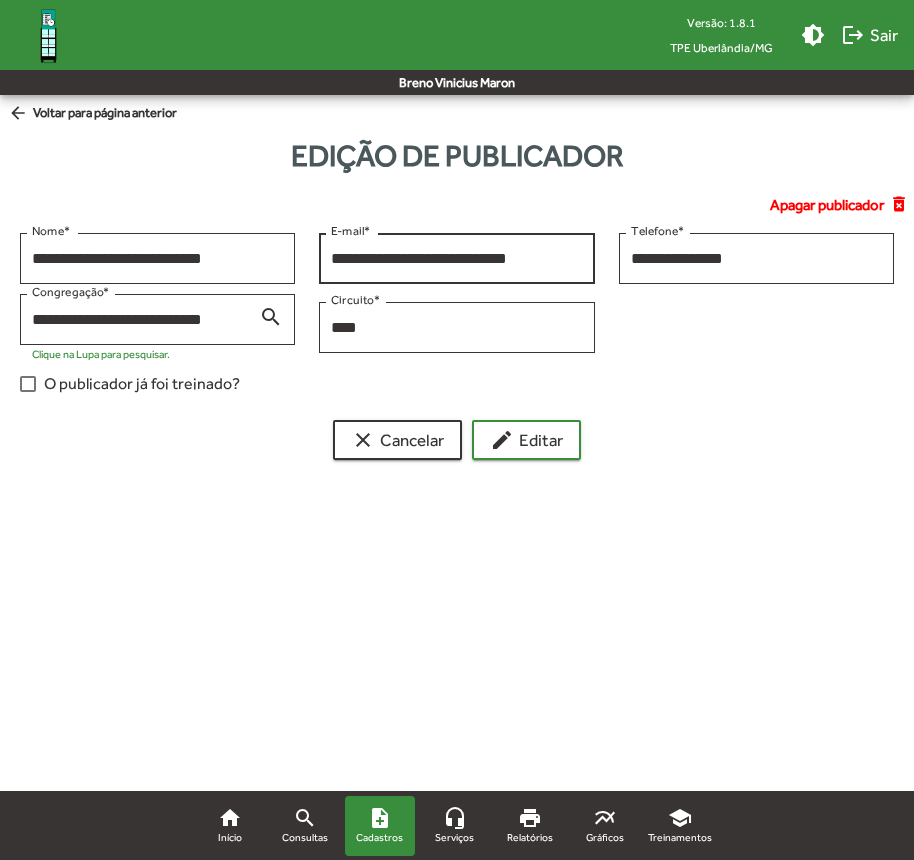 click on "**********" at bounding box center (456, 256) 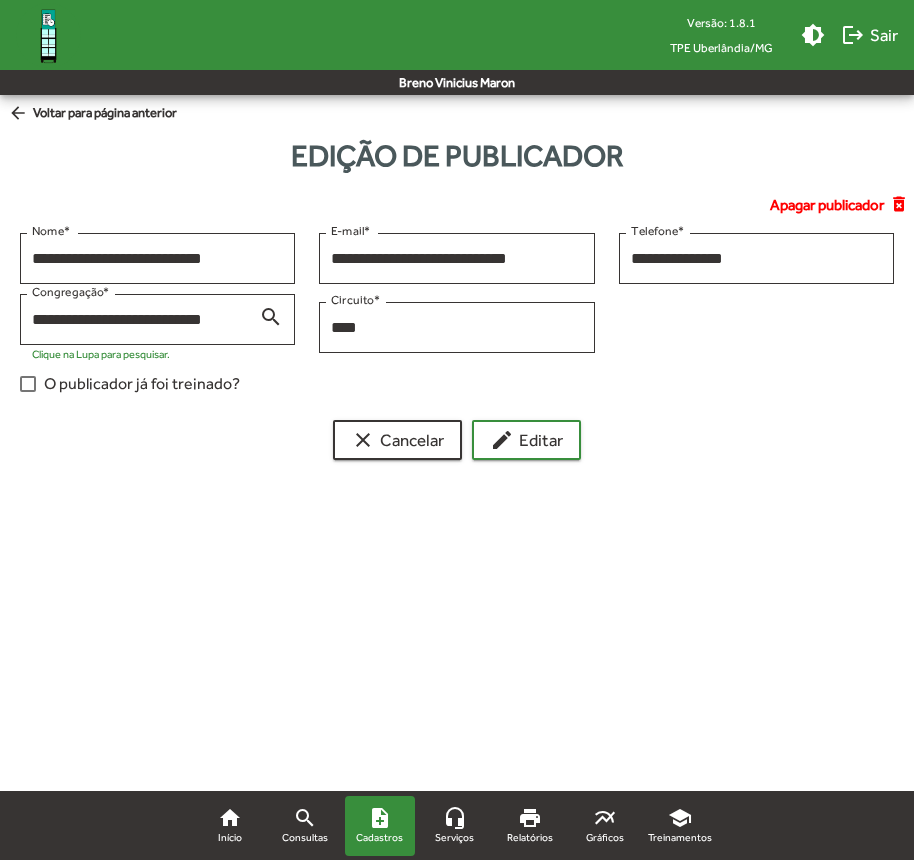 click on "arrow_back" 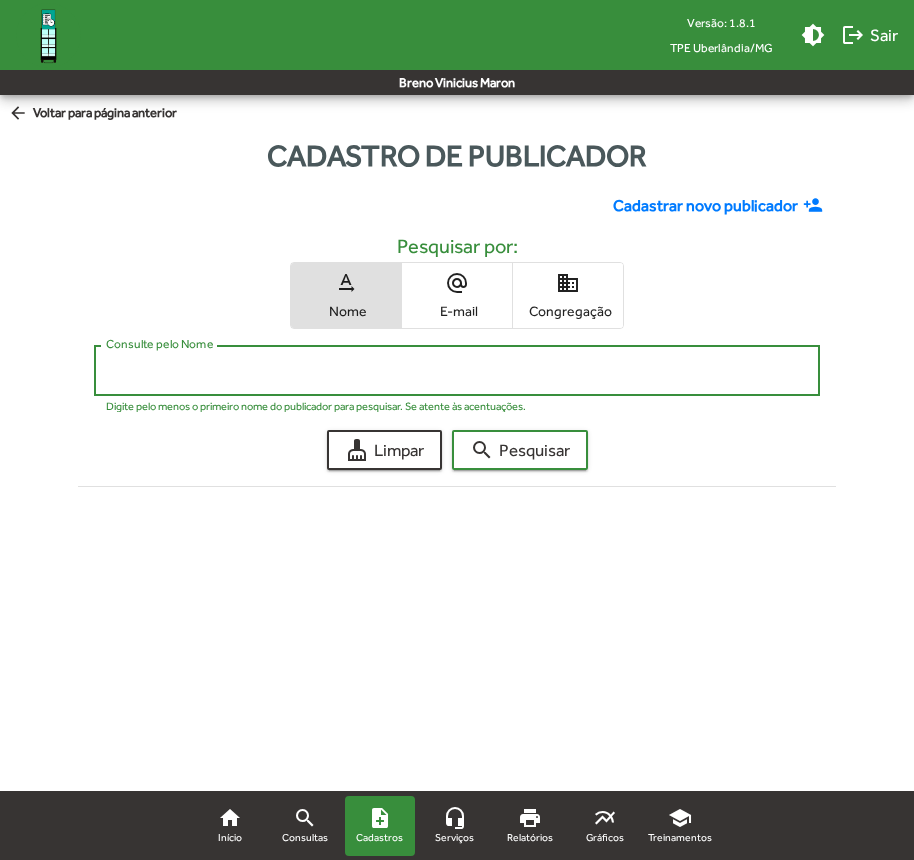 click on "Consulte pelo Nome" at bounding box center (457, 371) 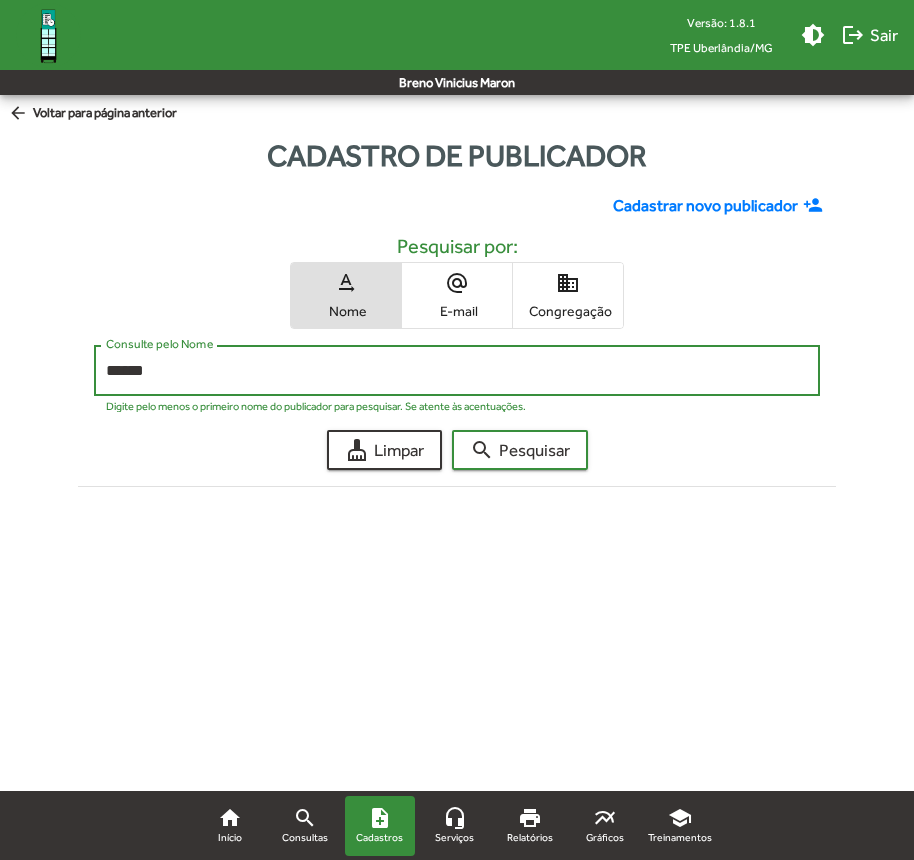 type on "******" 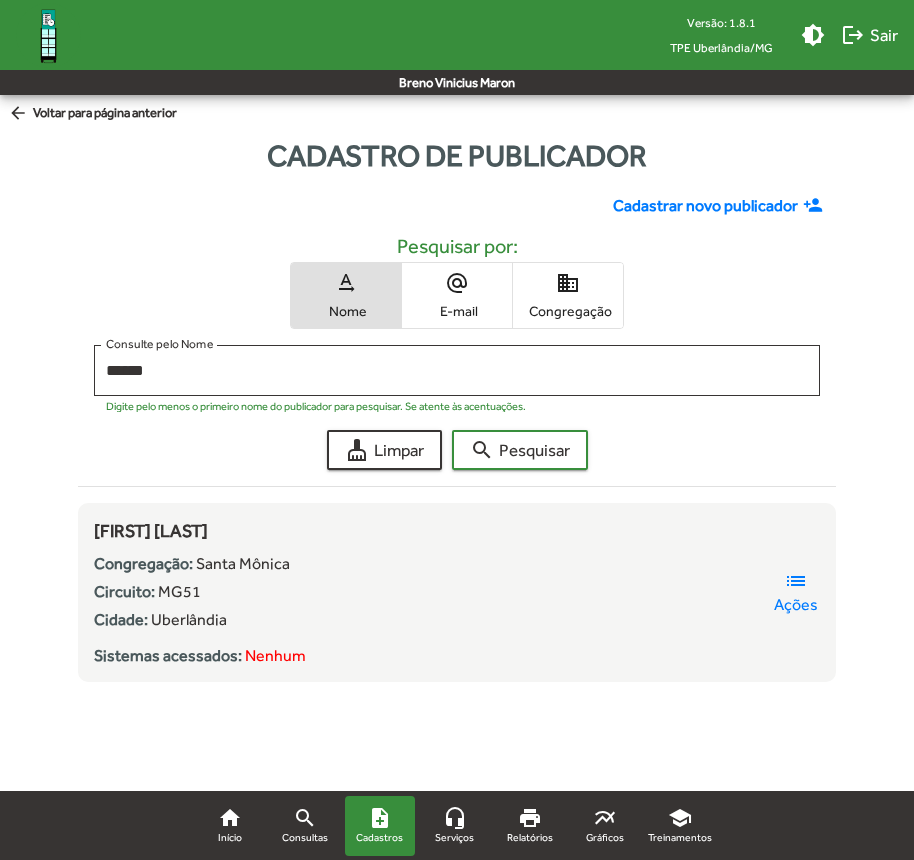 click on "[FIRST] [LAST]
Congregação:
Santa Mônica
Circuito:
MG51
Cidade:
Uberlândia
Sistemas acessados:
Nenhum
list  Ações" 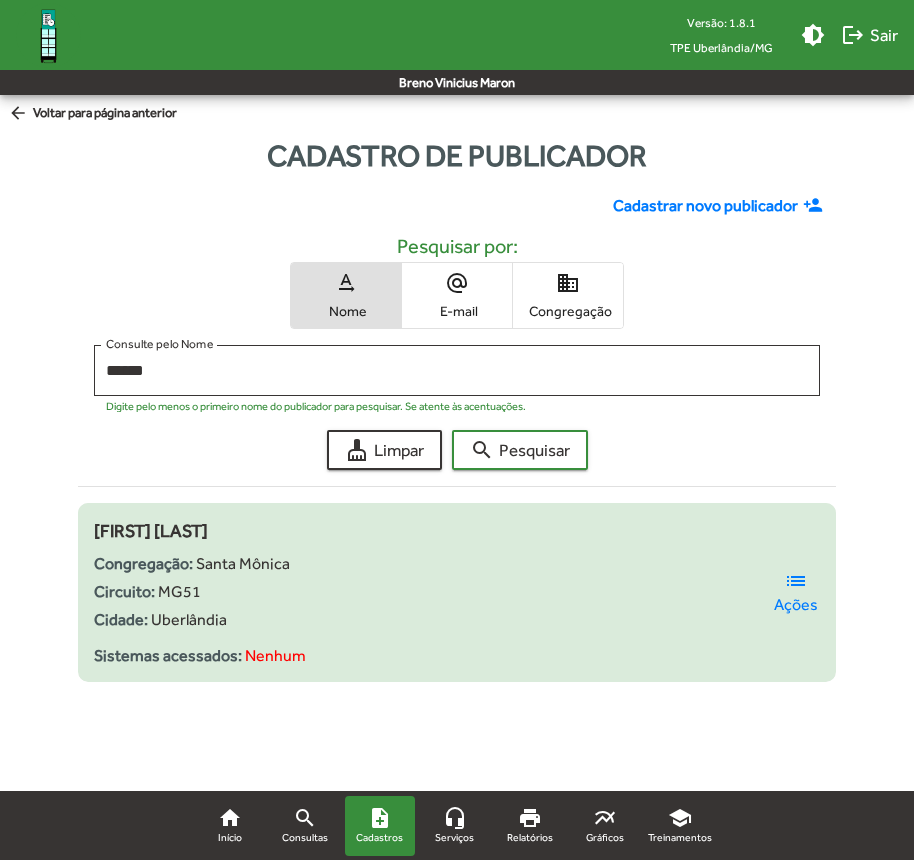 click on "list  Ações" 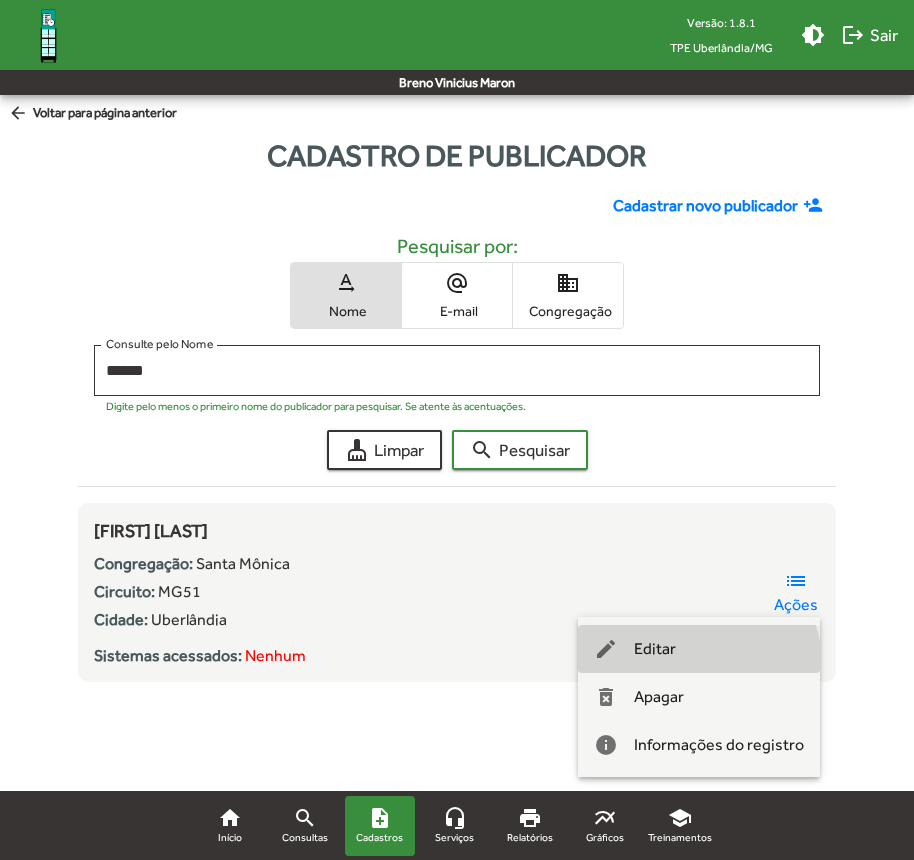 click on "Editar" at bounding box center [655, 649] 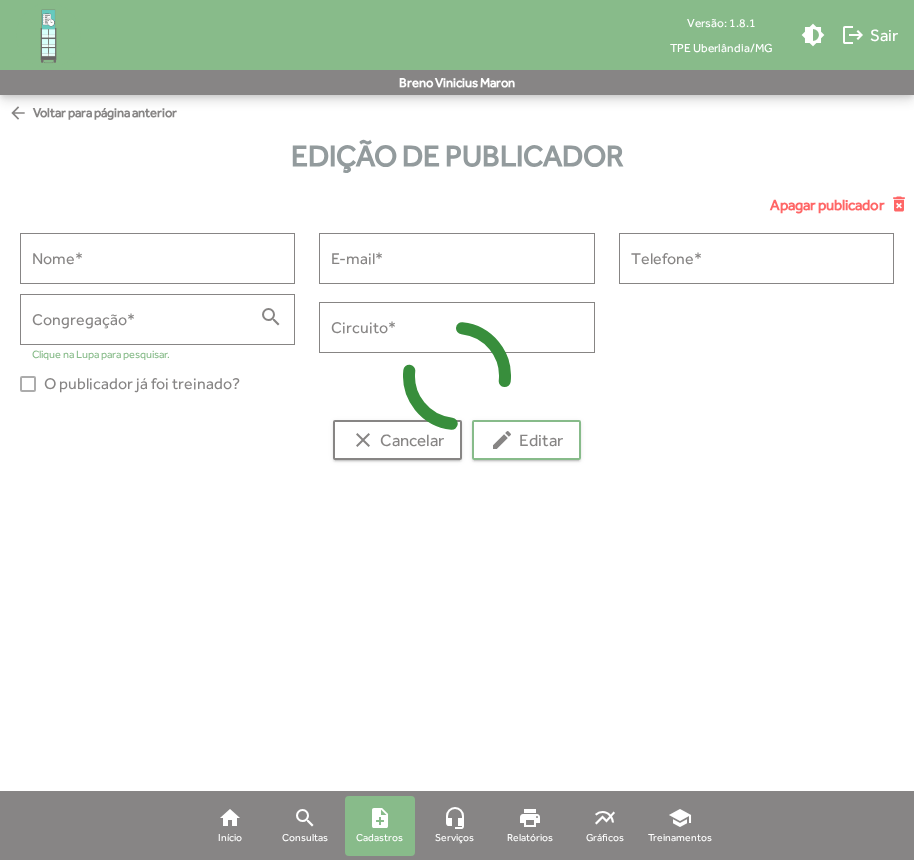 type on "**********" 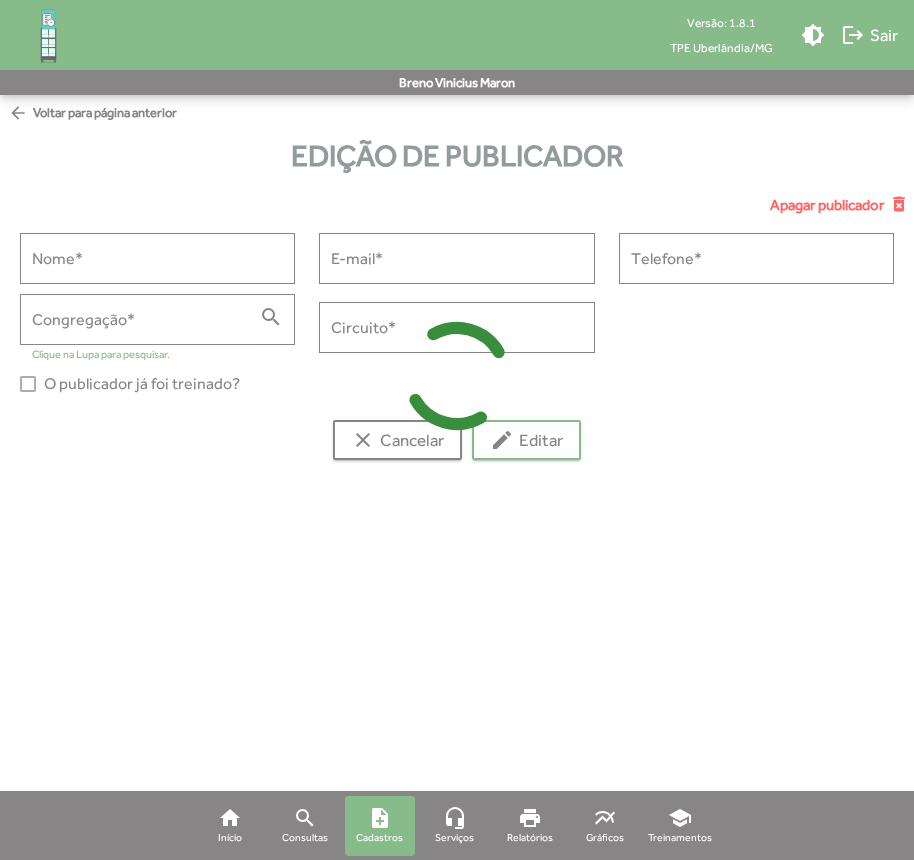 type on "**********" 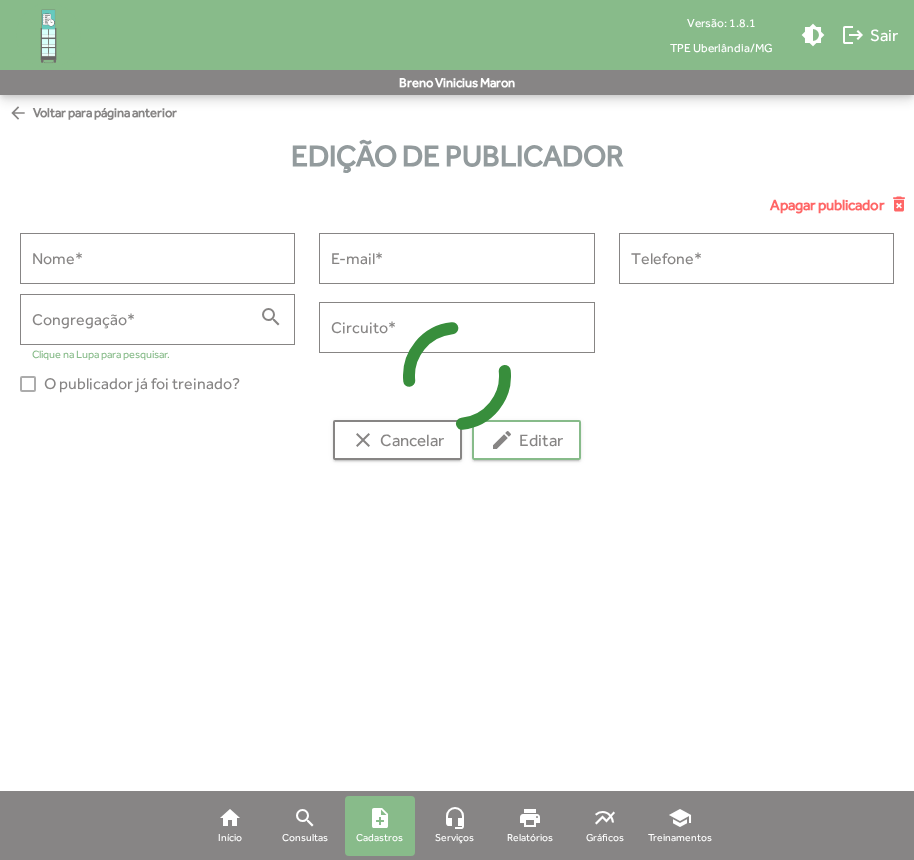 type on "**********" 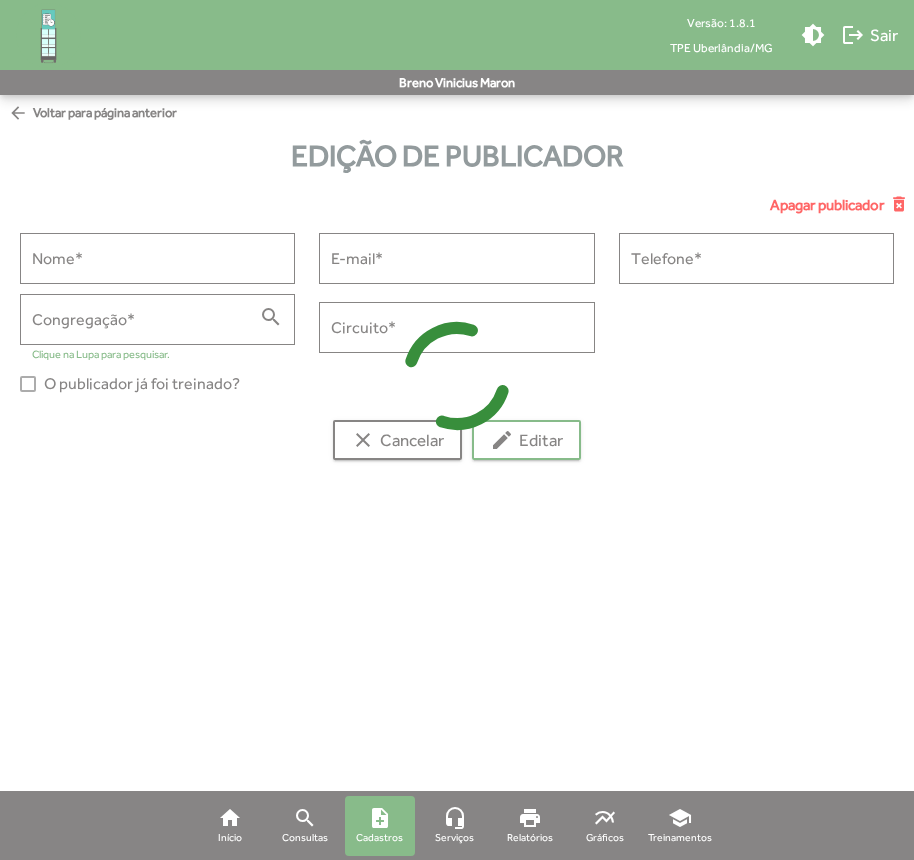 type on "**********" 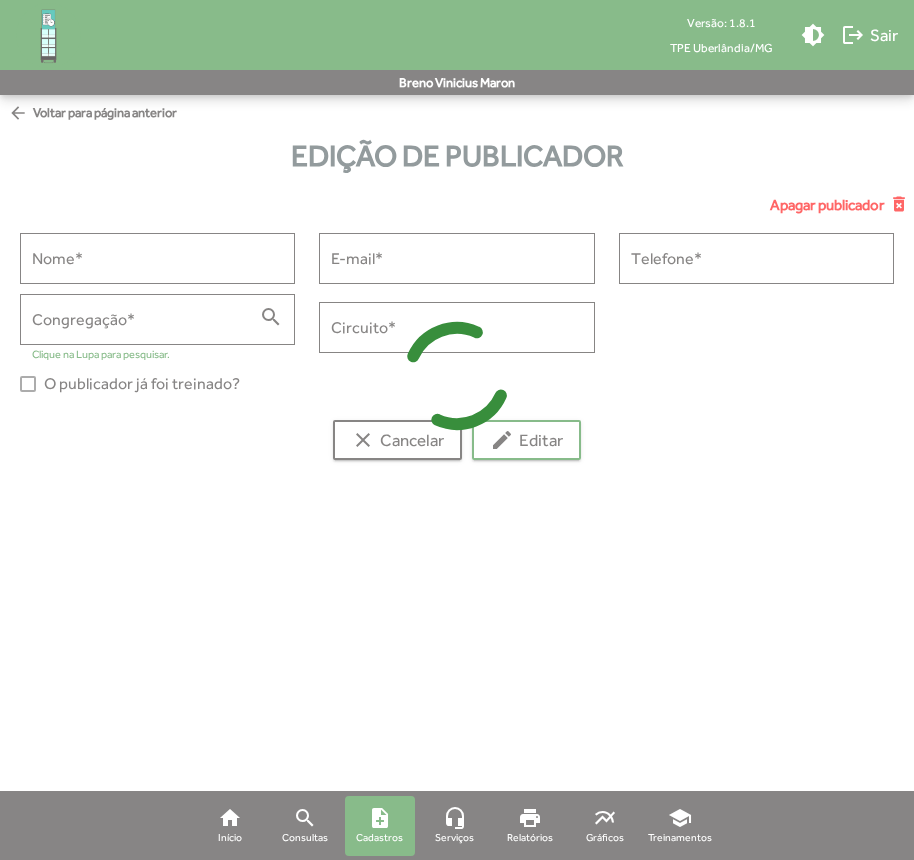 type on "****" 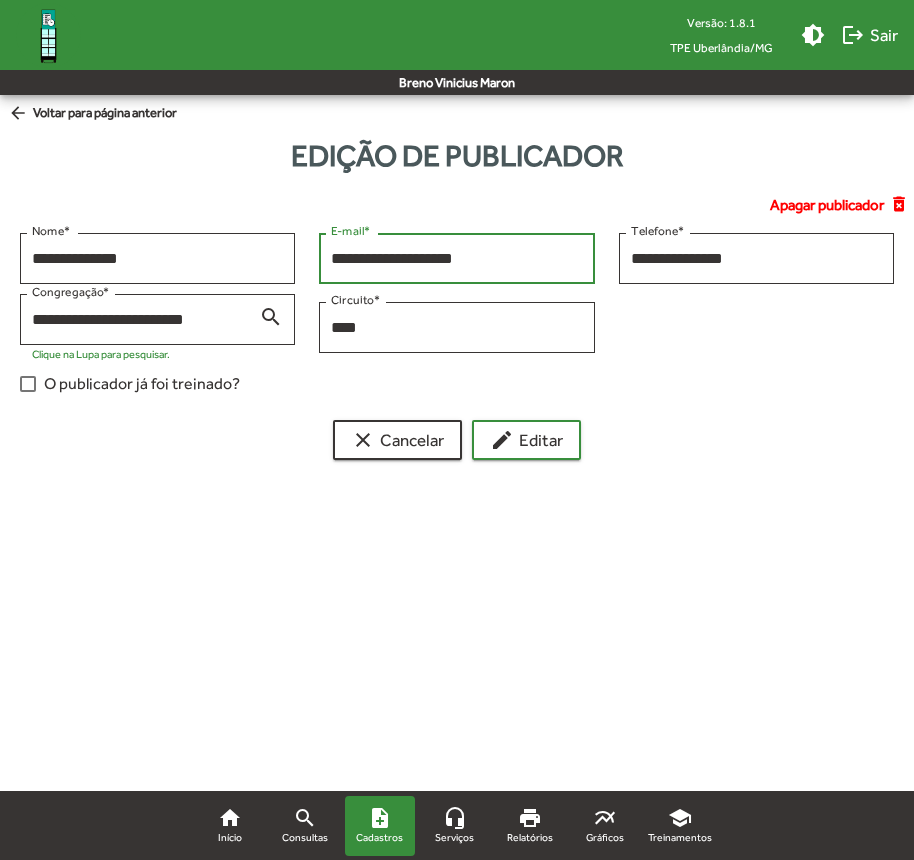 click on "**********" at bounding box center [456, 259] 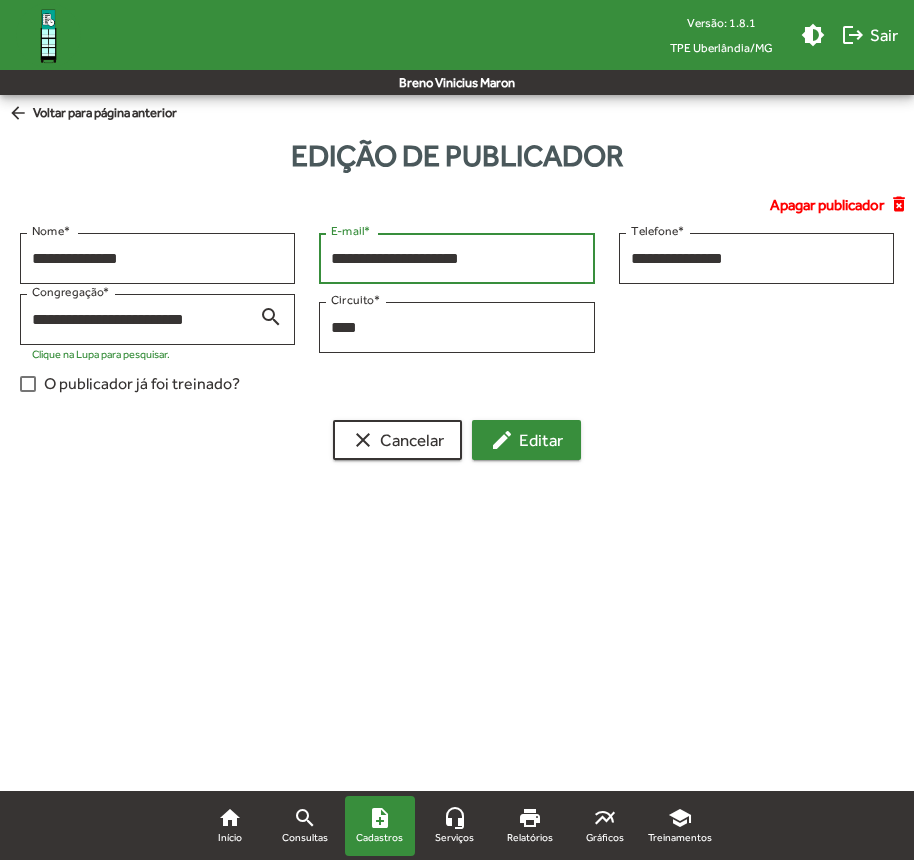 type on "**********" 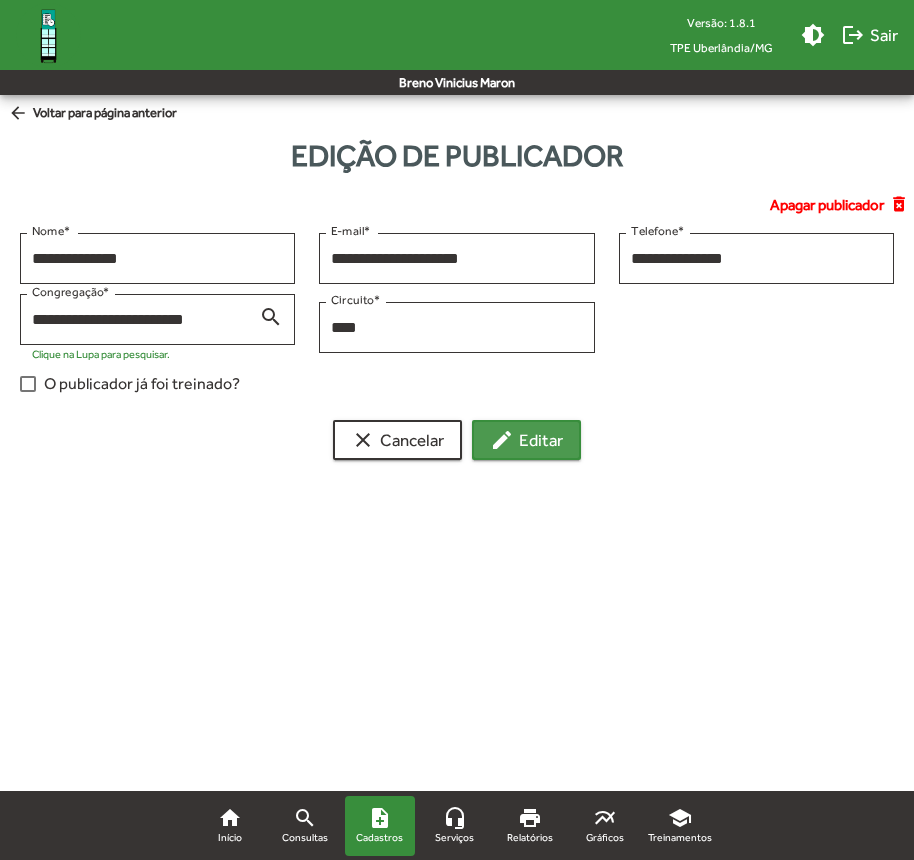 click on "edit  Editar" at bounding box center [526, 440] 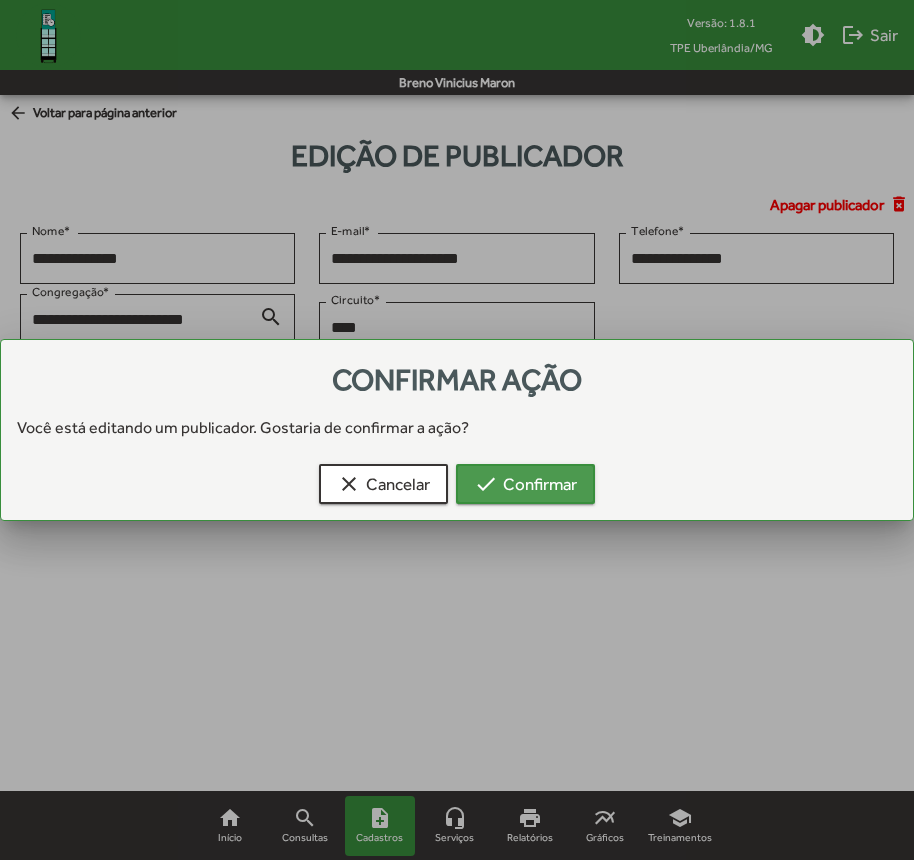 click on "check  Confirmar" at bounding box center (525, 484) 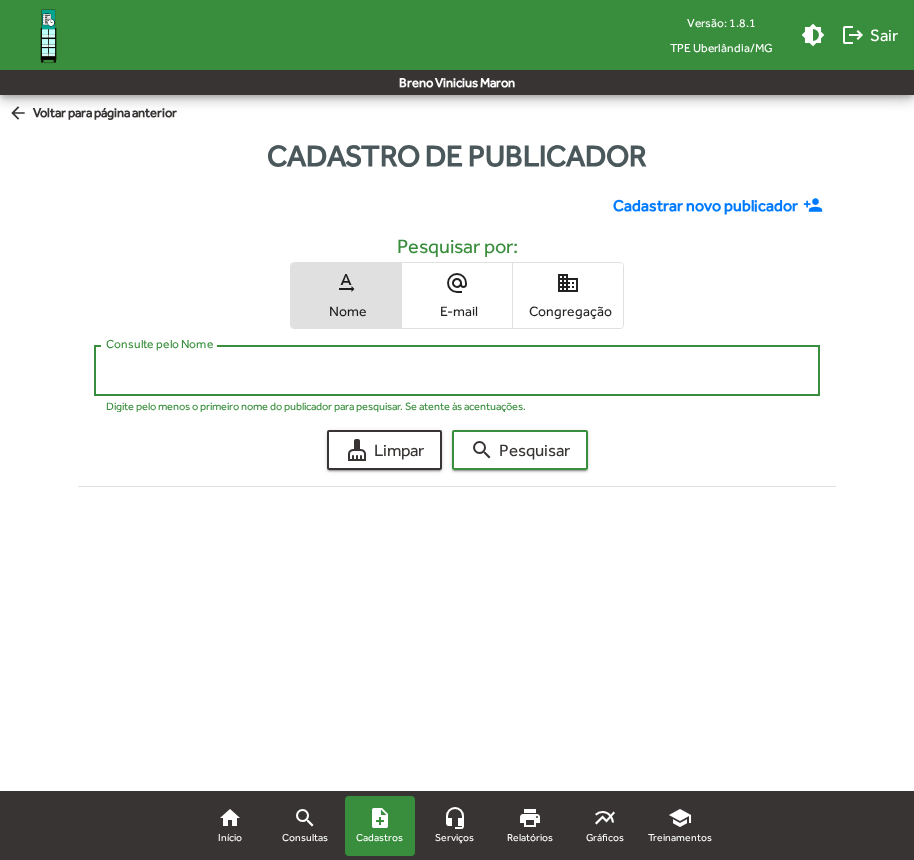 click on "Consulte pelo Nome" at bounding box center (457, 371) 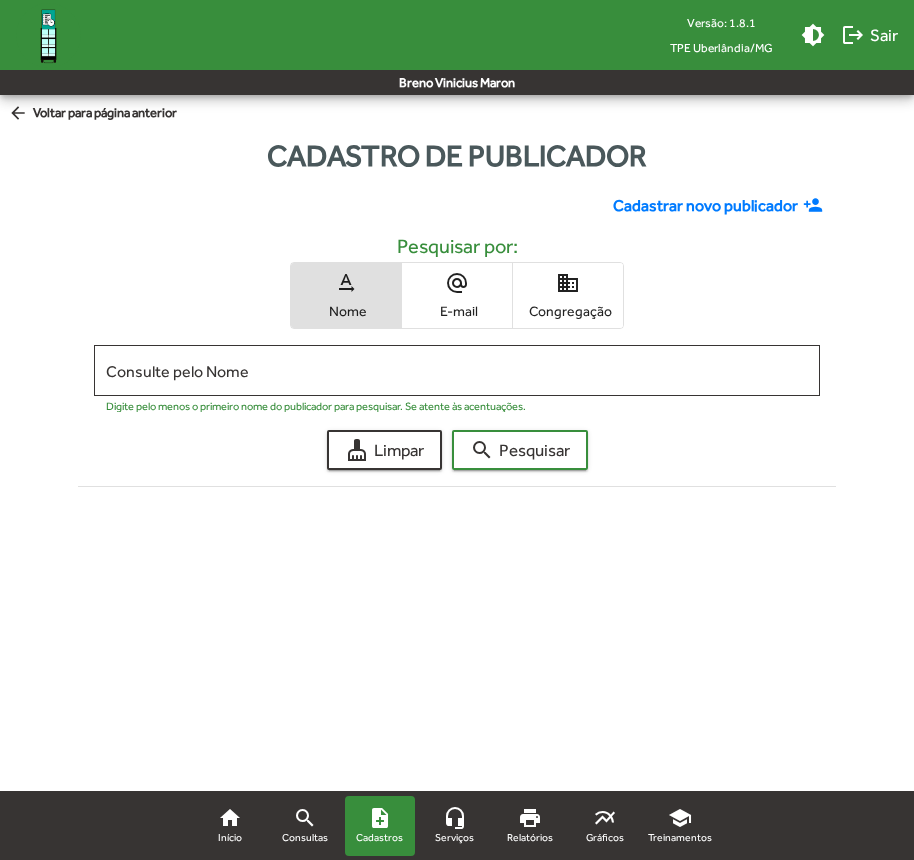 click on "Digite pelo menos o primeiro nome do publicador para pesquisar. Se atente às acentuações." 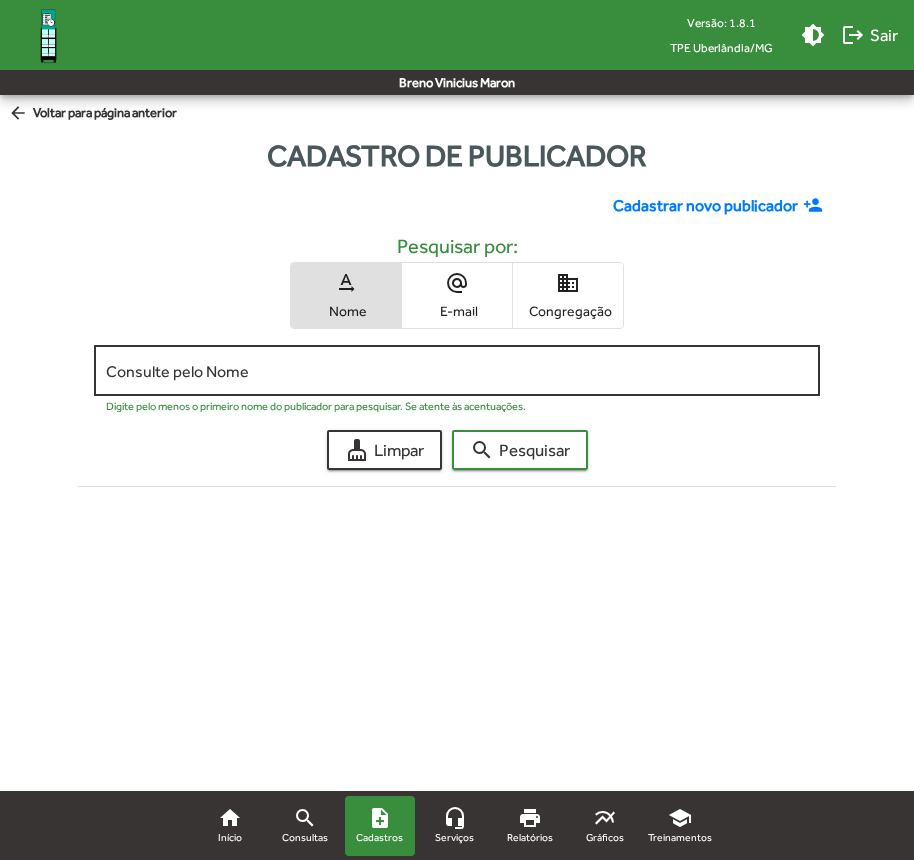 drag, startPoint x: 260, startPoint y: 386, endPoint x: 230, endPoint y: 373, distance: 32.695564 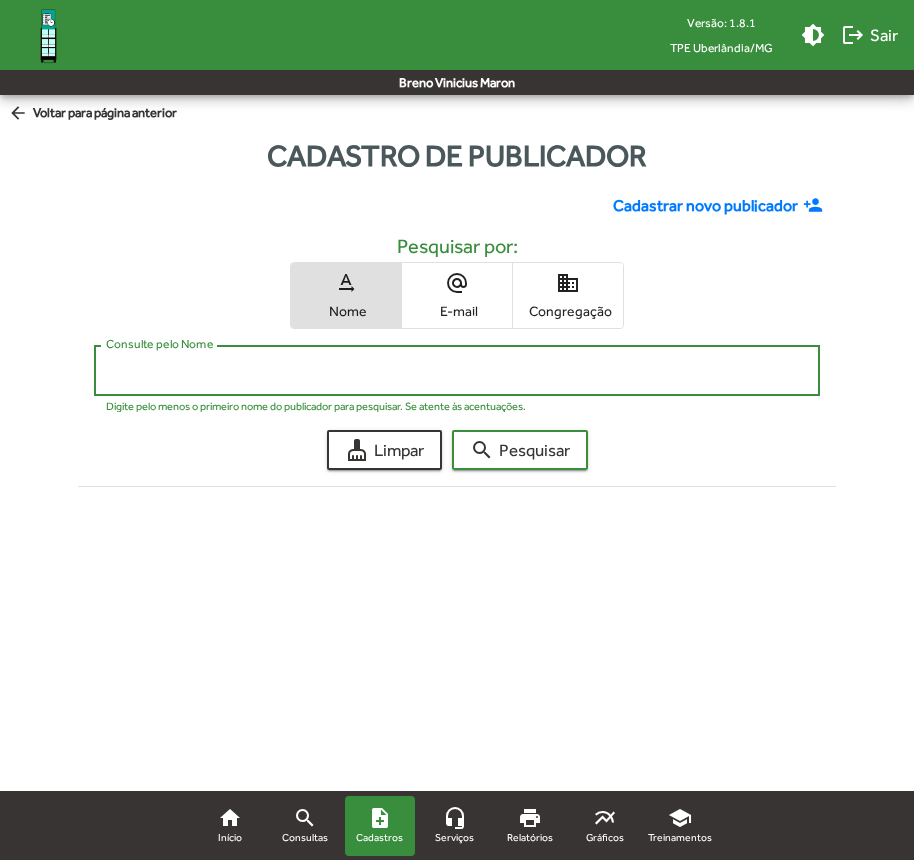 click on "Consulte pelo Nome" at bounding box center (457, 371) 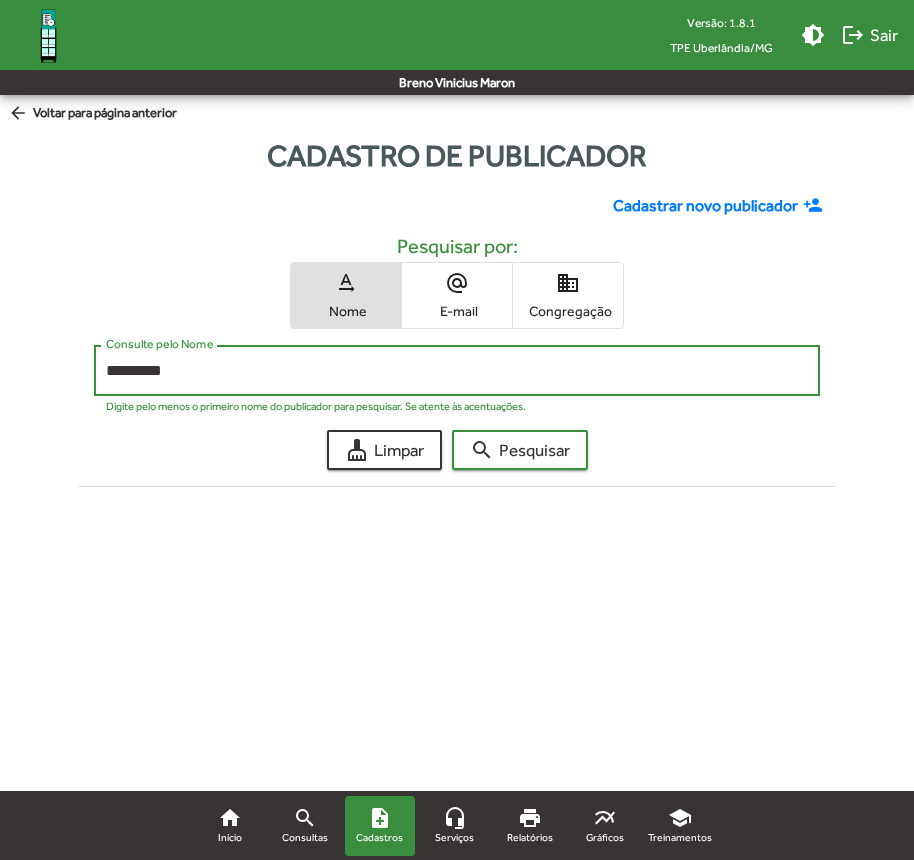 type on "*********" 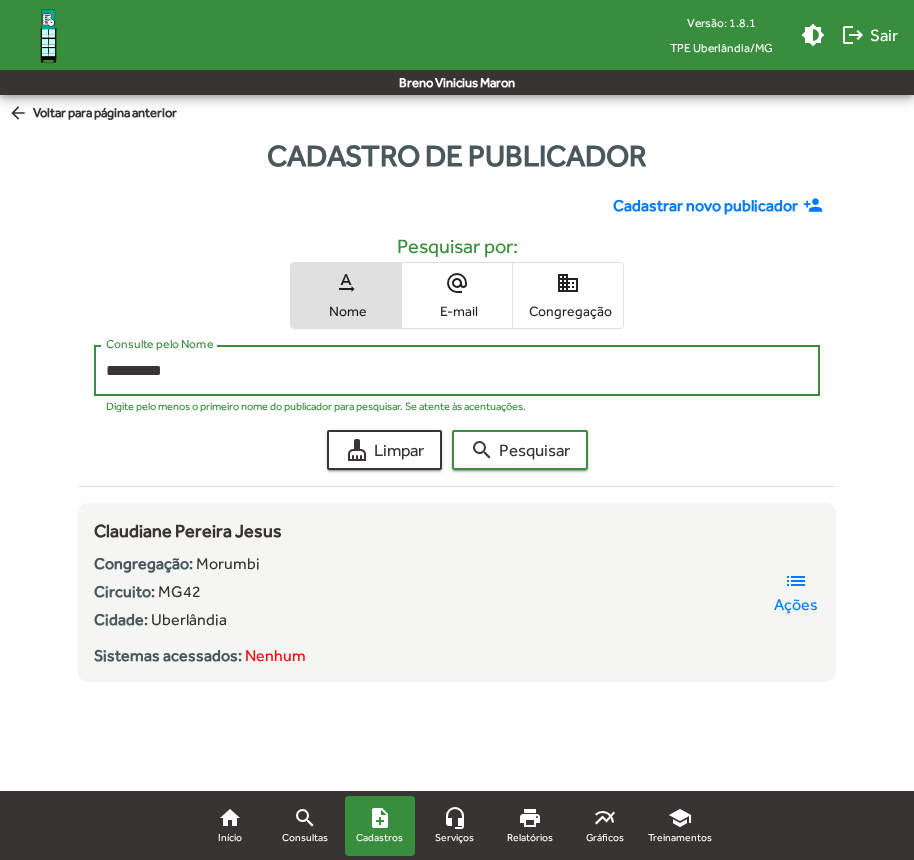 click on "*********" at bounding box center [457, 371] 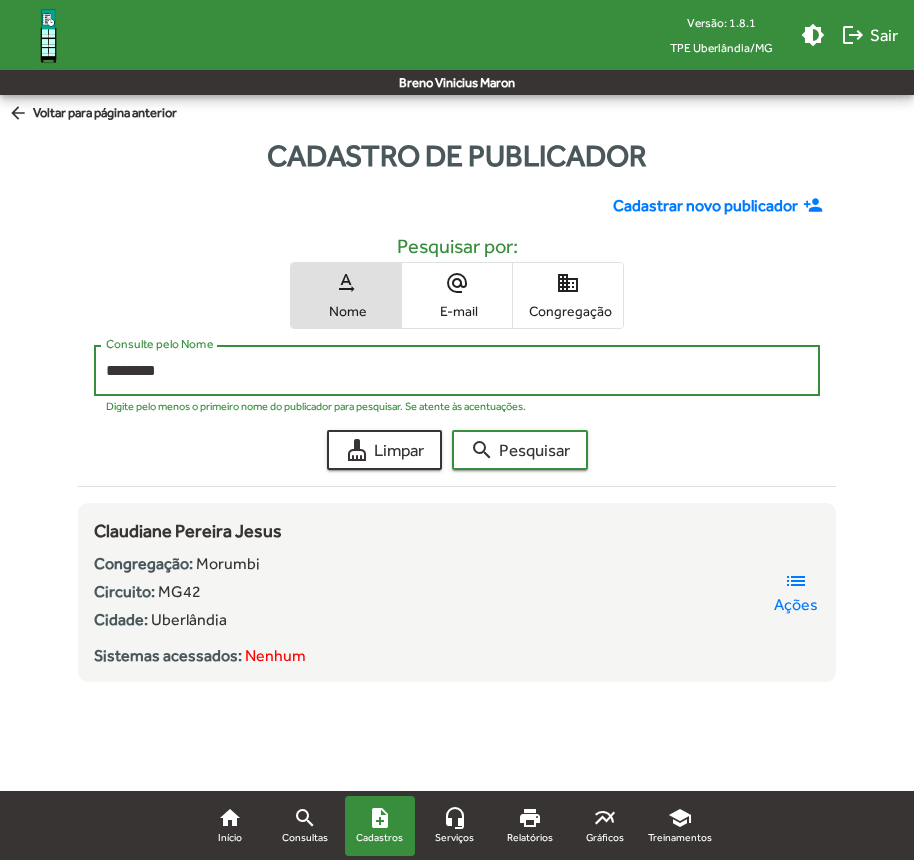 click on "search  Pesquisar" 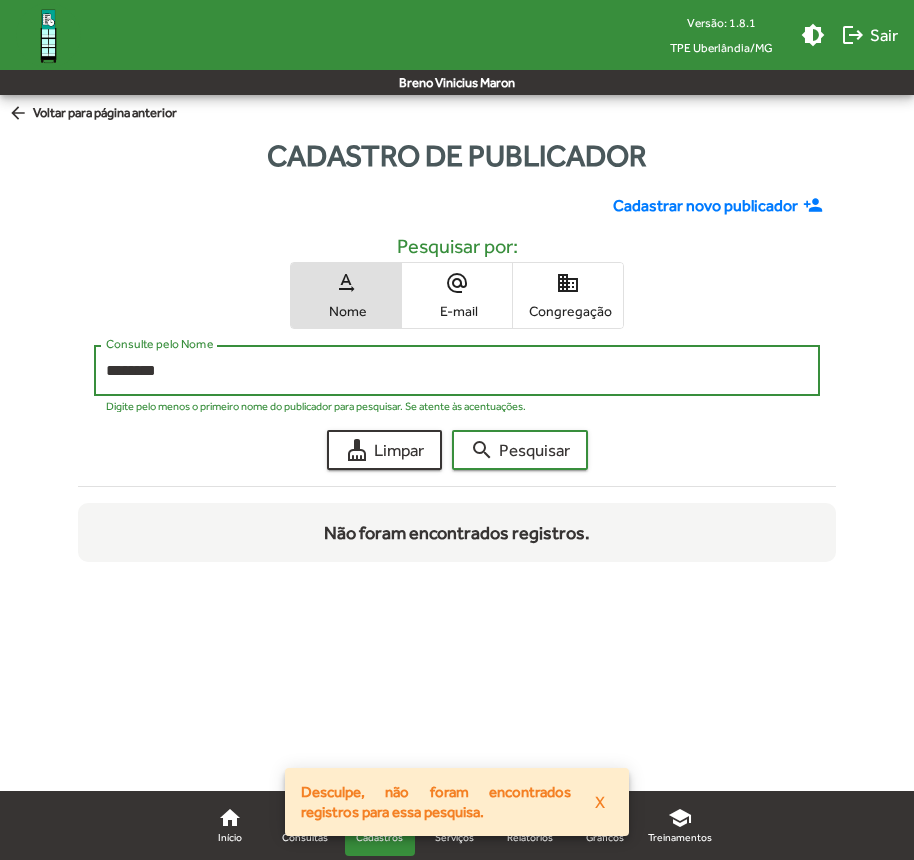 click on "********" at bounding box center [457, 371] 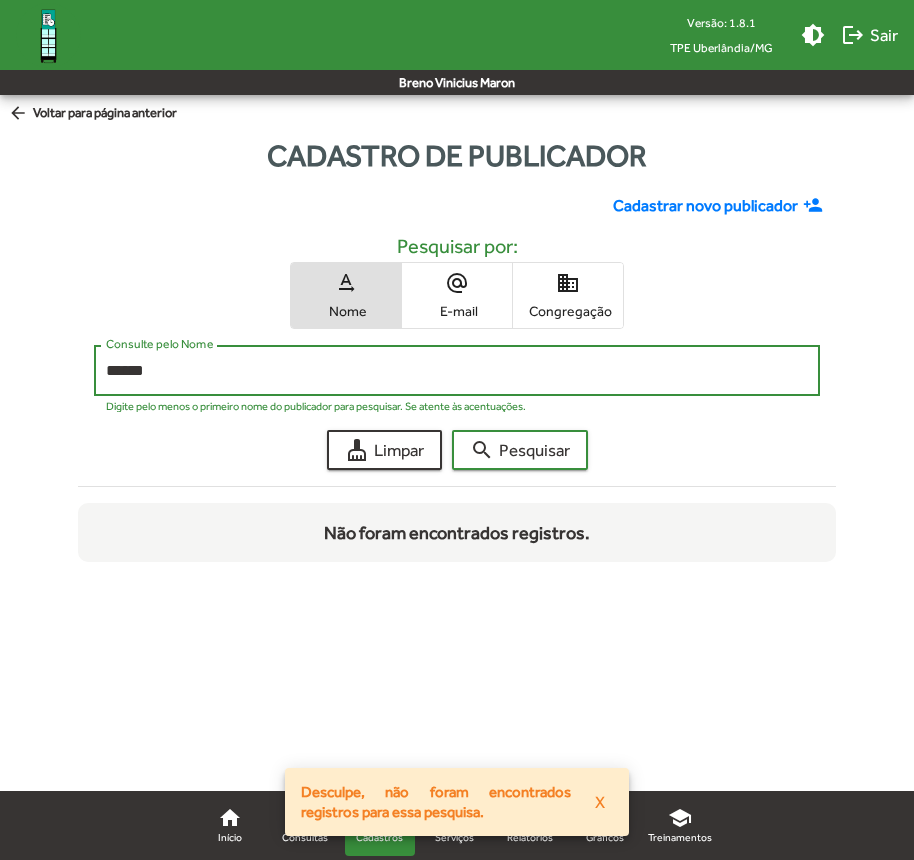 click on "search  Pesquisar" 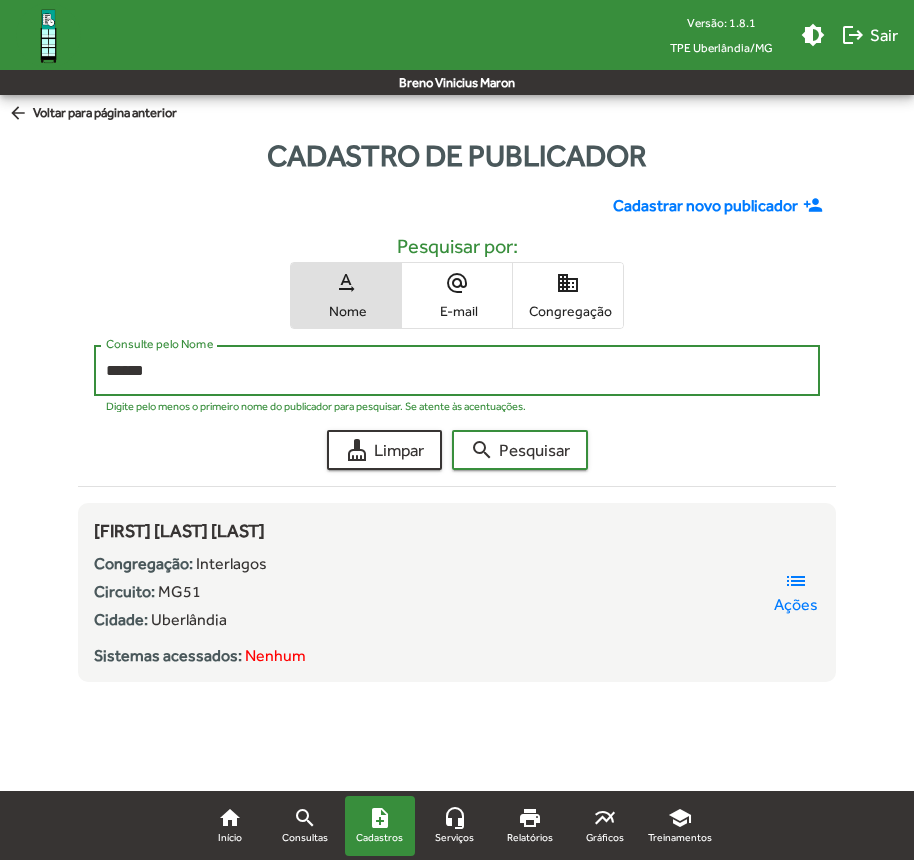 click on "******" at bounding box center (457, 371) 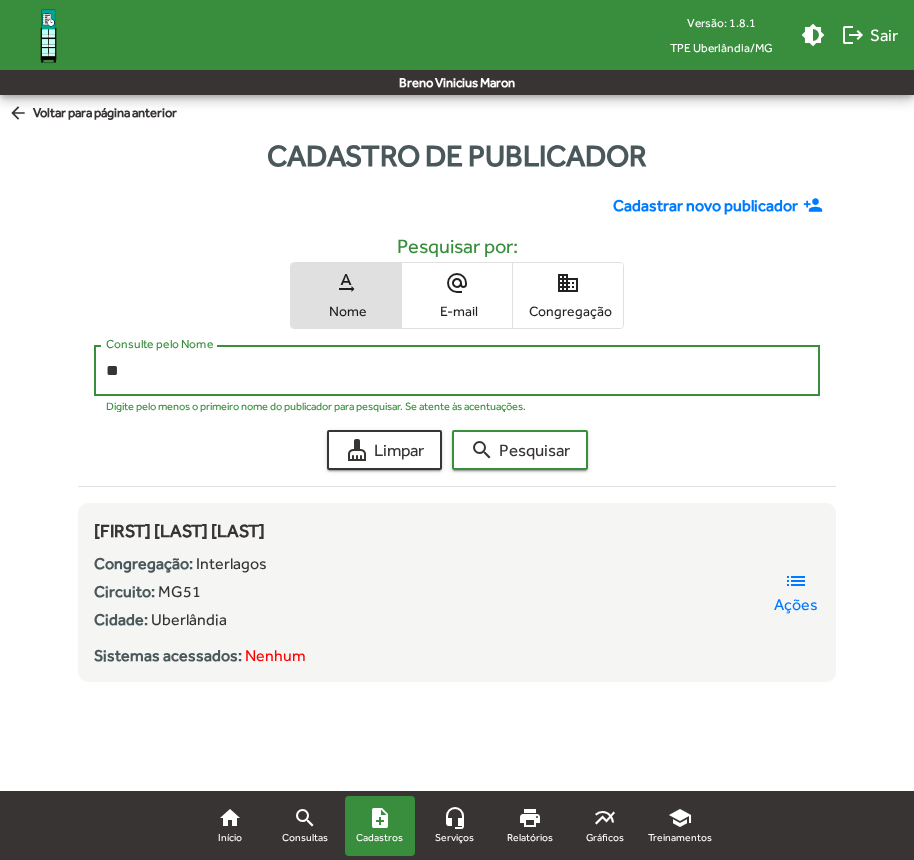 type on "*" 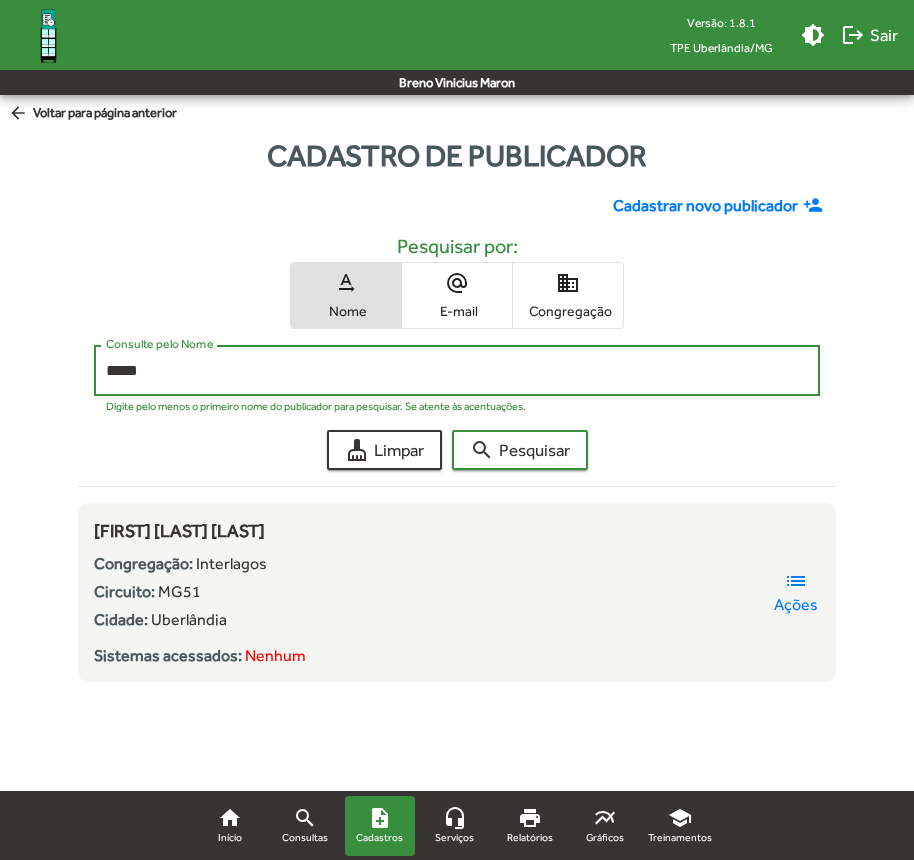 click on "search  Pesquisar" 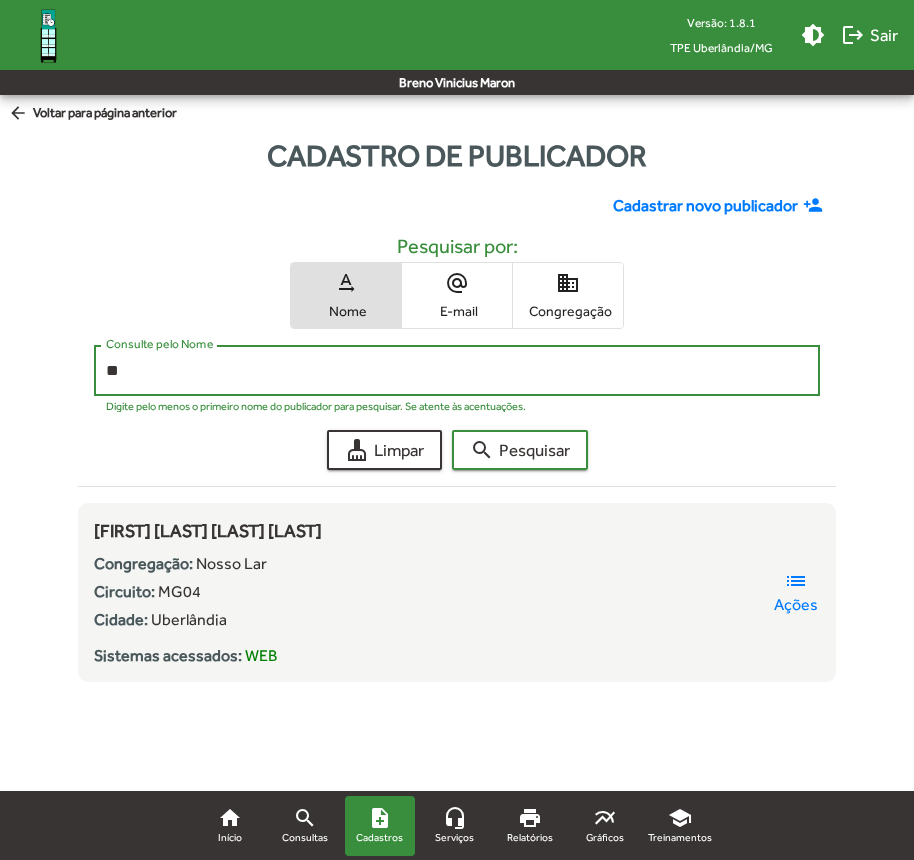 type on "*" 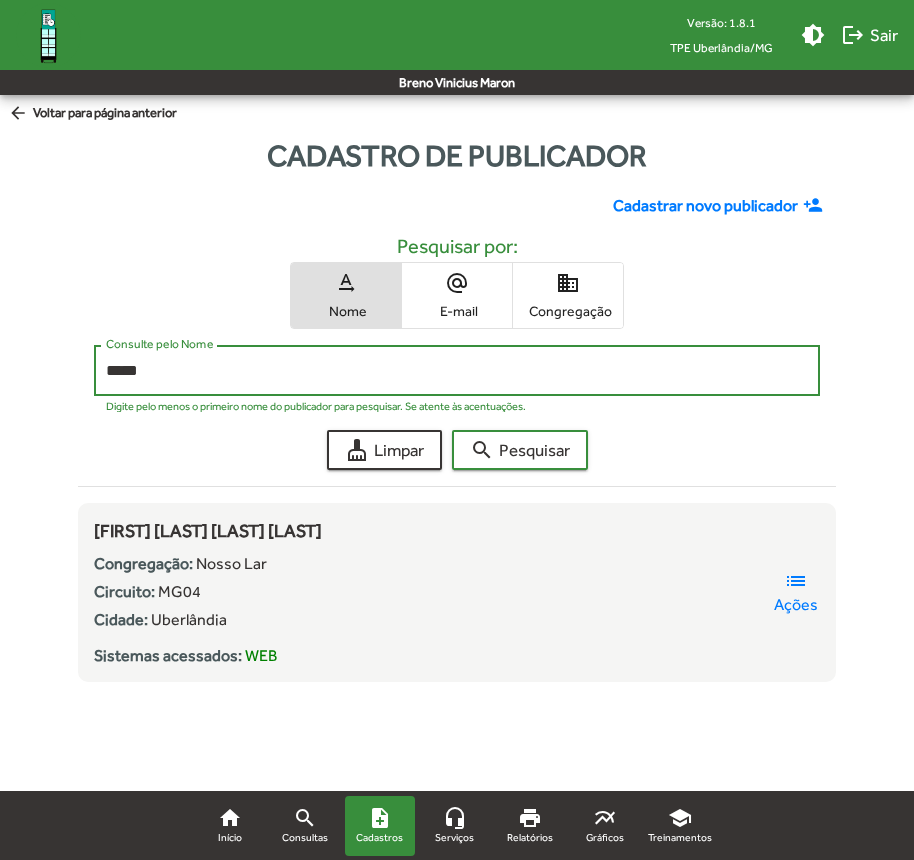 click on "search  Pesquisar" 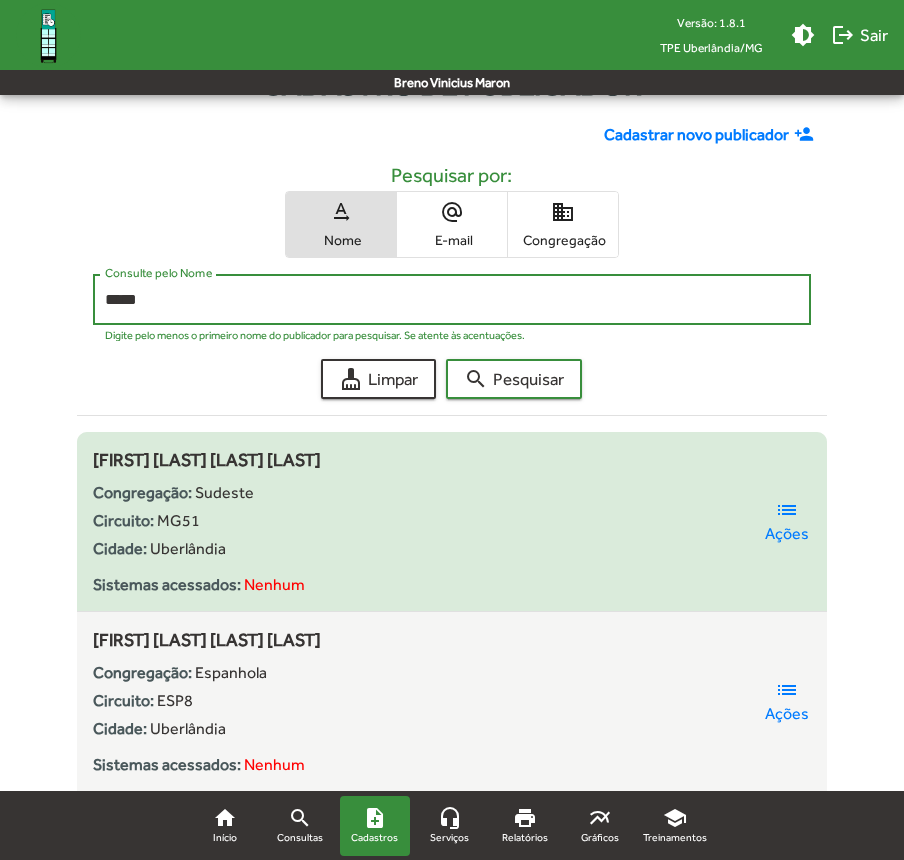 scroll, scrollTop: 72, scrollLeft: 0, axis: vertical 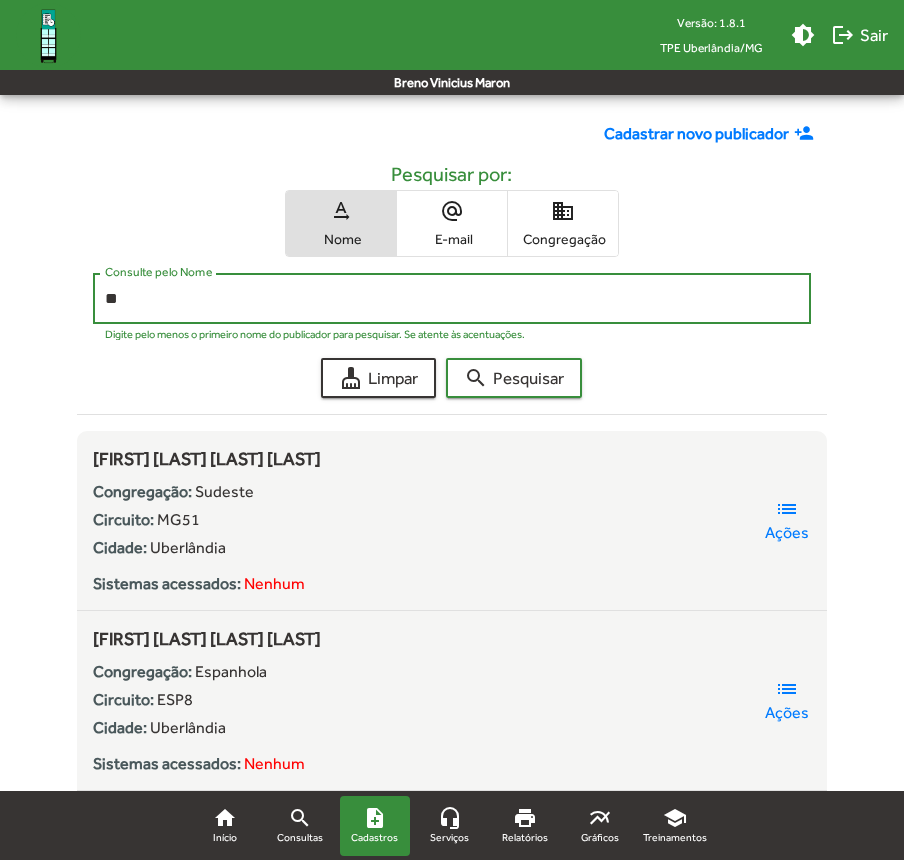 type on "*" 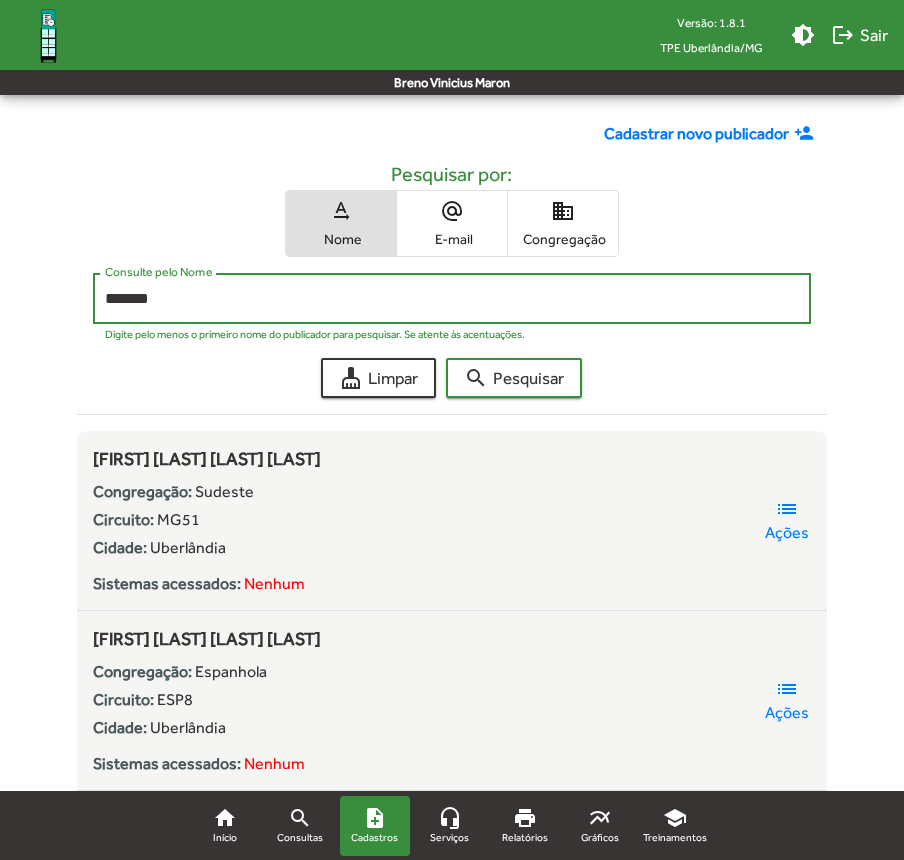 click on "search  Pesquisar" 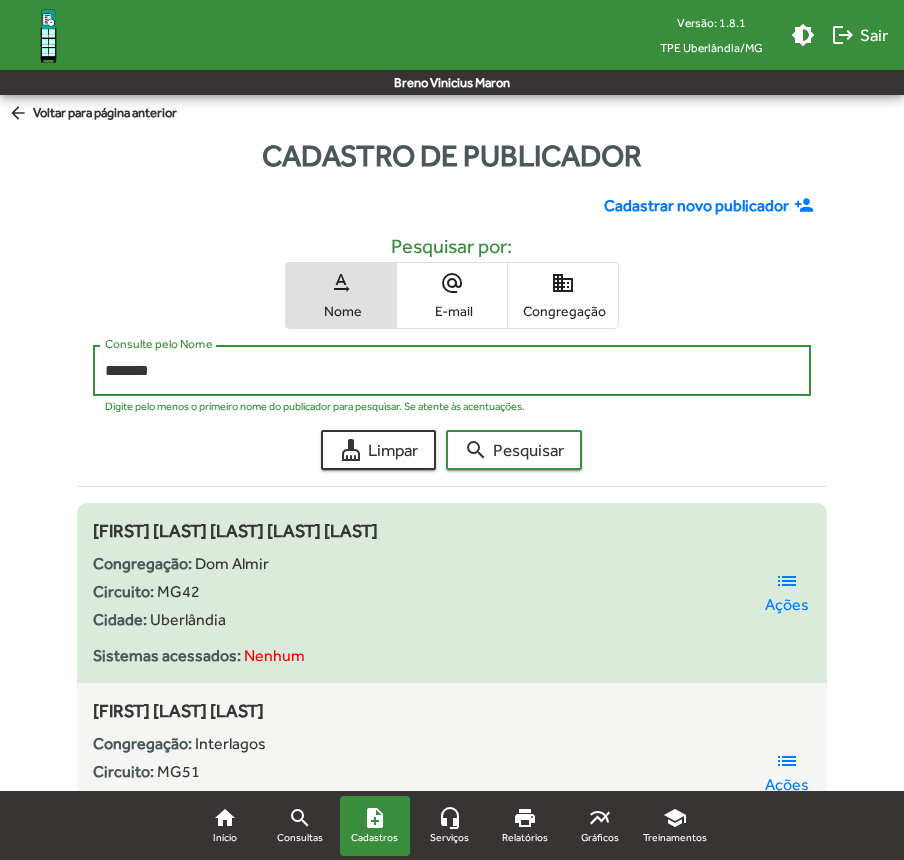 scroll, scrollTop: 125, scrollLeft: 0, axis: vertical 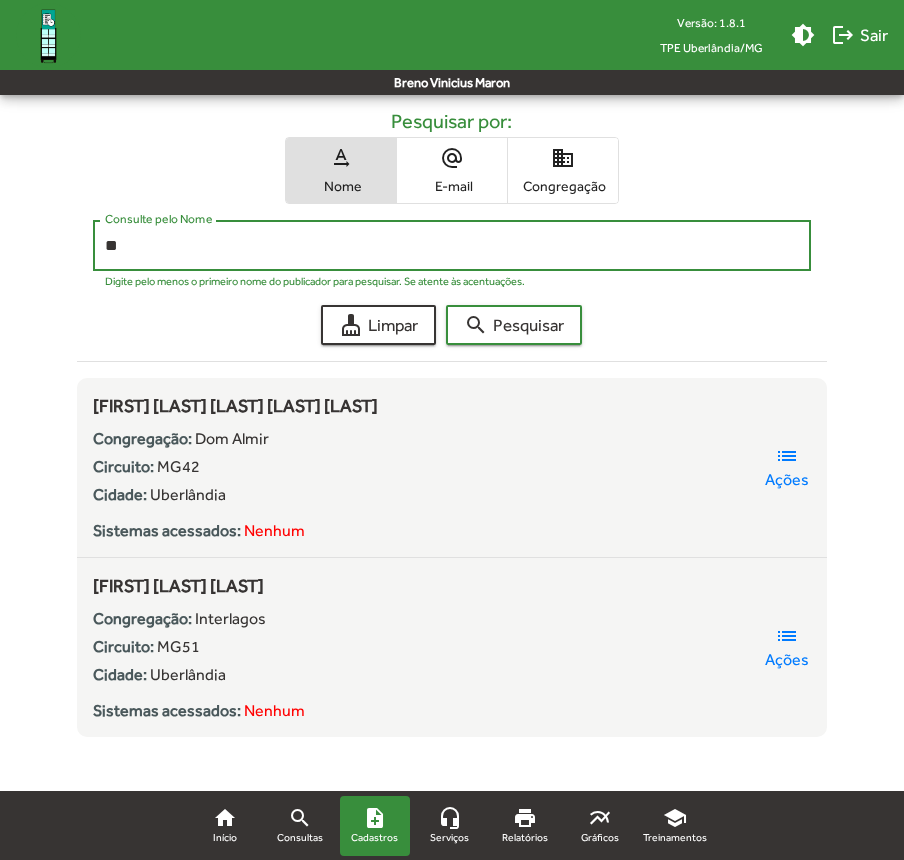type on "*" 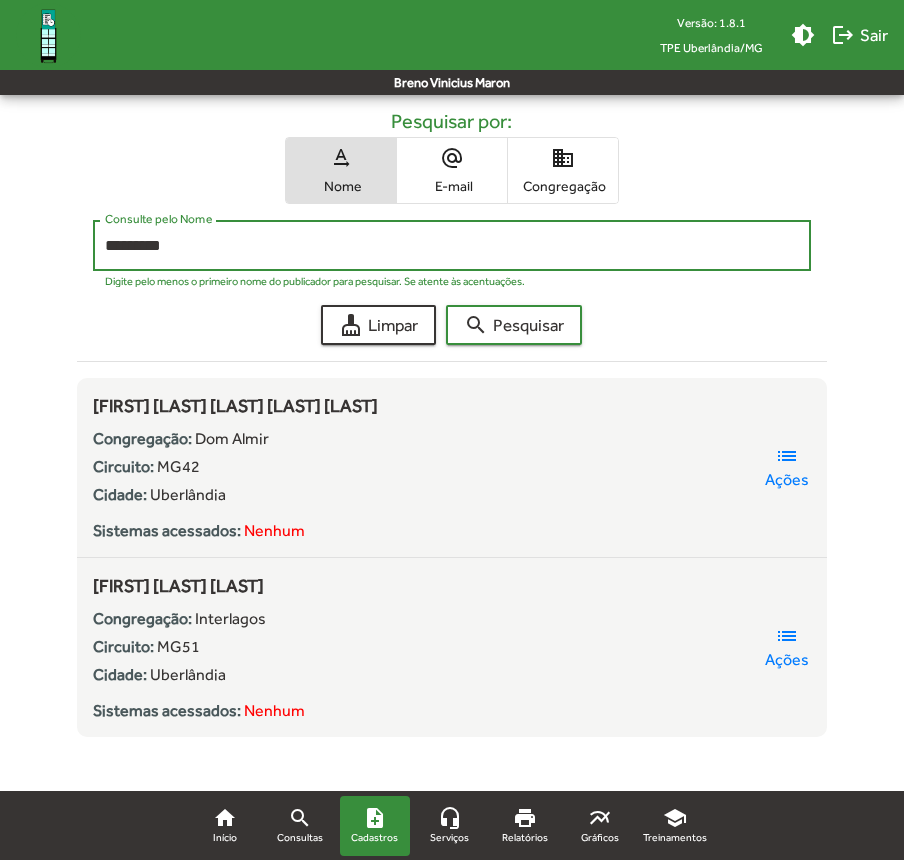 click on "search  Pesquisar" 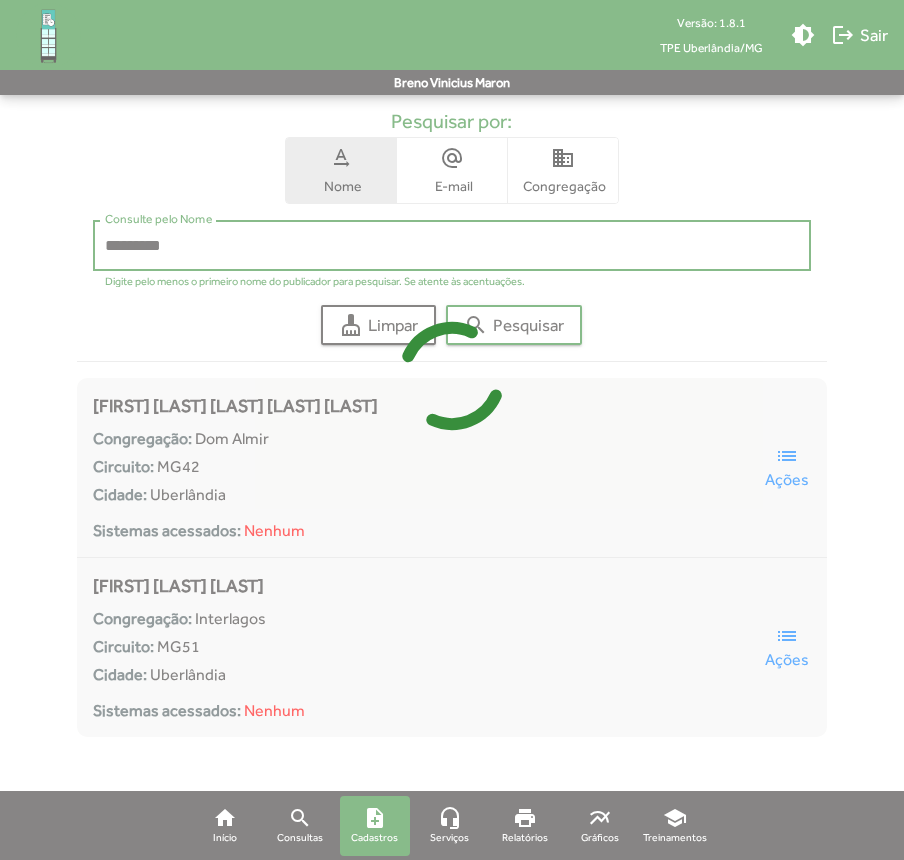 scroll, scrollTop: 0, scrollLeft: 0, axis: both 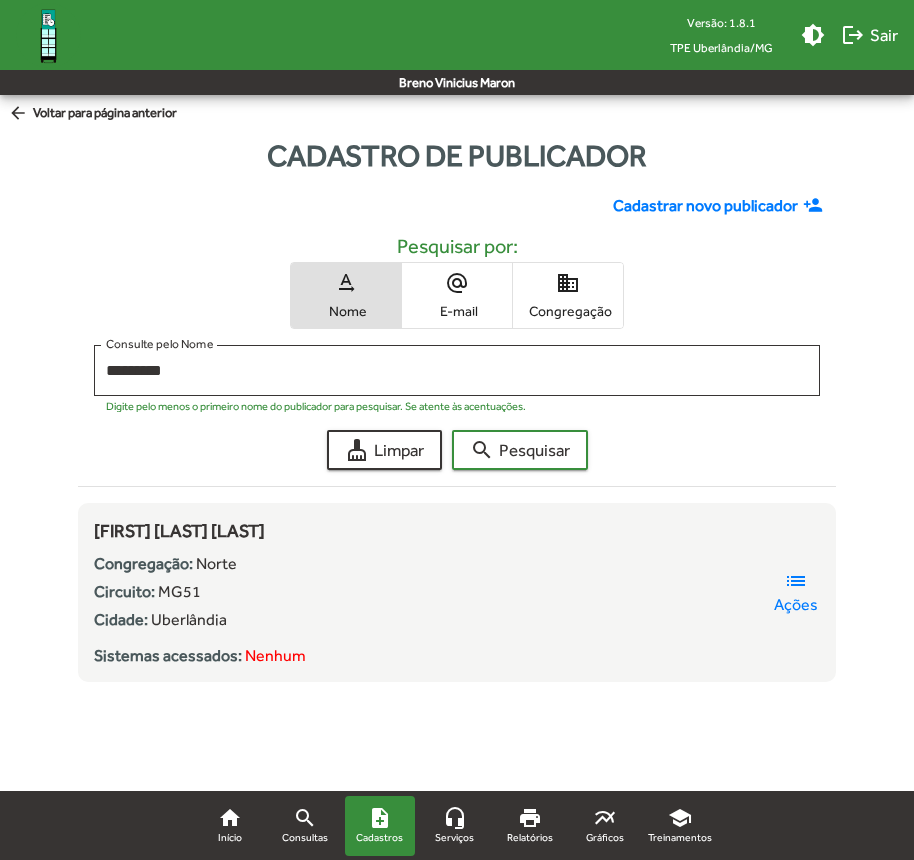 click on "Digite pelo menos o primeiro nome do publicador para pesquisar. Se atente às acentuações." 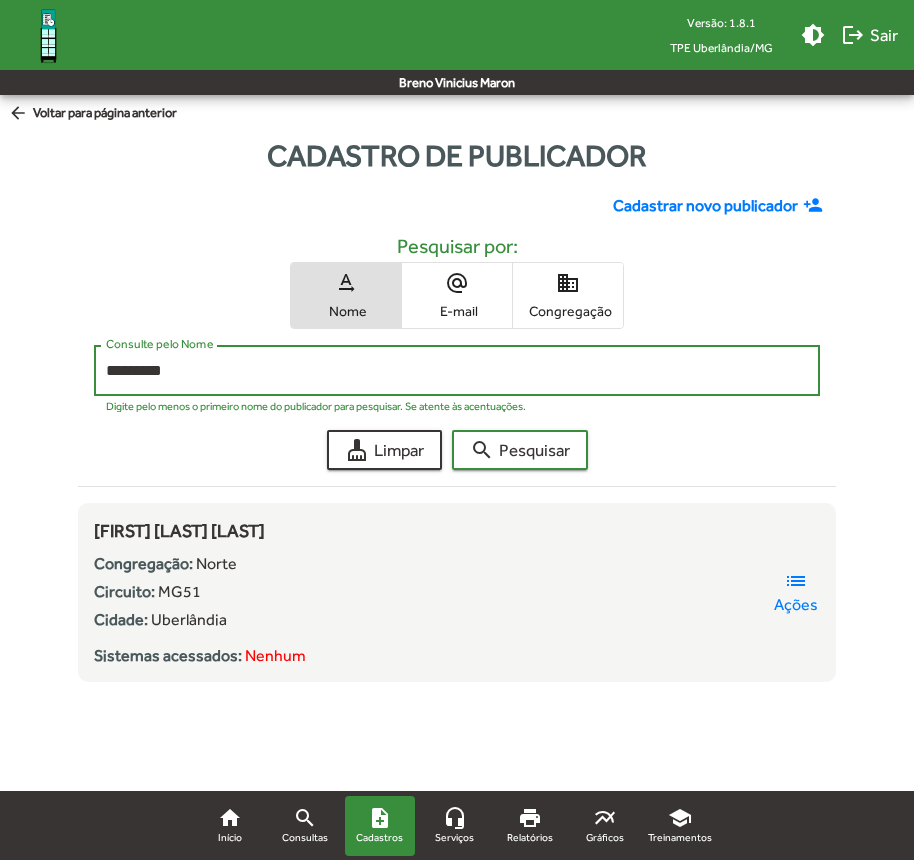 click on "*********" at bounding box center (457, 371) 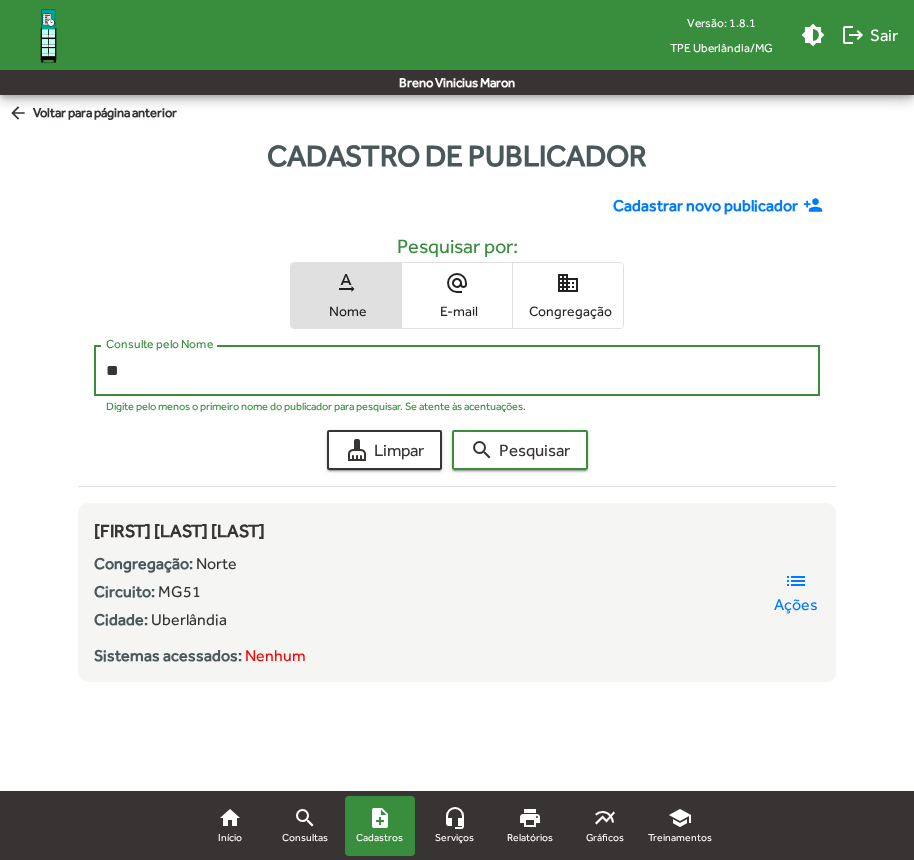type on "*" 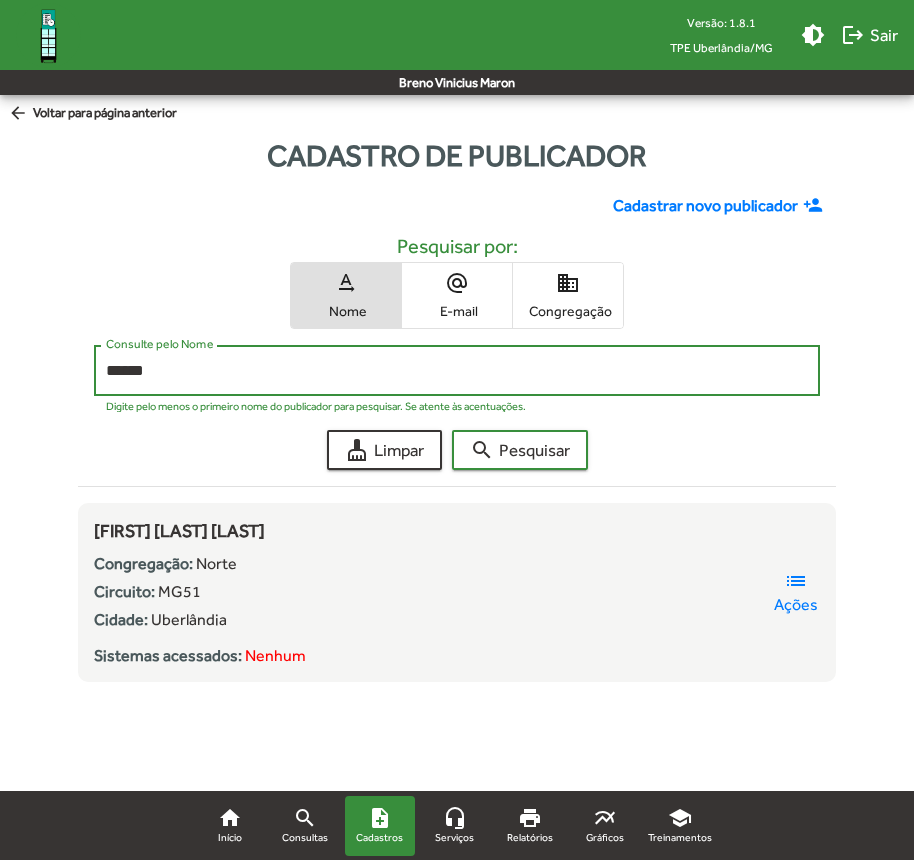 click on "search  Pesquisar" 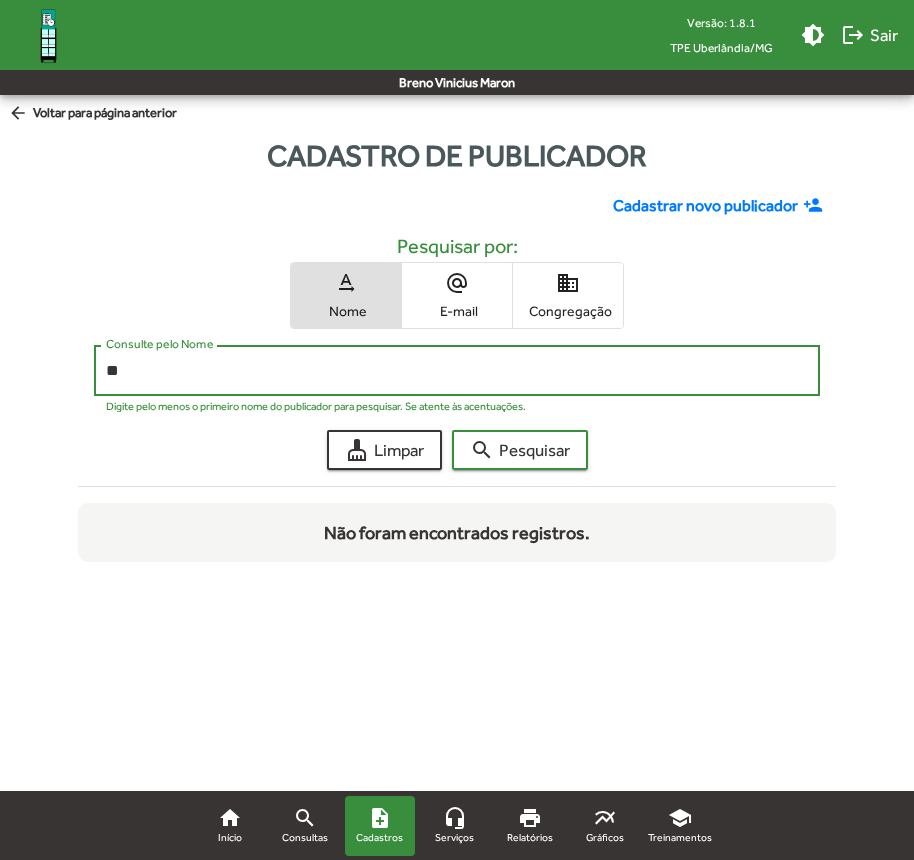 type on "*" 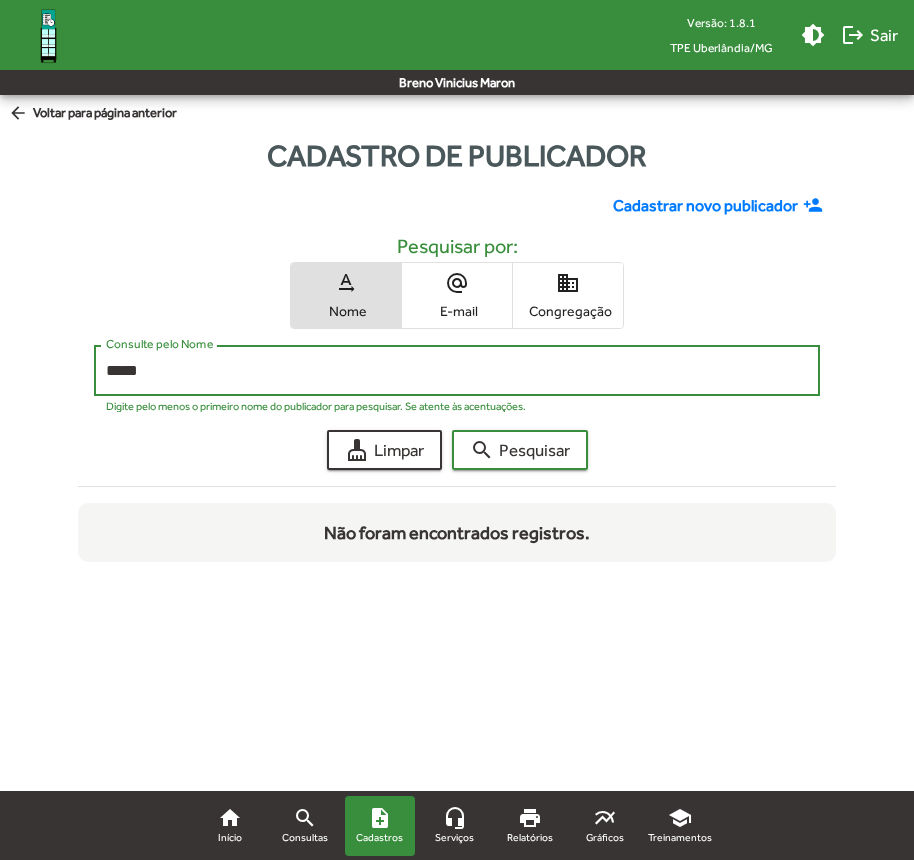 type on "*****" 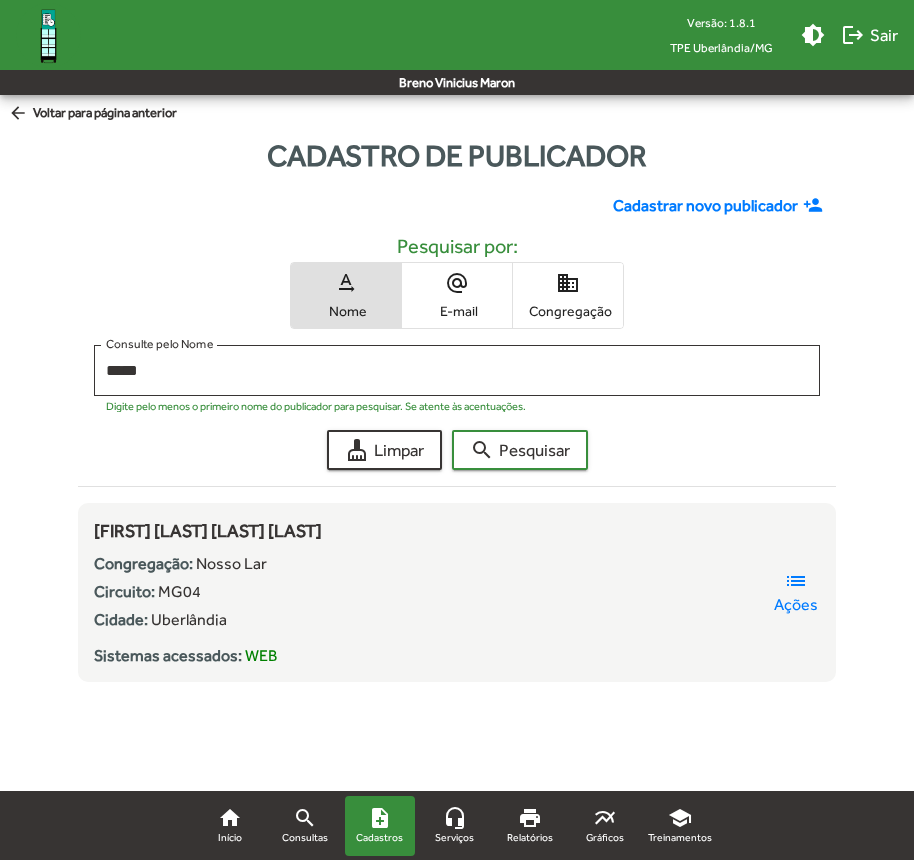 click on "Cadastrar novo publicador person_add Pesquisar por: text_rotation_none Nome alternate_email E-mail domain Congregação ***** Consulte pelo Nome Digite pelo menos o primeiro nome do publicador para pesquisar. Se atente às acentuações. cleaning_services  Limpar  search  Pesquisar  Filtrar [FIRST] [LAST] [LAST] [LAST]
Congregação:
Nosso Lar
Circuito:
MG04
Cidade:
Uberlândia
Sistemas acessados:
WEB
list  Ações" 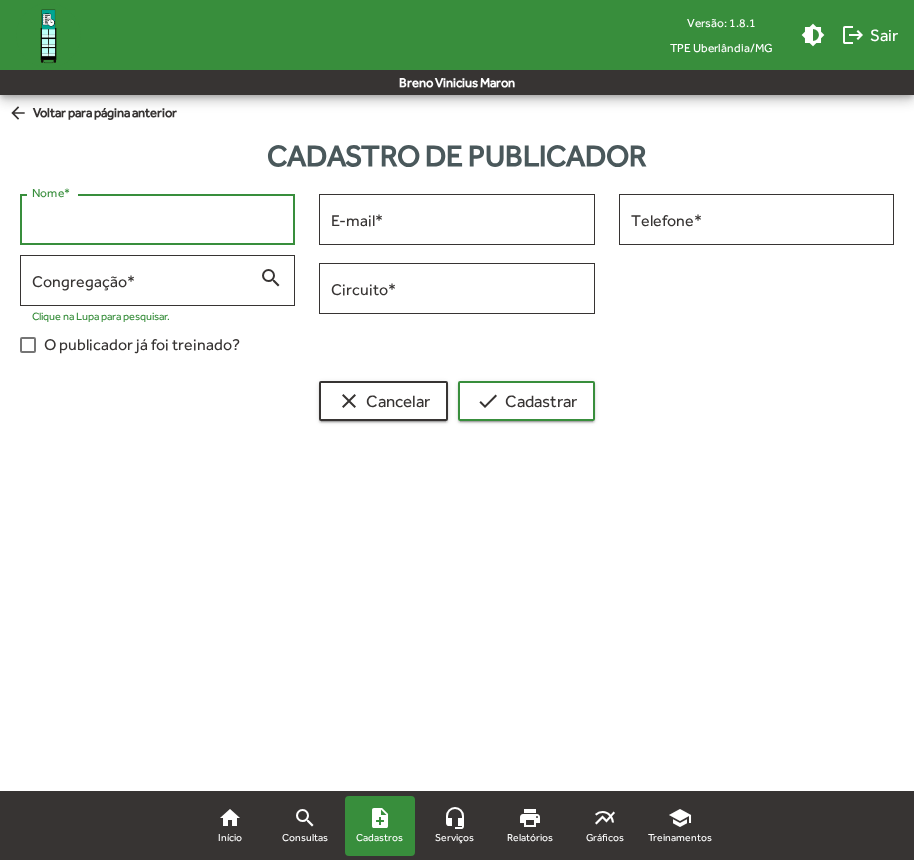 click on "Nome  *" at bounding box center [157, 220] 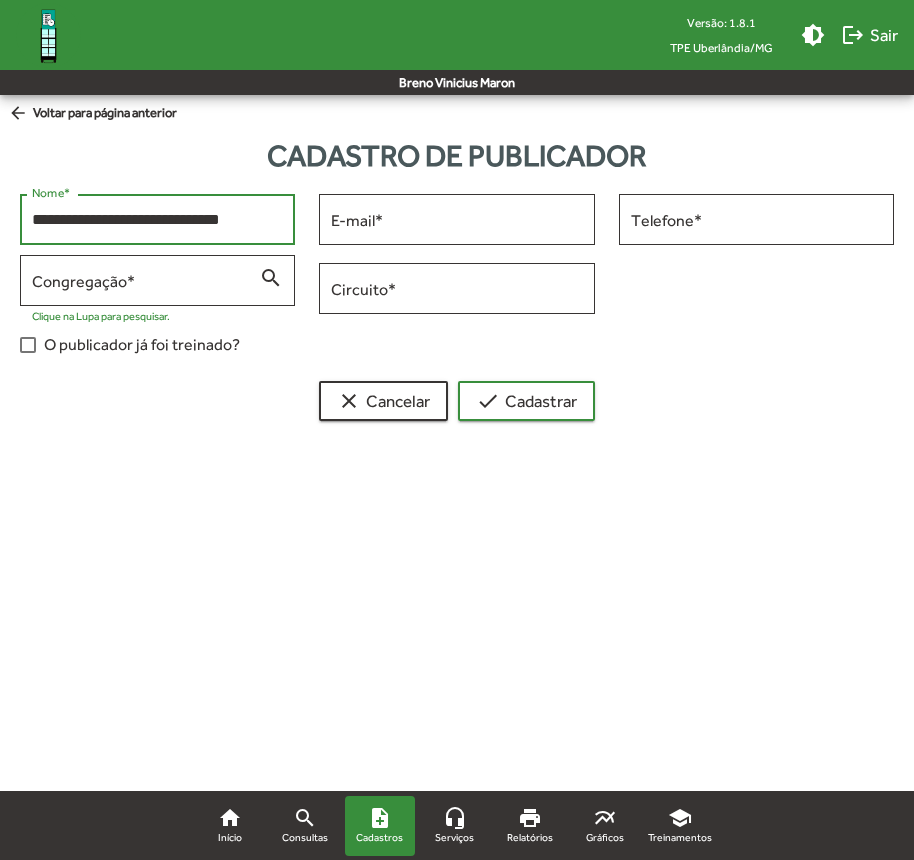 type on "**********" 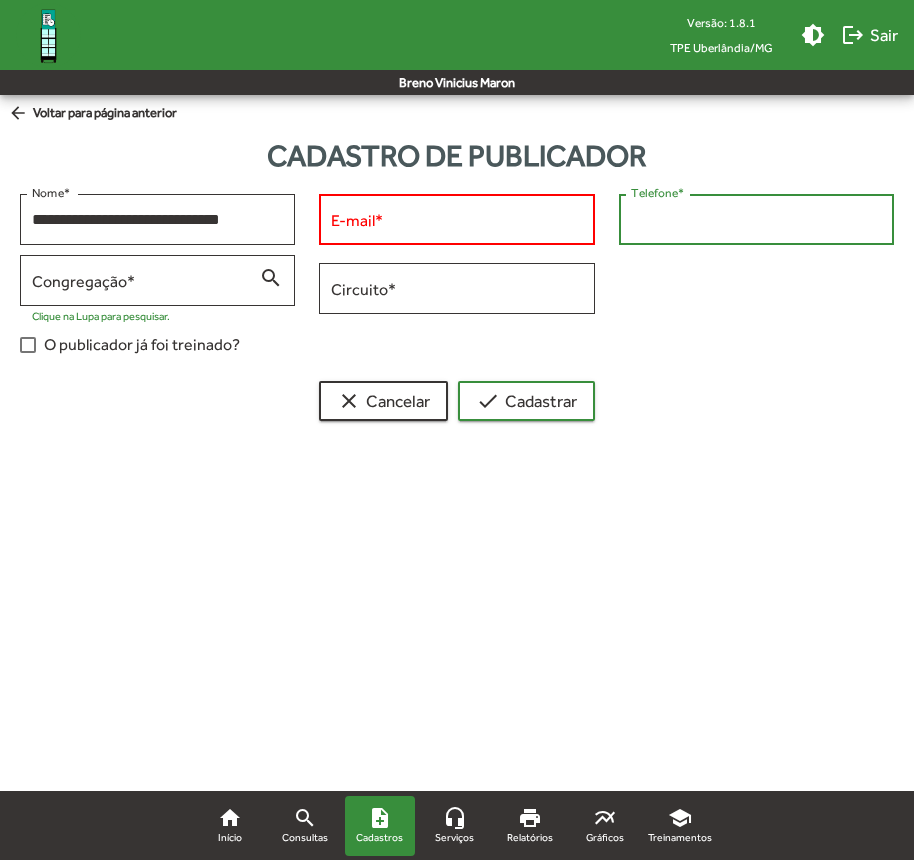 click on "Telefone  *" at bounding box center [756, 220] 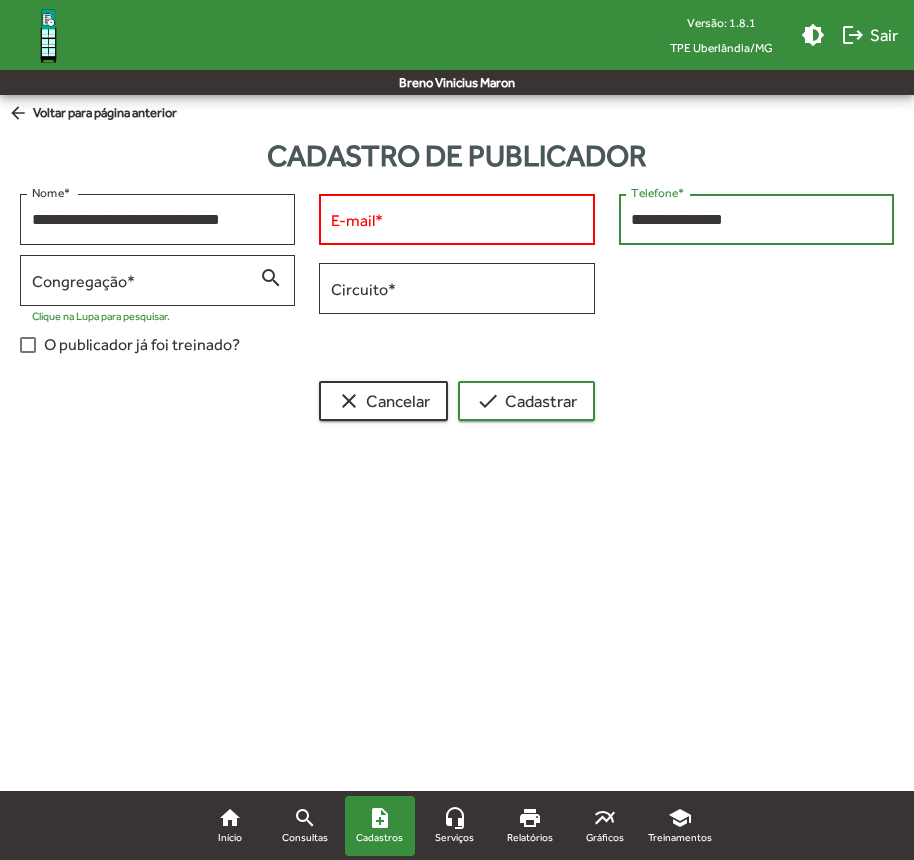 type on "**********" 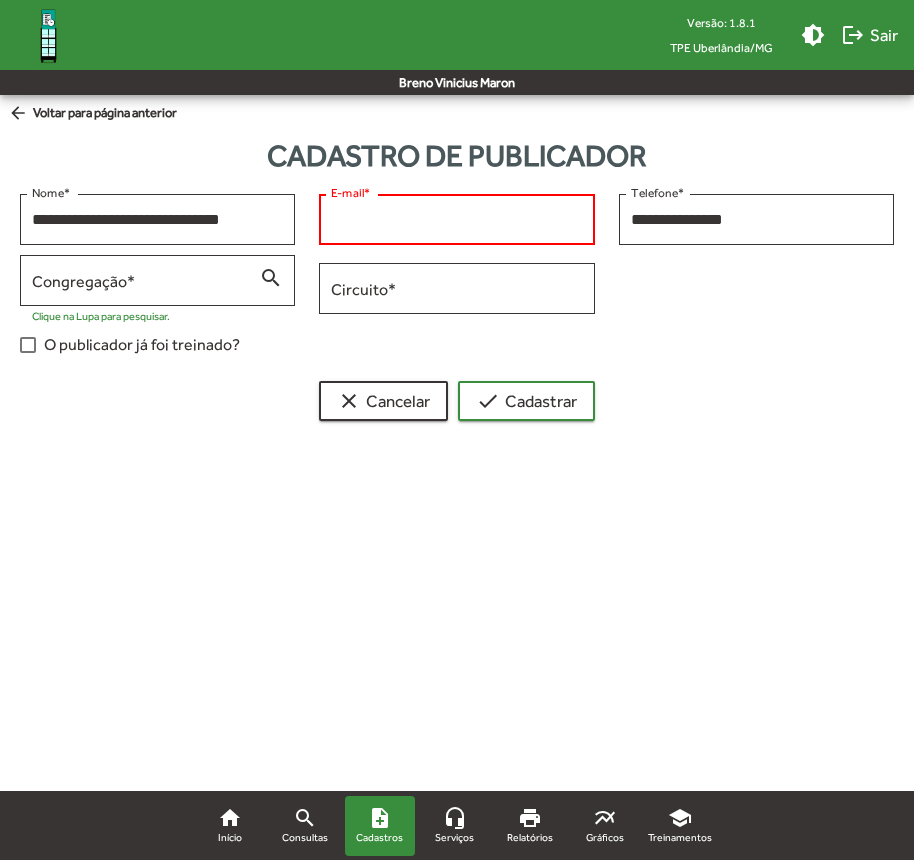 click on "E-mail  *" at bounding box center [456, 220] 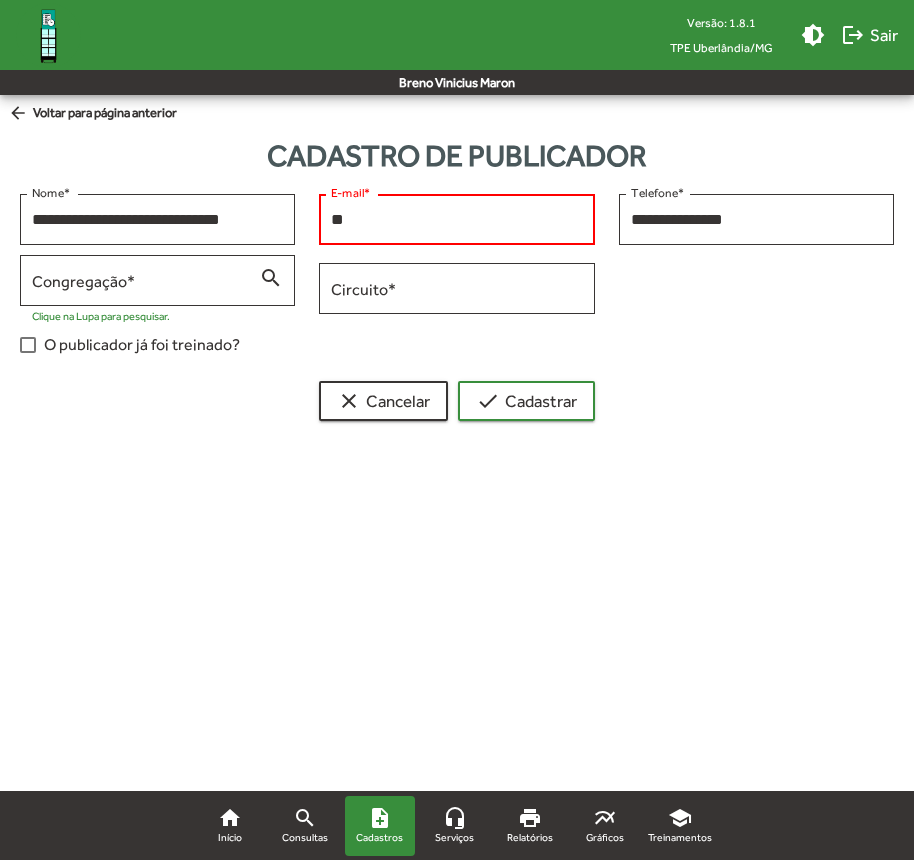 type on "*" 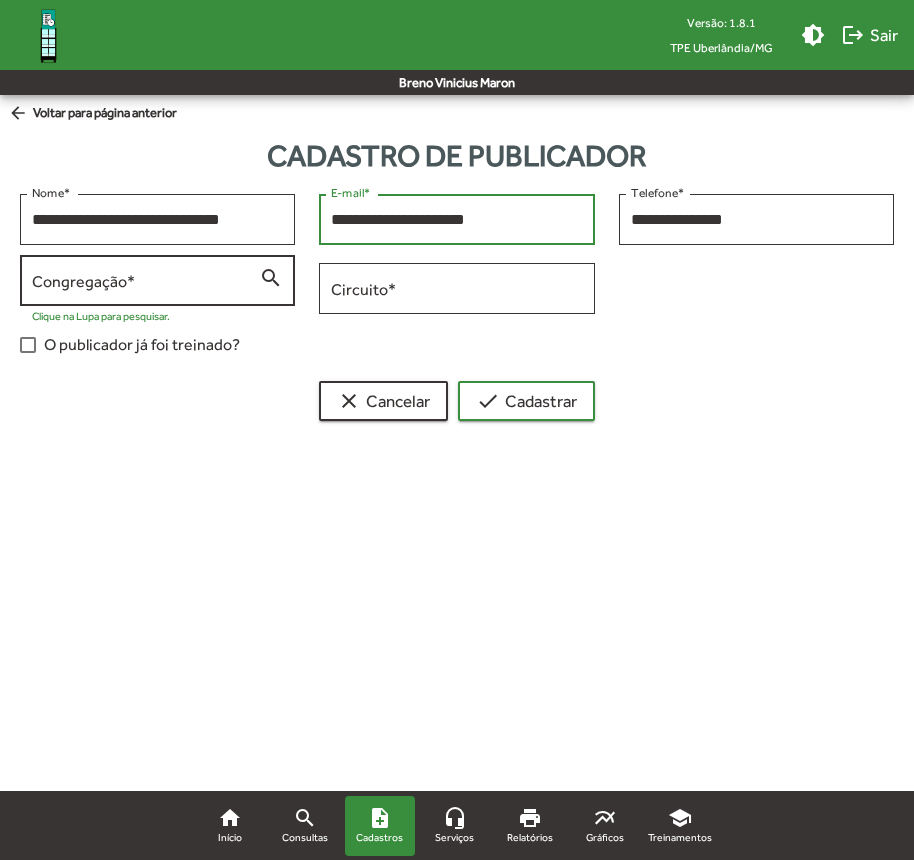 type on "**********" 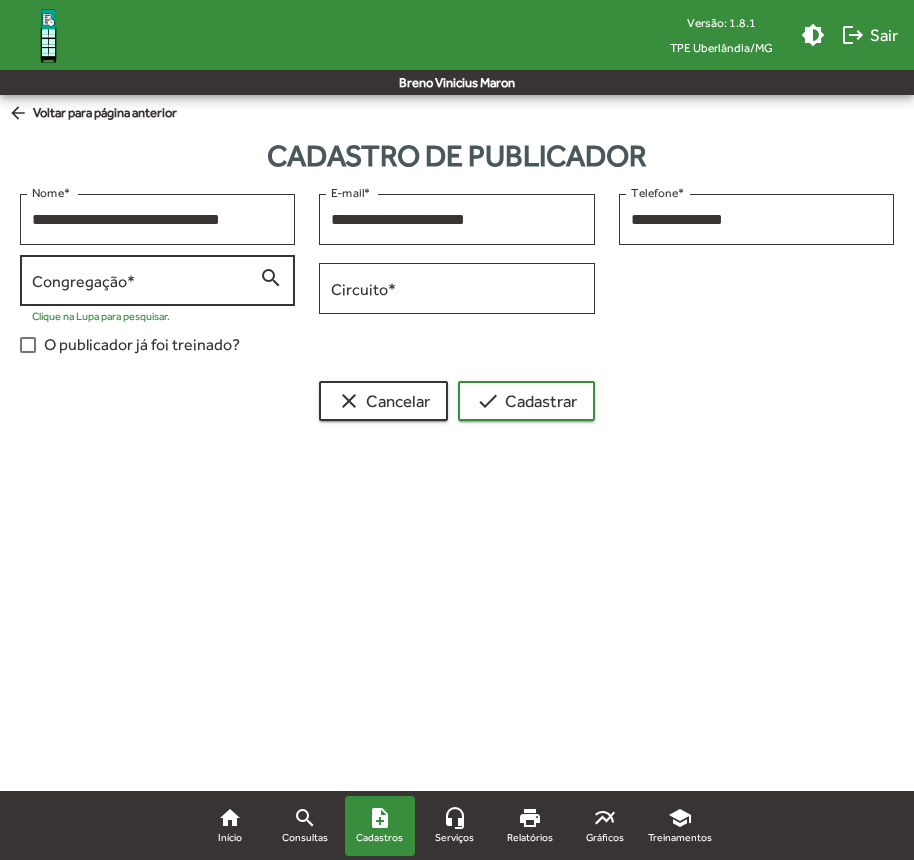 click on "Congregação  *" at bounding box center [145, 281] 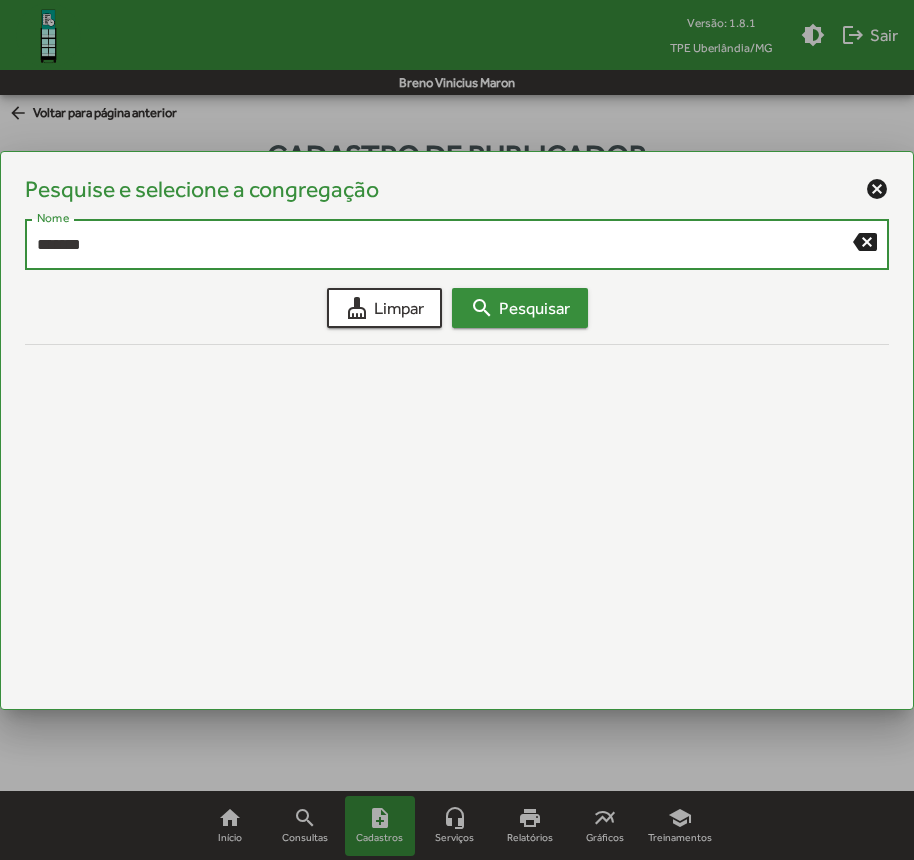 type on "*******" 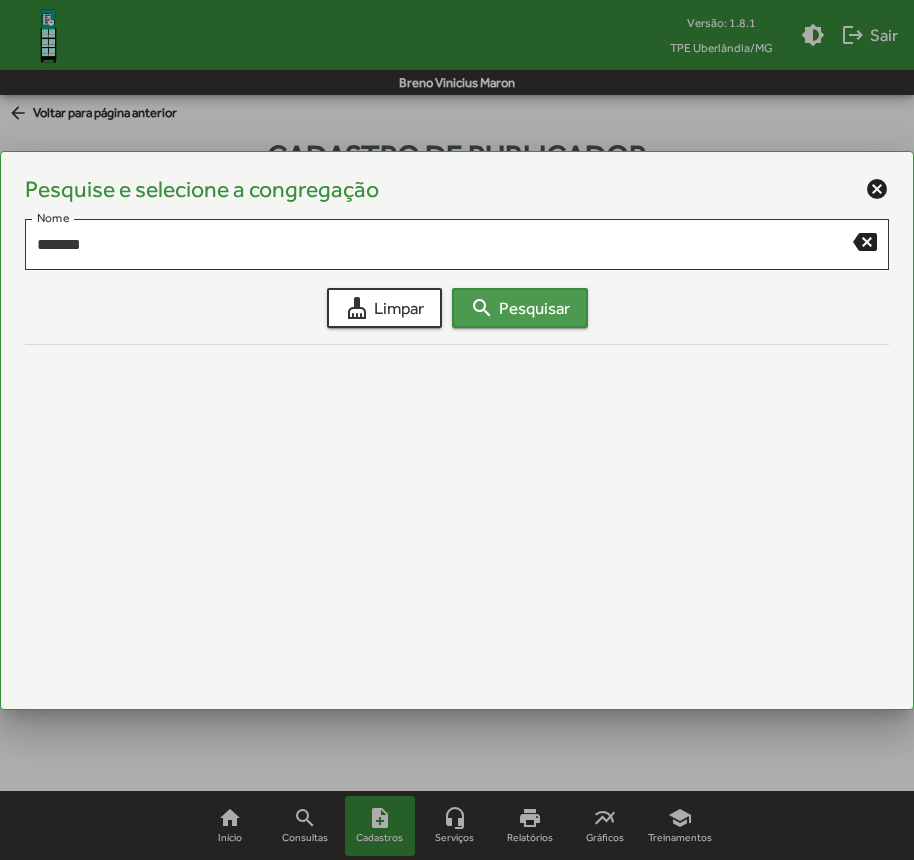 click on "search  Pesquisar" at bounding box center (520, 308) 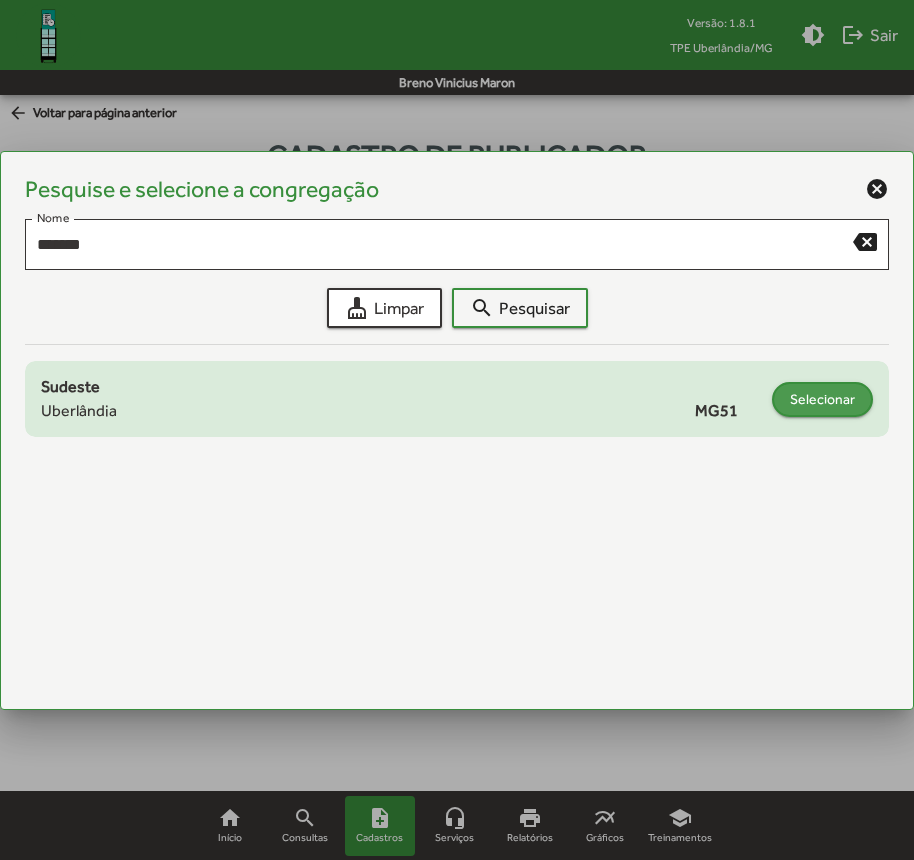 click on "Selecionar" 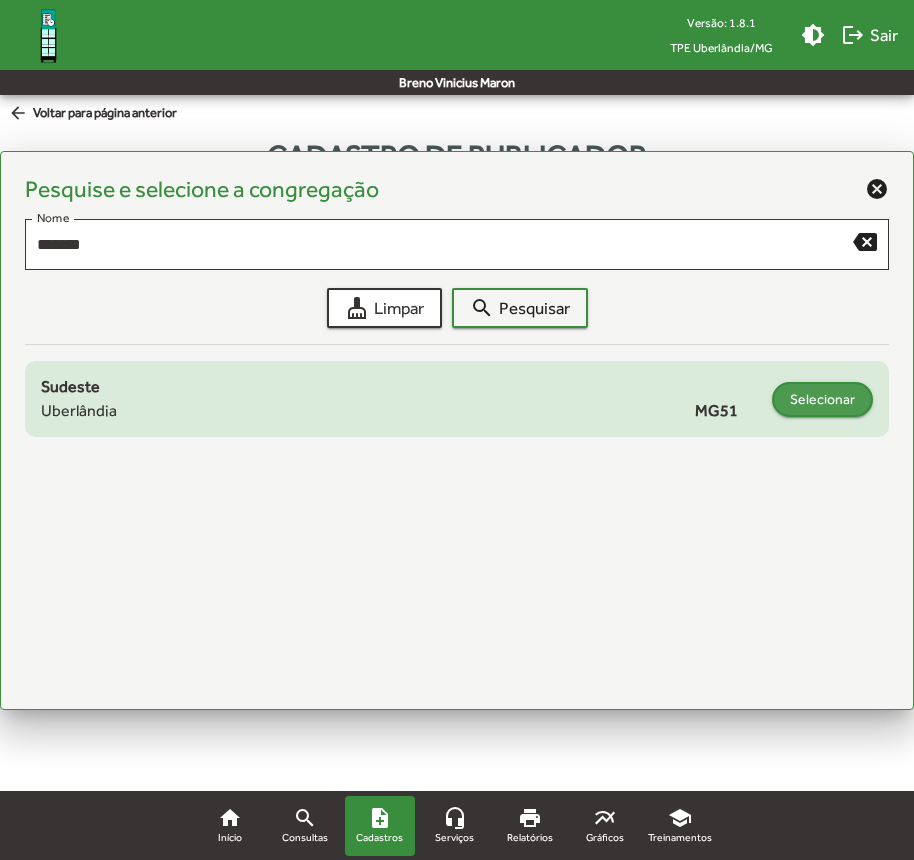 type on "**********" 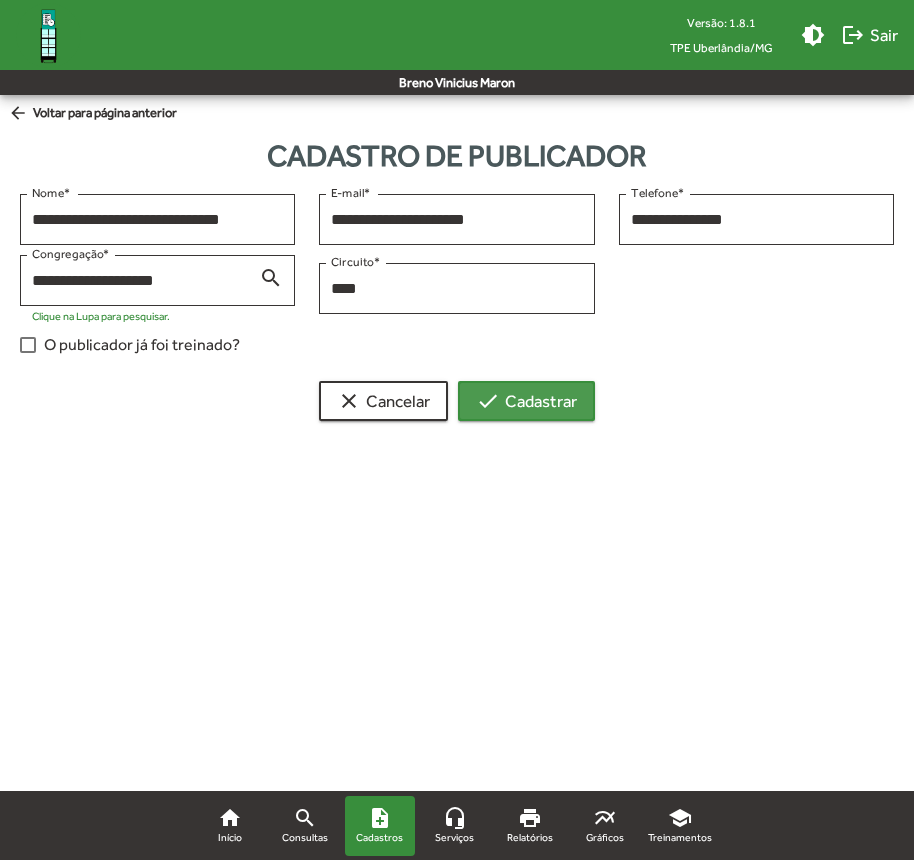click on "check  Cadastrar" at bounding box center [526, 401] 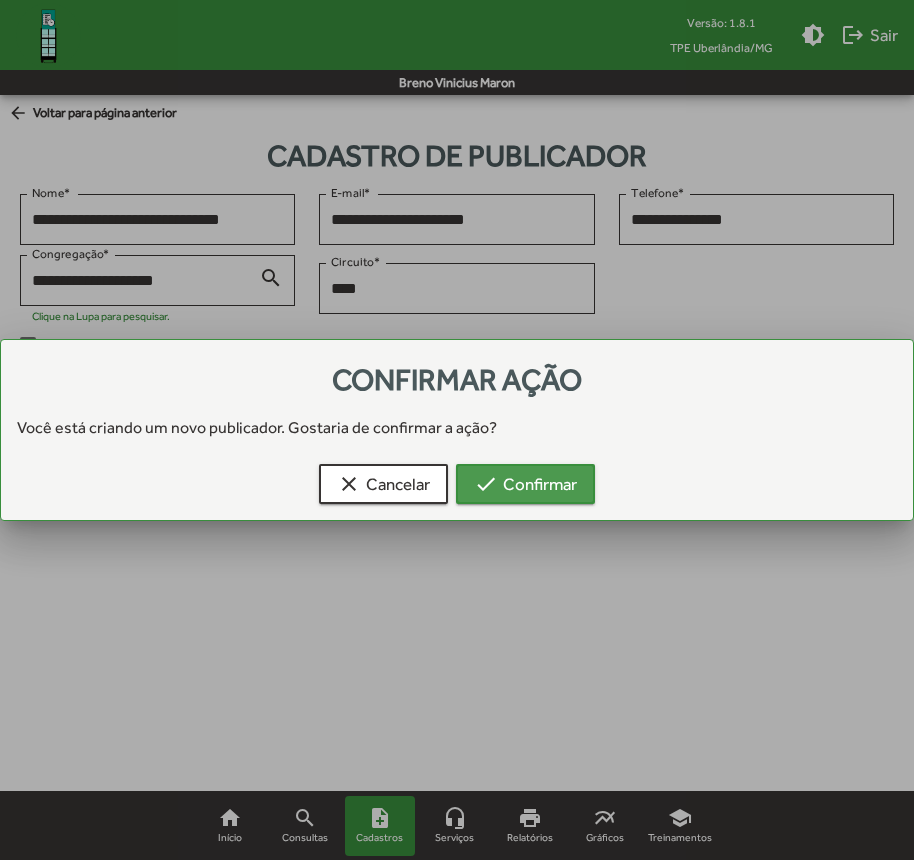 click on "check  Confirmar" at bounding box center [525, 484] 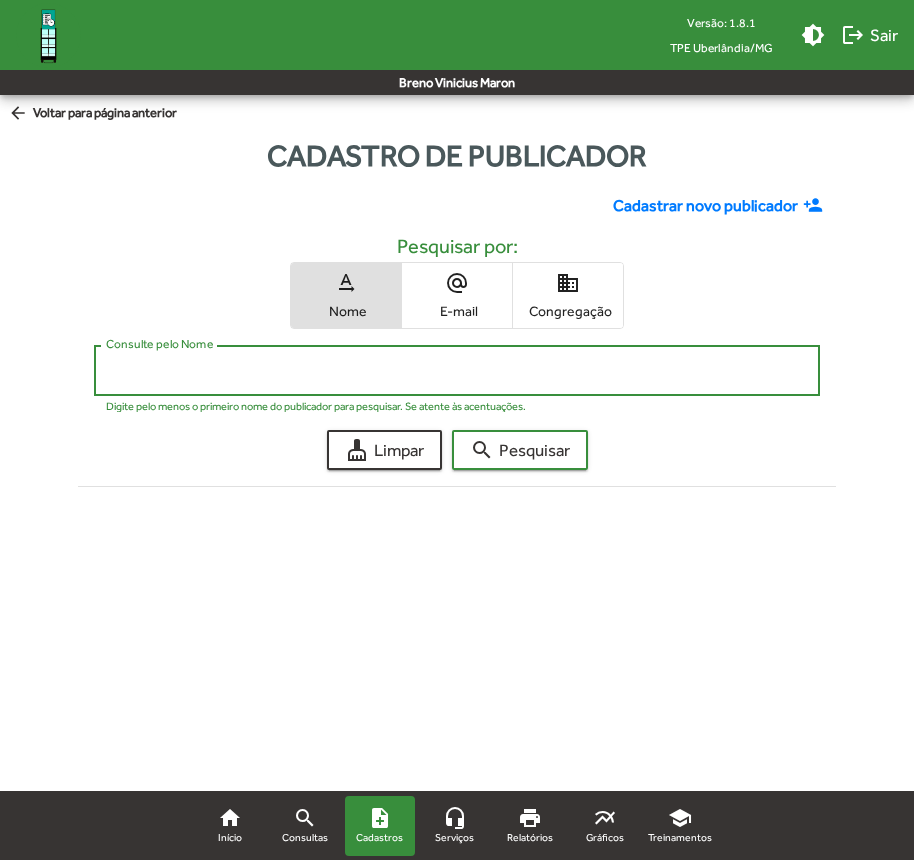 click on "Consulte pelo Nome" at bounding box center [457, 371] 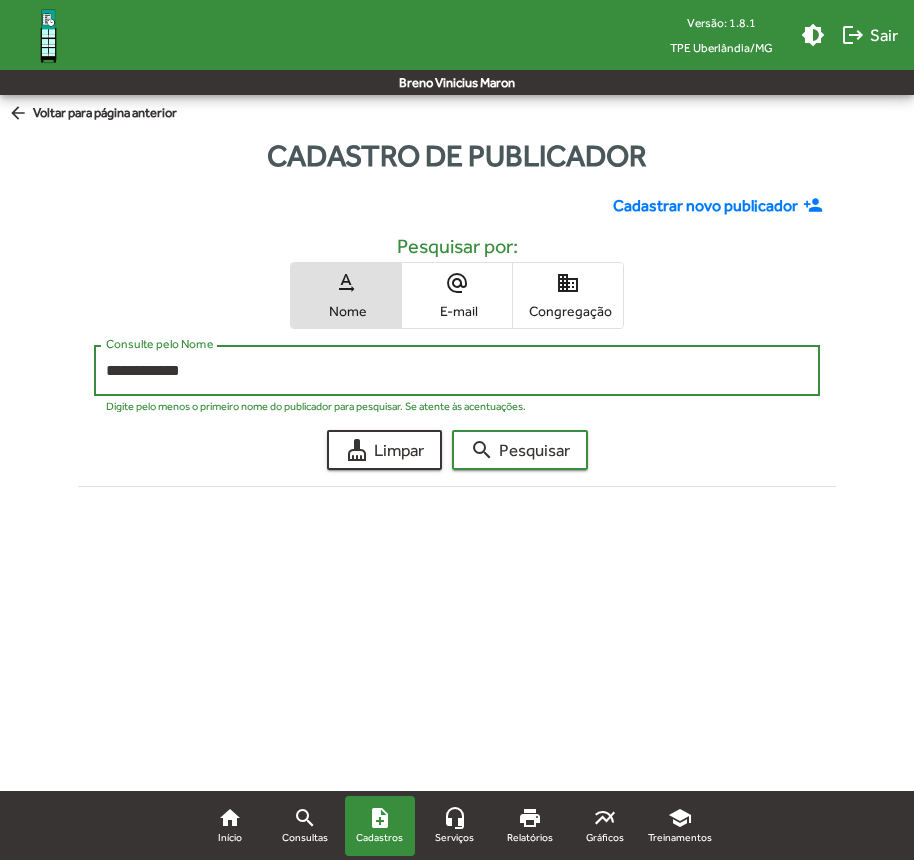 type on "**********" 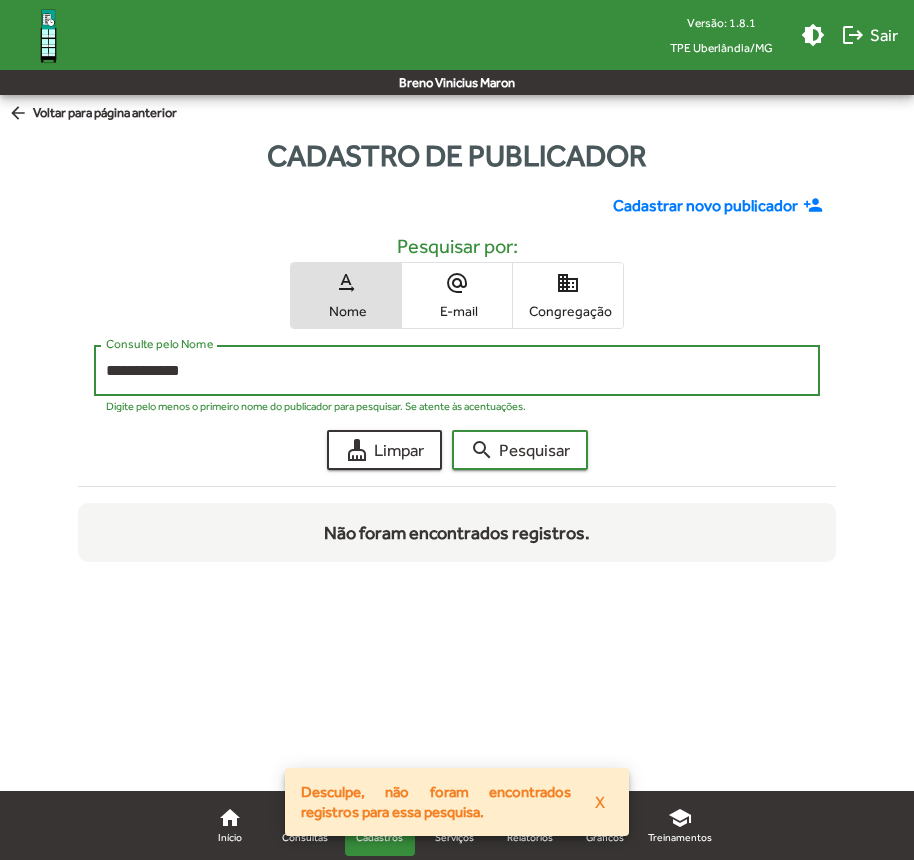click on "**********" at bounding box center (457, 371) 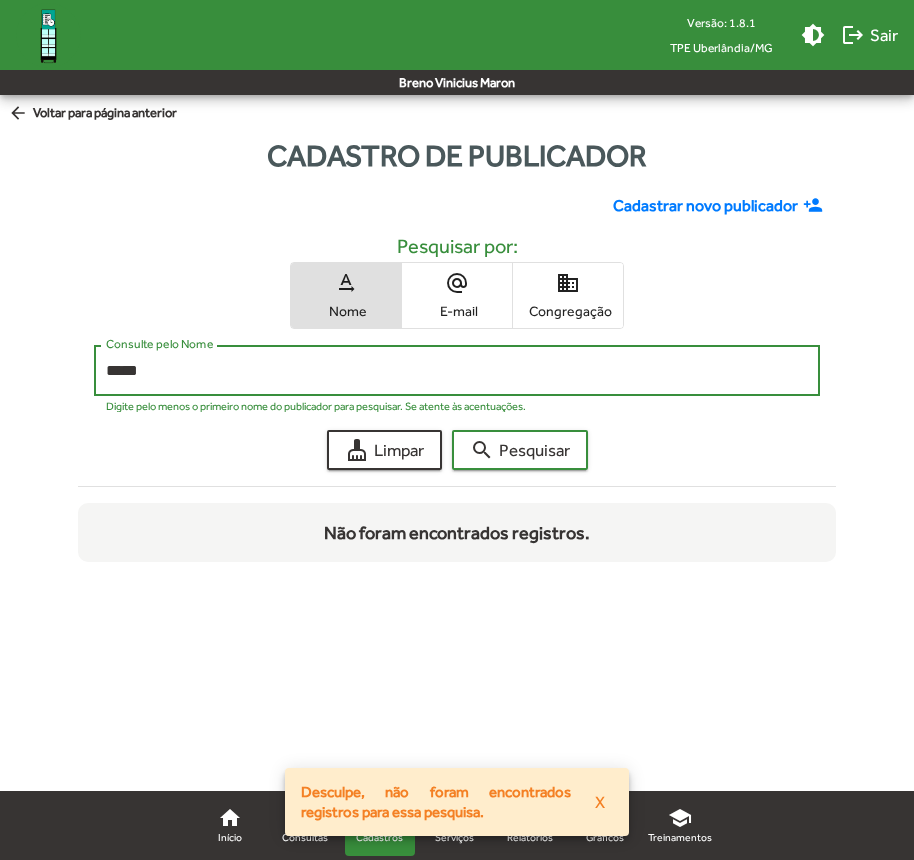 type on "*****" 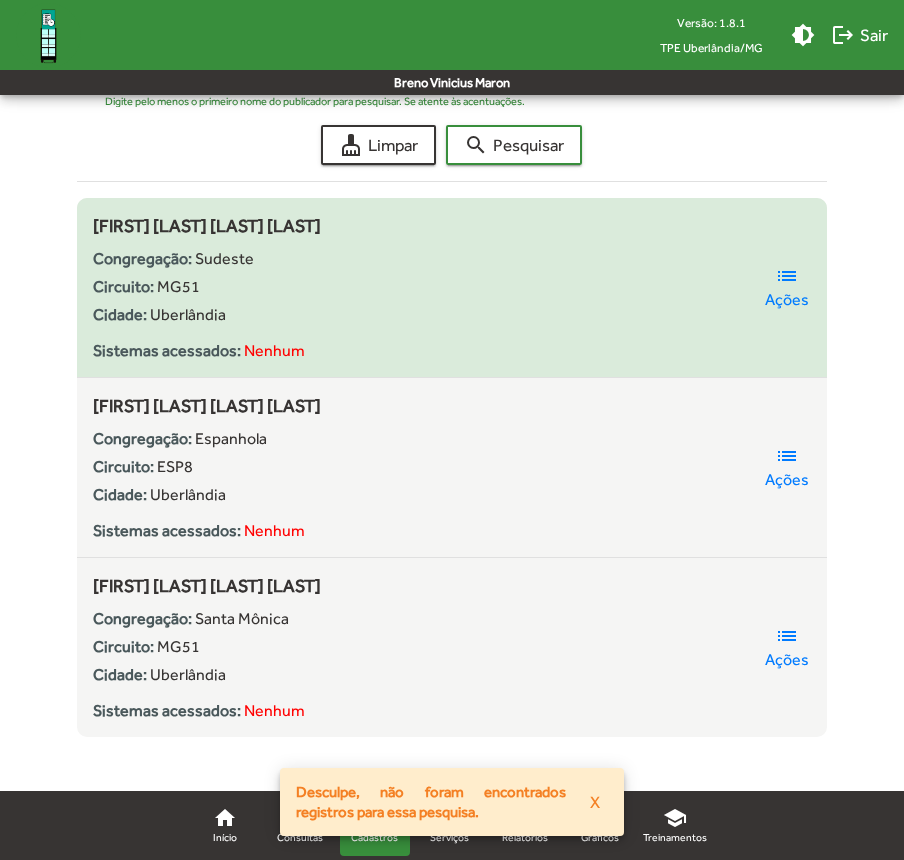 scroll, scrollTop: 0, scrollLeft: 0, axis: both 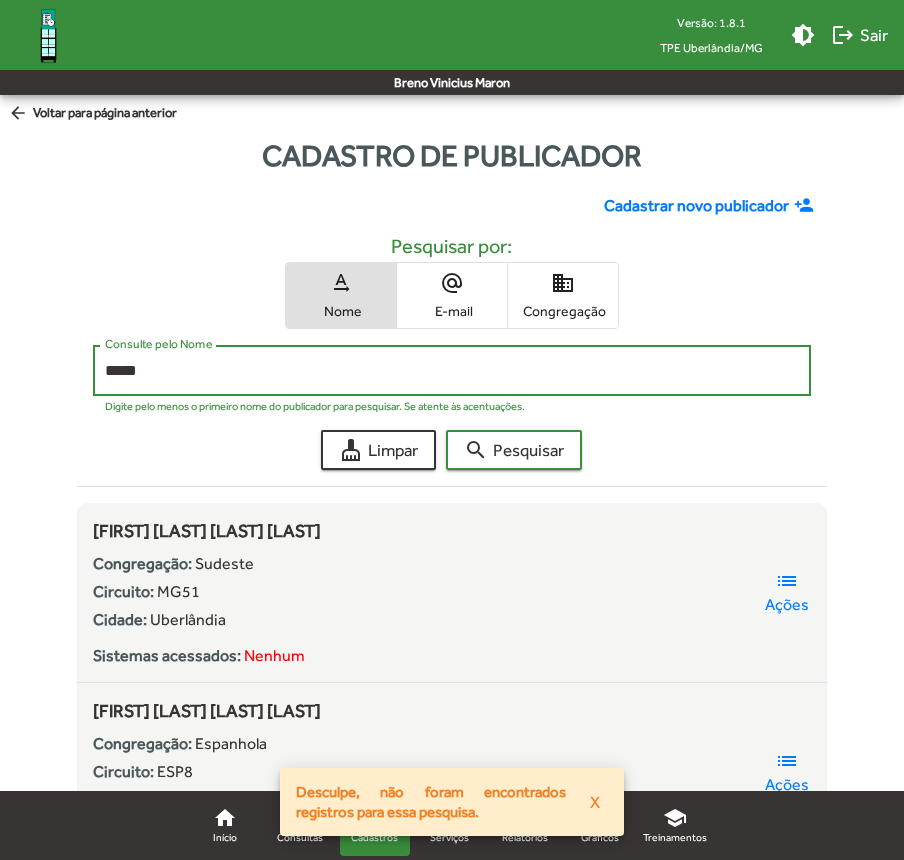 click on "*****" at bounding box center (451, 371) 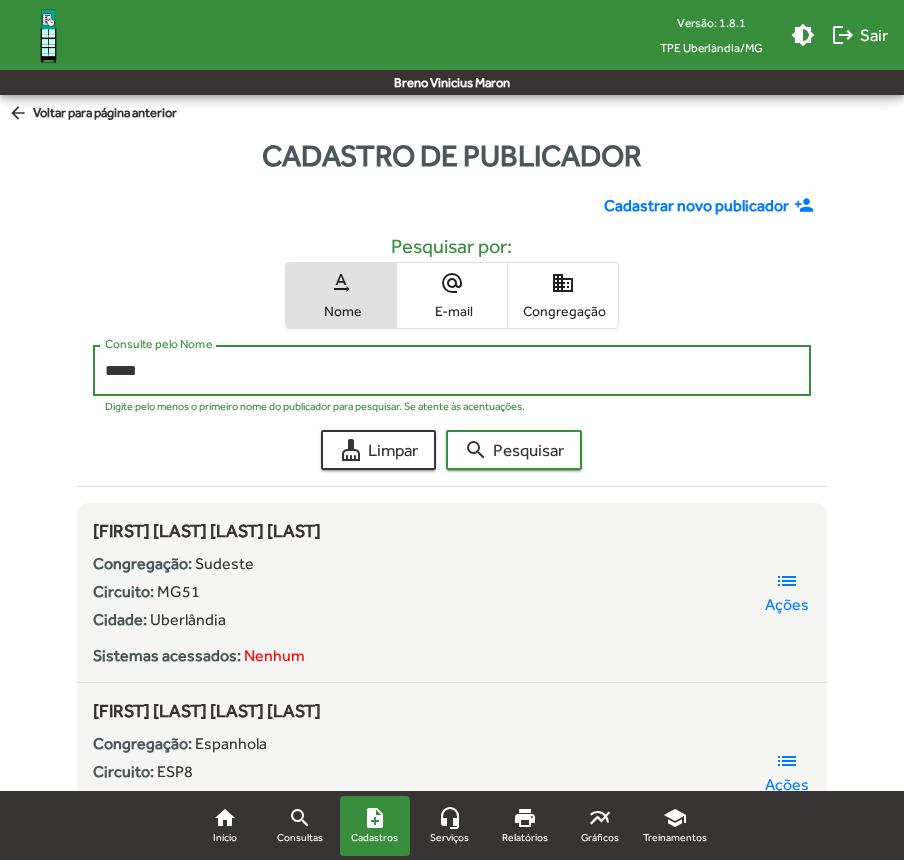 click on "*****" at bounding box center [451, 371] 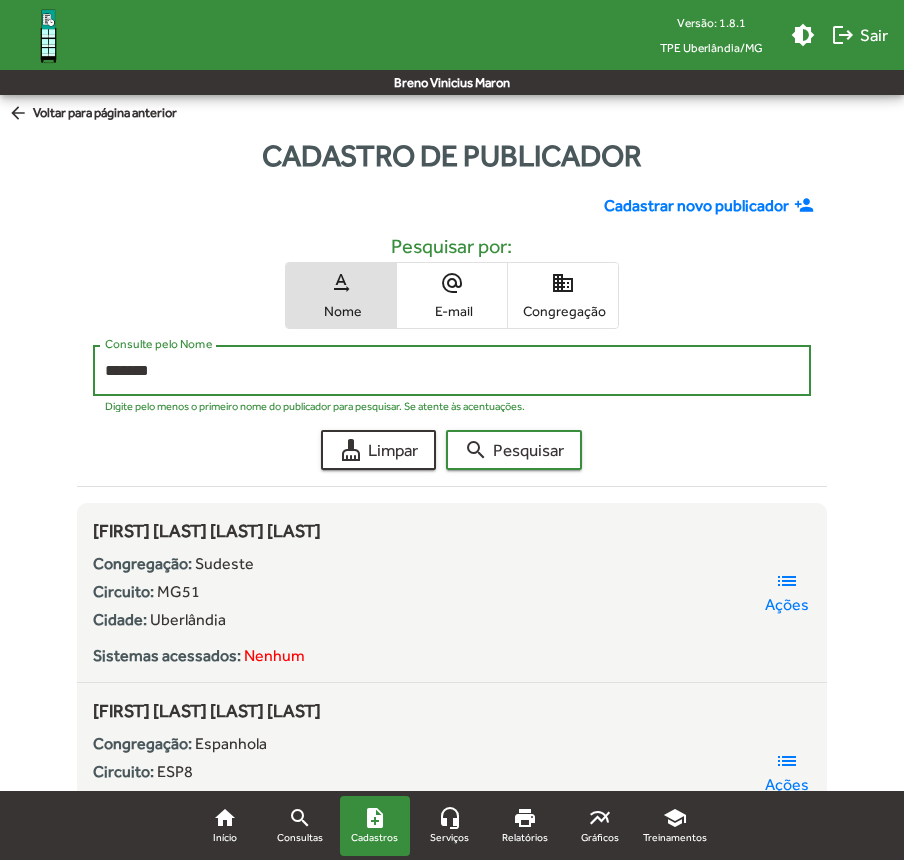 click on "search  Pesquisar" 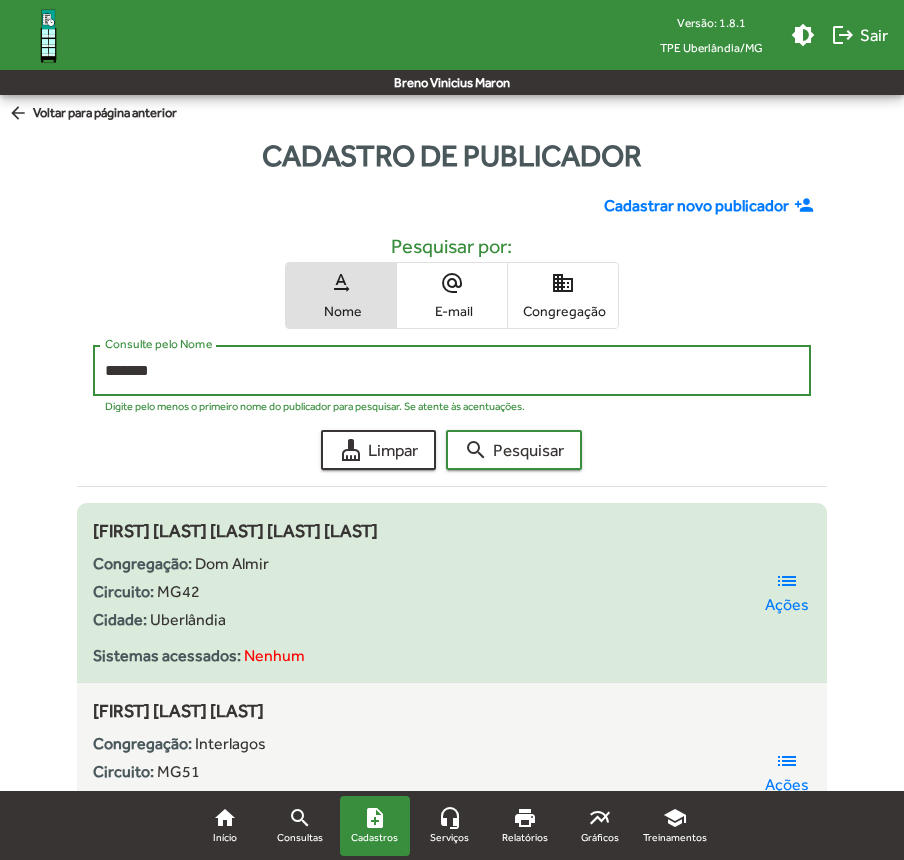 scroll, scrollTop: 125, scrollLeft: 0, axis: vertical 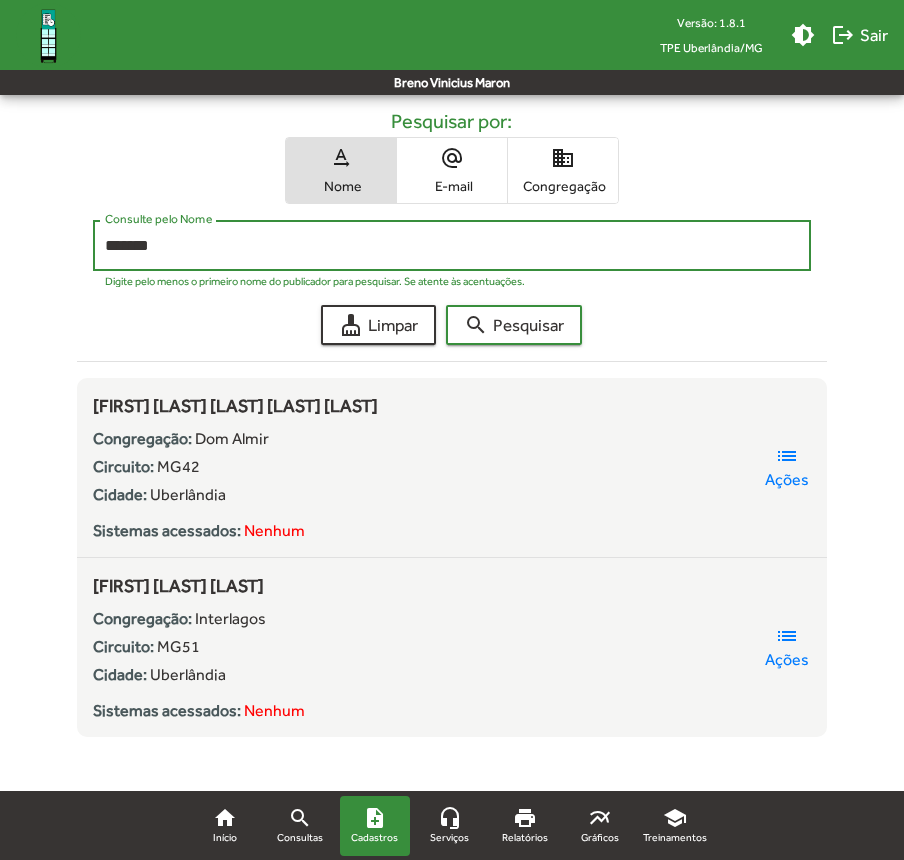 click on "*******" at bounding box center [451, 246] 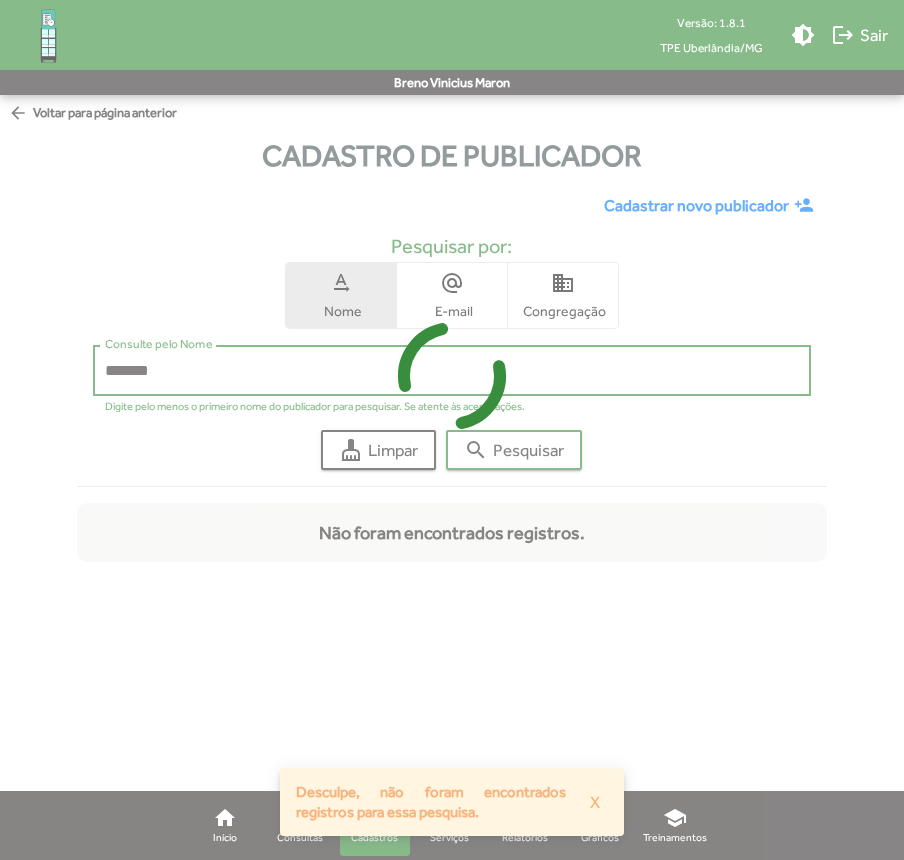 scroll, scrollTop: 0, scrollLeft: 0, axis: both 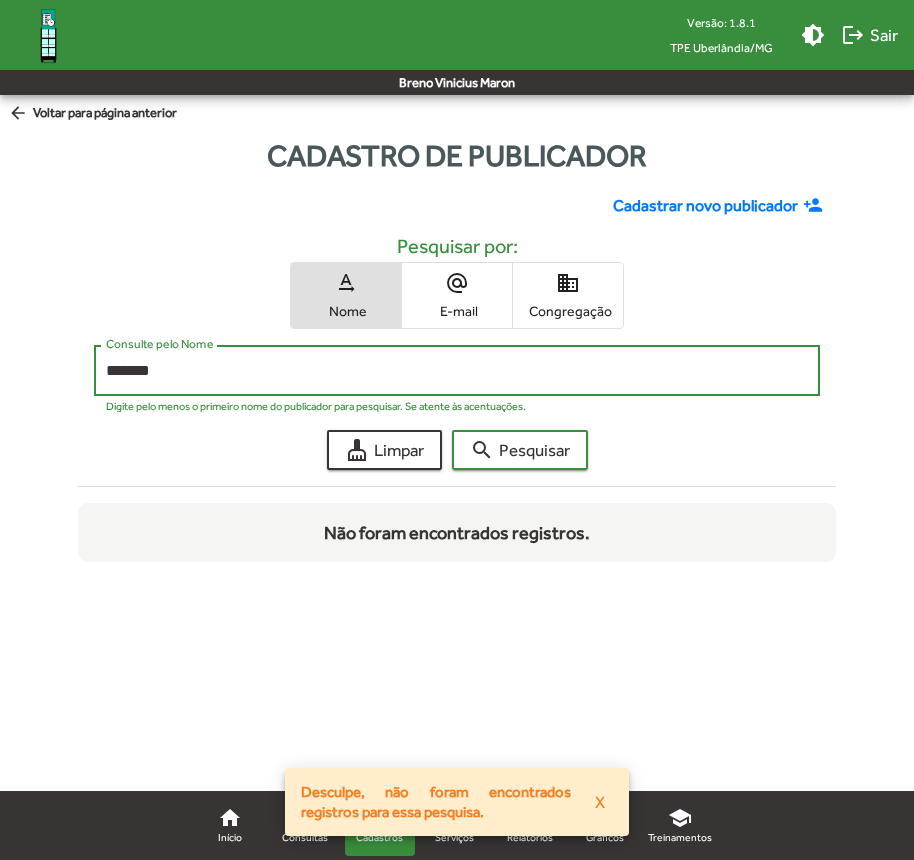 click on "*******" at bounding box center (457, 371) 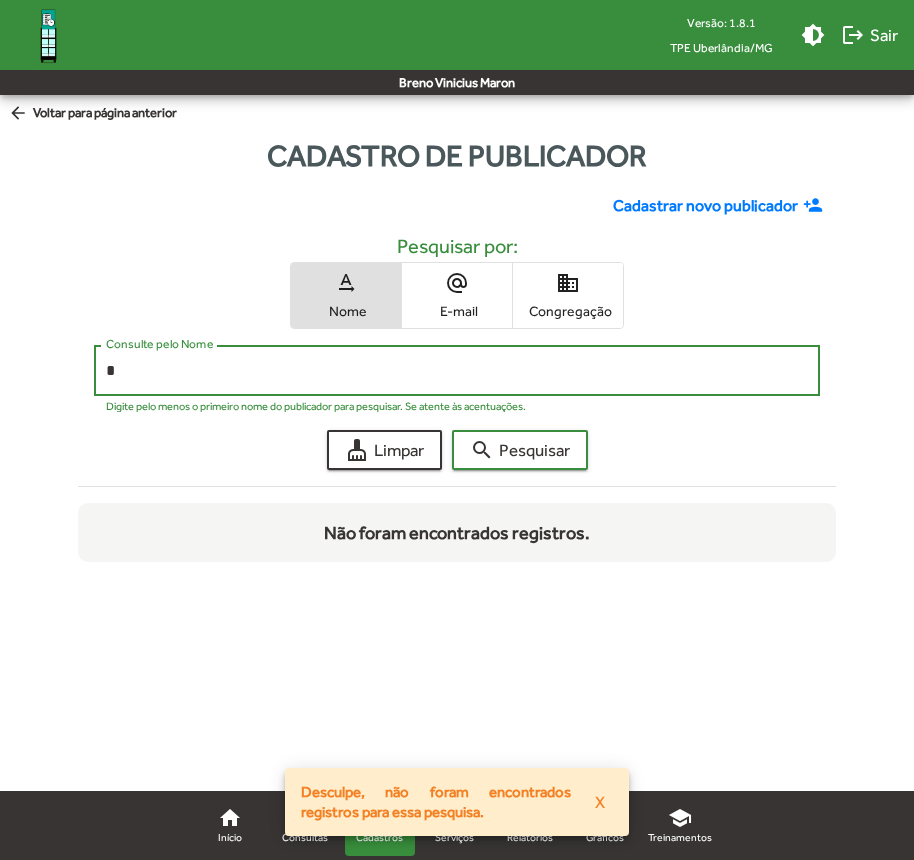click on "*" at bounding box center (457, 371) 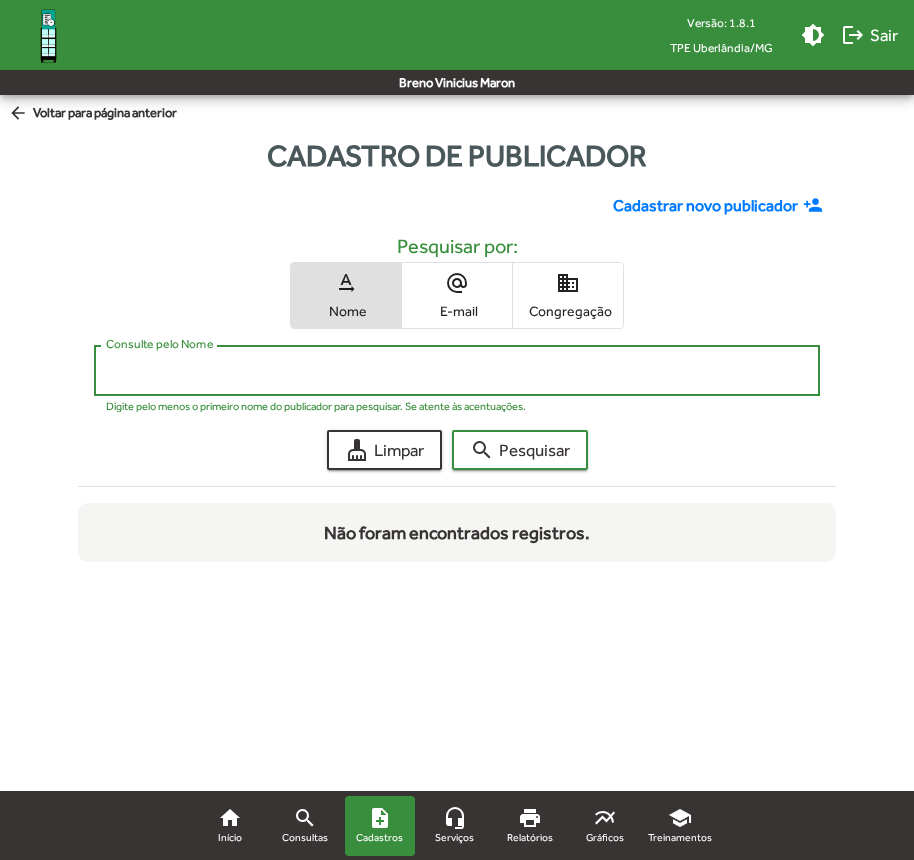 type 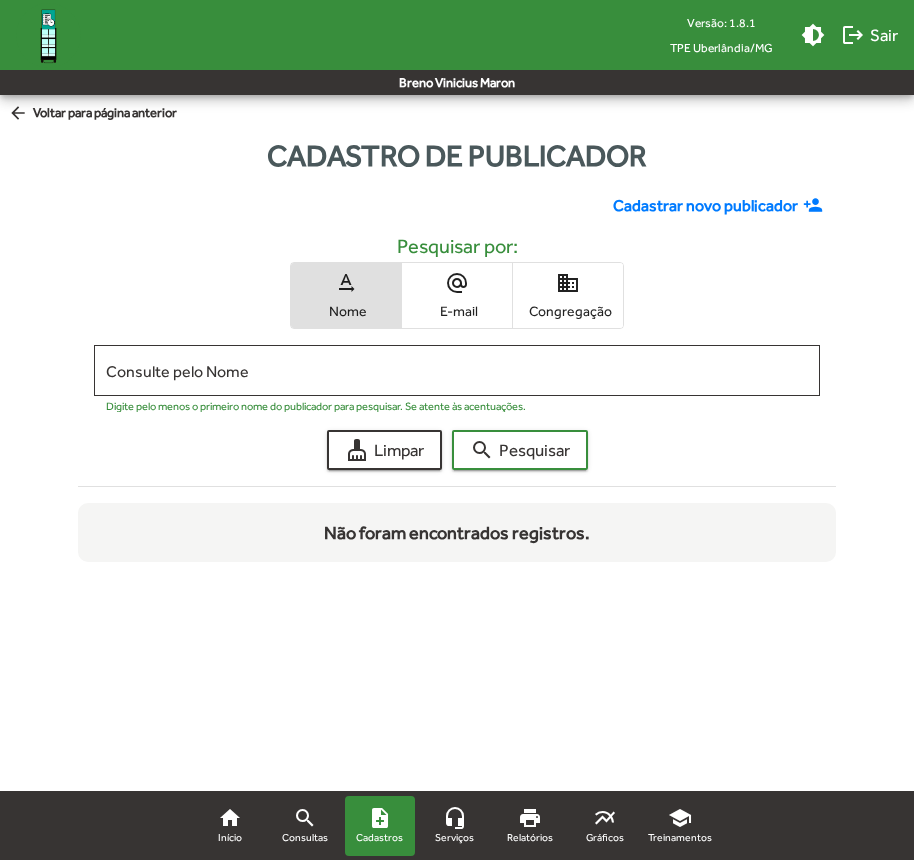 click on "Cadastrar novo publicador" 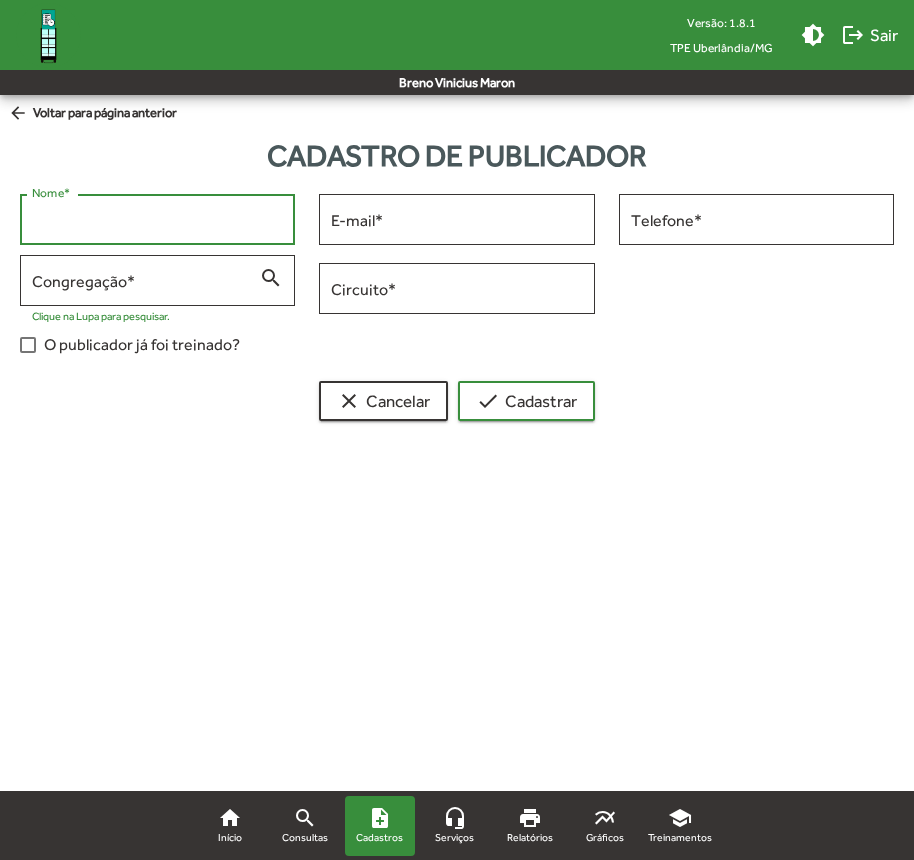 click on "Nome  *" at bounding box center (157, 220) 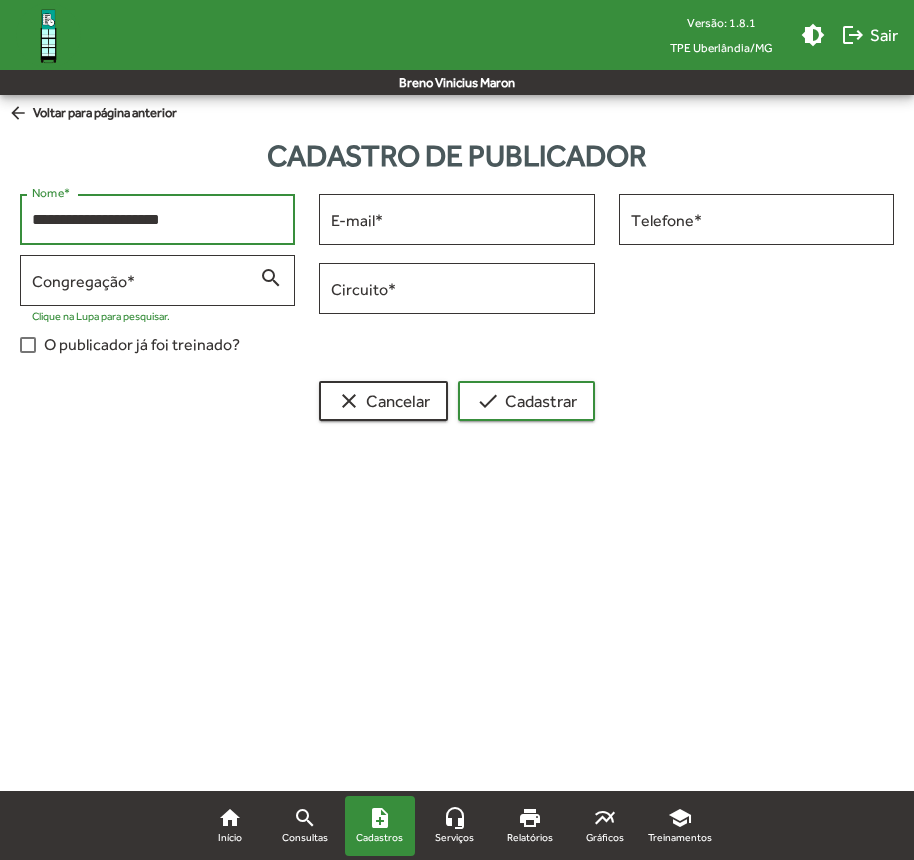 type on "**********" 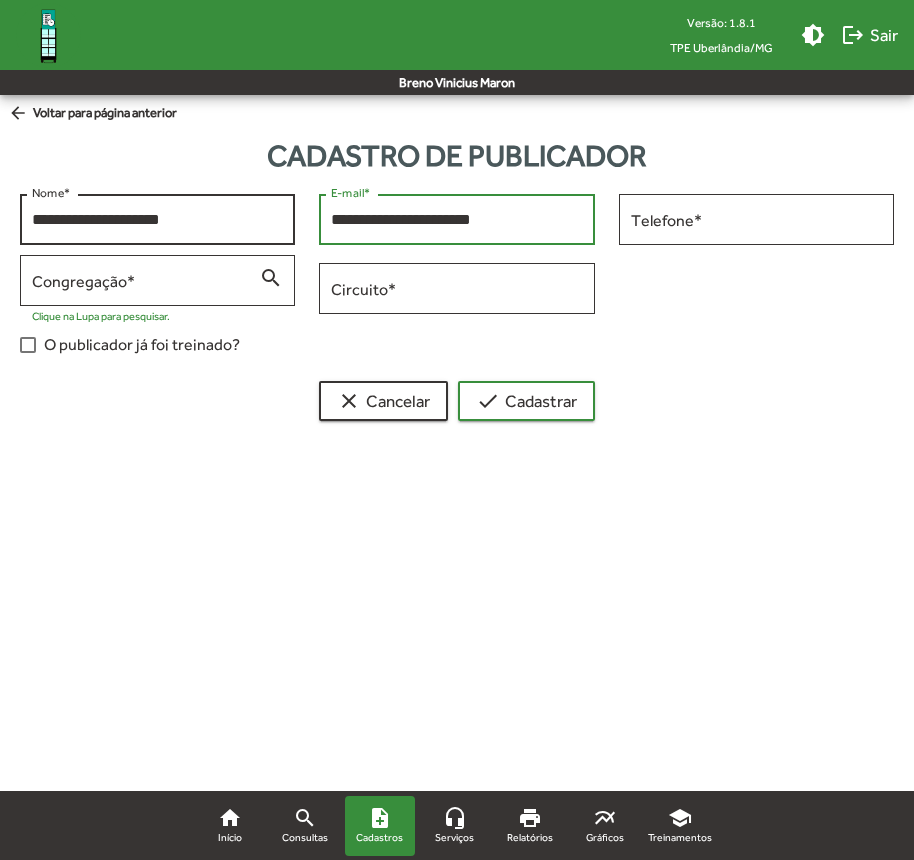 type on "**********" 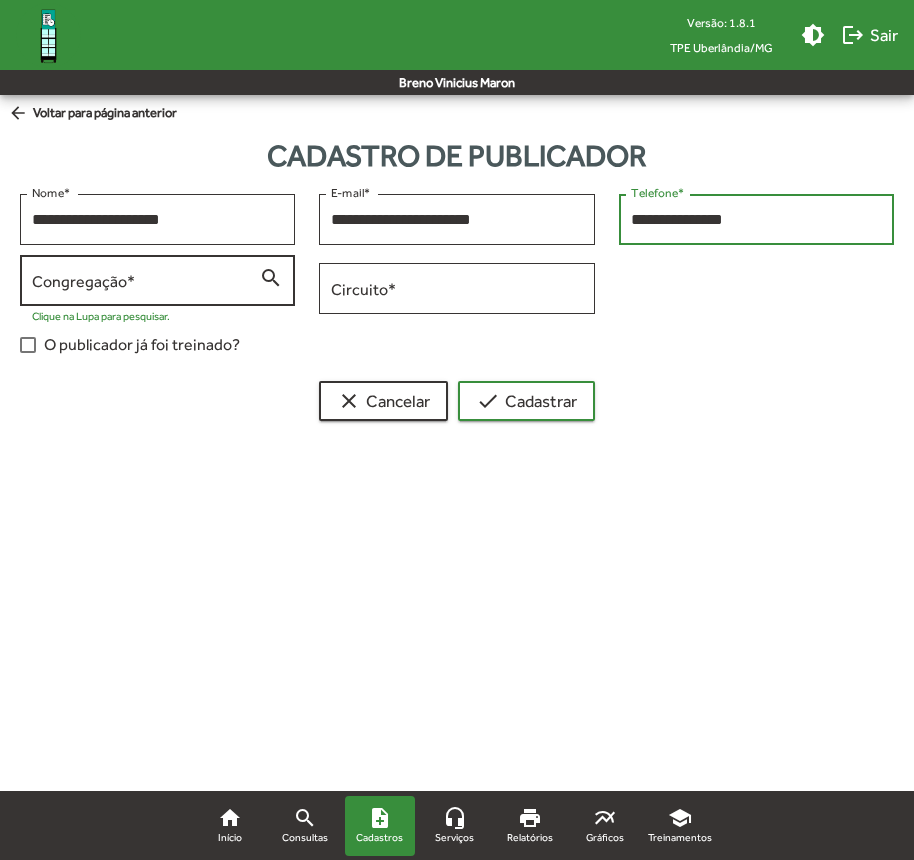 type on "**********" 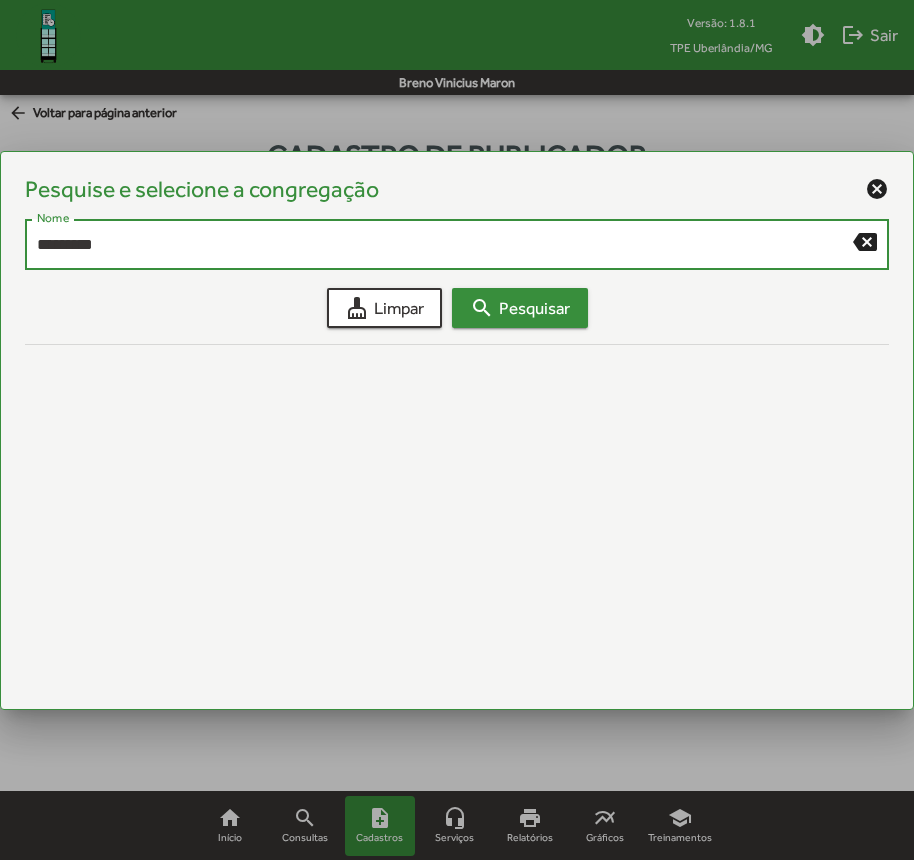 type on "*********" 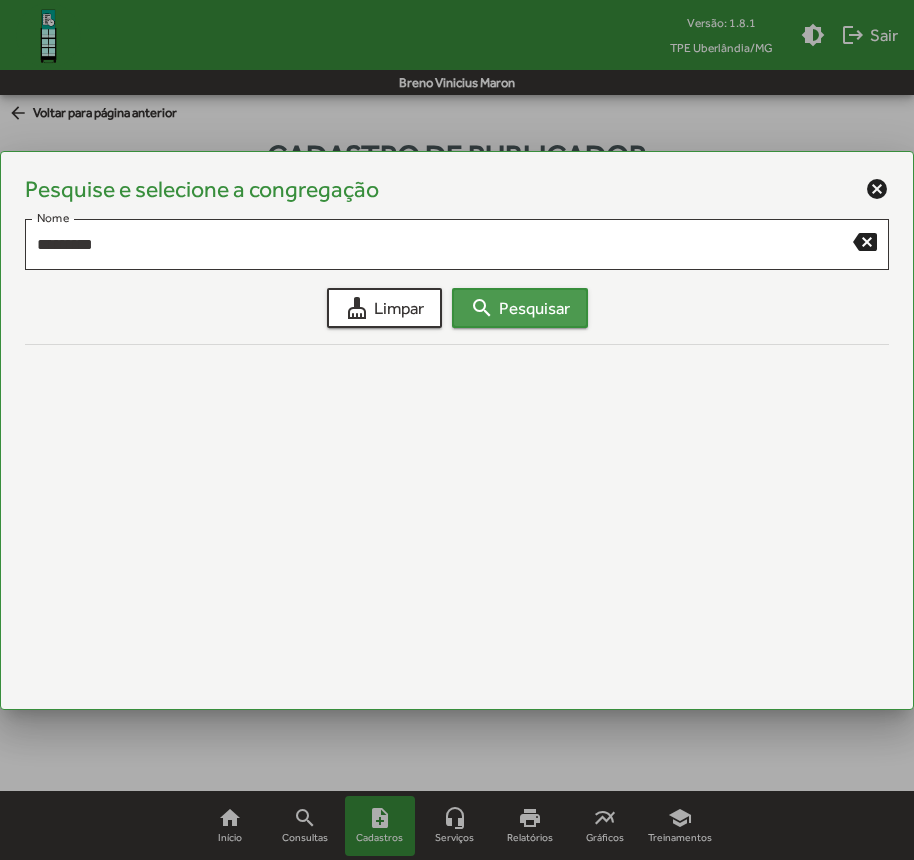 click on "search  Pesquisar" at bounding box center [520, 308] 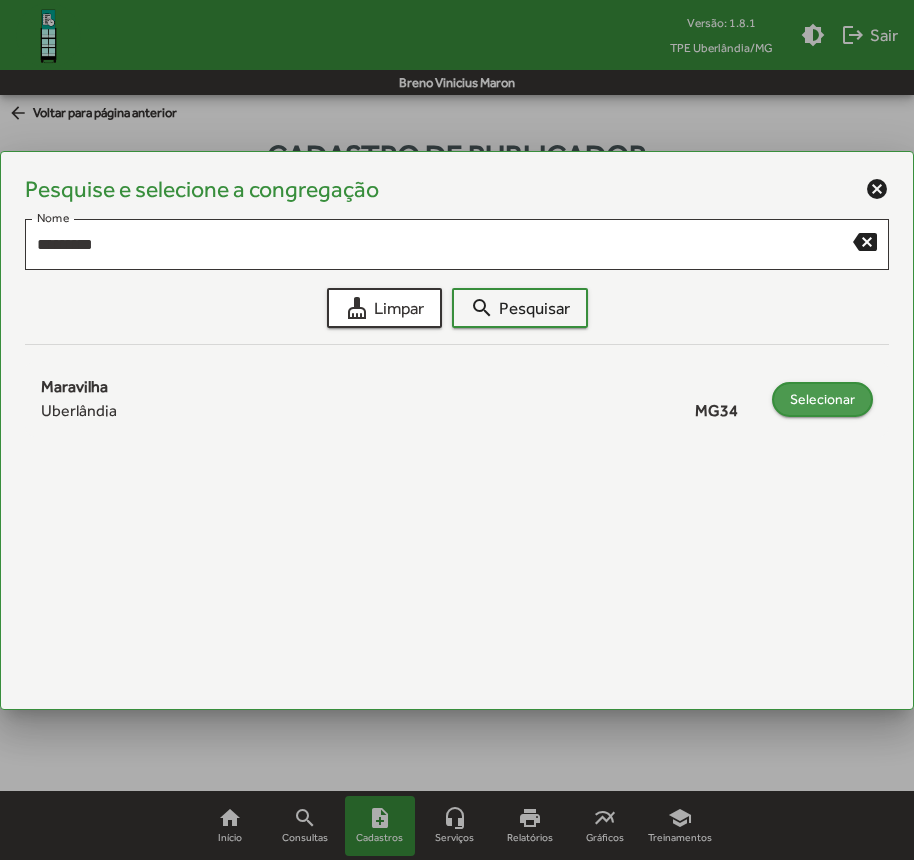 click on "Selecionar" 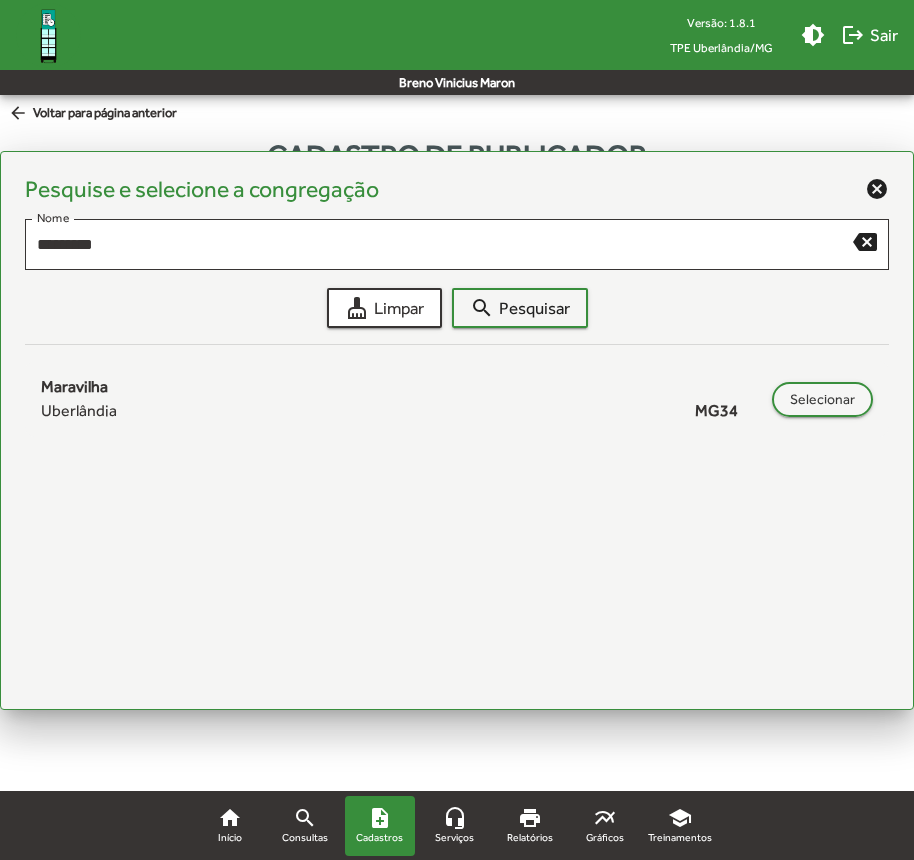 type on "**********" 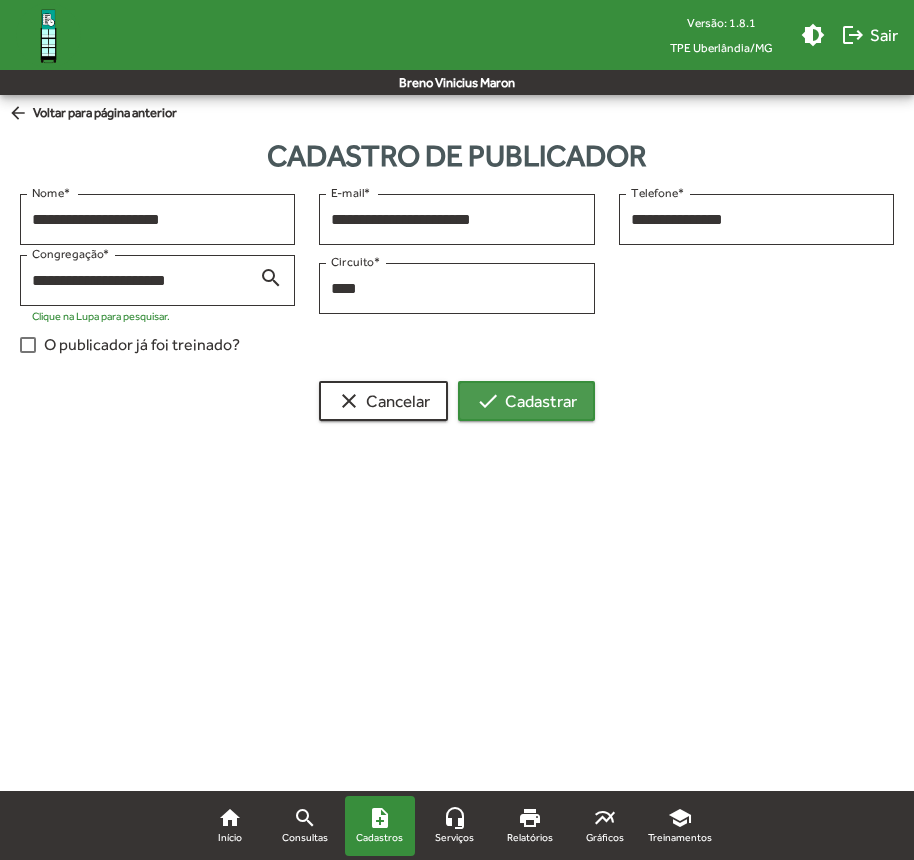 click on "check  Cadastrar" at bounding box center [526, 401] 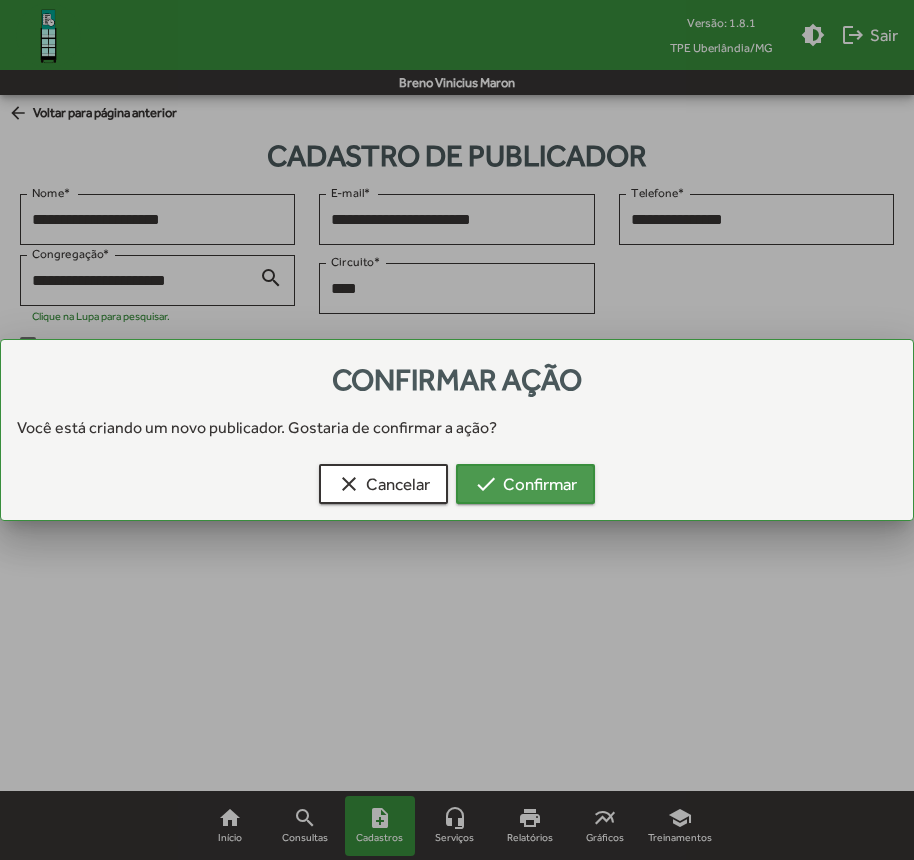 click on "check  Confirmar" at bounding box center [525, 484] 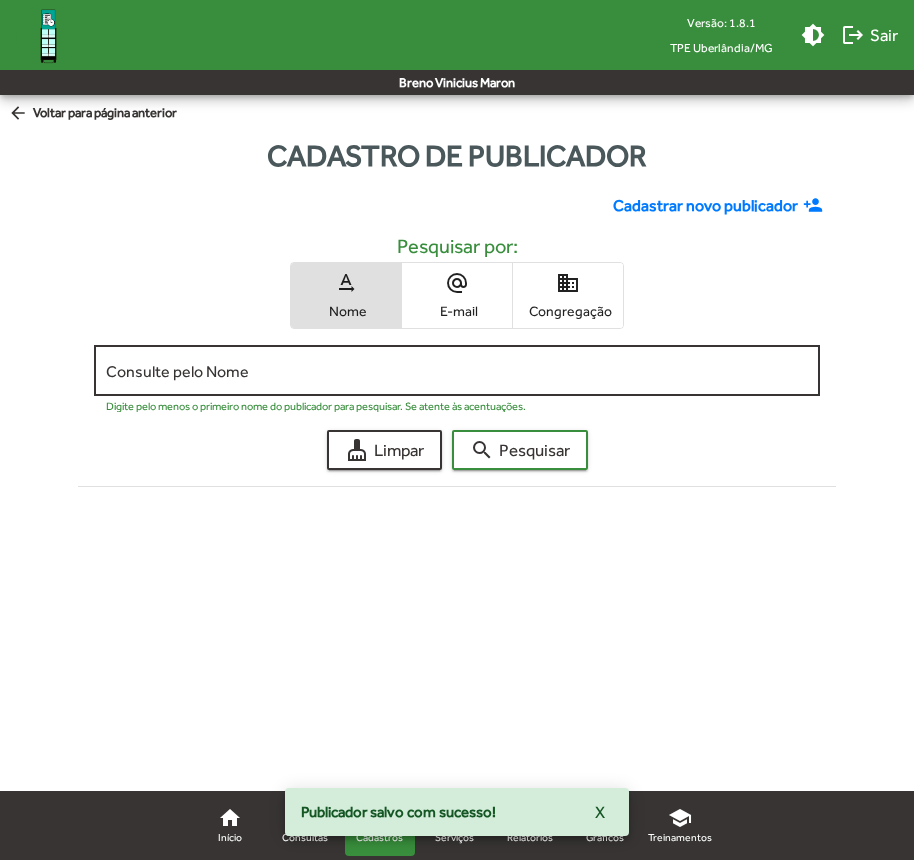 click on "Consulte pelo Nome" 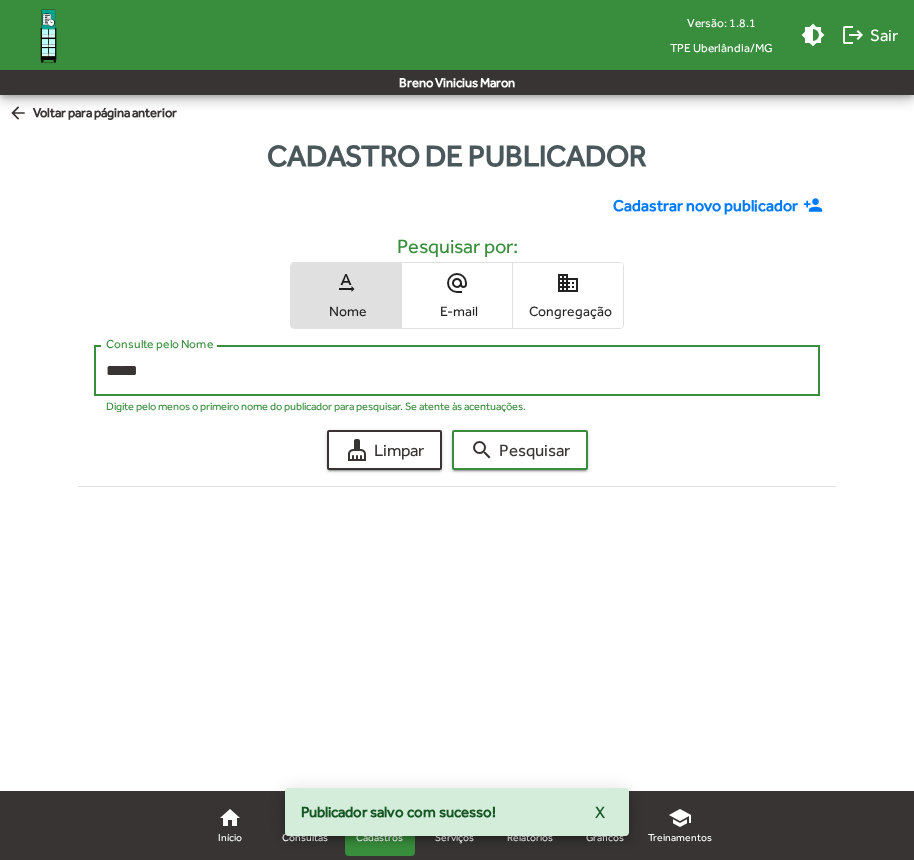 click on "search  Pesquisar" 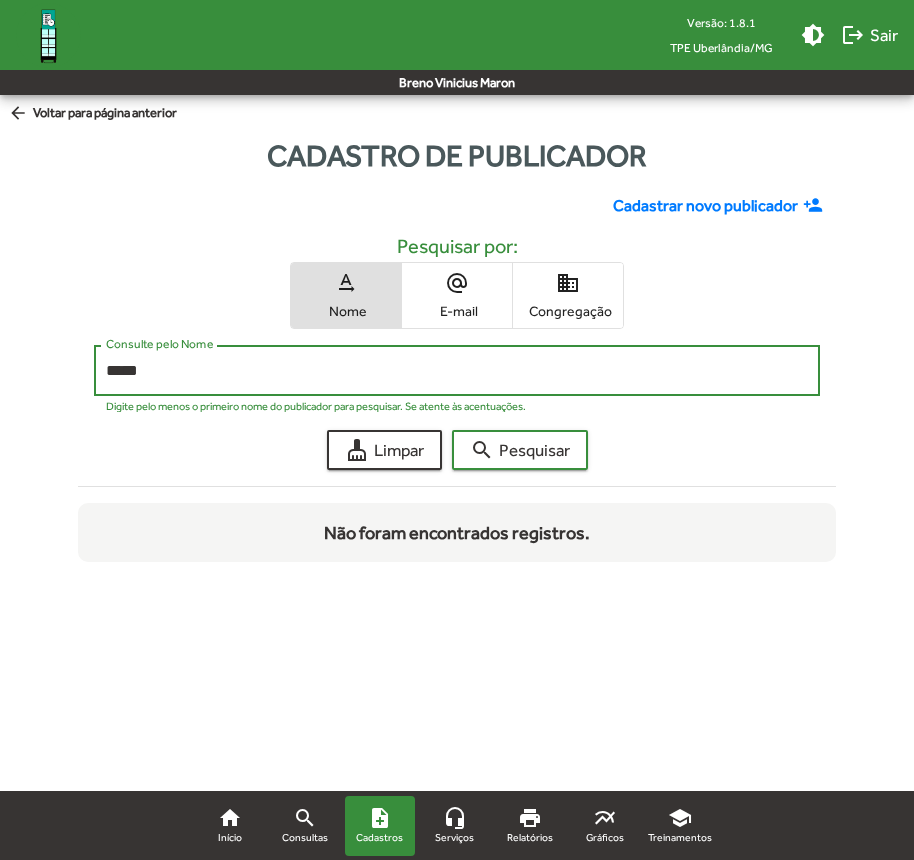 click on "*****" at bounding box center [457, 371] 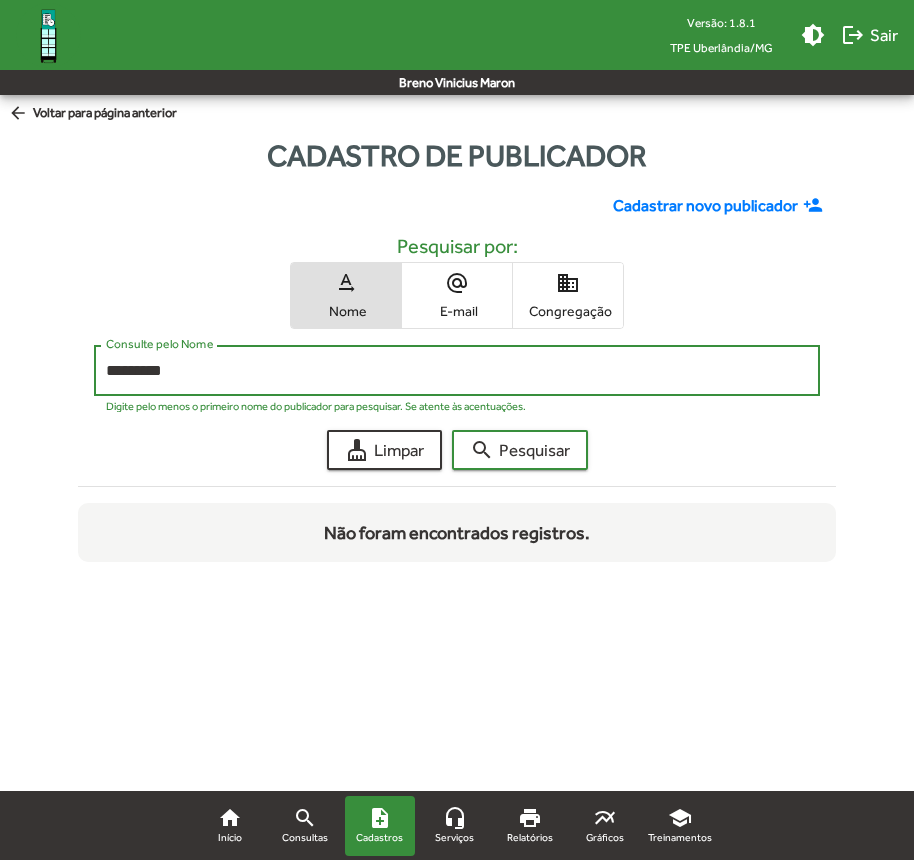 click on "search  Pesquisar" 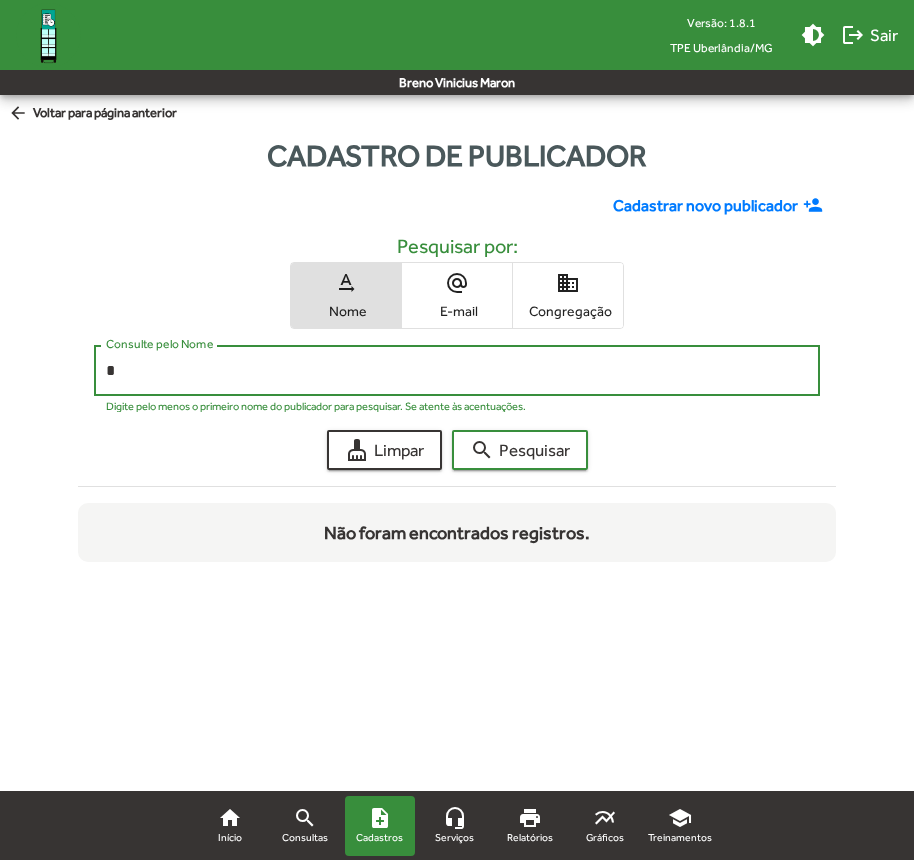 click on "*" at bounding box center (457, 371) 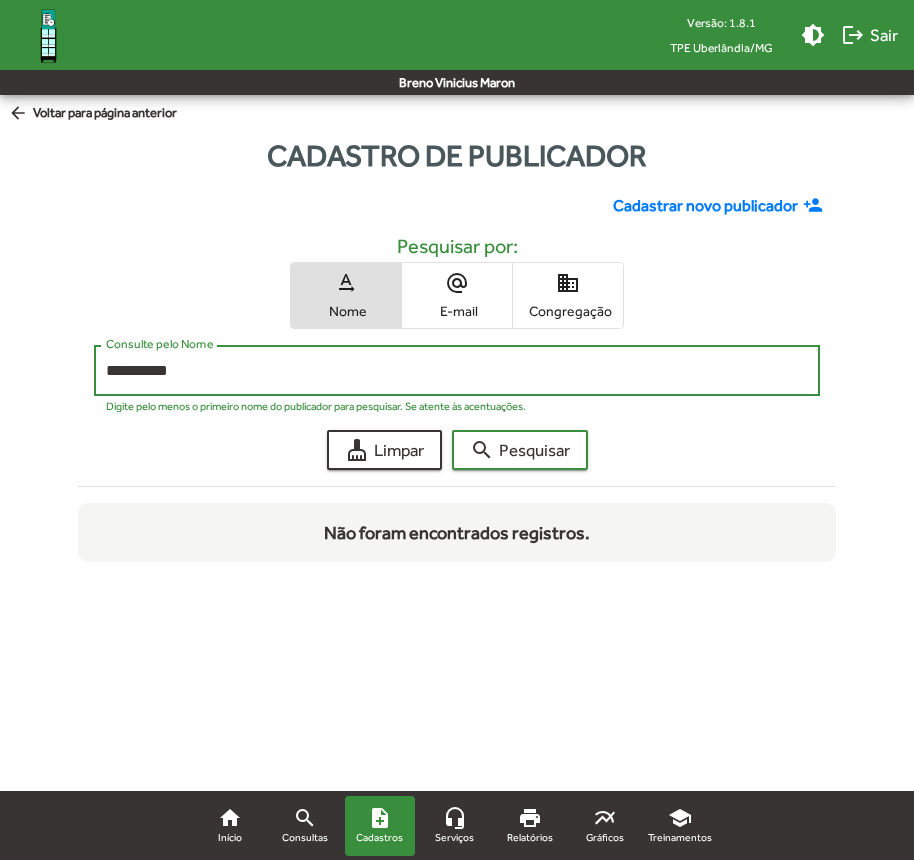 click on "search  Pesquisar" 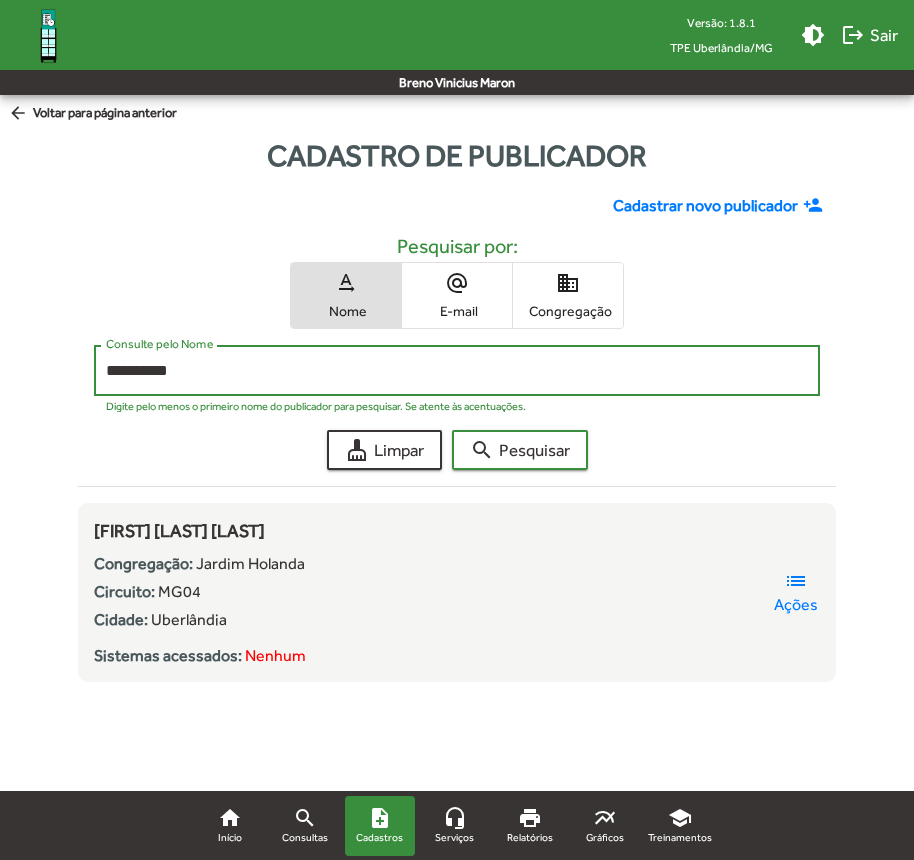 click on "**********" at bounding box center (457, 371) 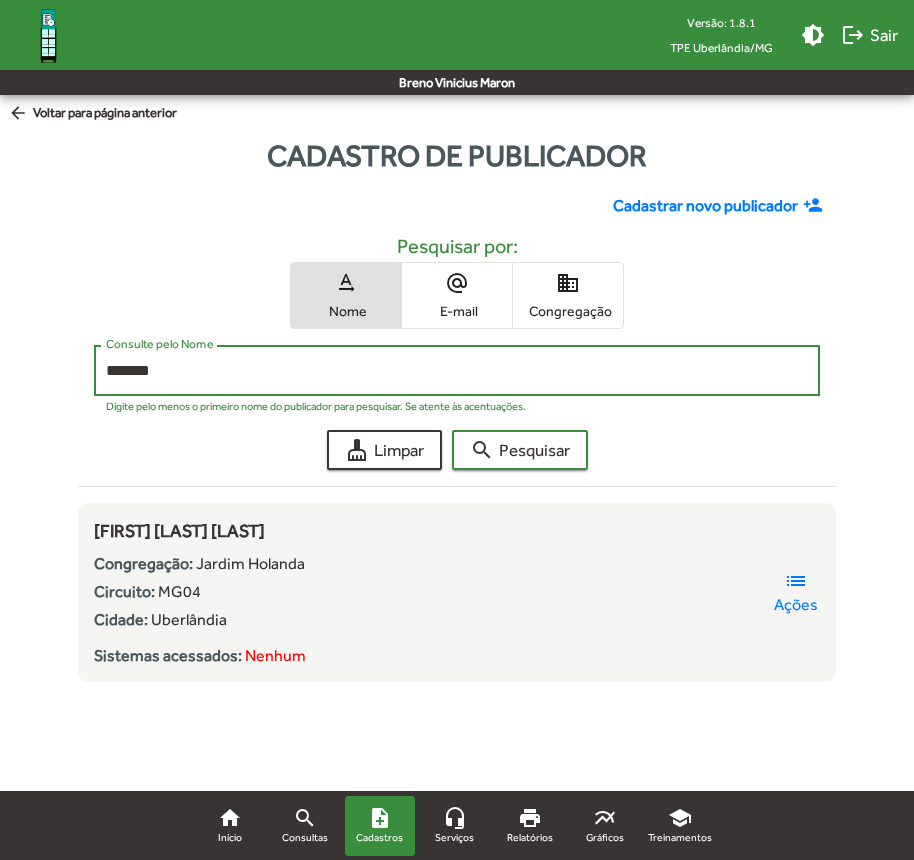 click on "search  Pesquisar" 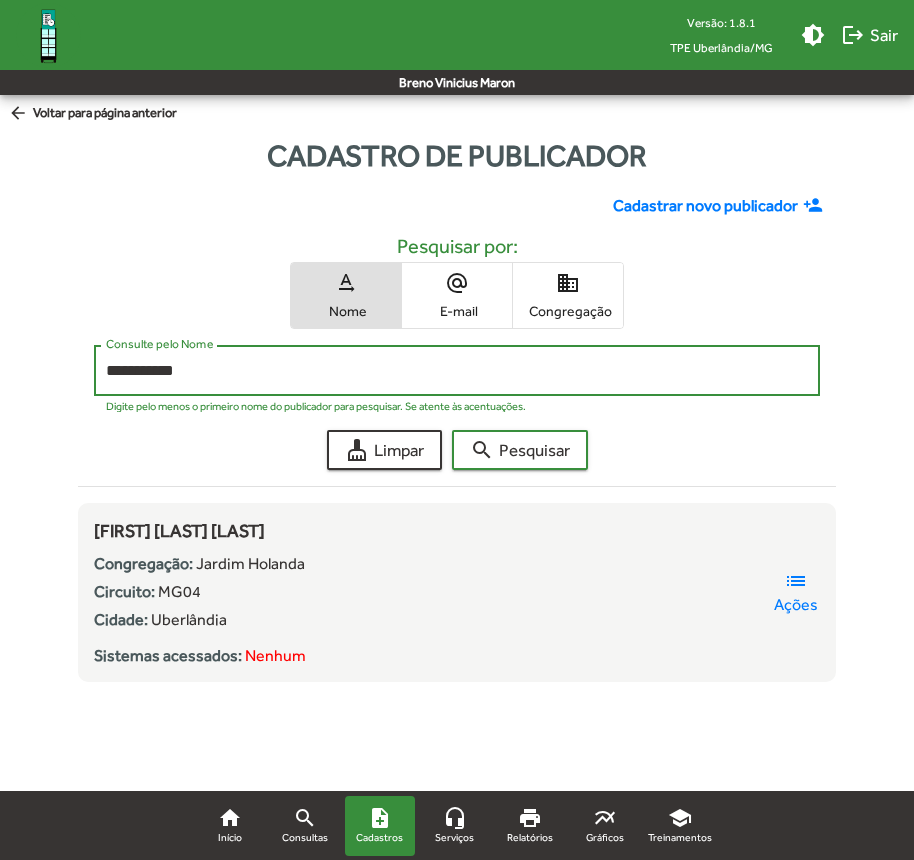 click on "search  Pesquisar" 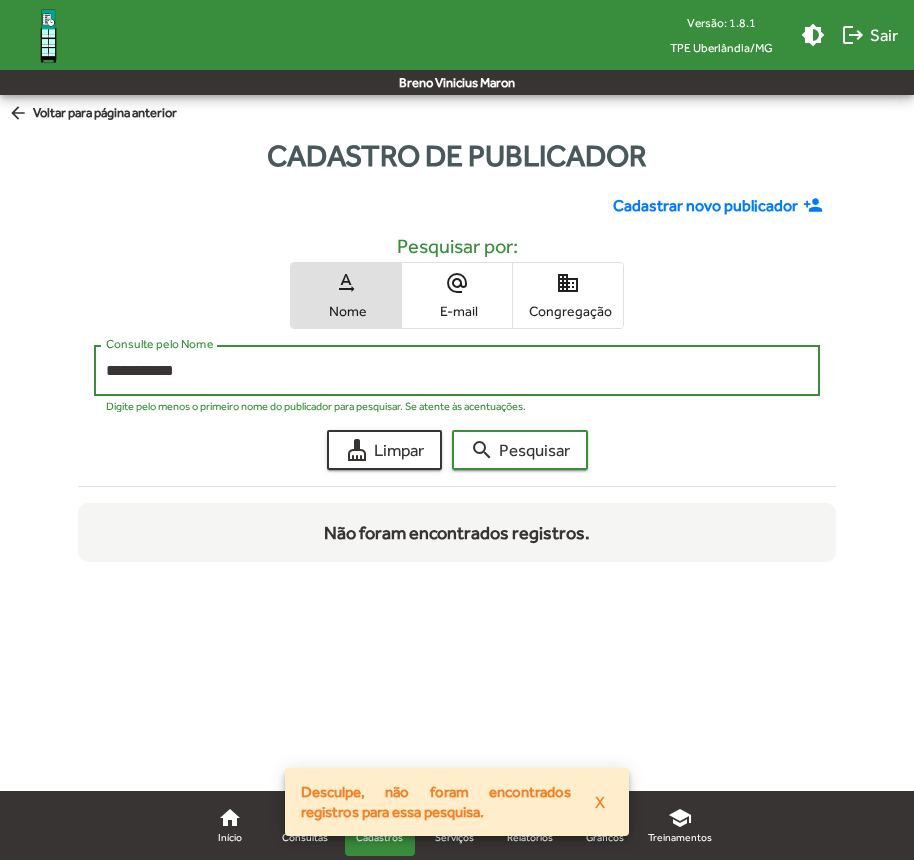 click on "**********" at bounding box center [457, 371] 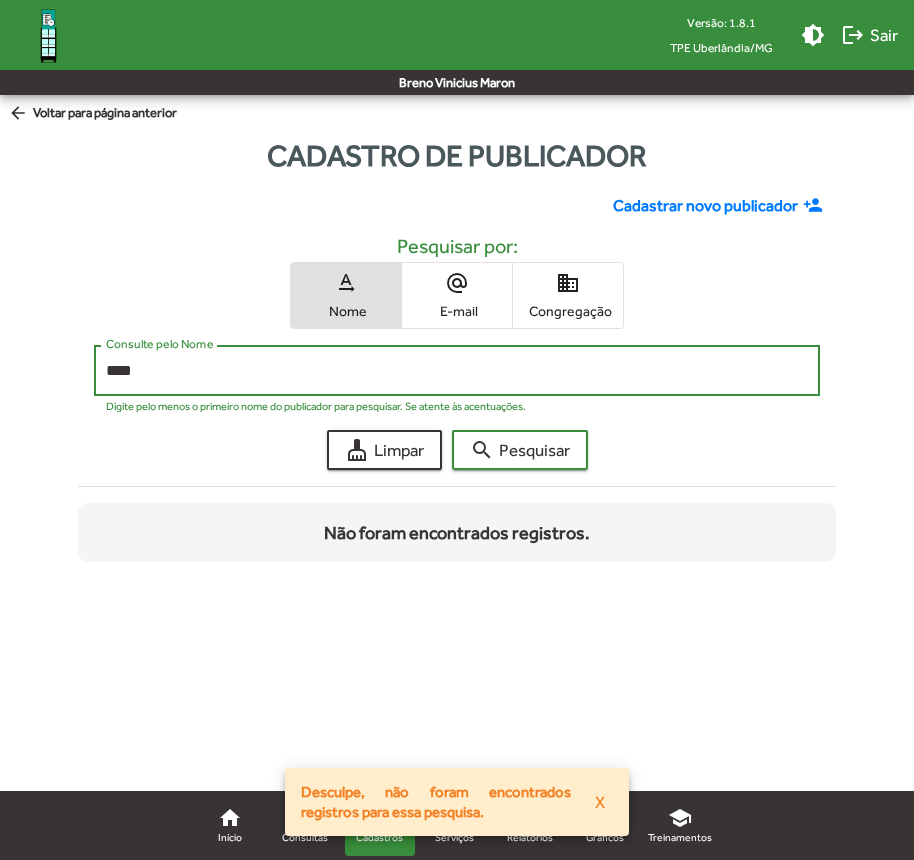 click on "search  Pesquisar" 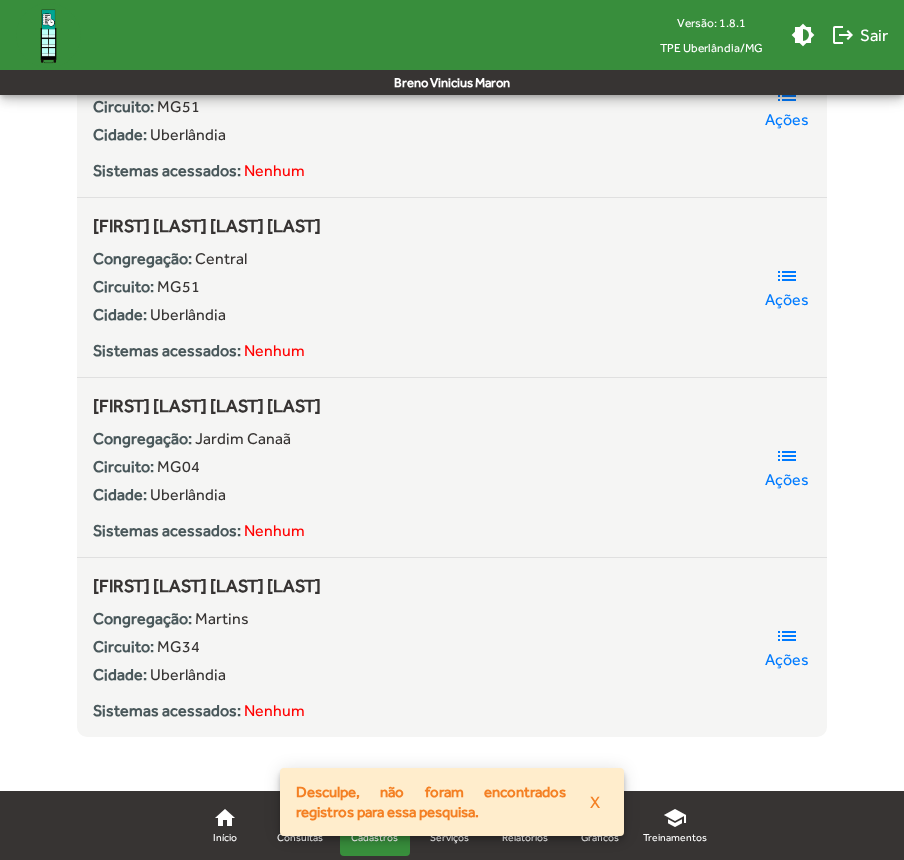 scroll, scrollTop: 0, scrollLeft: 0, axis: both 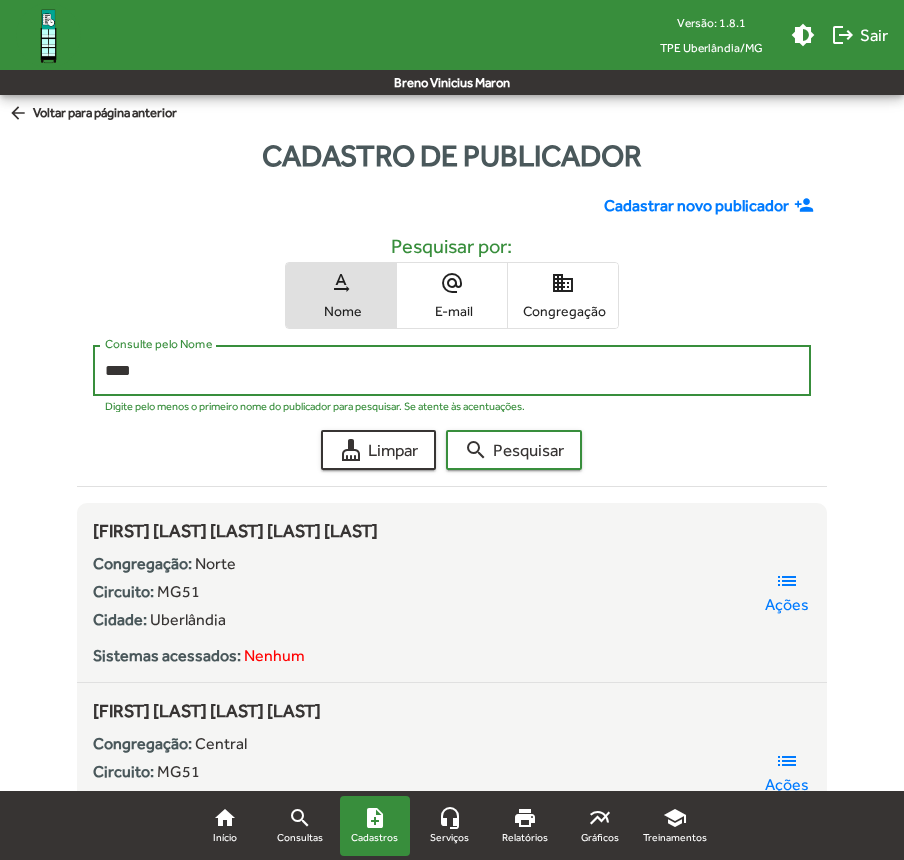 click on "****" at bounding box center (451, 371) 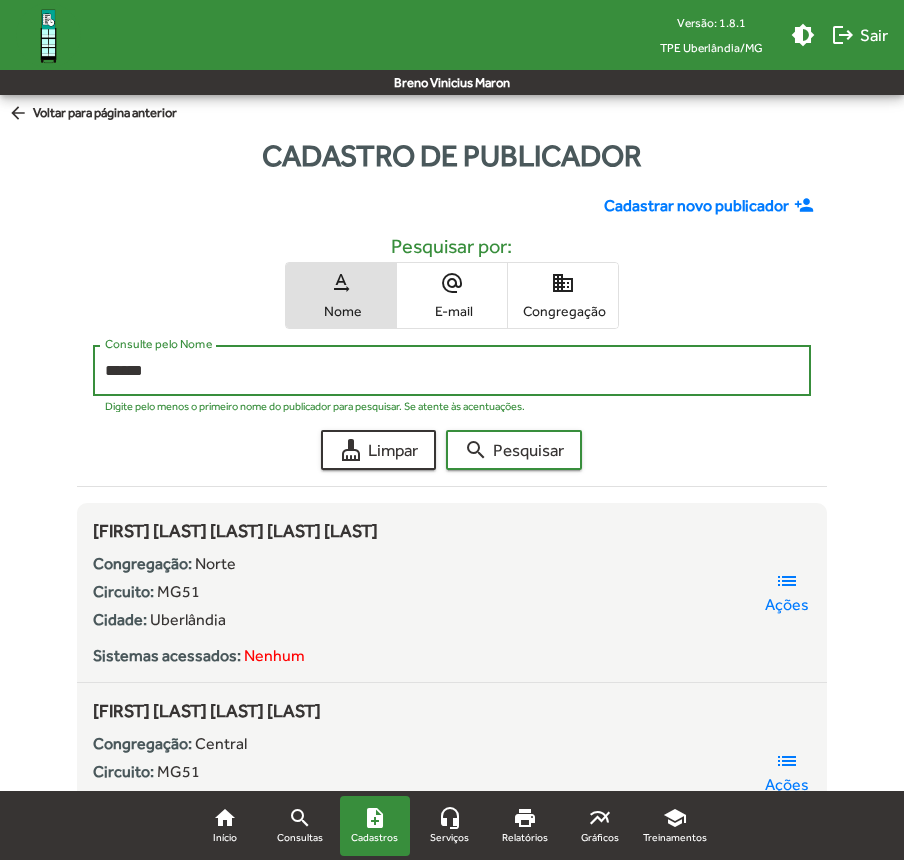 click on "search  Pesquisar" 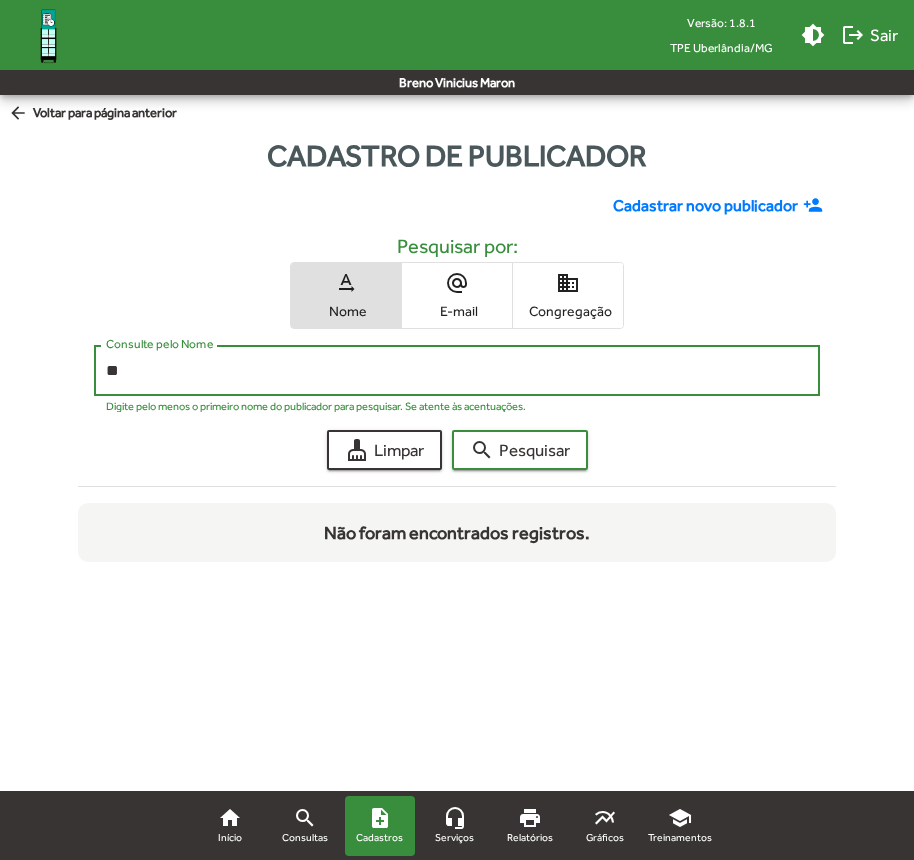 type on "*" 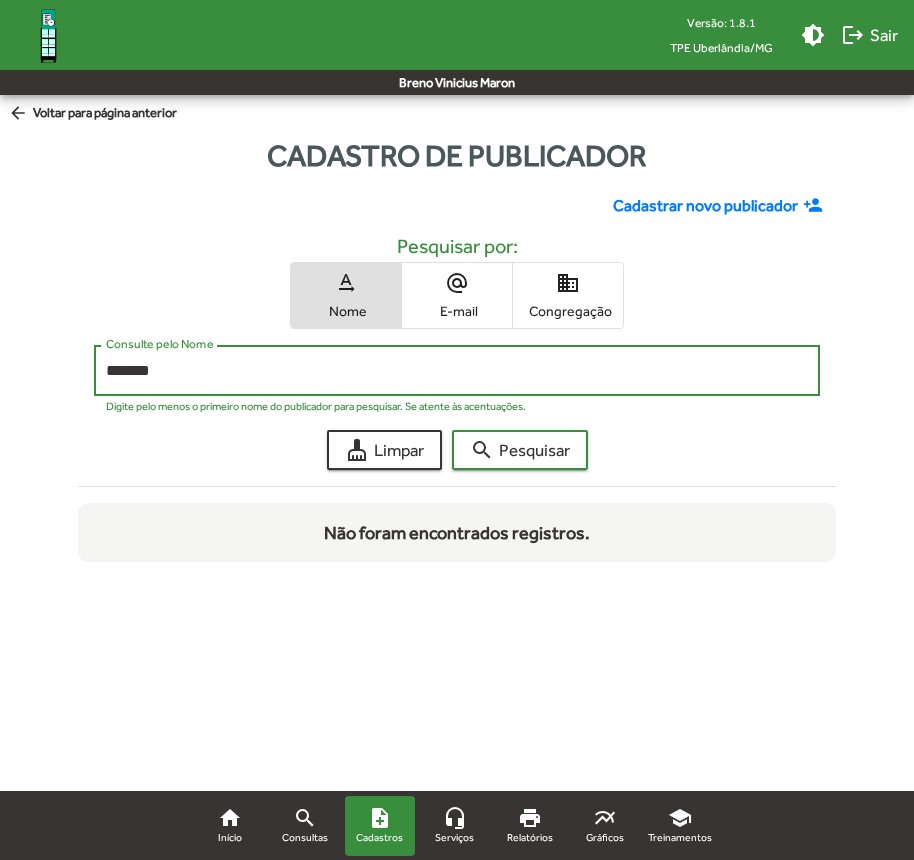 click on "search  Pesquisar" 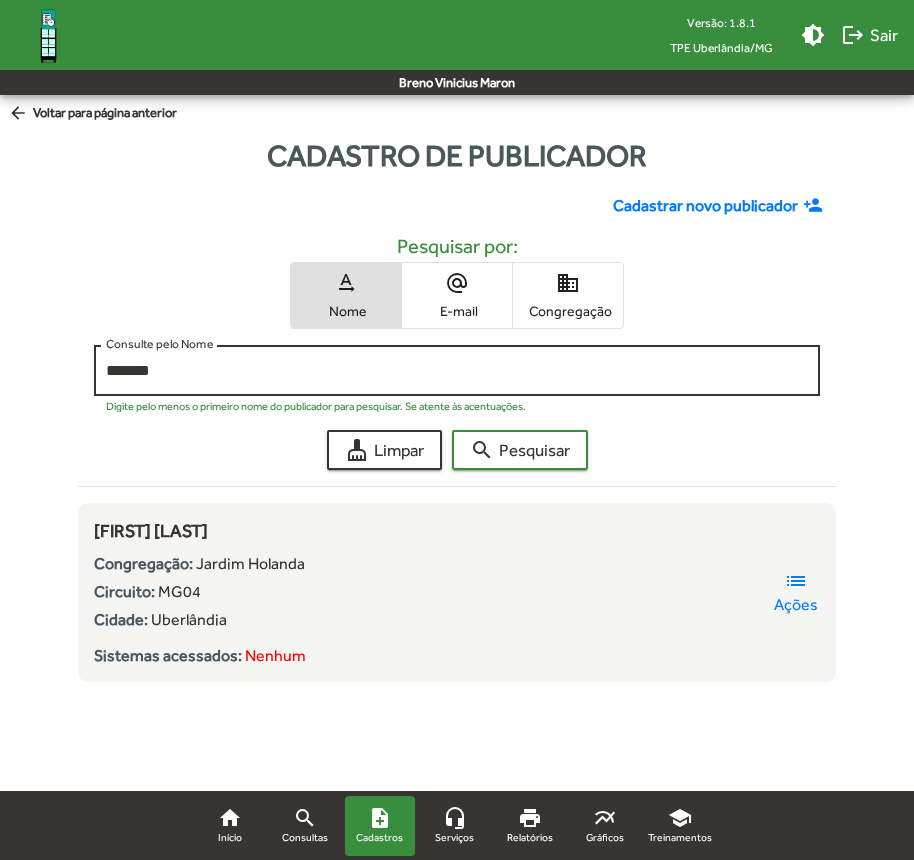 click on "******* Consulte pelo Nome" 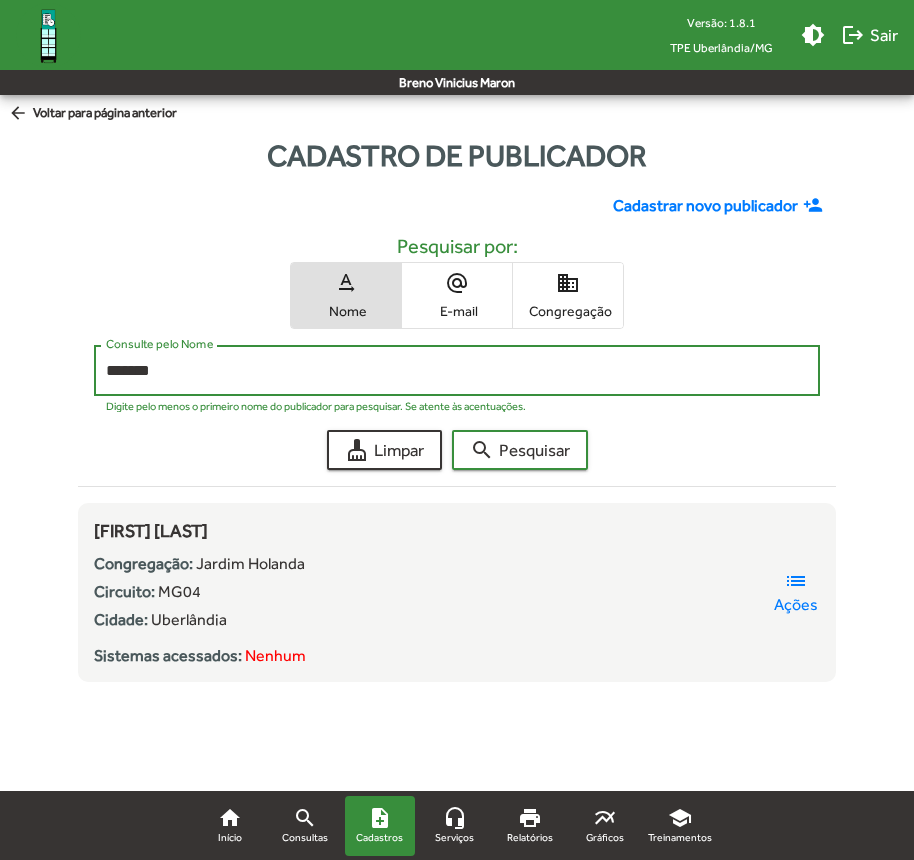 click on "******* Consulte pelo Nome" 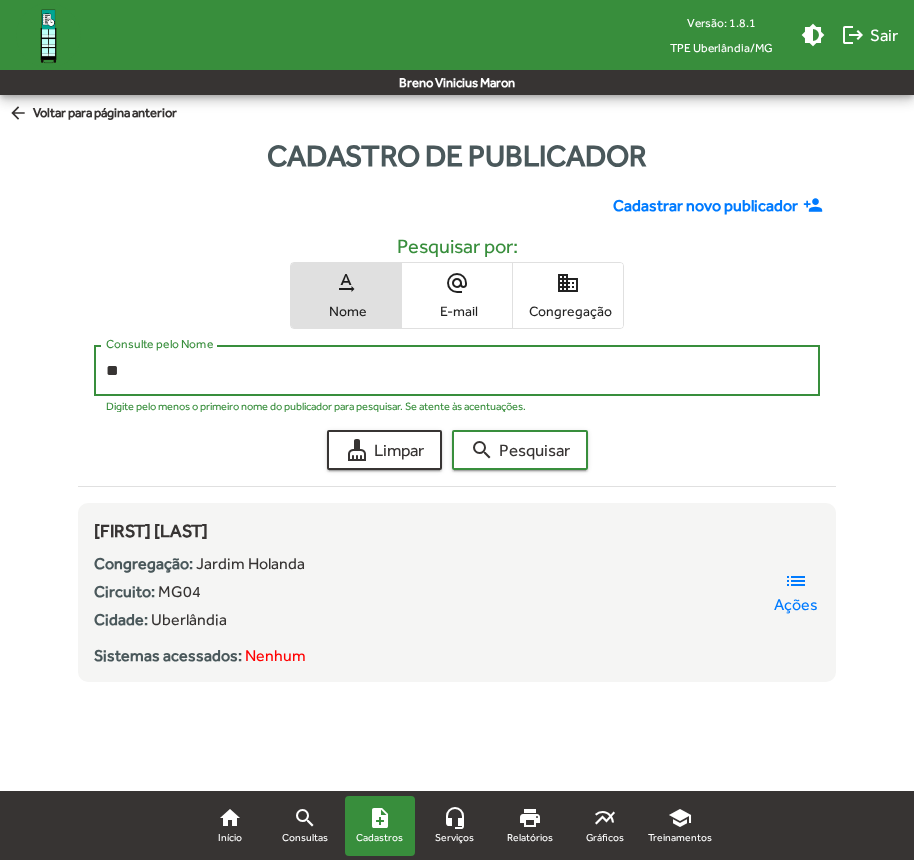 type on "*" 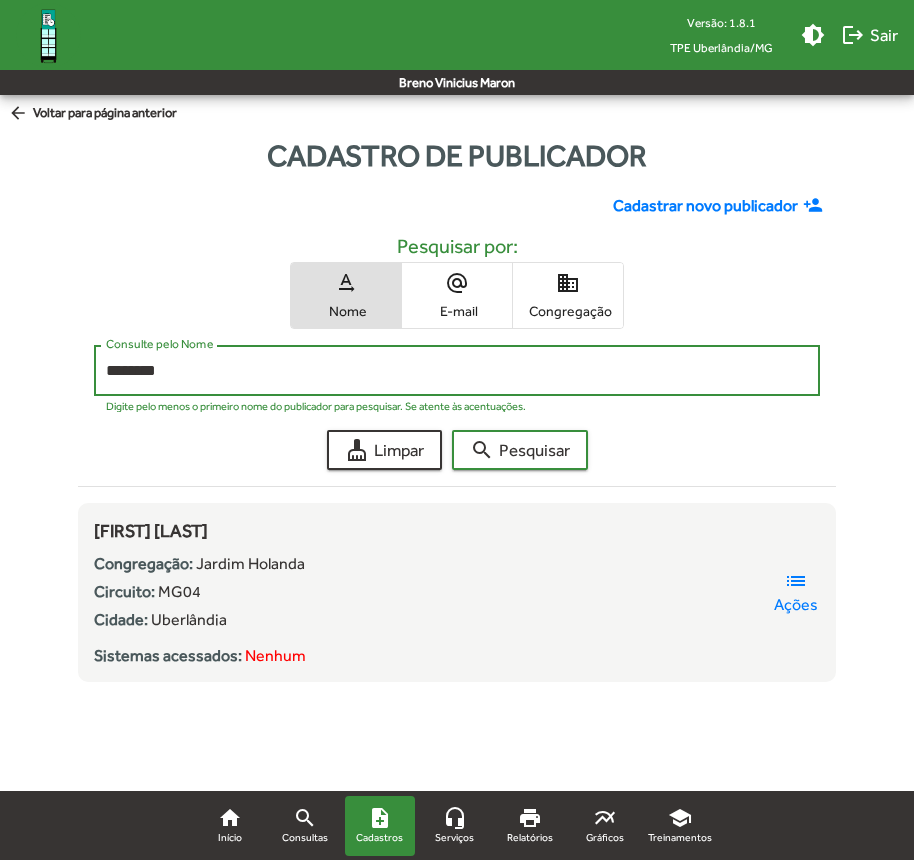 click on "search  Pesquisar" 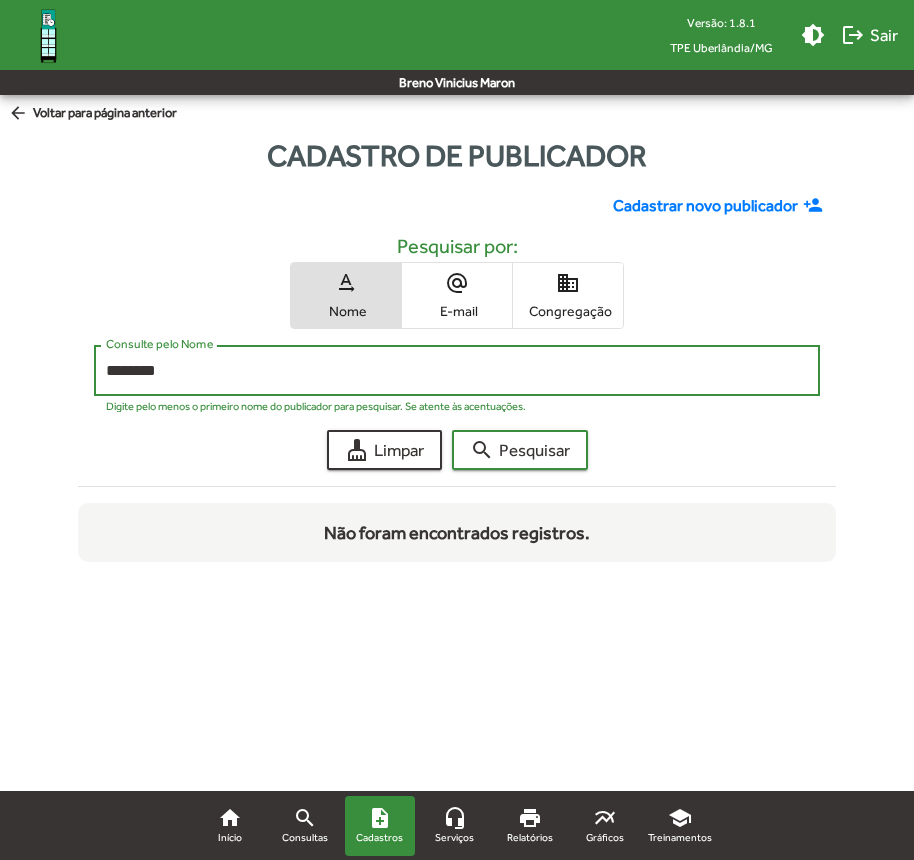 click on "********" at bounding box center [457, 371] 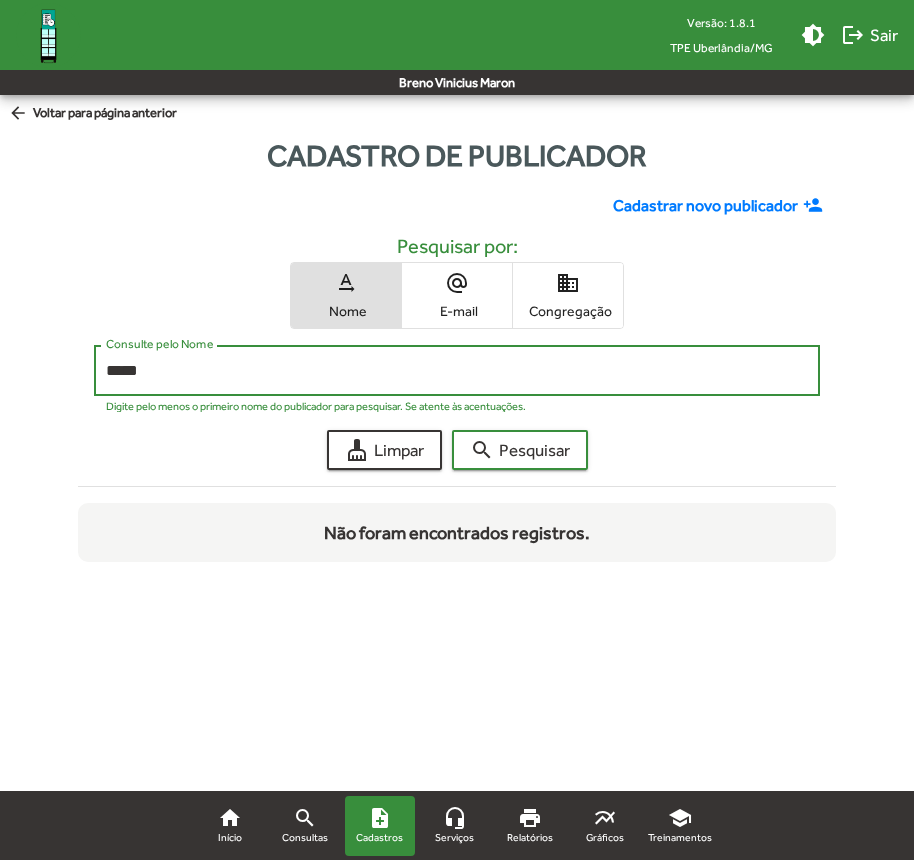click on "search  Pesquisar" 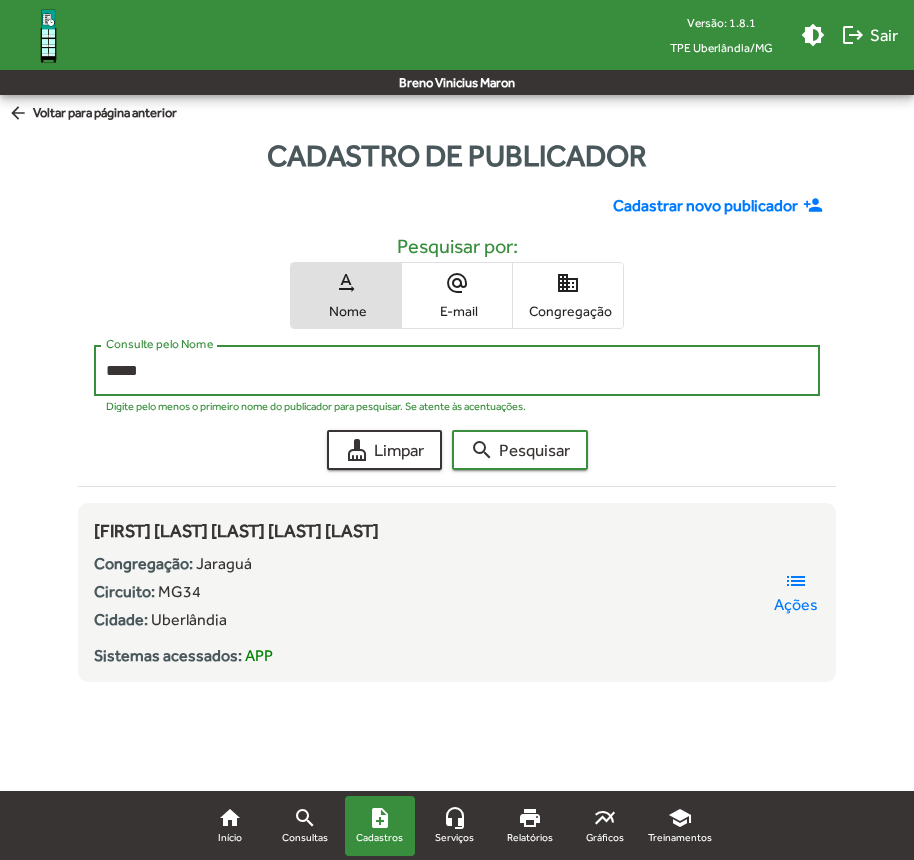 click on "*****" at bounding box center (457, 371) 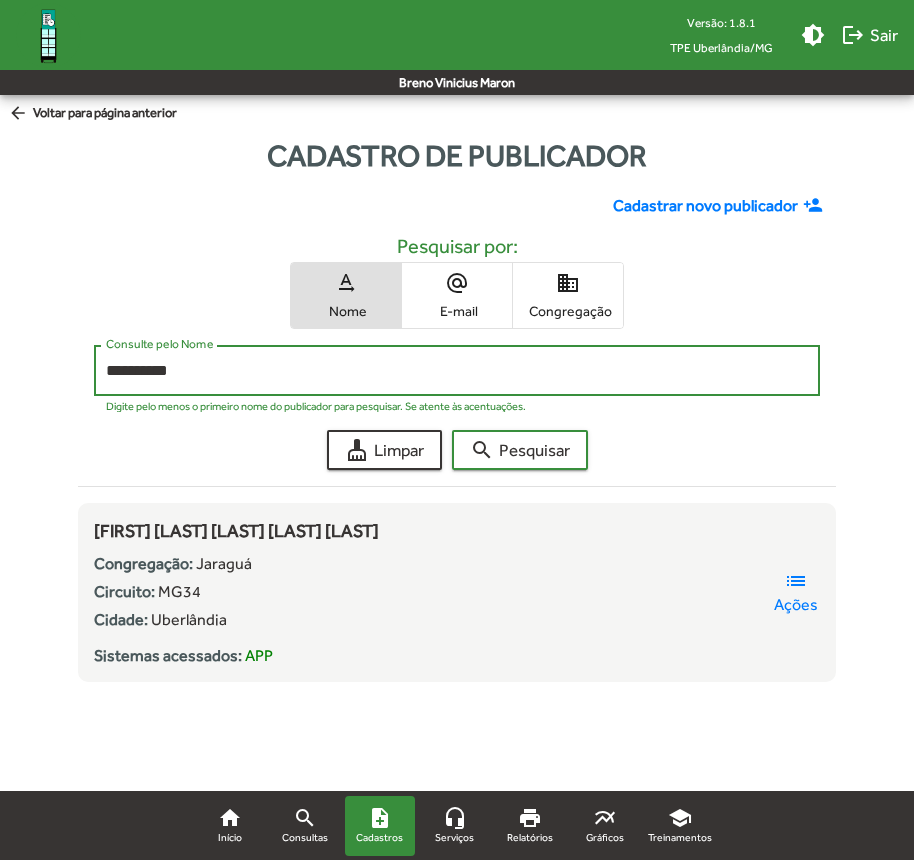 click on "search  Pesquisar" 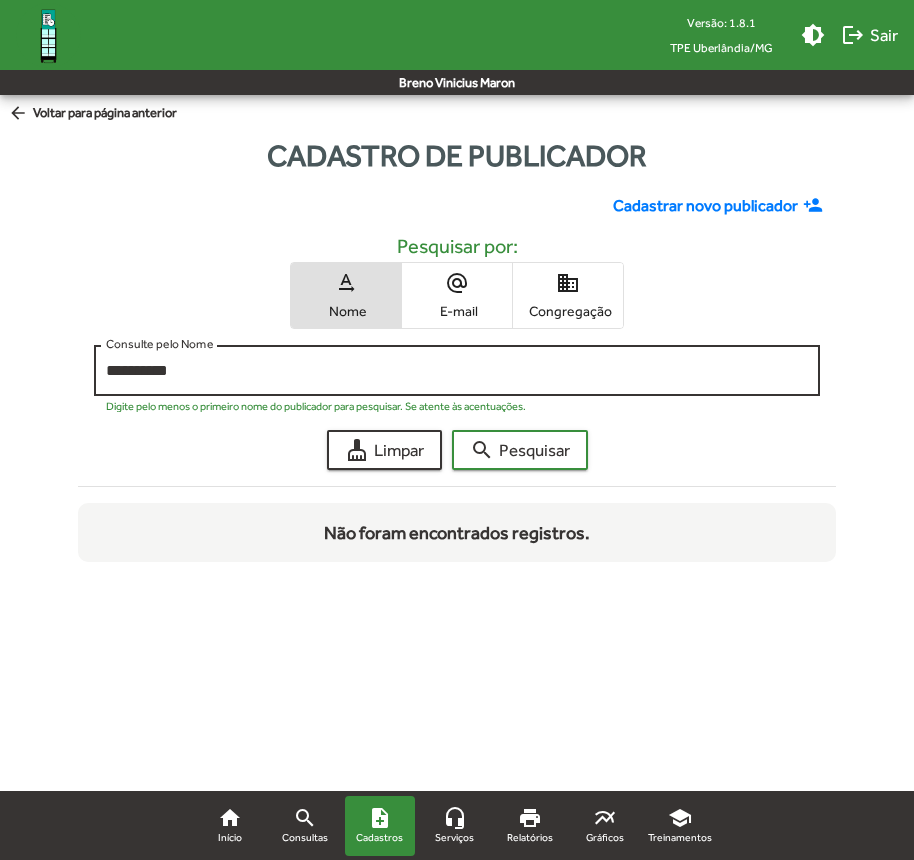 click on "**********" 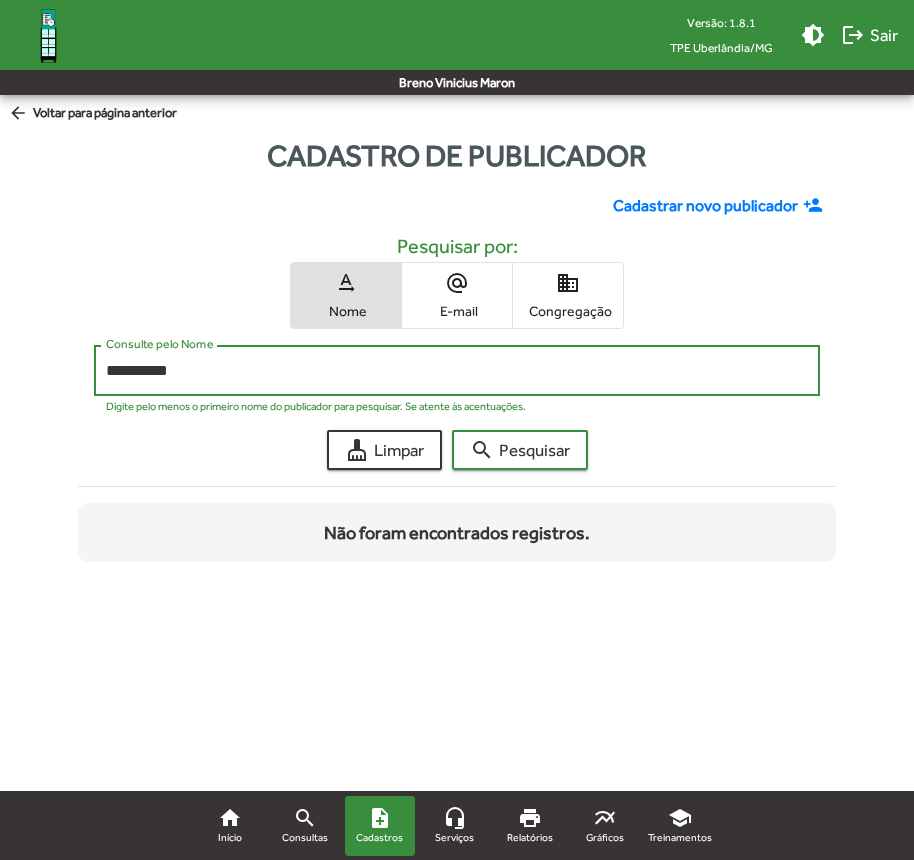 click on "**********" 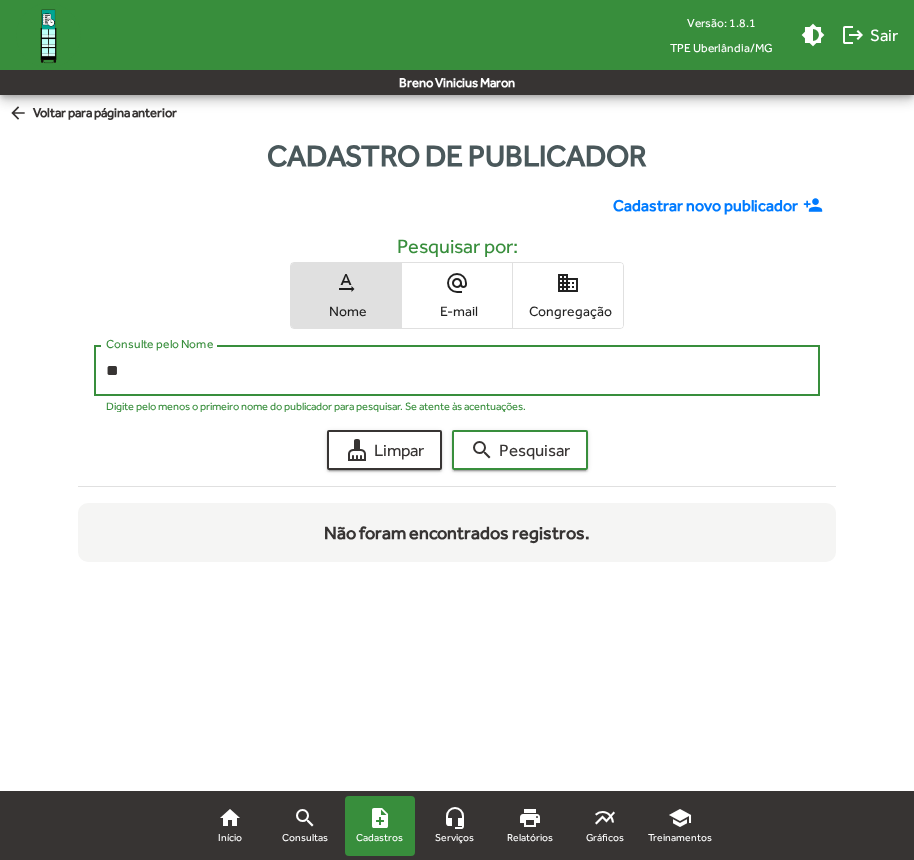 type on "*" 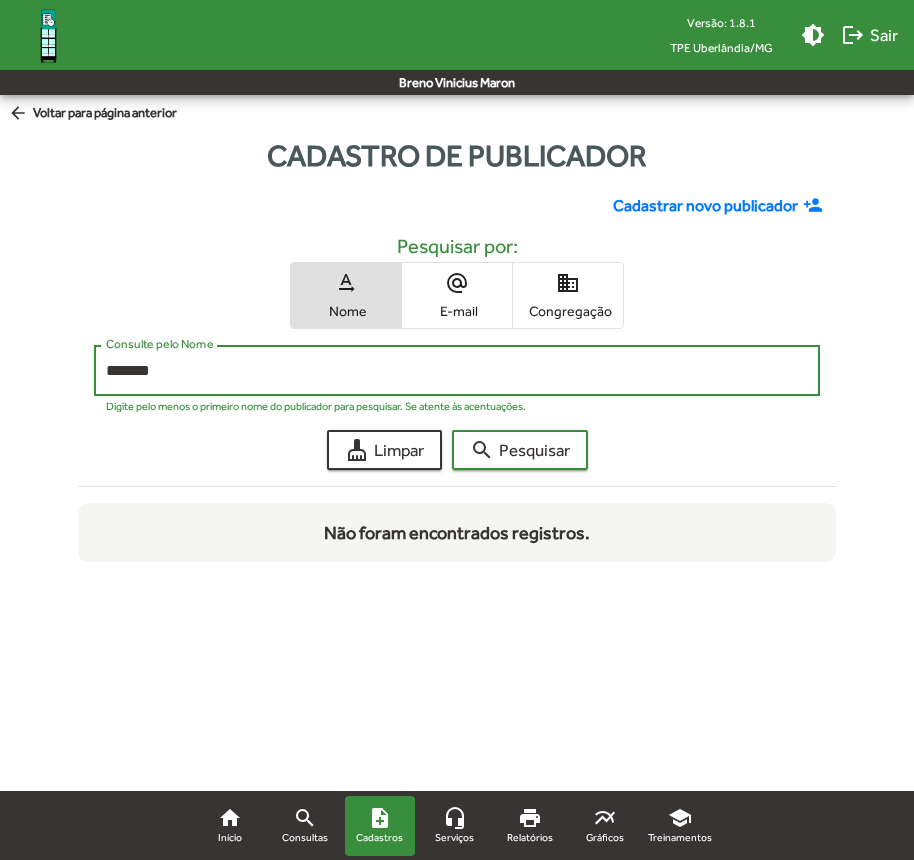 click on "search  Pesquisar" 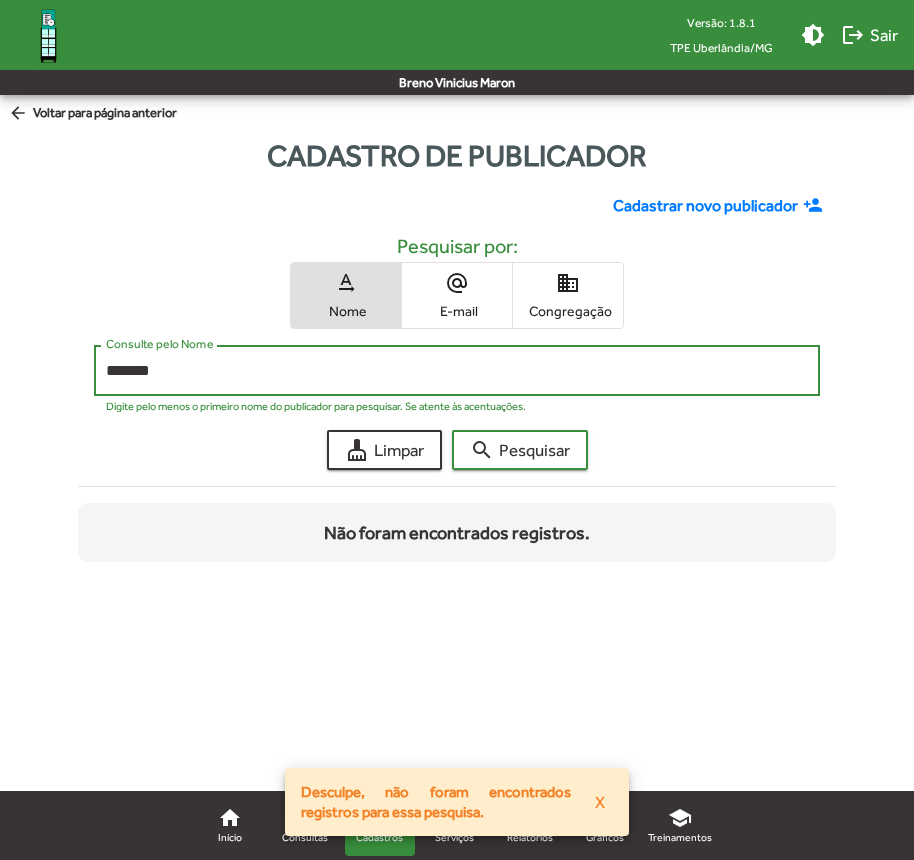 click on "*******" at bounding box center (457, 371) 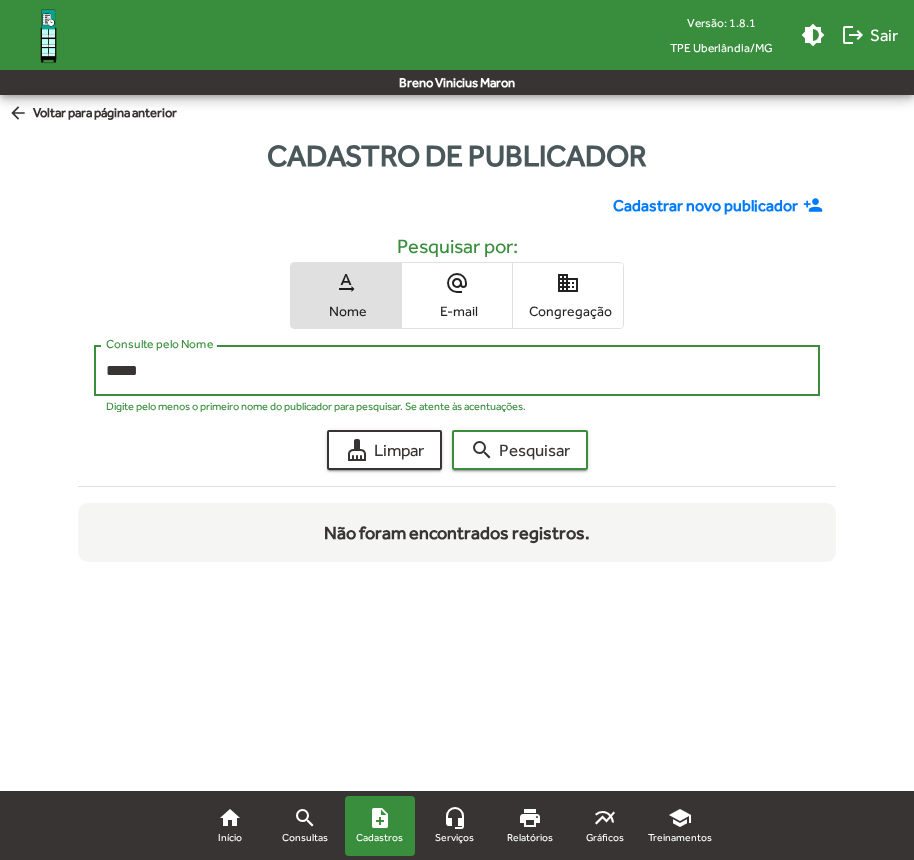 click on "search  Pesquisar" 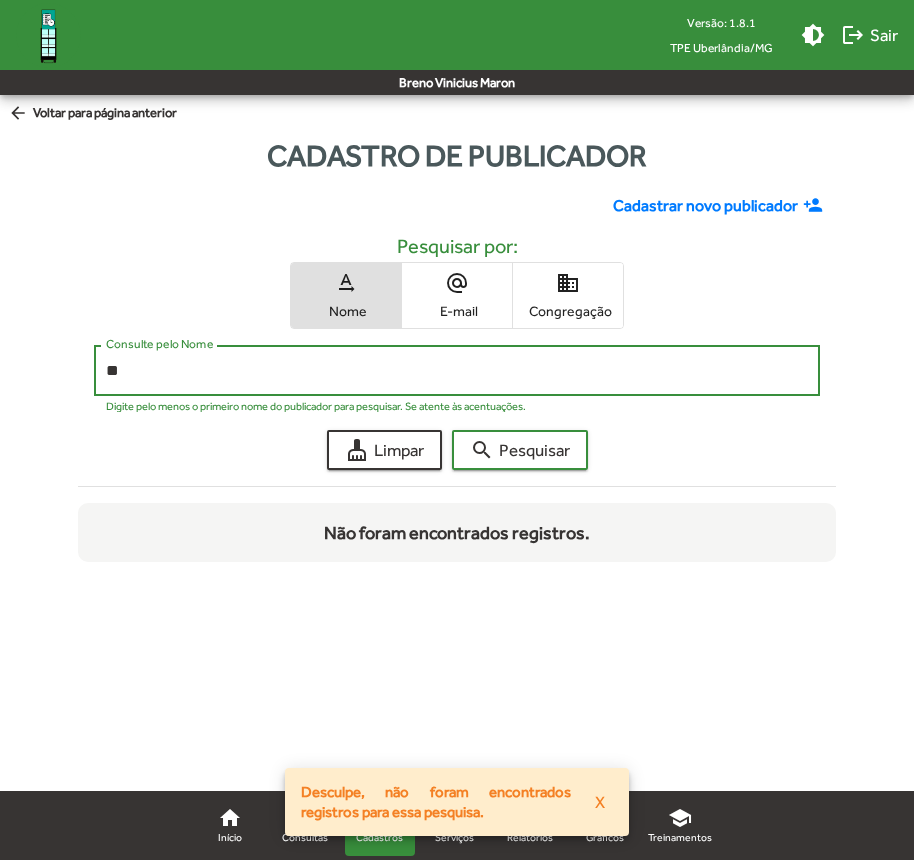 type on "*" 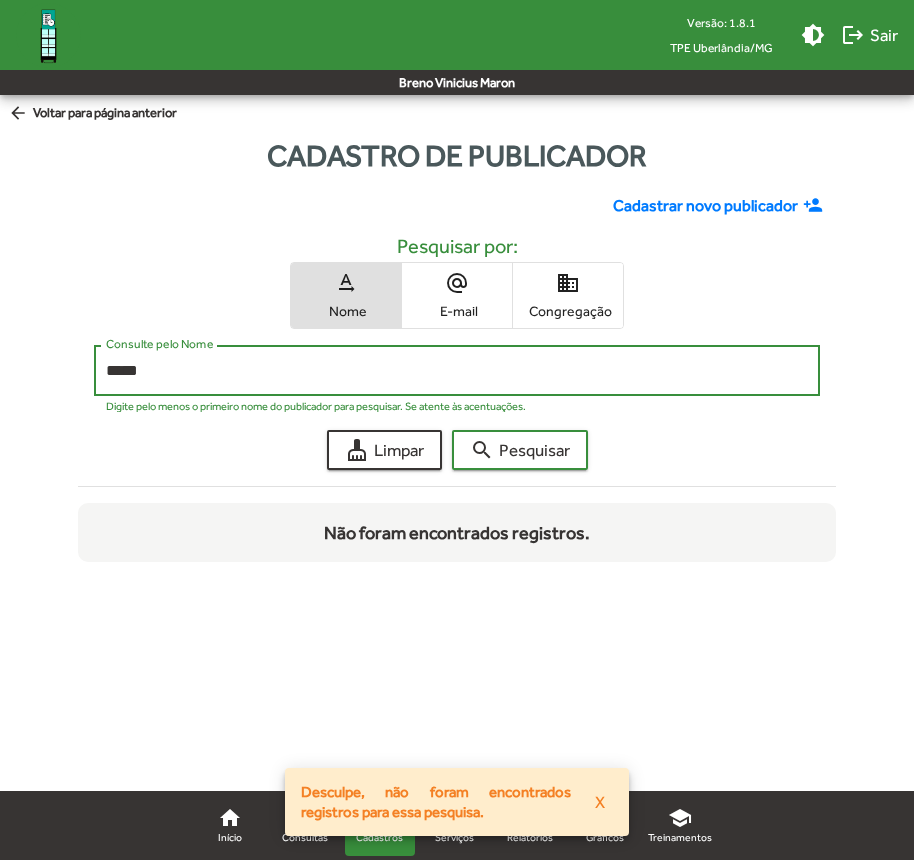 click on "search  Pesquisar" 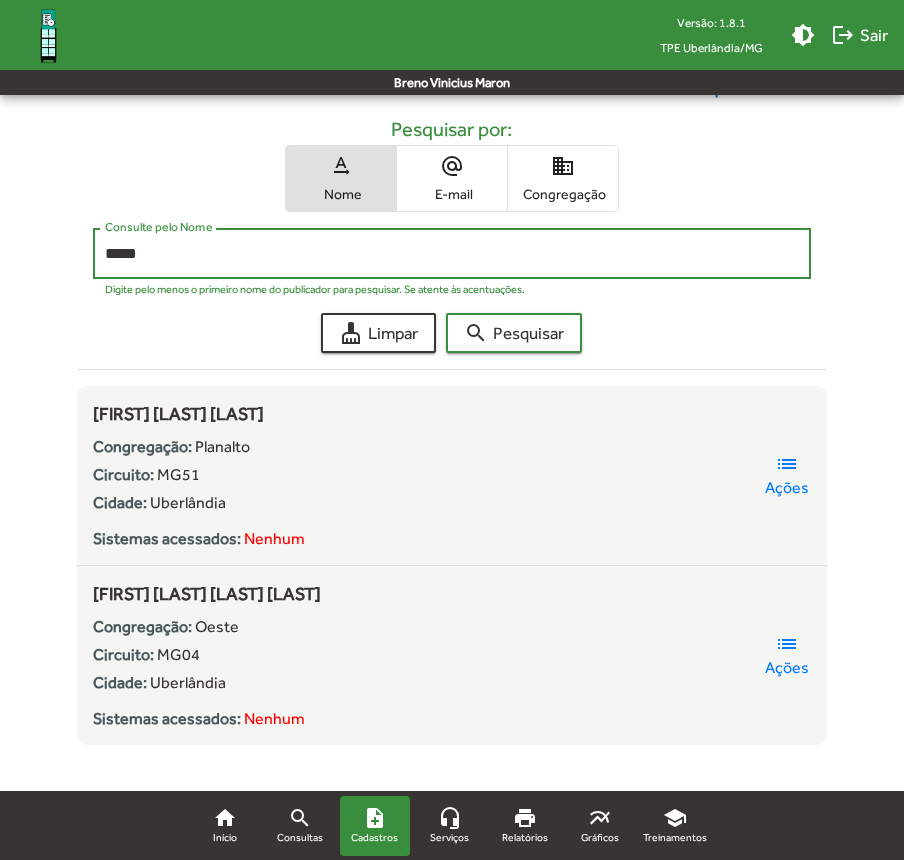 scroll, scrollTop: 125, scrollLeft: 0, axis: vertical 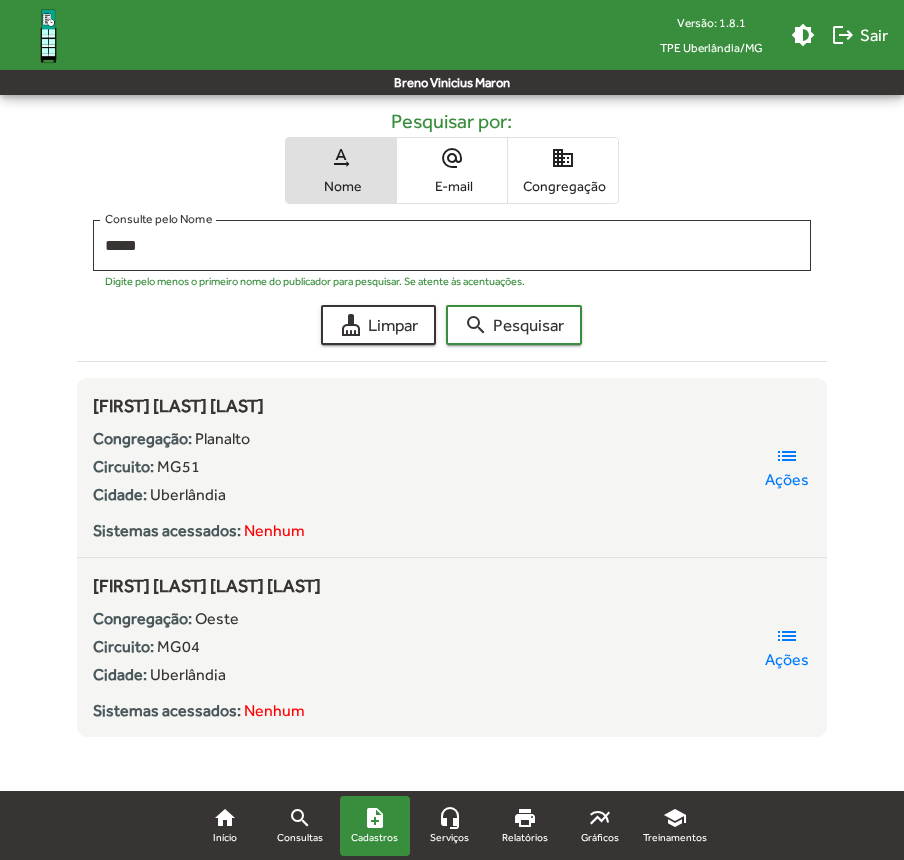 click on "cleaning_services  Limpar  search  Pesquisar" 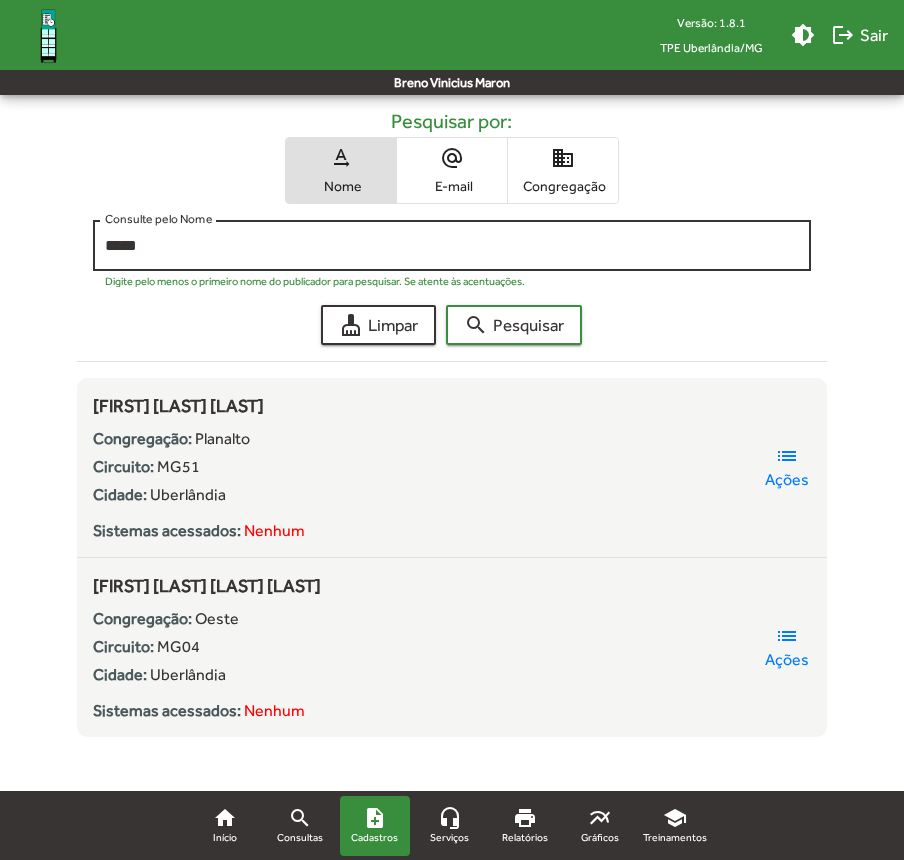 click on "*****" at bounding box center (451, 246) 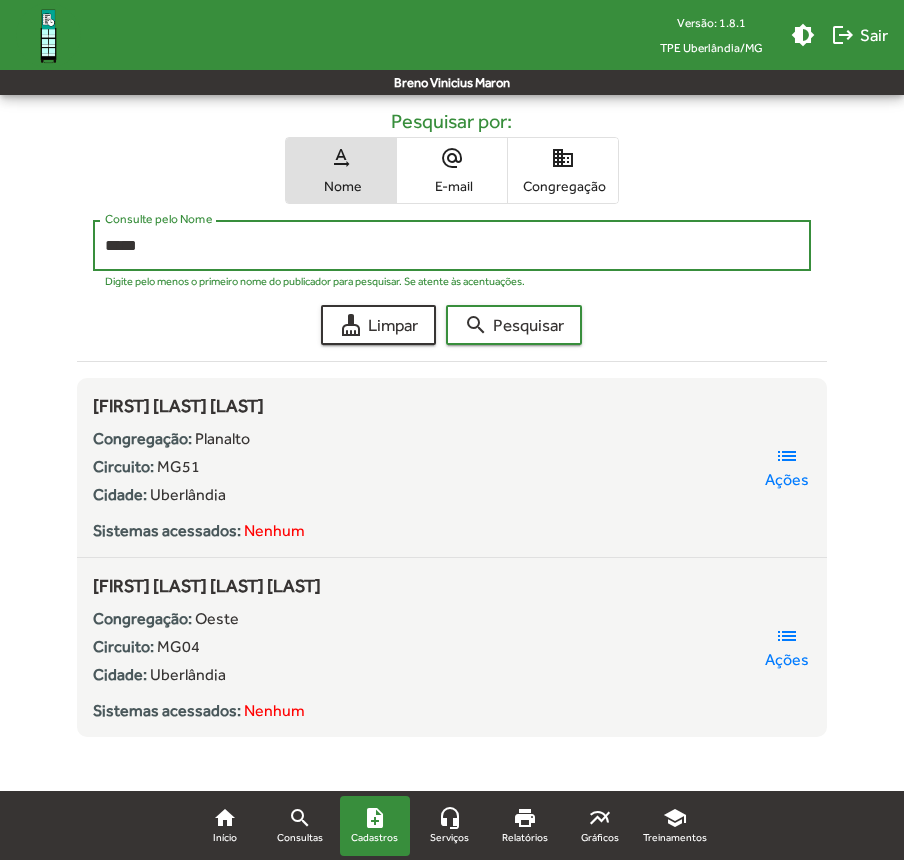 click on "*****" at bounding box center [451, 246] 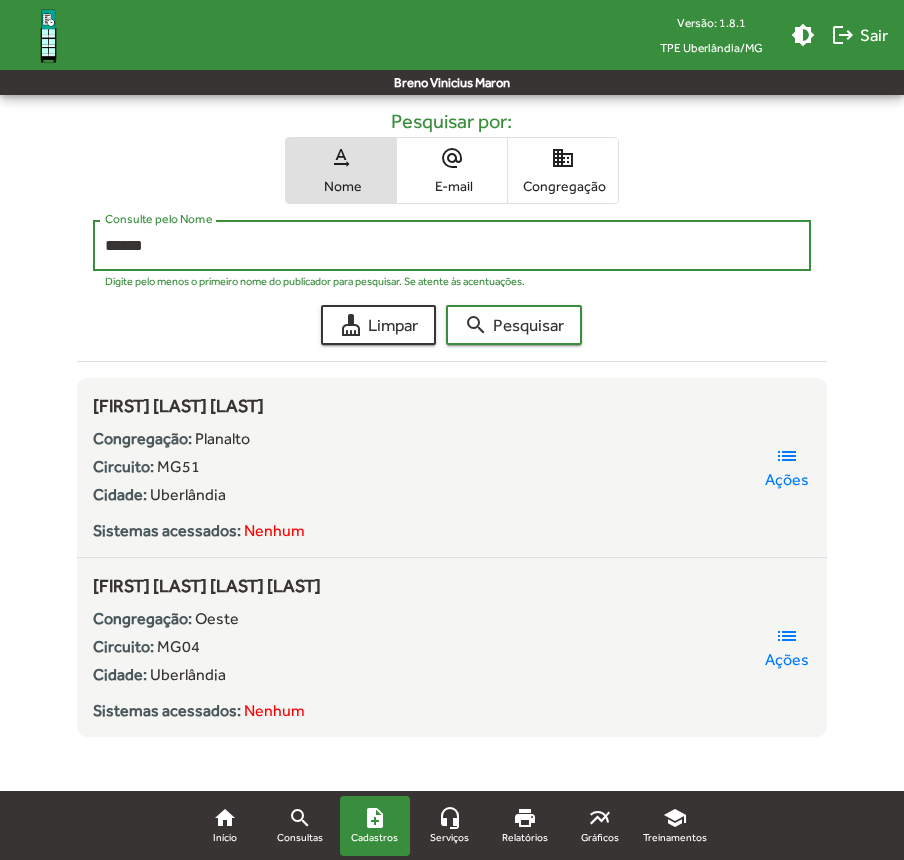 click on "search  Pesquisar" 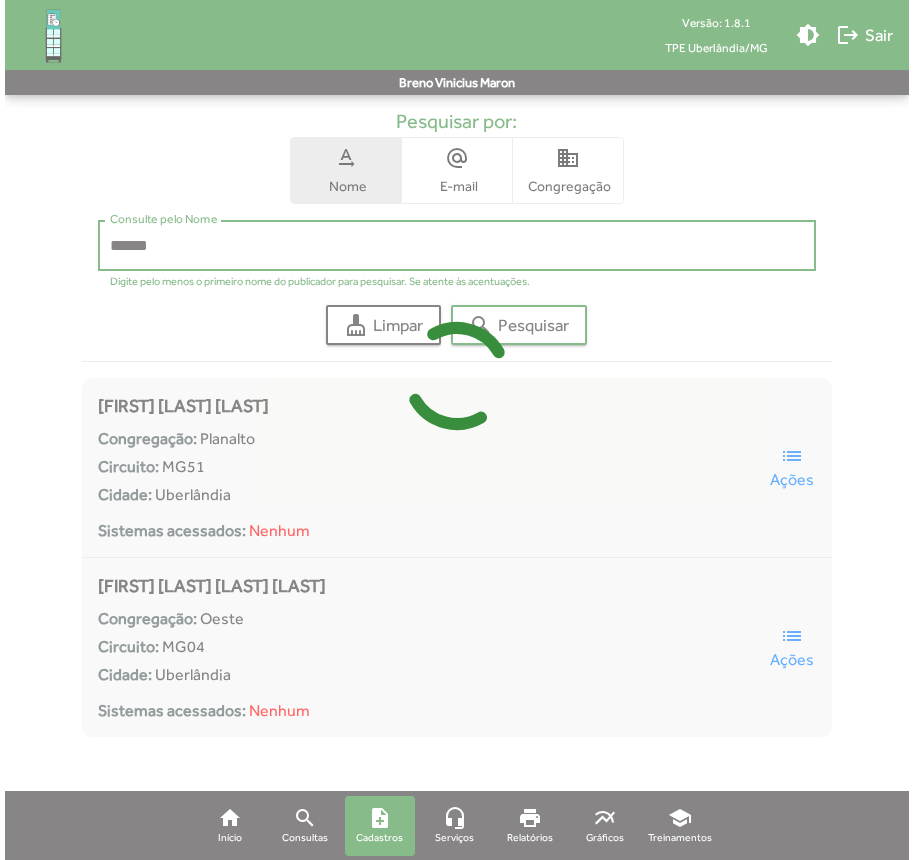 scroll, scrollTop: 0, scrollLeft: 0, axis: both 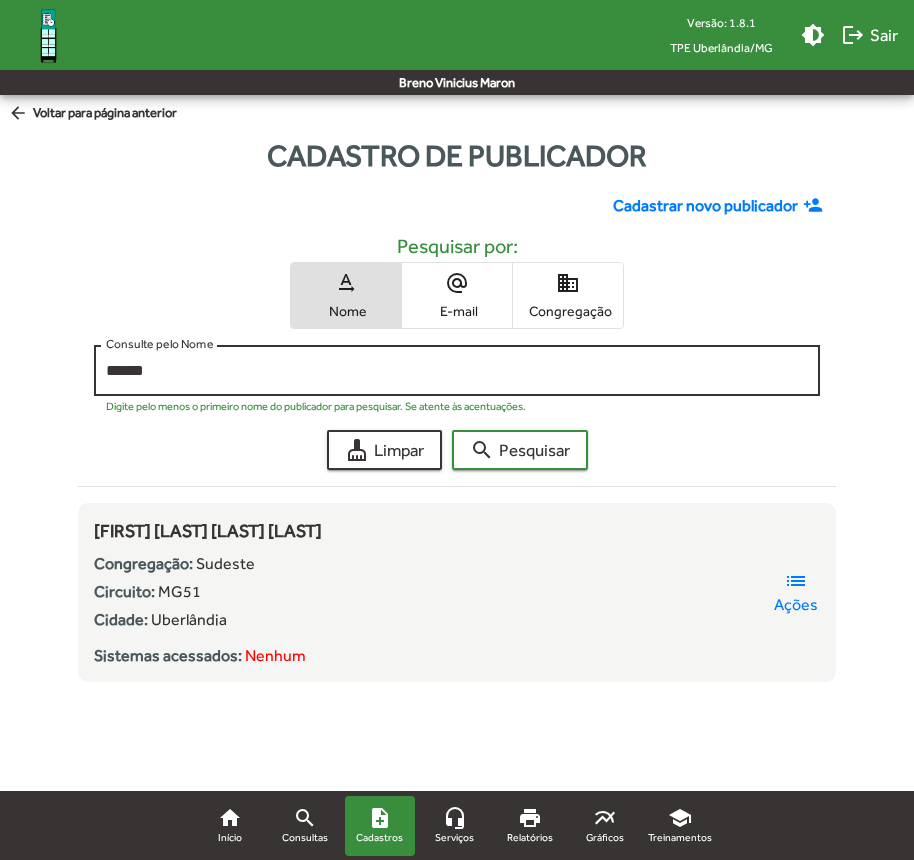 click on "****** Consulte pelo Nome" 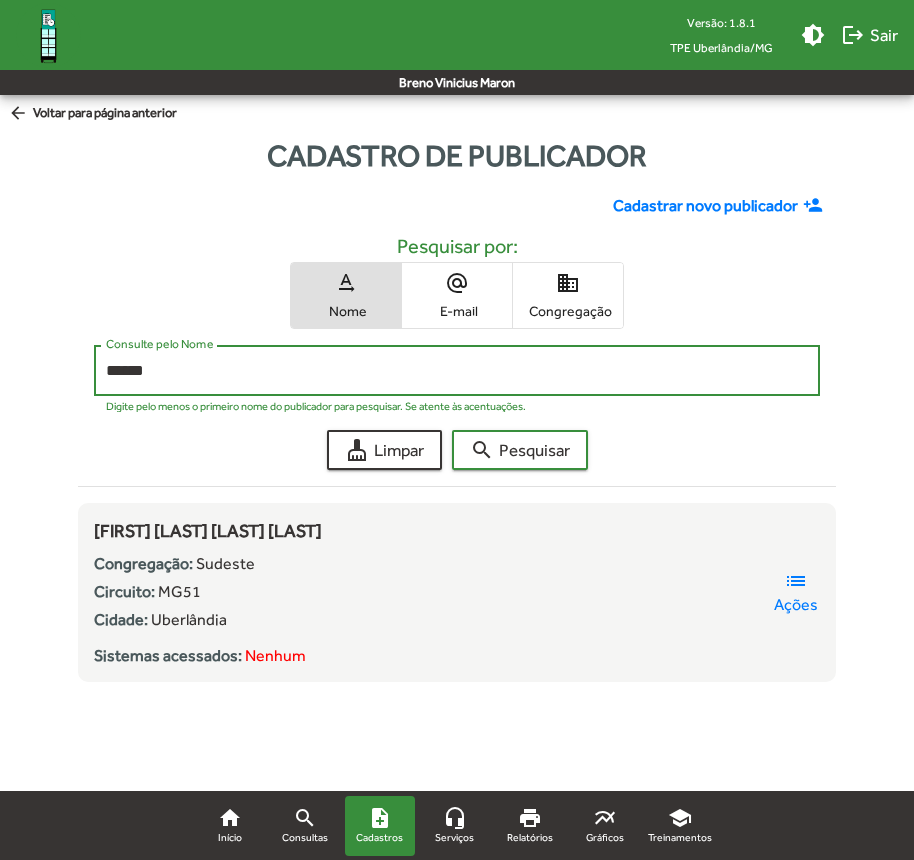 click on "****** Consulte pelo Nome" 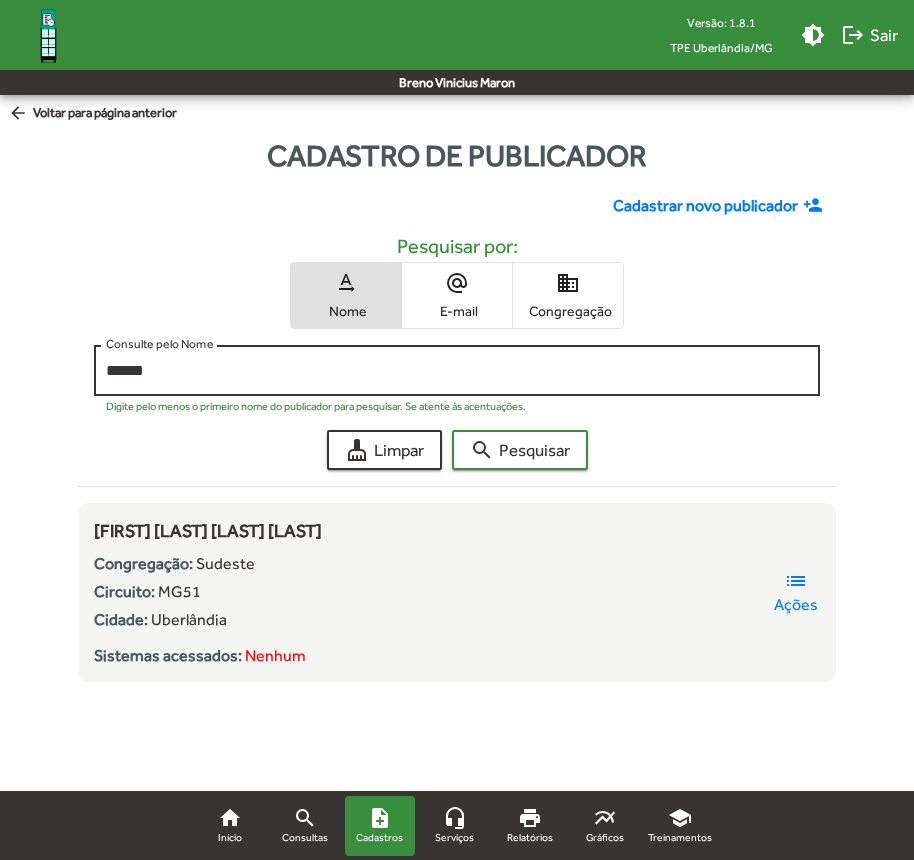 click on "****** Consulte pelo Nome" 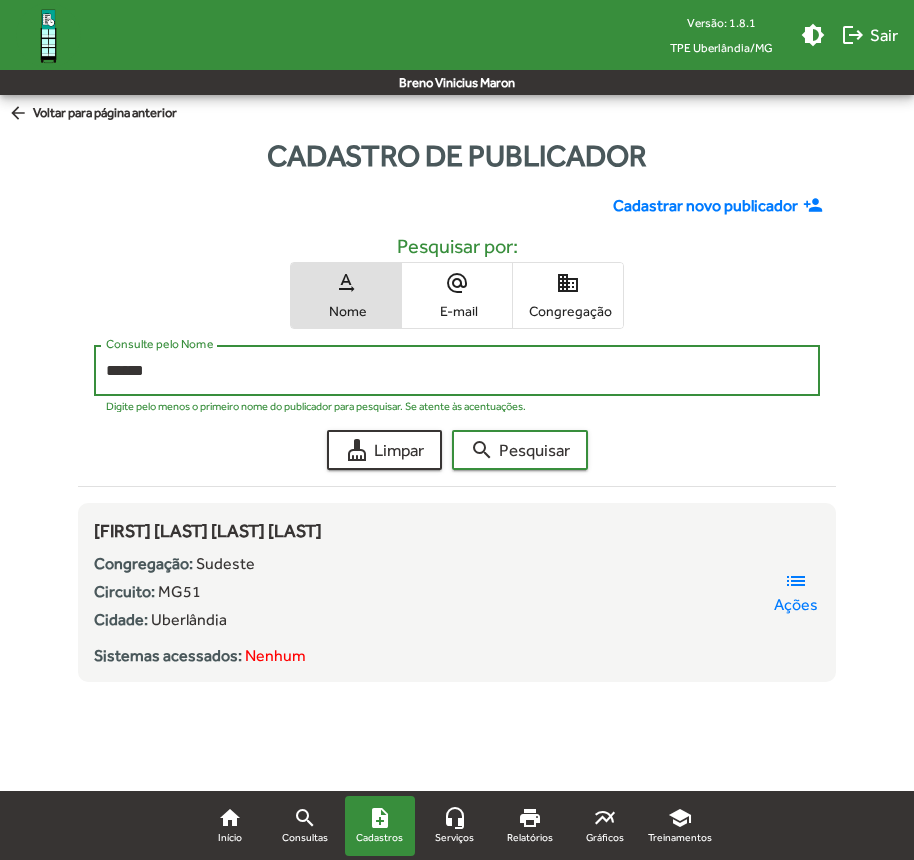 click on "****** Consulte pelo Nome" 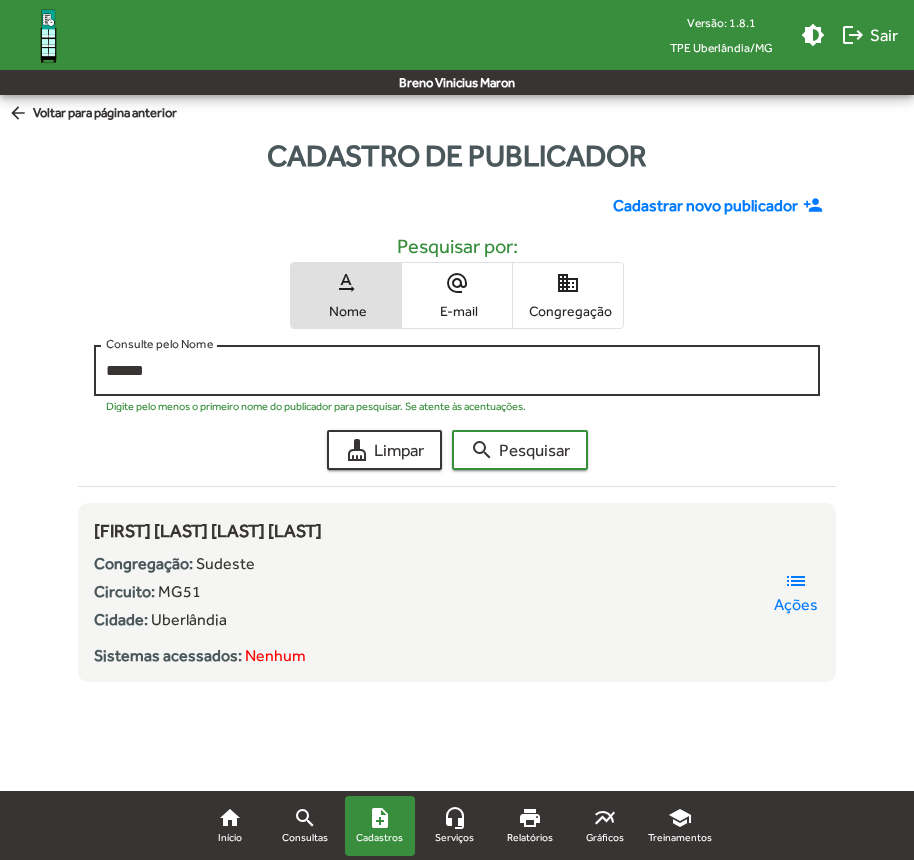 click on "****** Consulte pelo Nome" 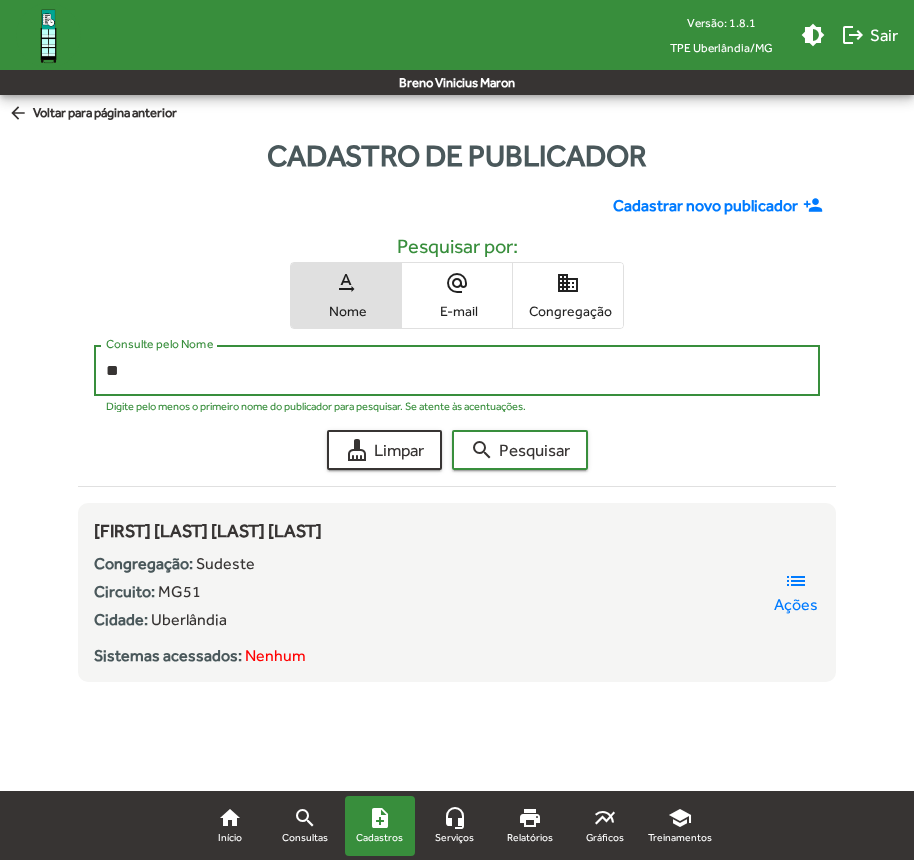 type on "*" 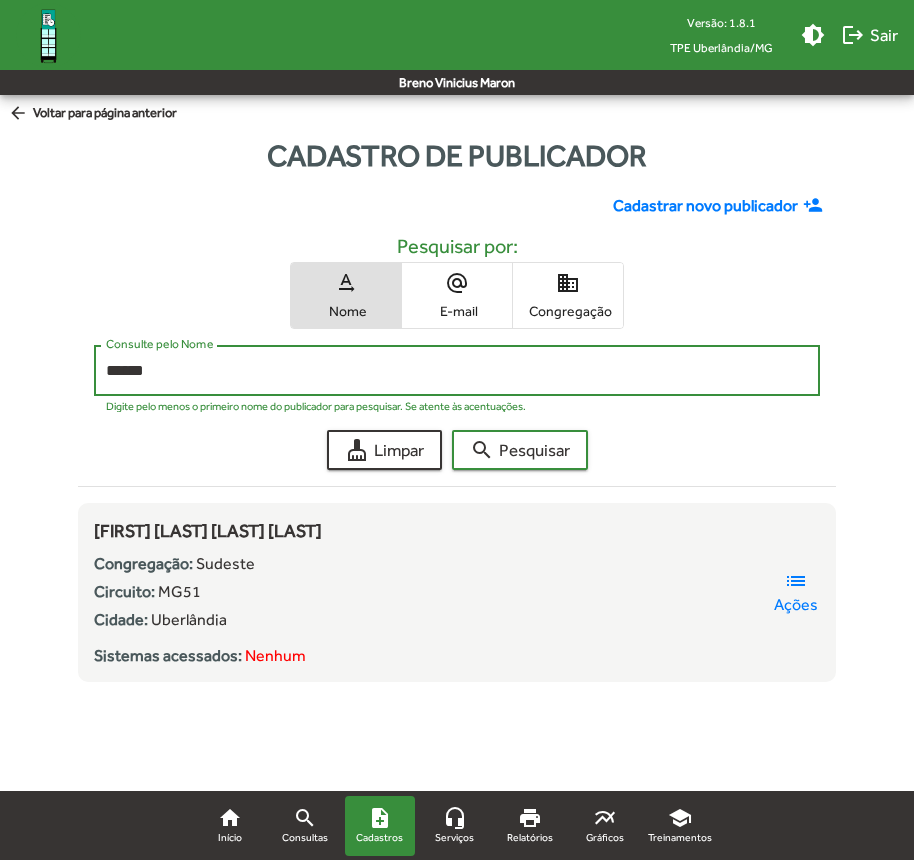 click on "search  Pesquisar" 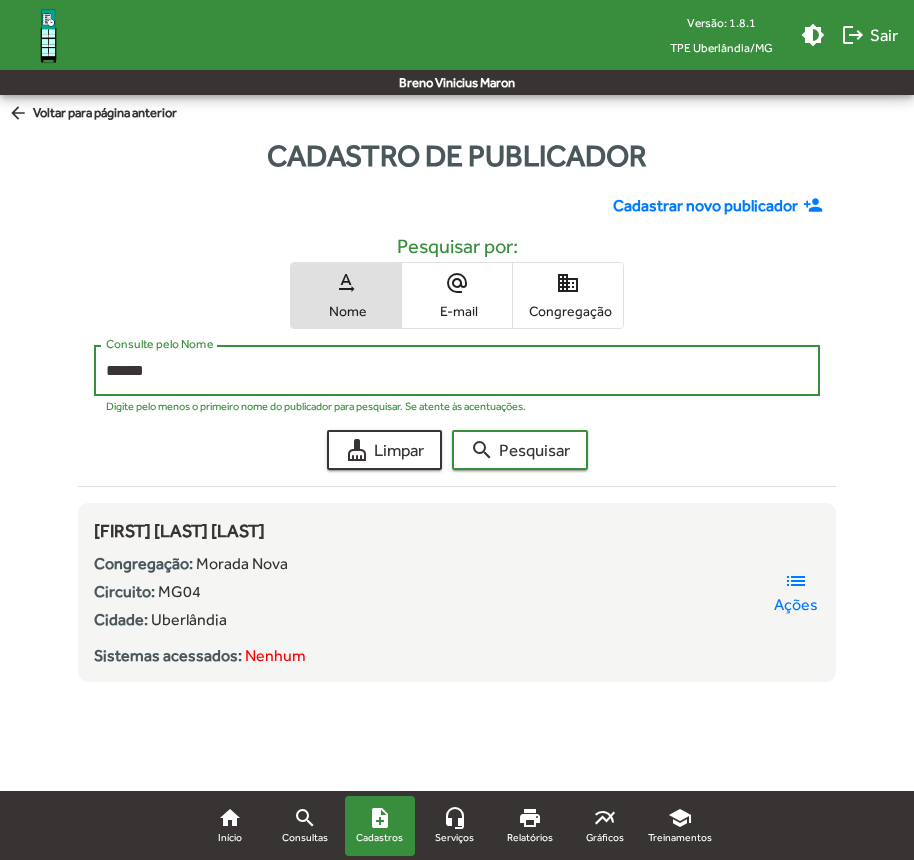click on "****** Consulte pelo Nome" 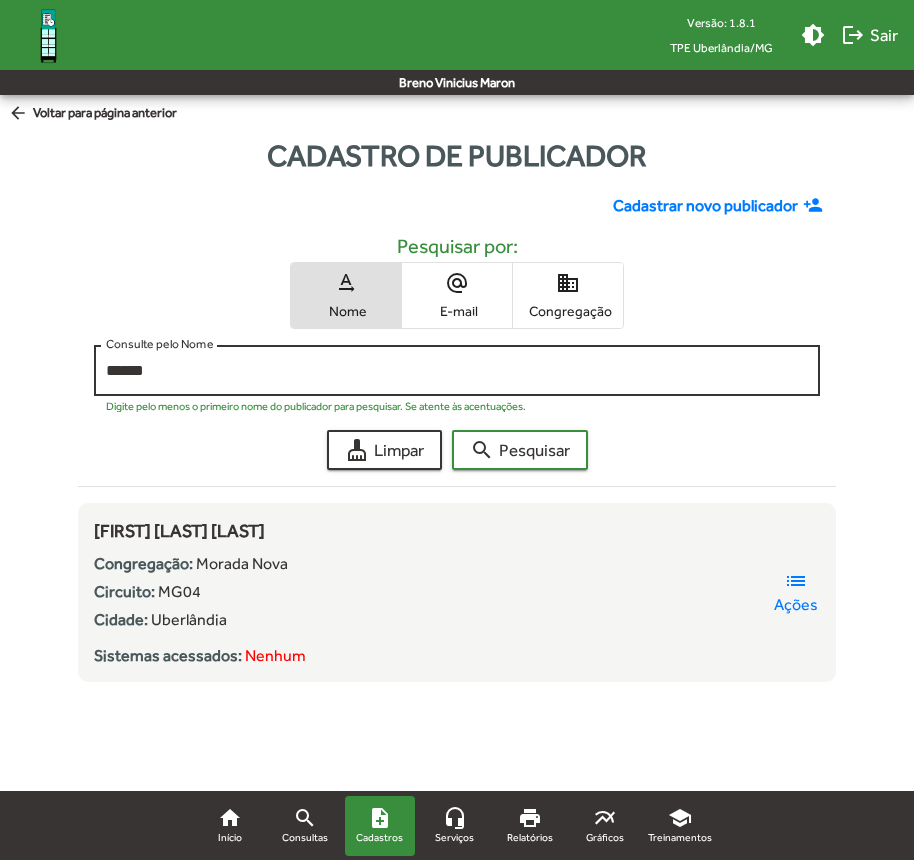 click on "****** Consulte pelo Nome" 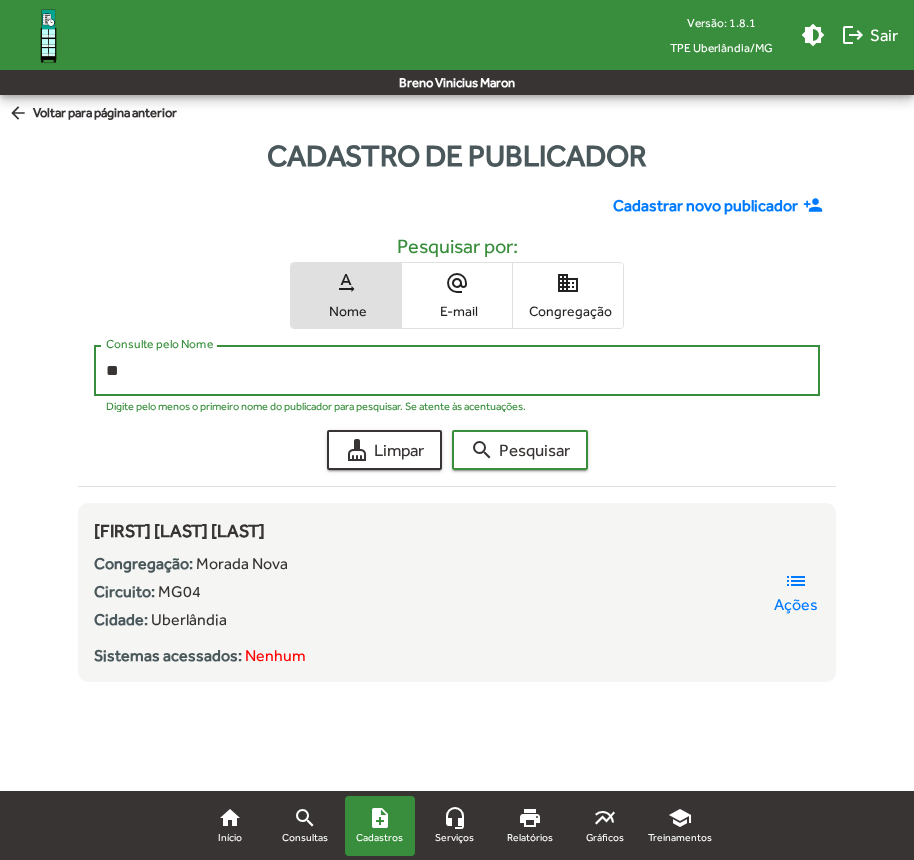 type on "*" 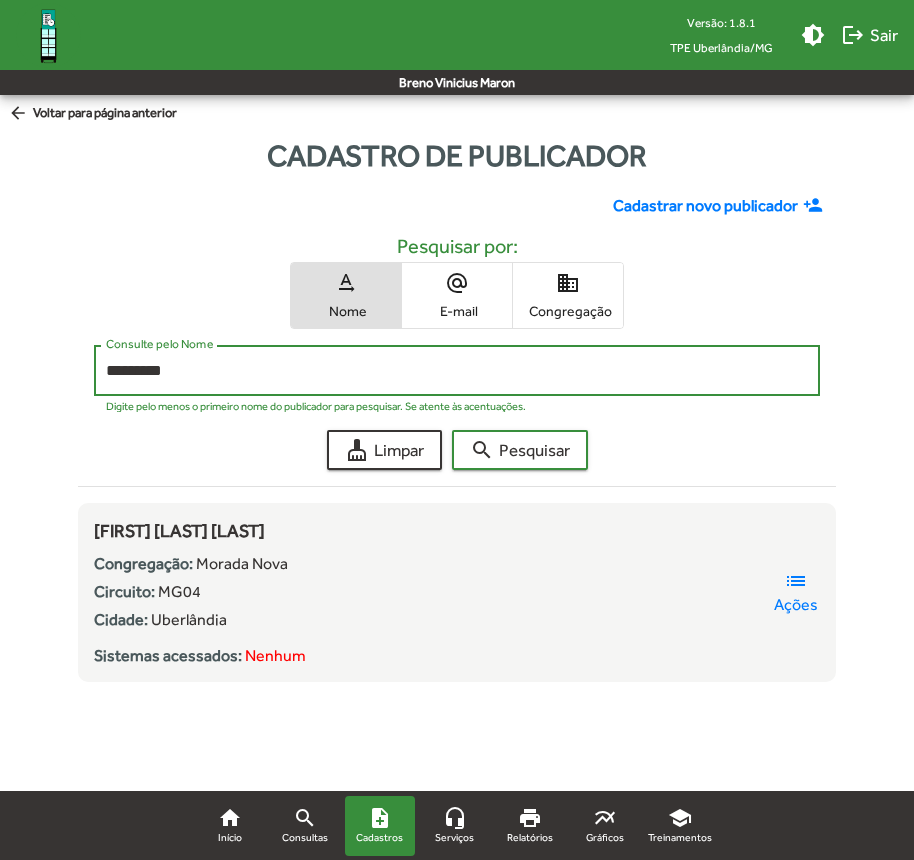 type on "*********" 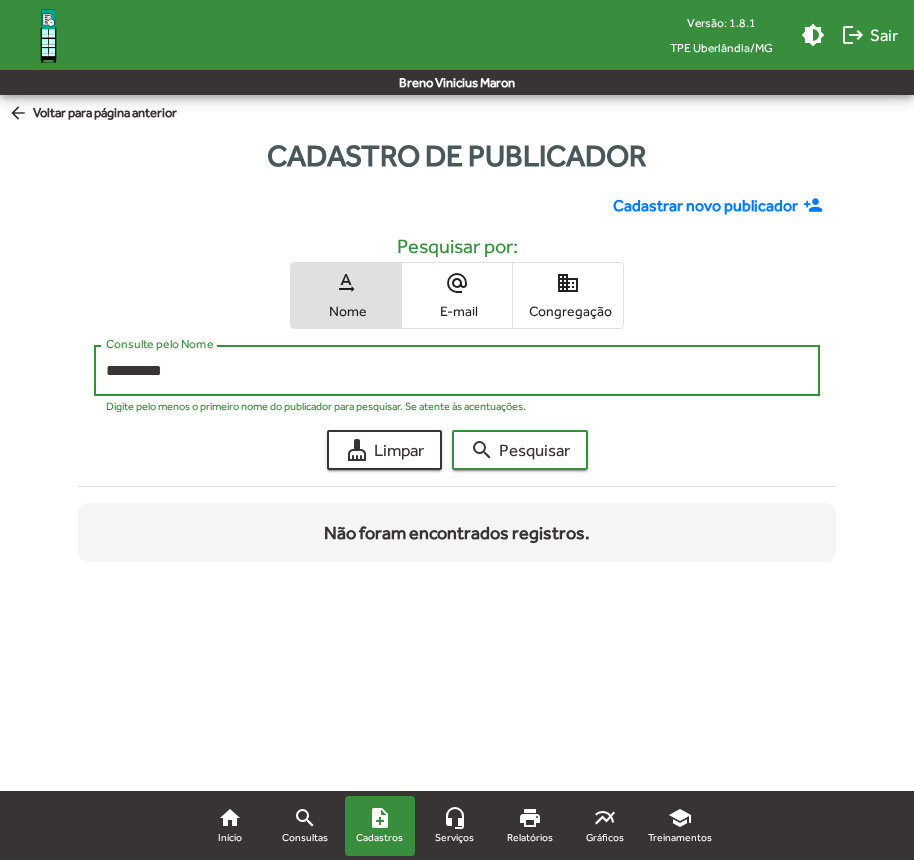 click on "*********" at bounding box center [457, 371] 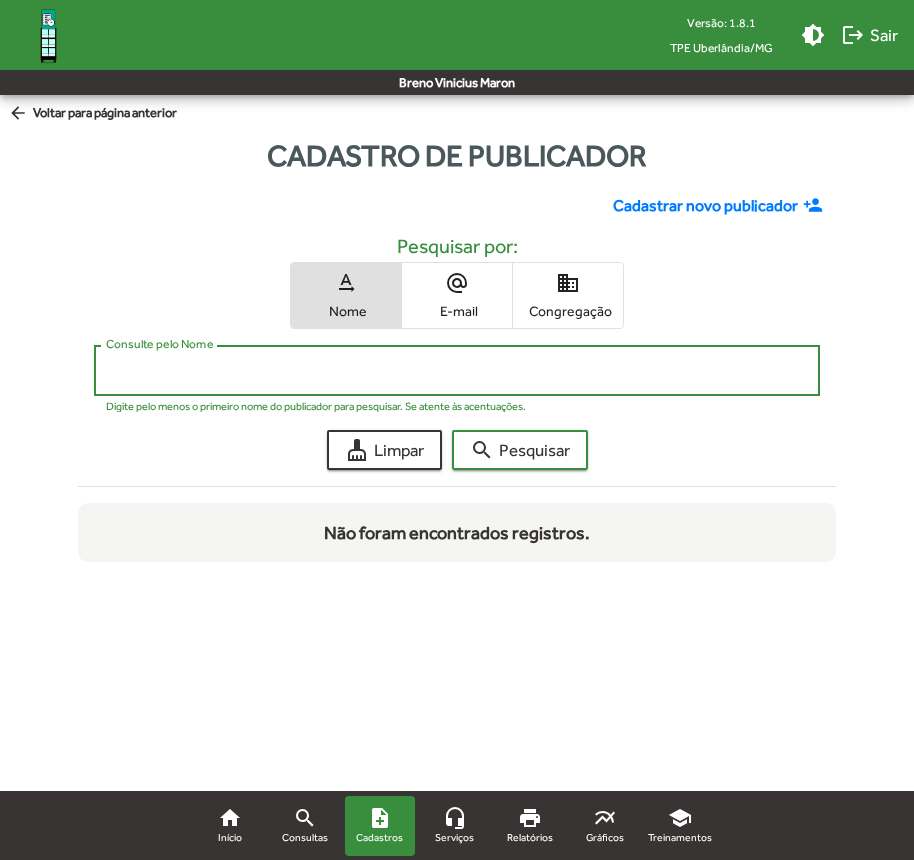 type 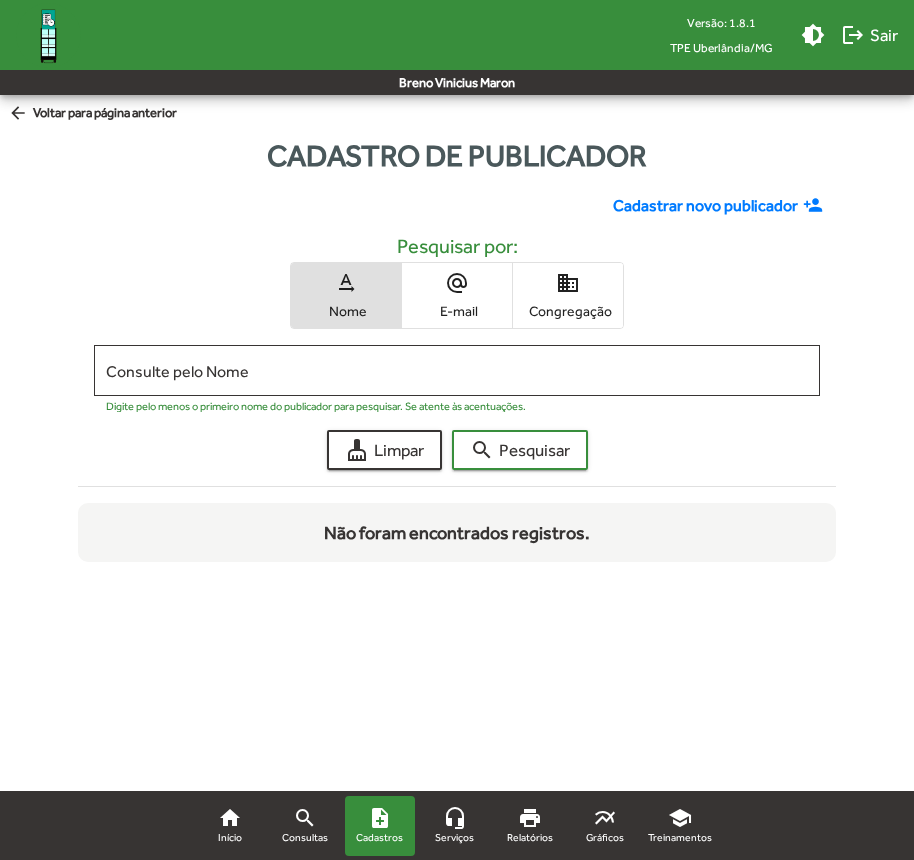 click on "Cadastrar novo publicador" 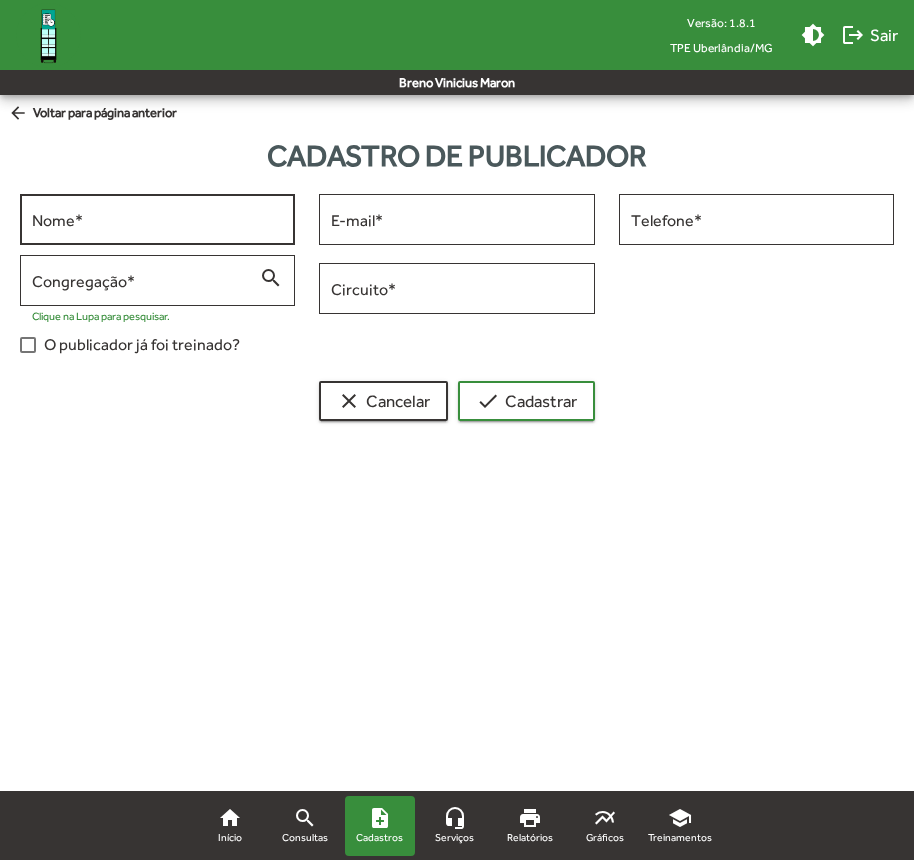 click on "Nome  *" at bounding box center [157, 220] 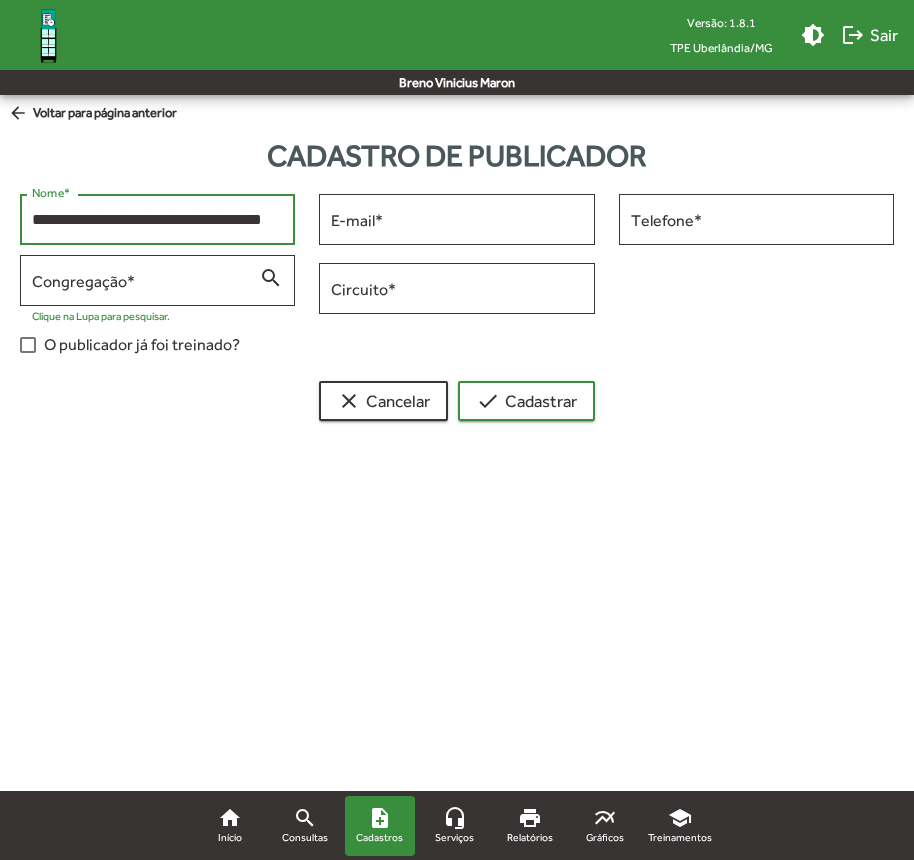 scroll, scrollTop: 0, scrollLeft: 3, axis: horizontal 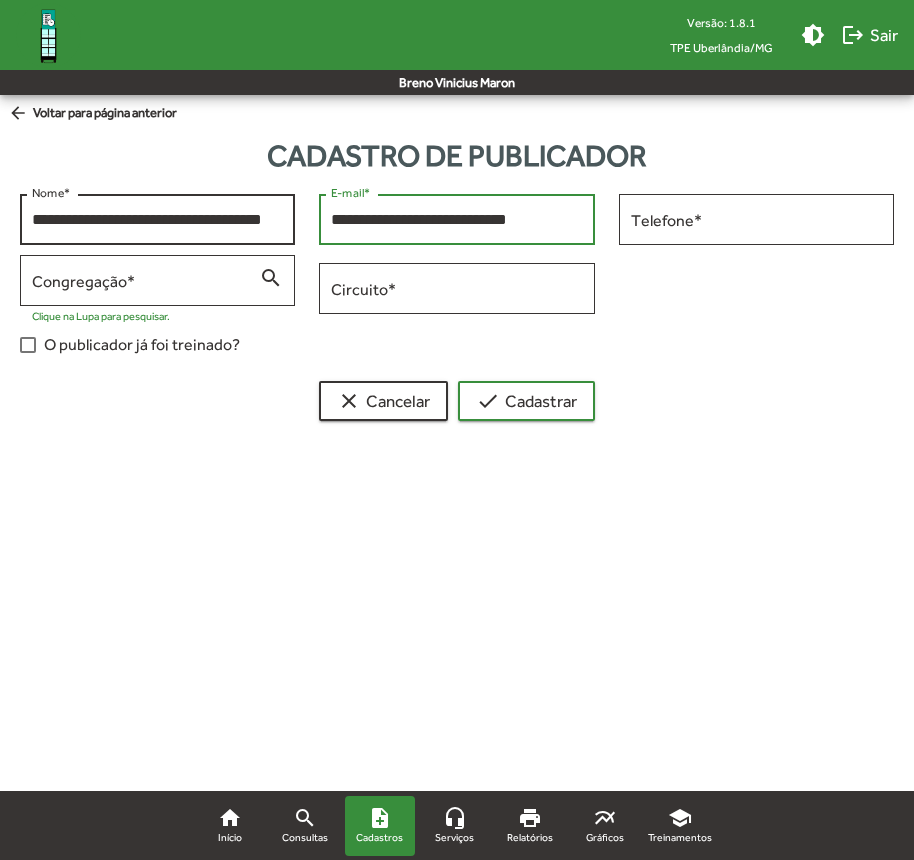 type on "**********" 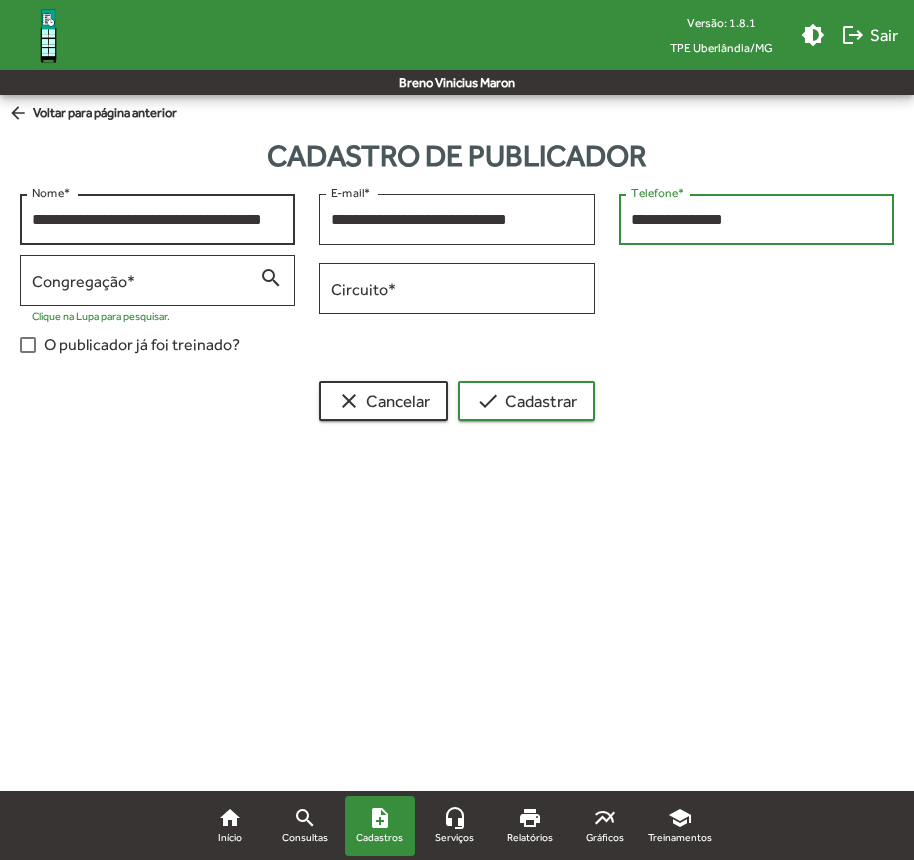 type on "**********" 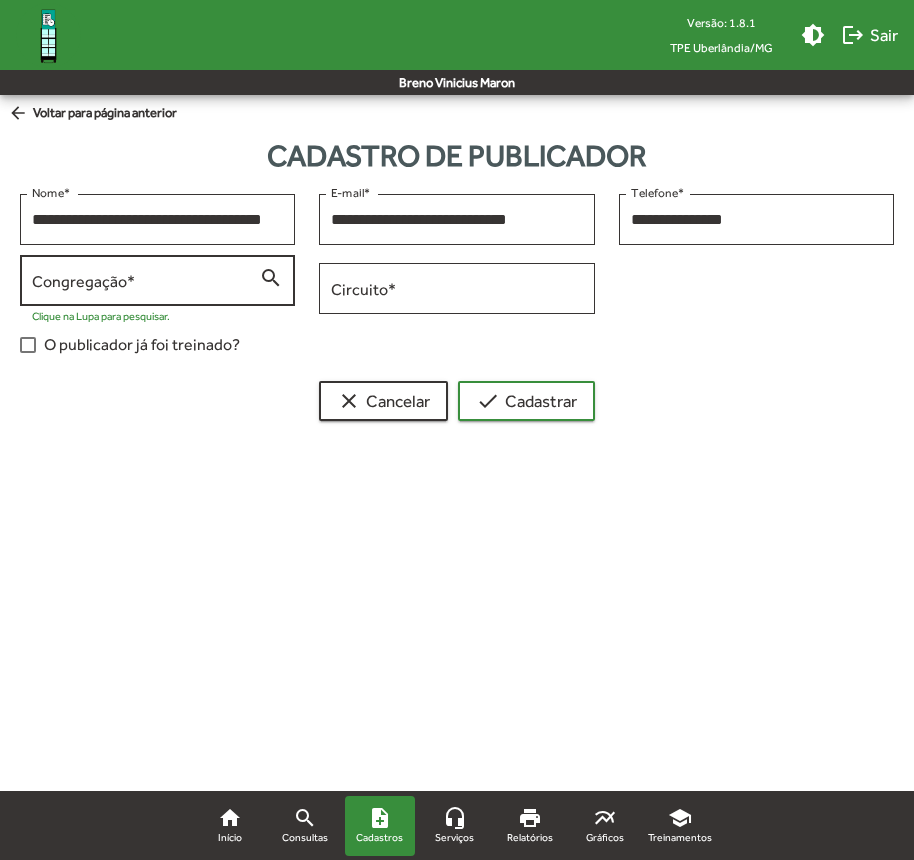 click on "Congregação  *" at bounding box center [145, 281] 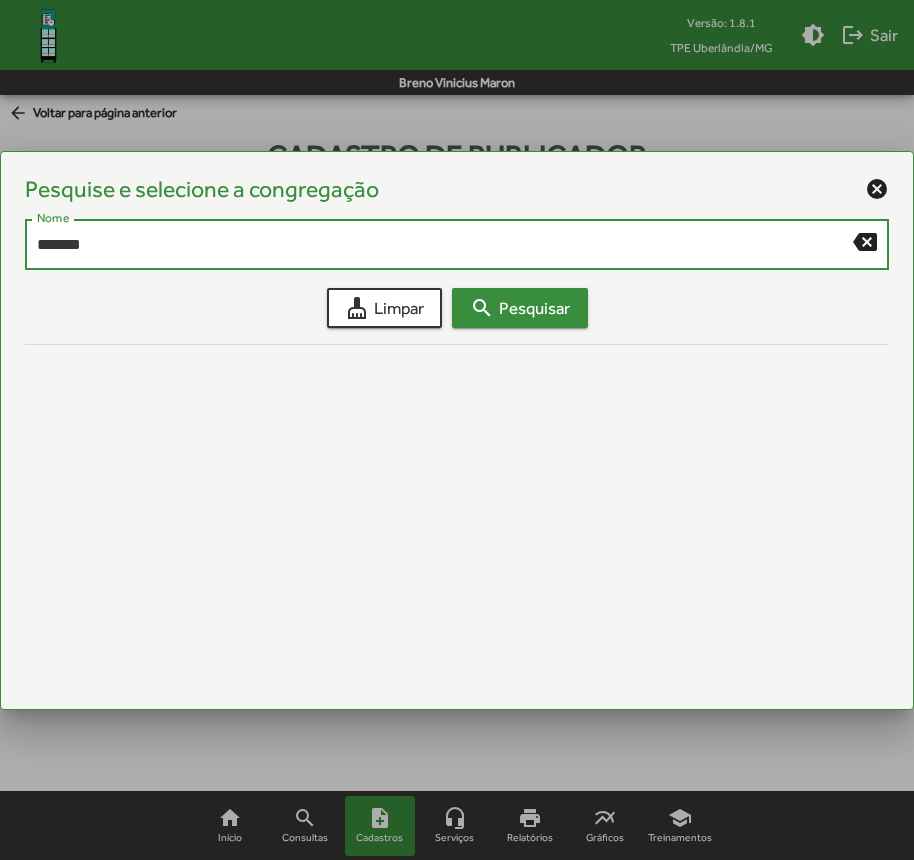 type on "*******" 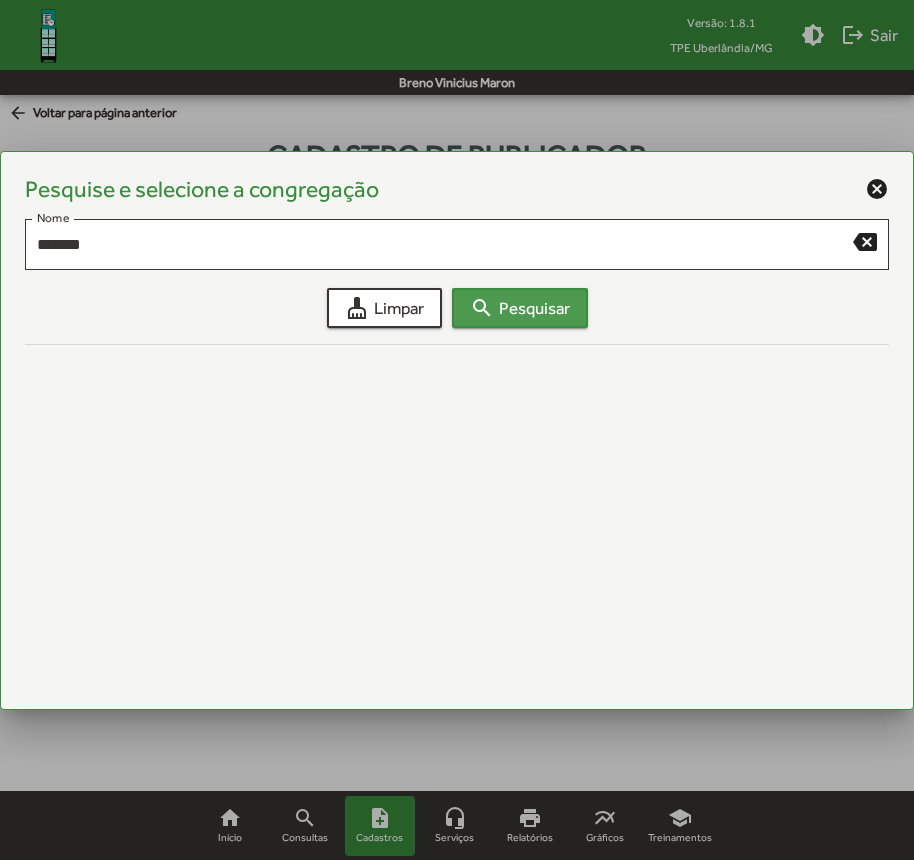 click on "search  Pesquisar" at bounding box center (520, 308) 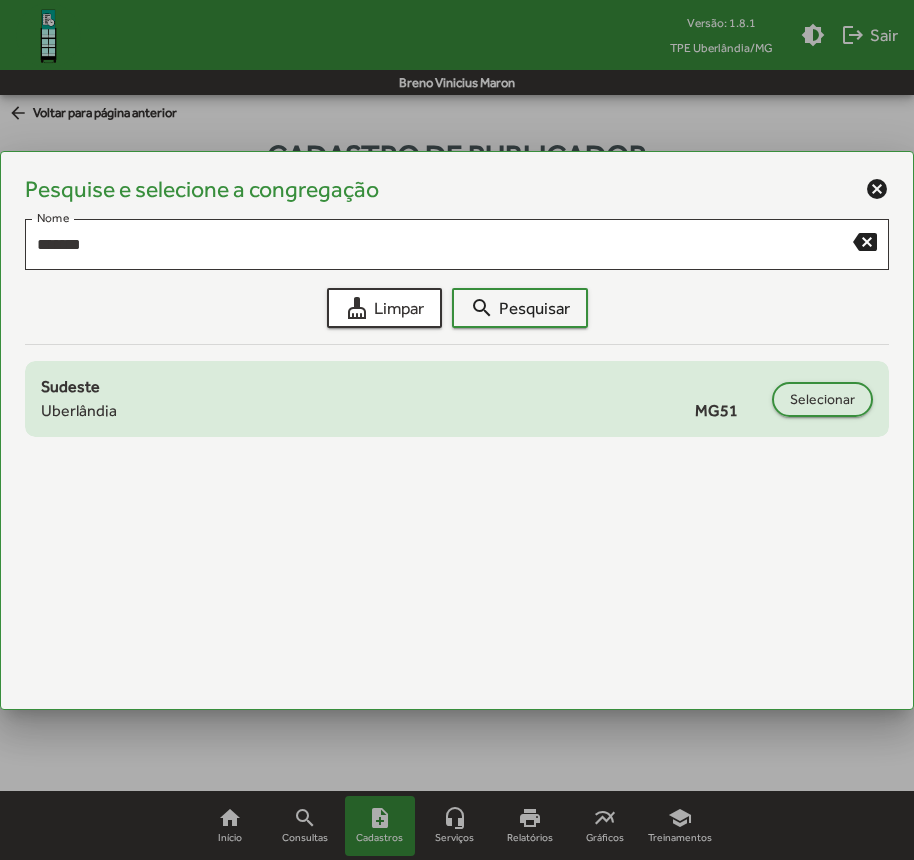 click on "Sudeste
Uberlândia
MG51
Selecionar" 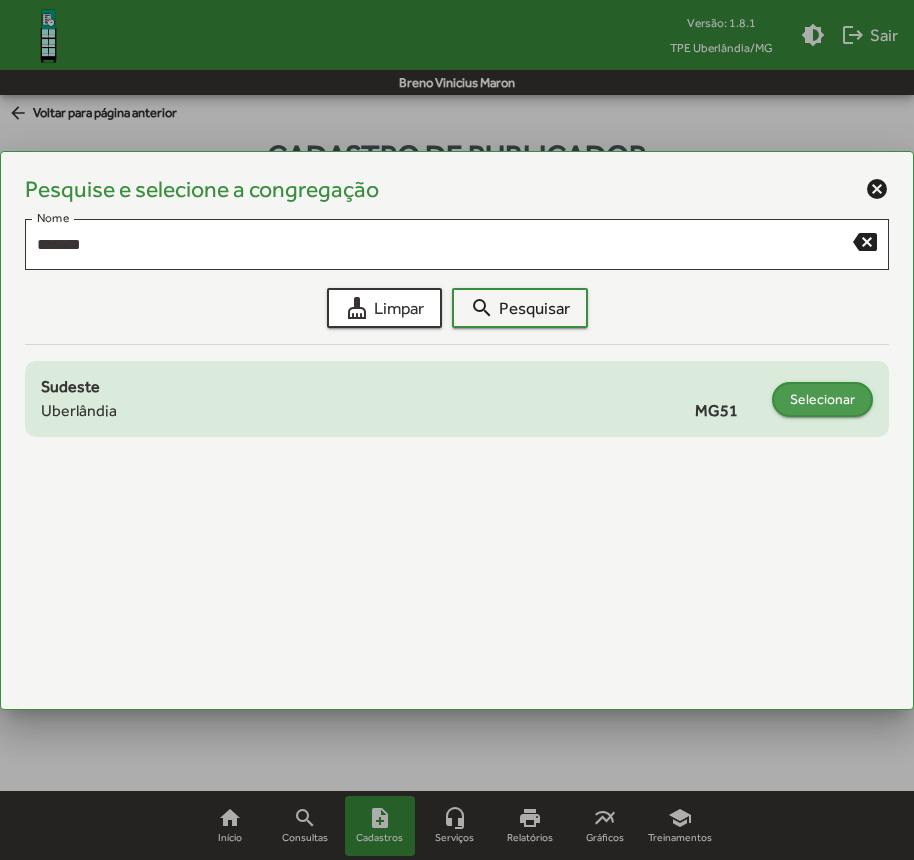 click on "Selecionar" 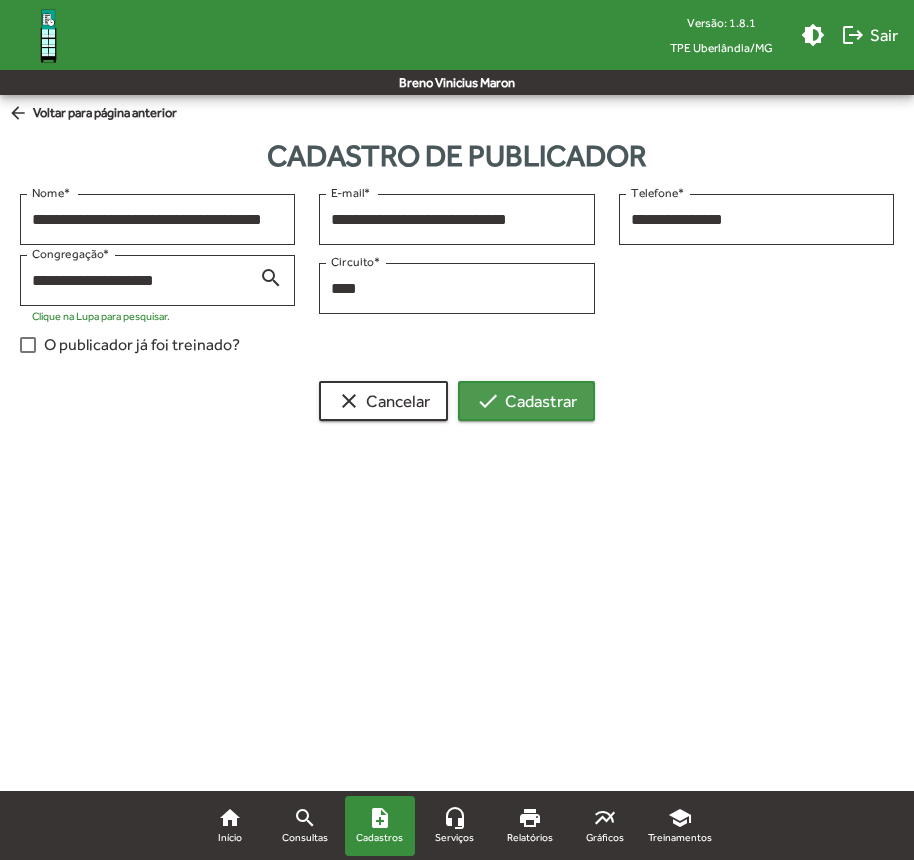click on "check" at bounding box center (488, 401) 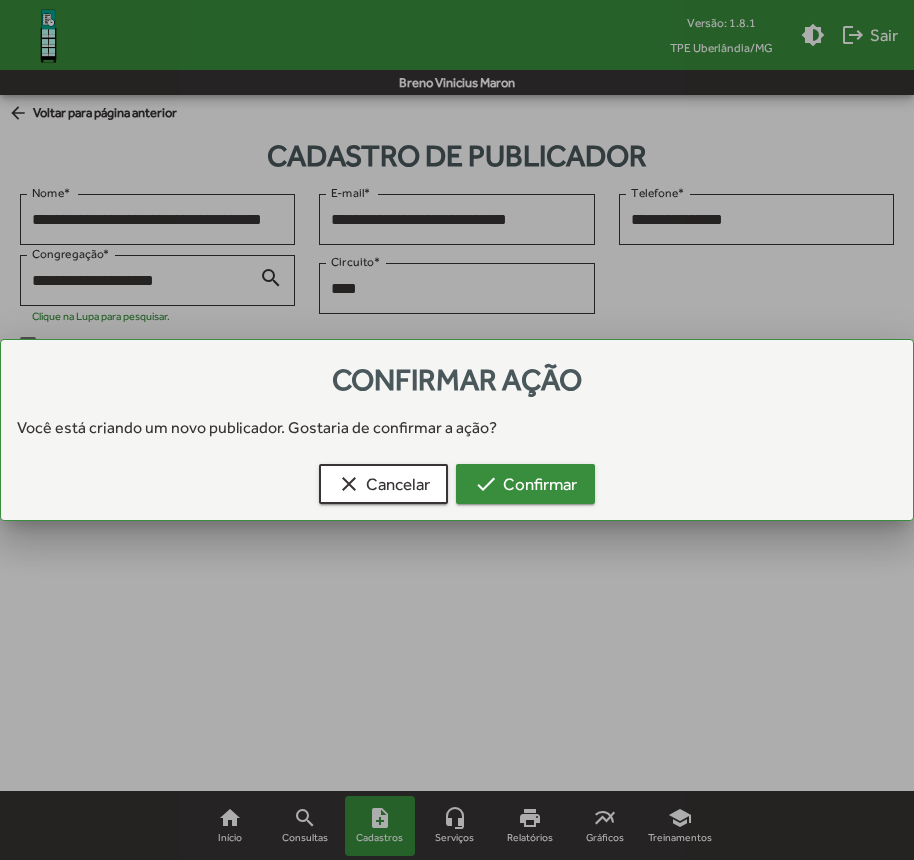 drag, startPoint x: 504, startPoint y: 519, endPoint x: 476, endPoint y: 475, distance: 52.153618 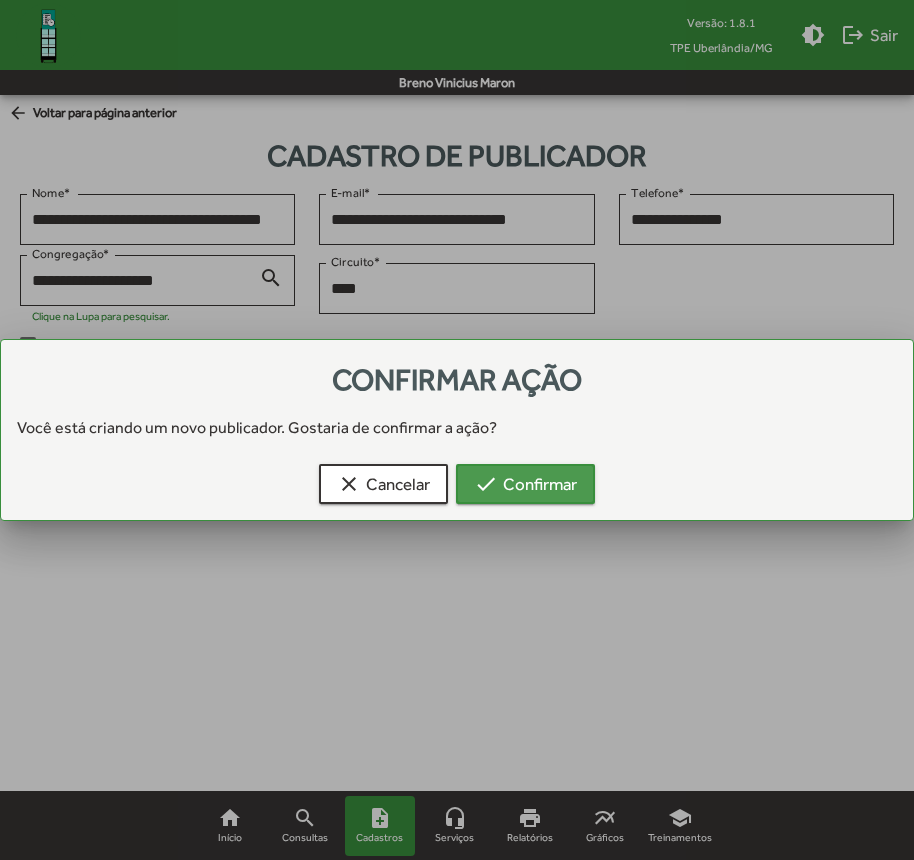 click on "check" at bounding box center [486, 484] 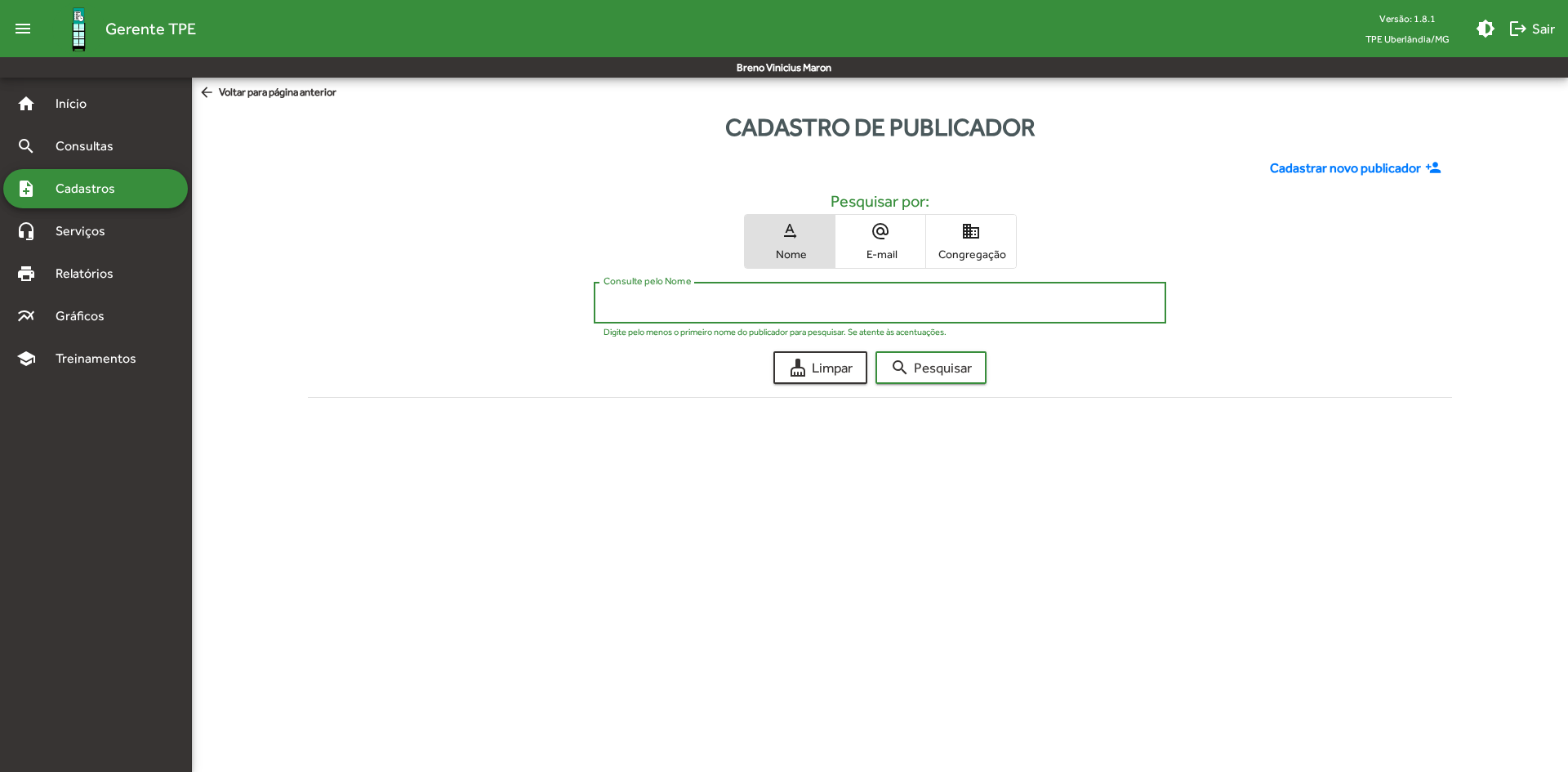 click on "Consulte pelo Nome" at bounding box center [880, 303] 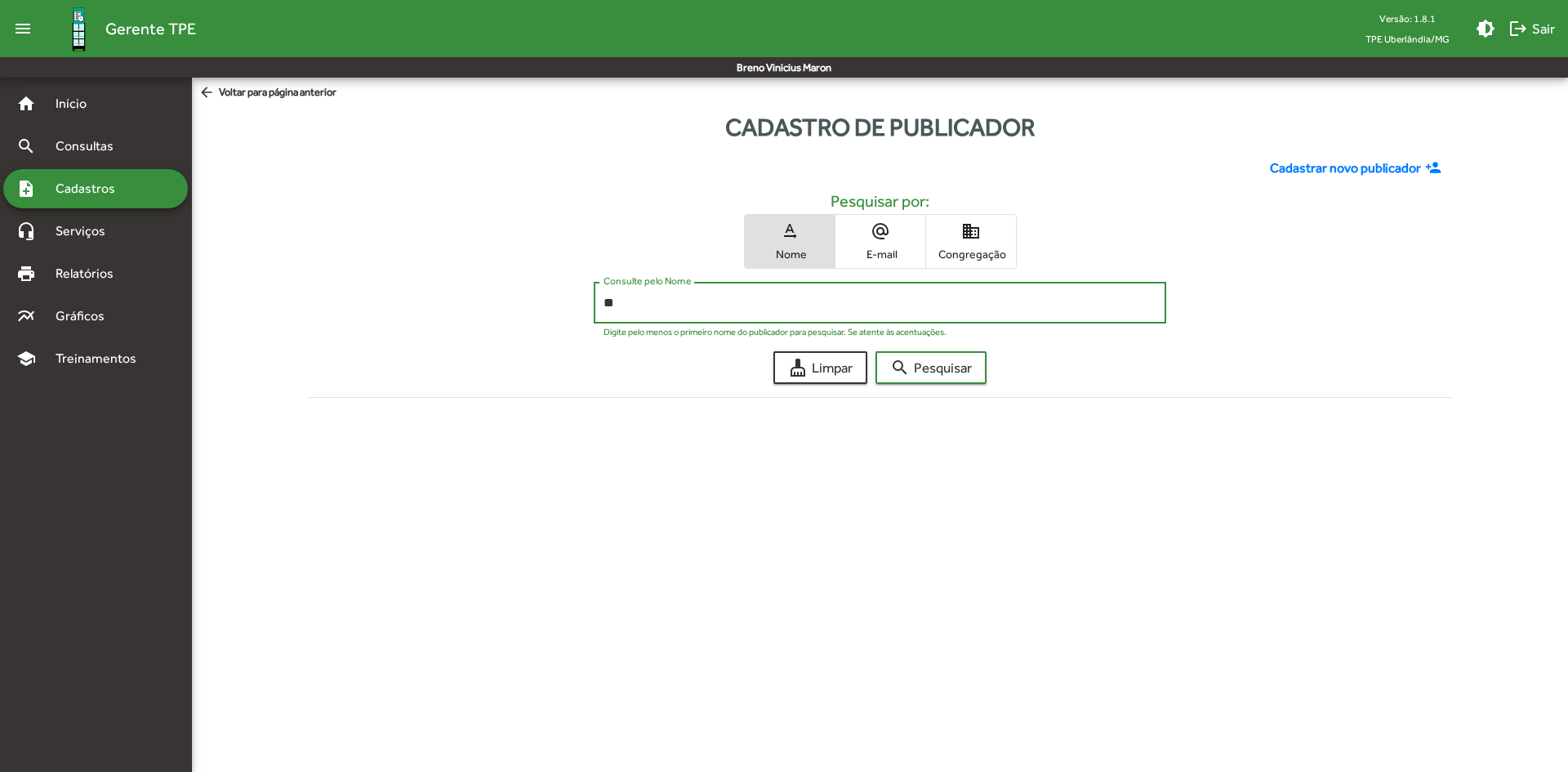 type on "*" 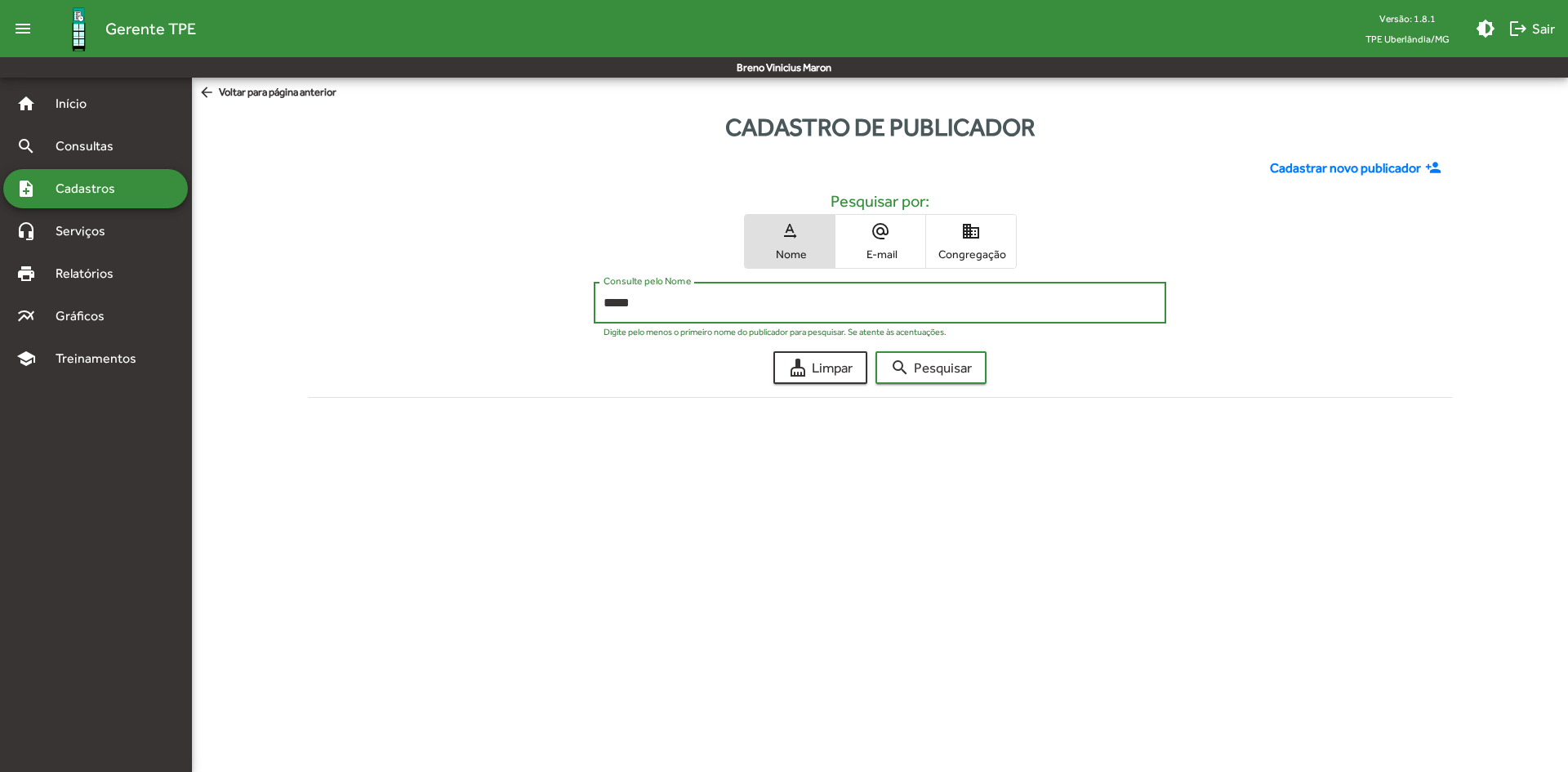 type on "*****" 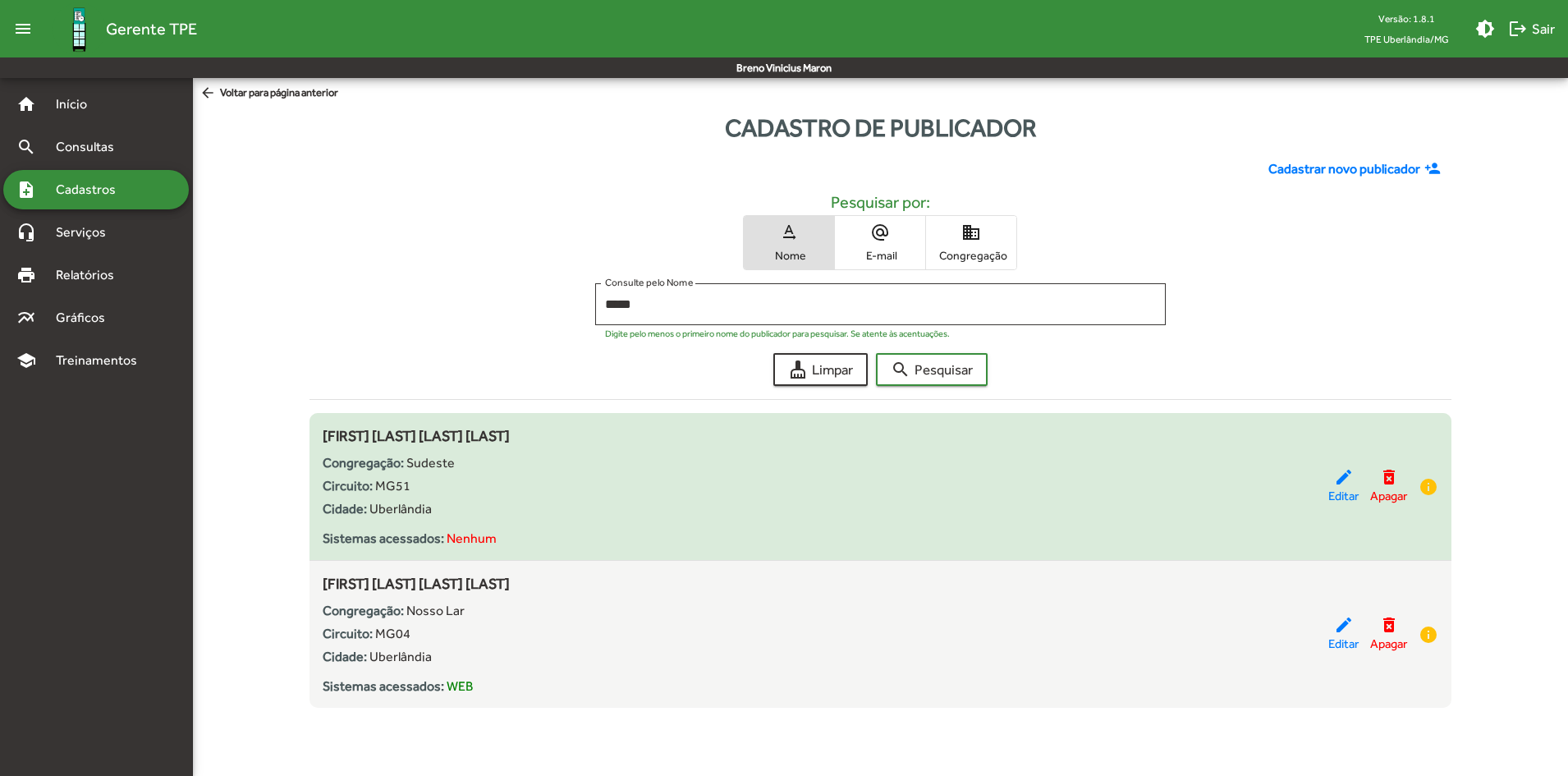 click on "Circuito:
MG51" 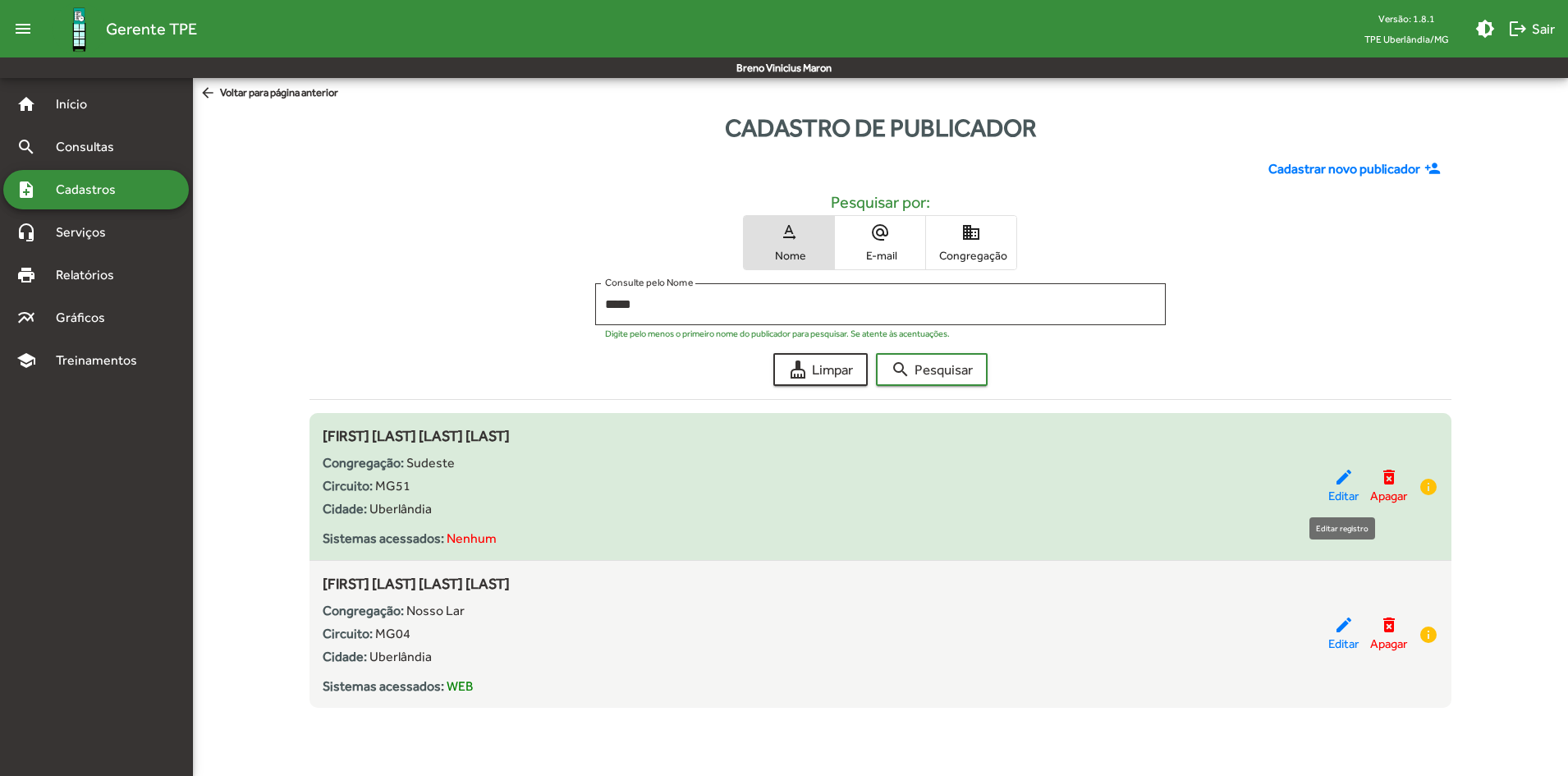 click on "Editar" 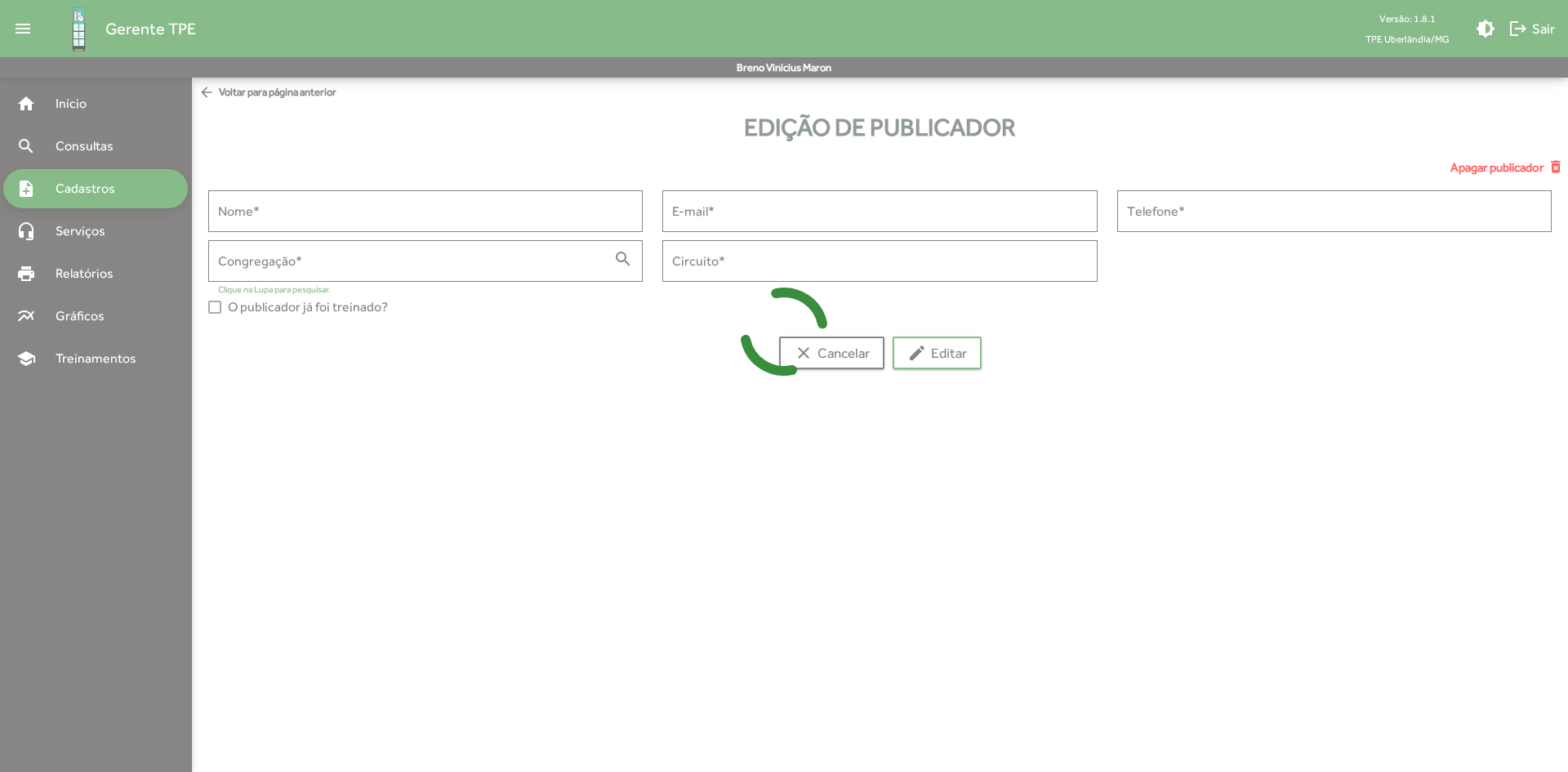 type on "**********" 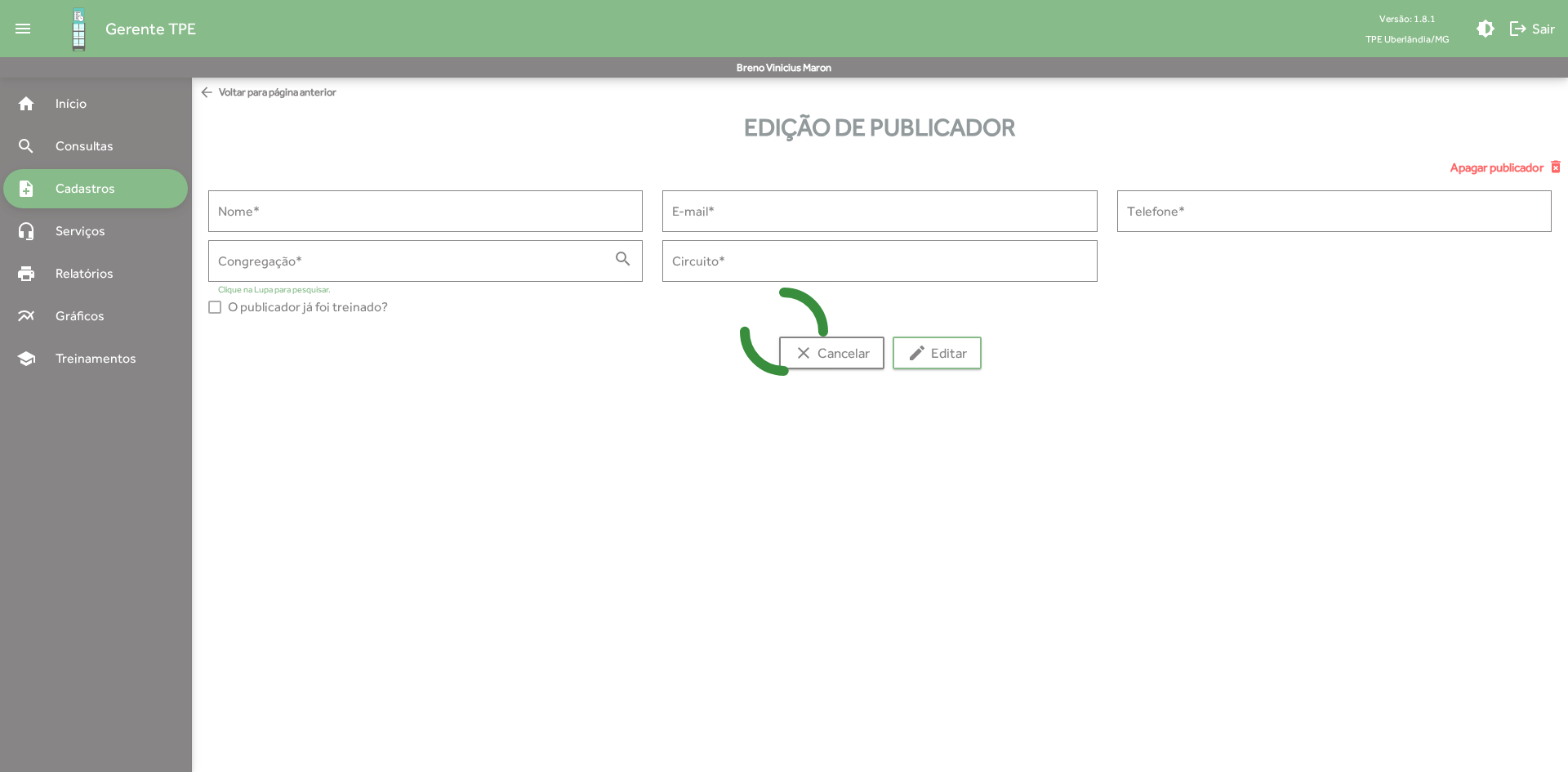 type on "**********" 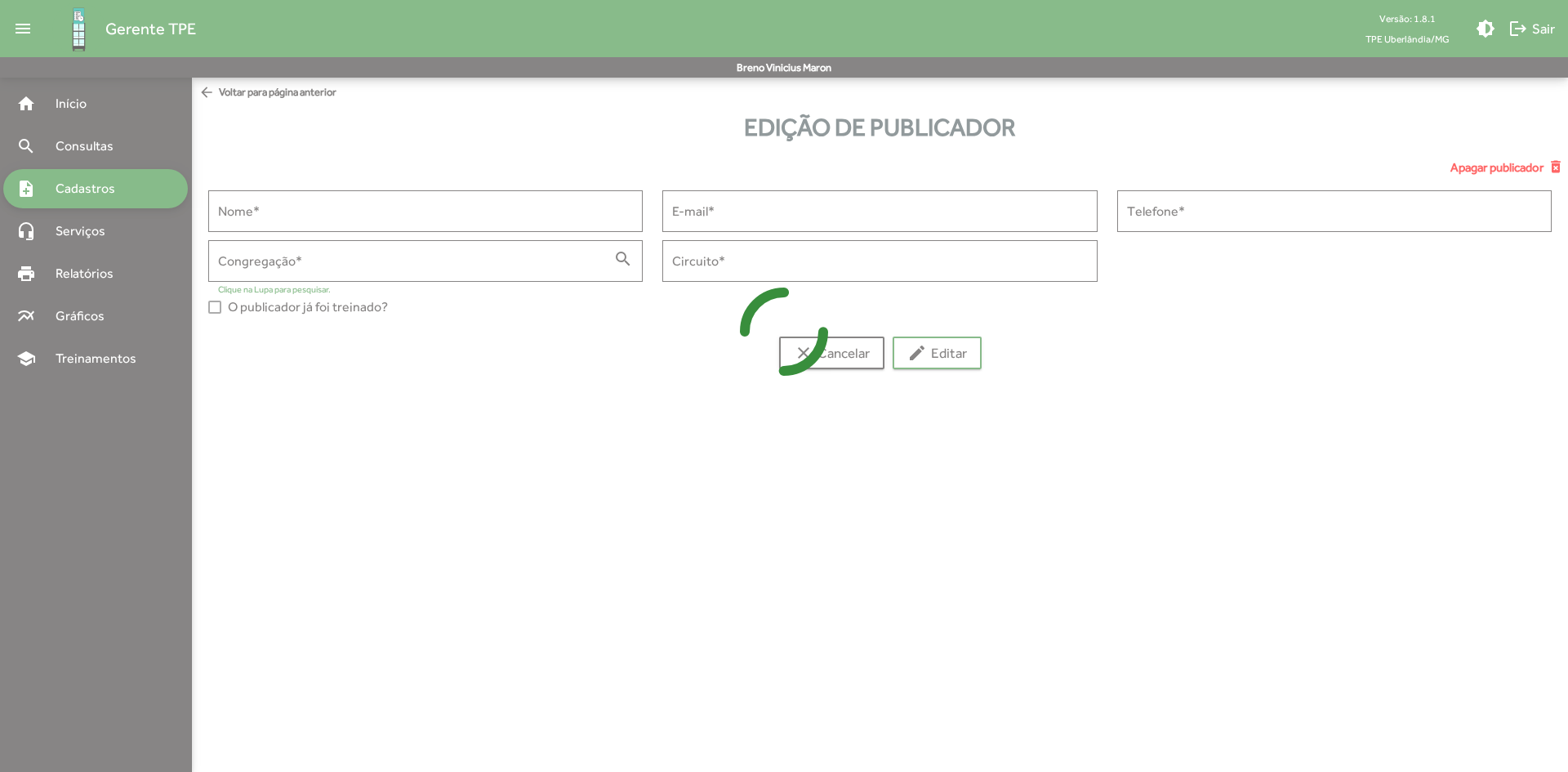 type on "**********" 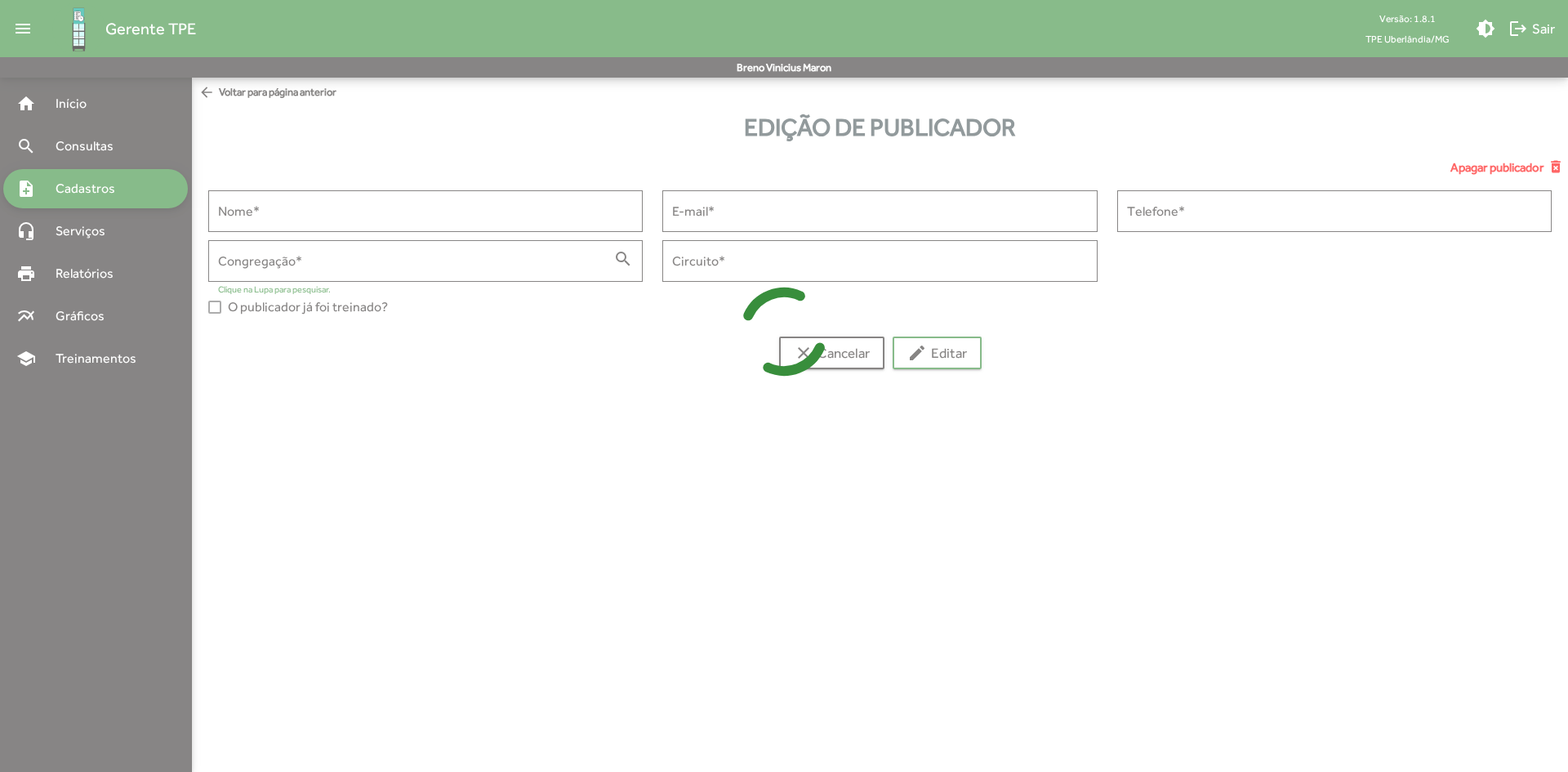 type on "**********" 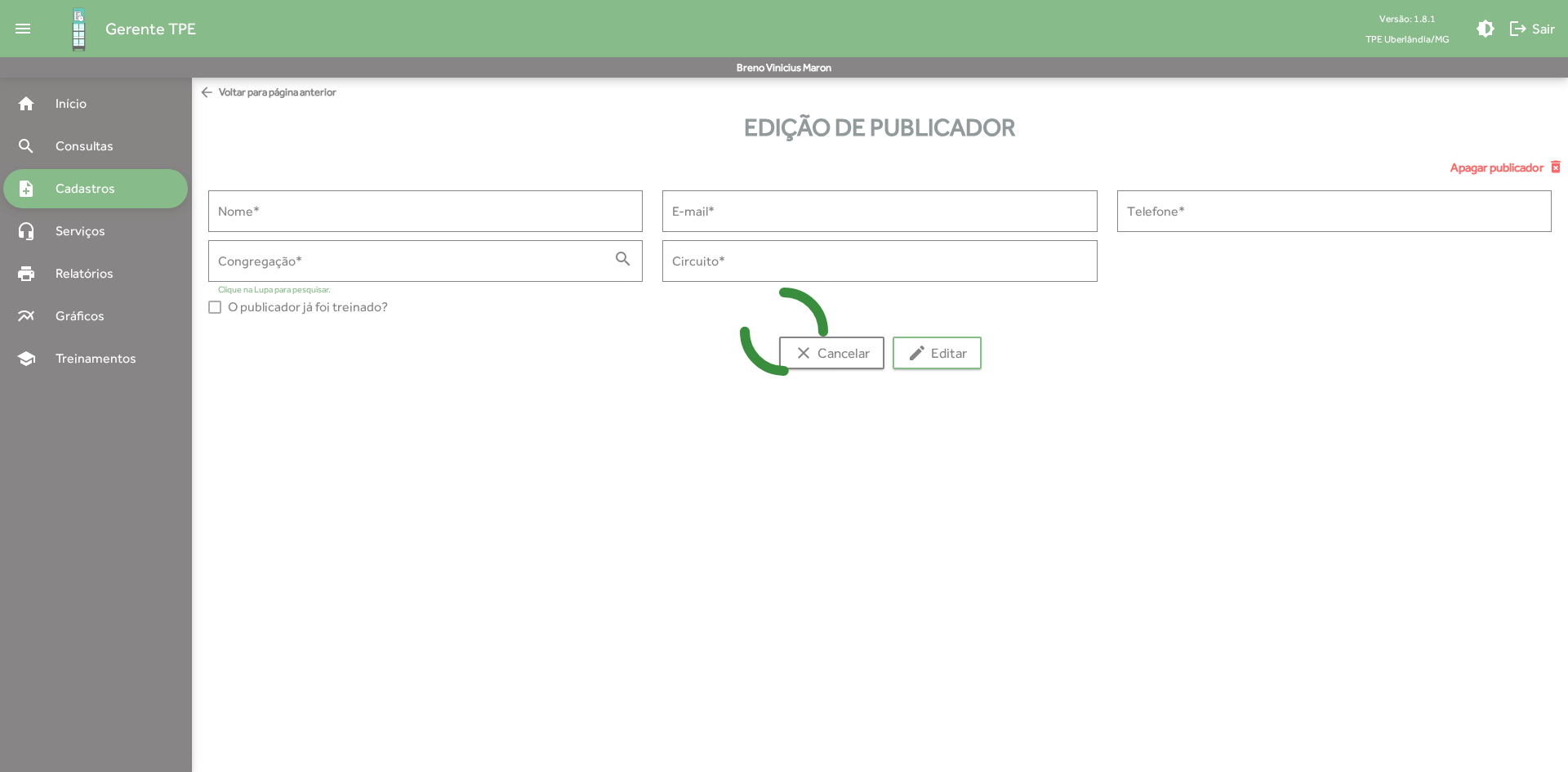 type on "****" 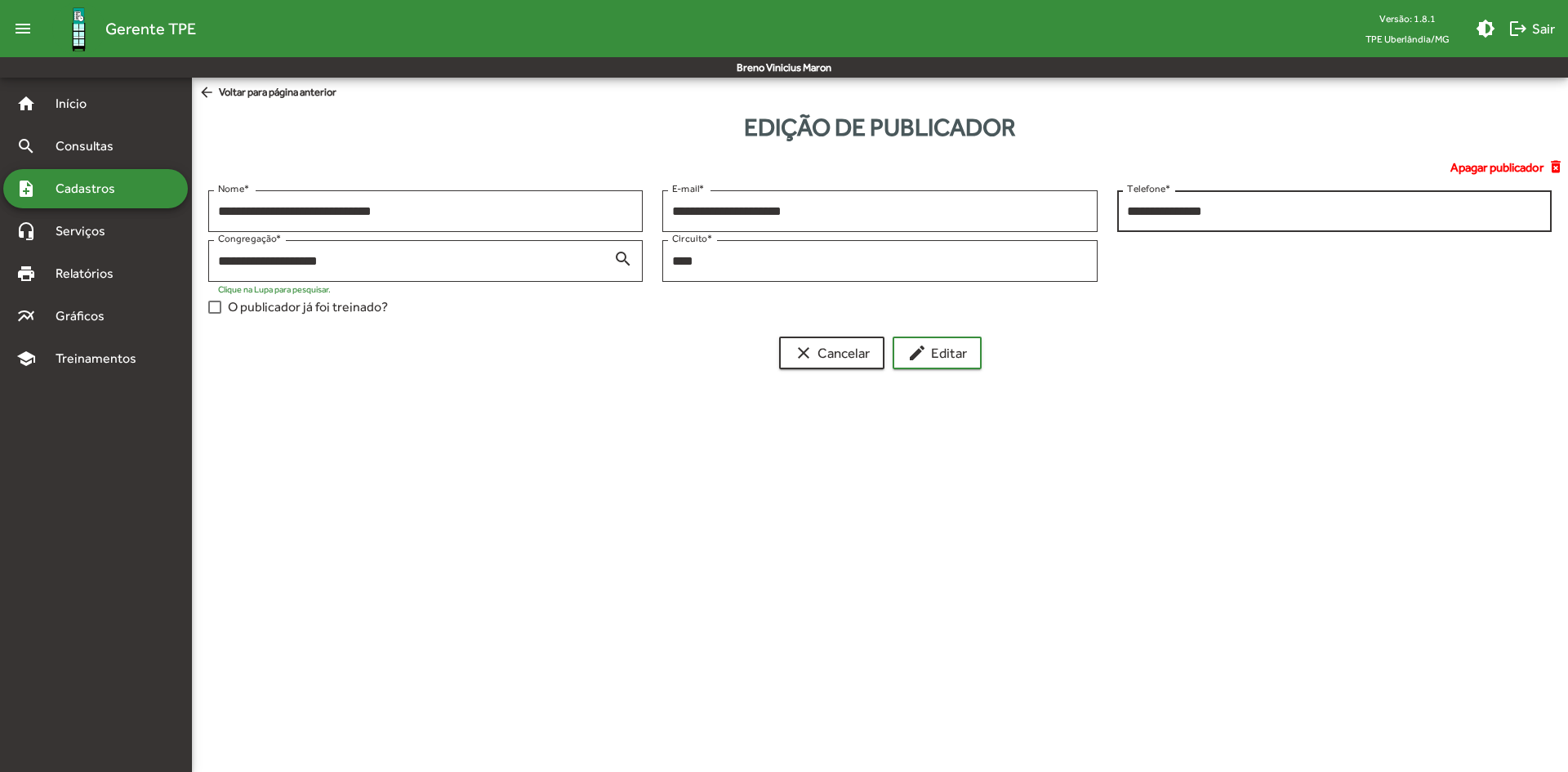 click on "**********" at bounding box center (1334, 209) 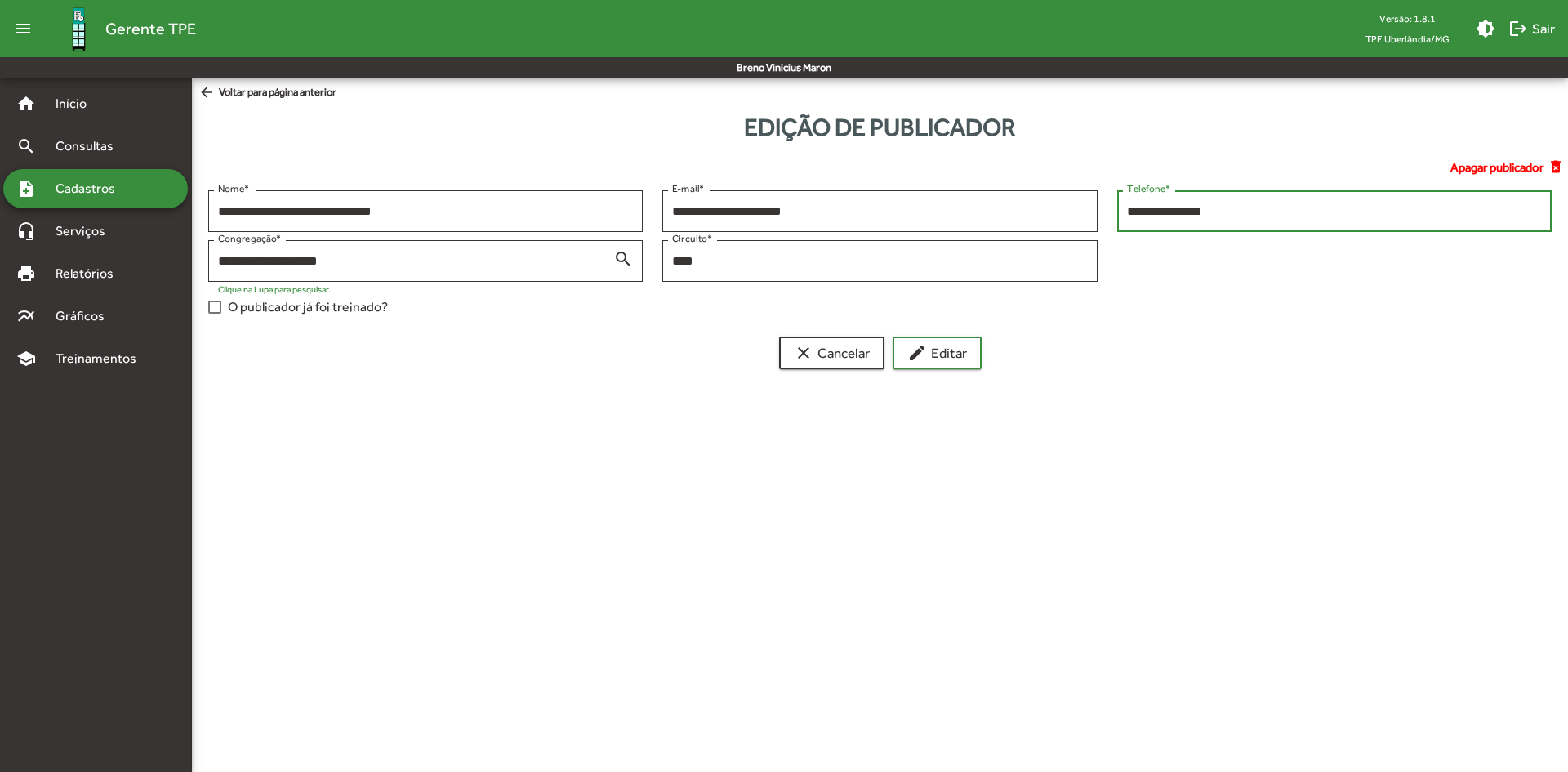 click on "**********" at bounding box center [1334, 212] 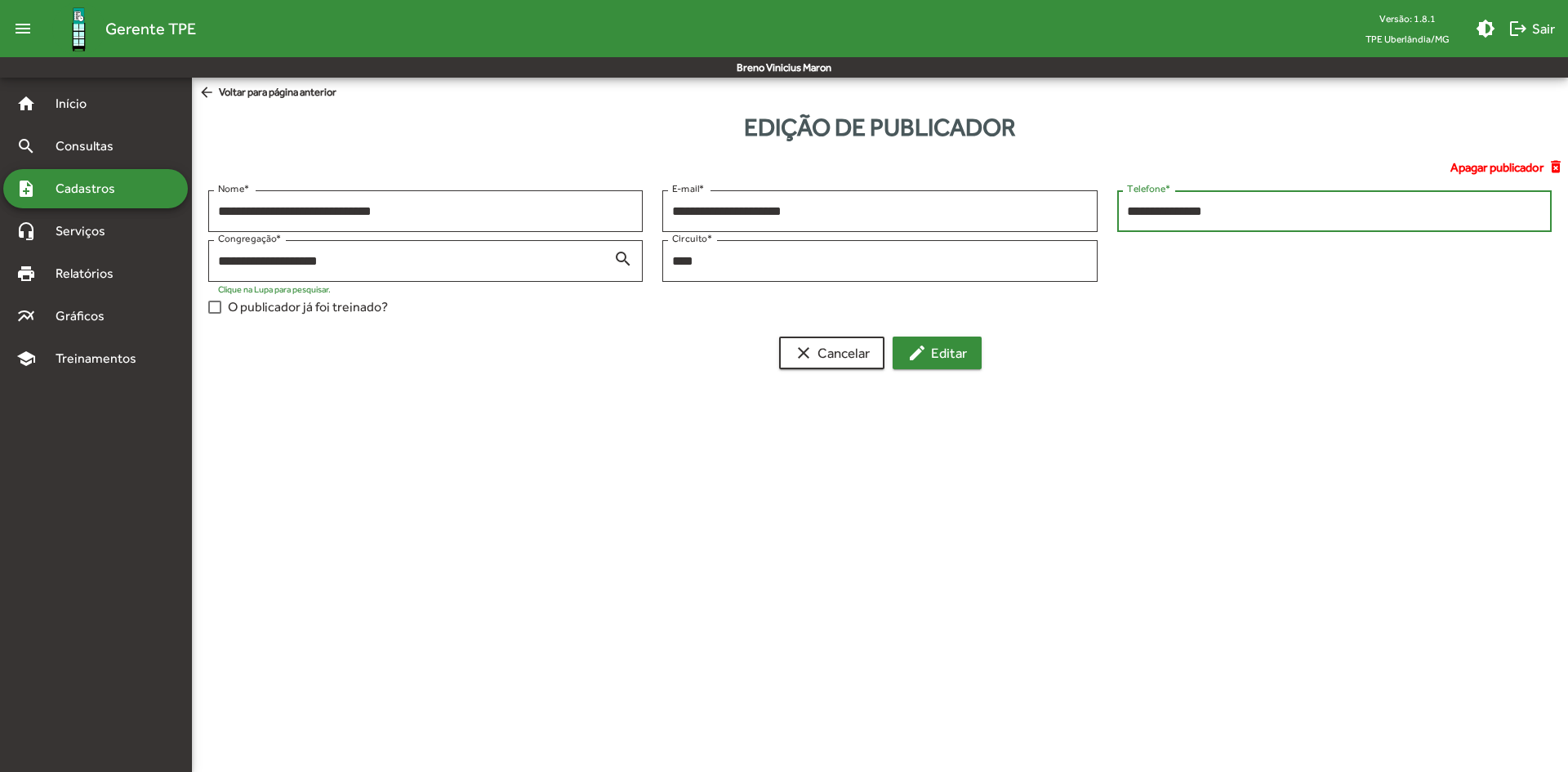 type on "**********" 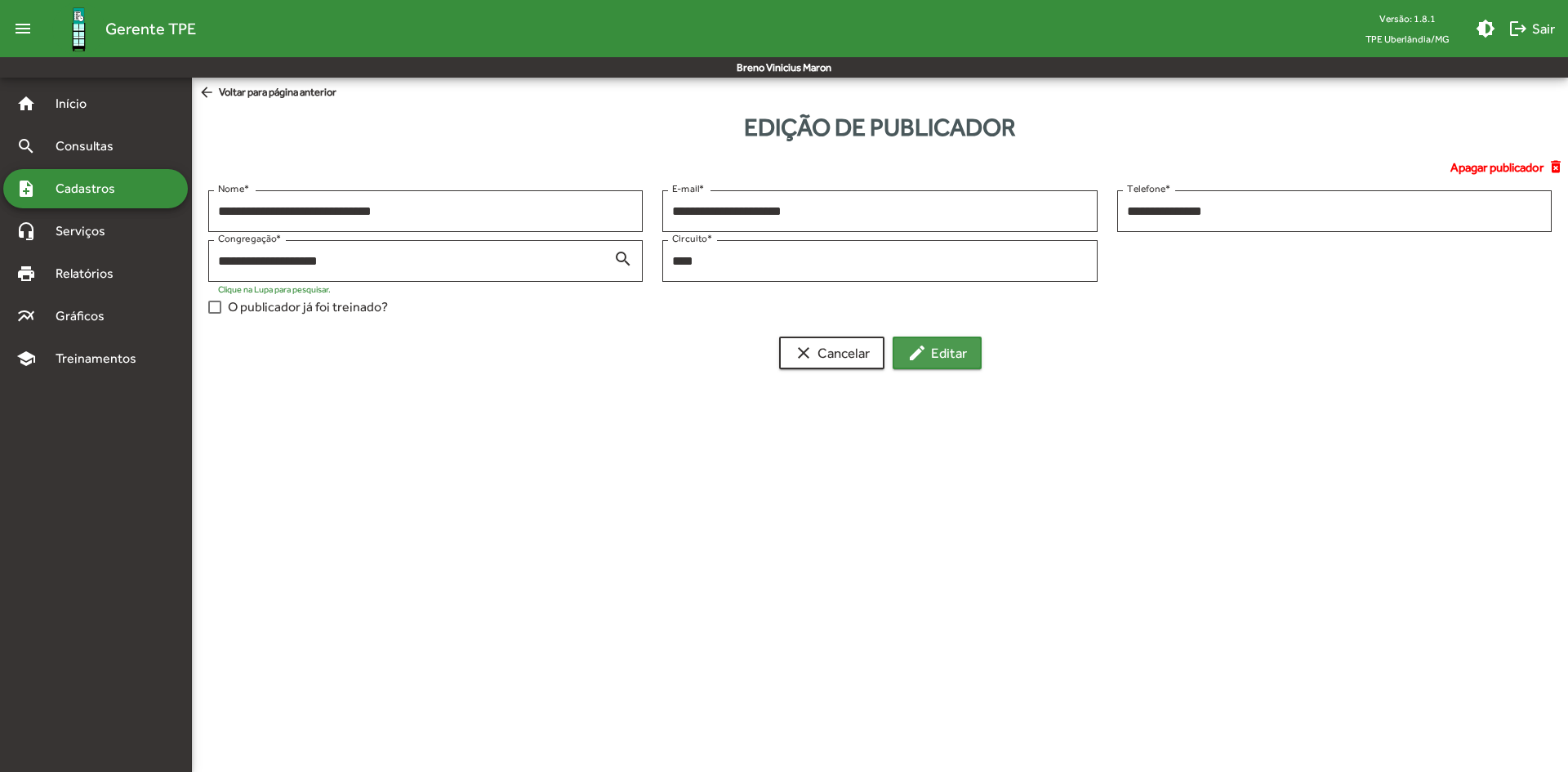 click on "edit" at bounding box center (917, 353) 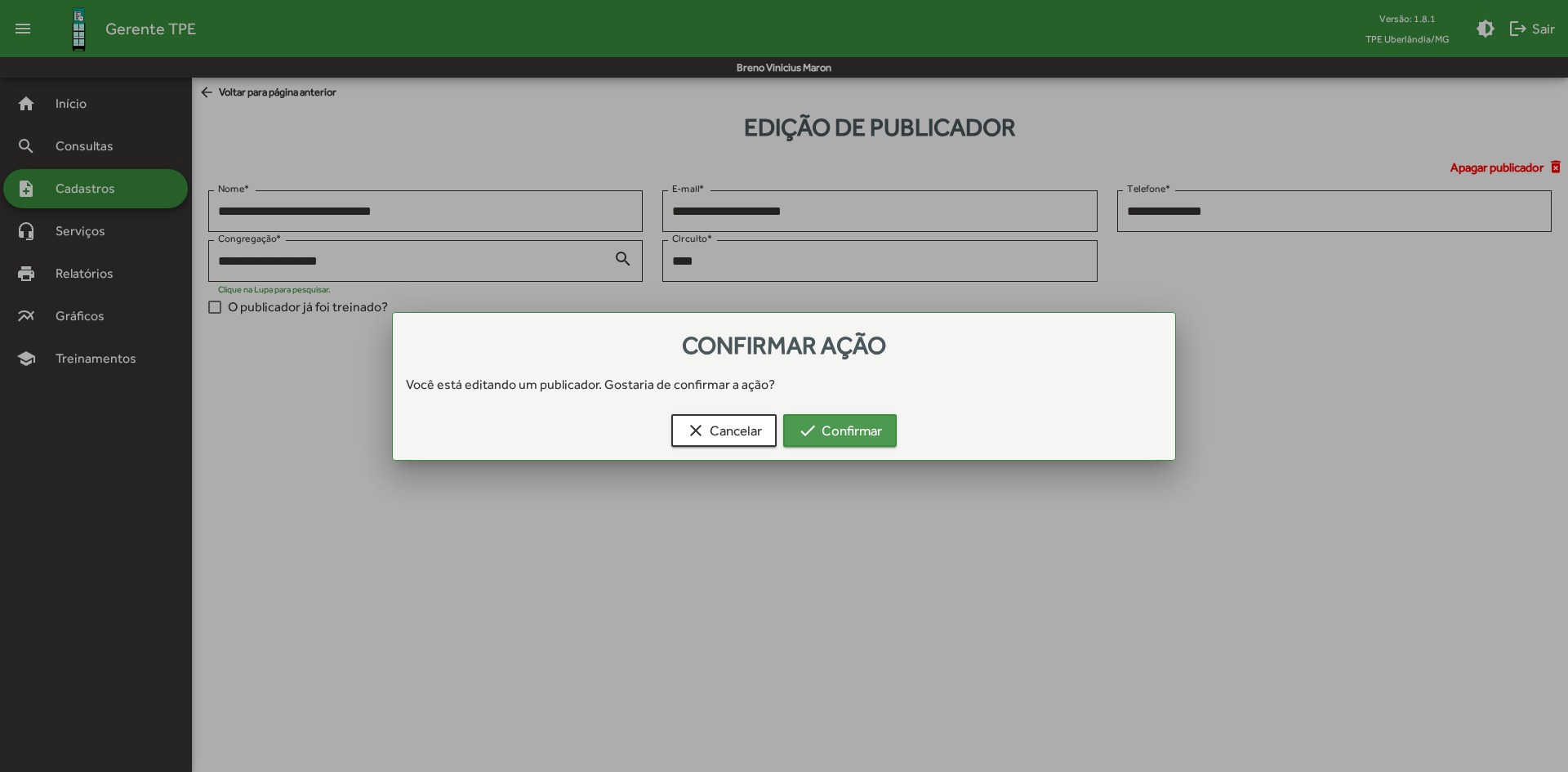 click on "check  Confirmar" at bounding box center (840, 431) 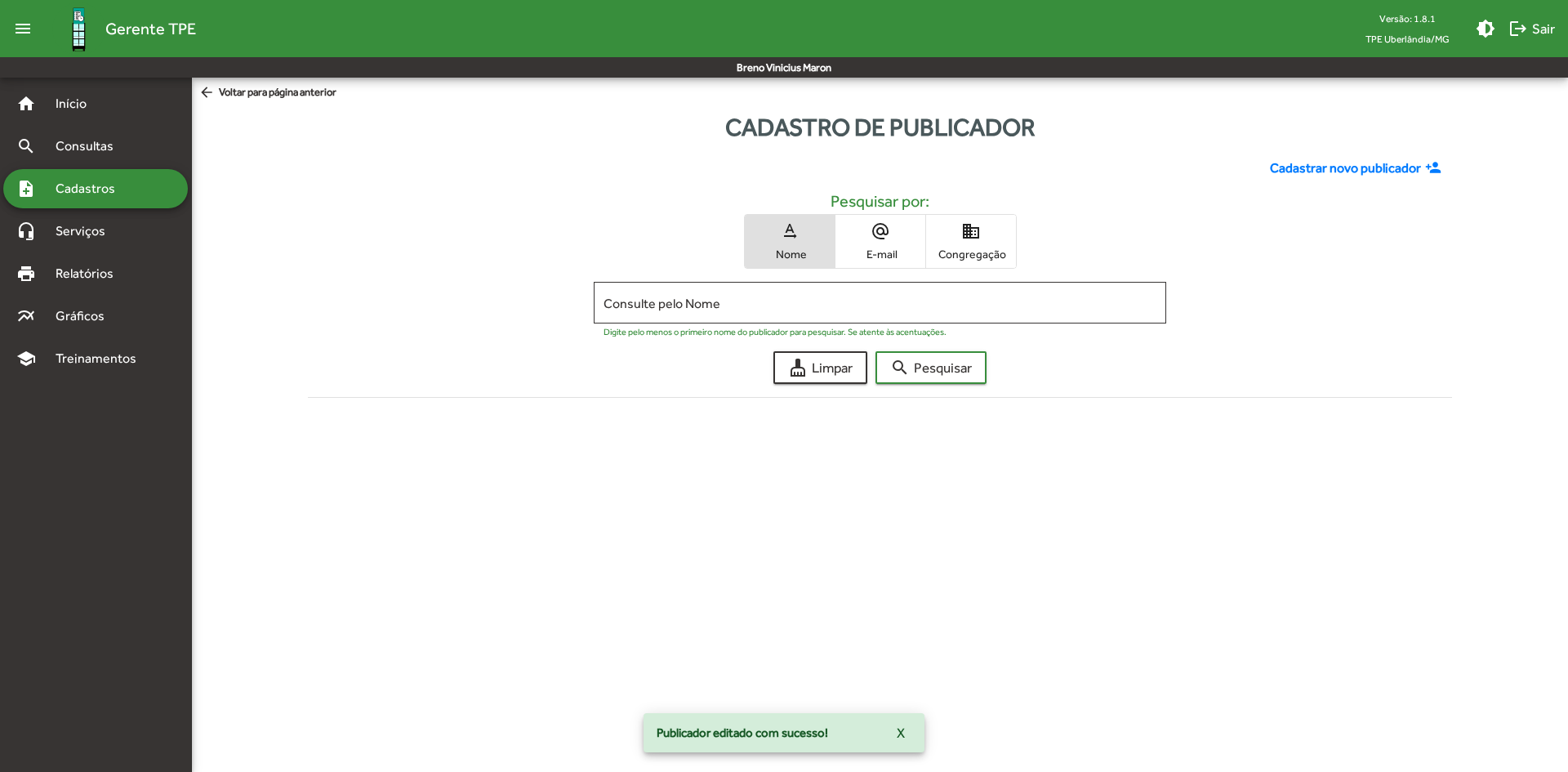 click on "arrow_back  Voltar para página anterior" 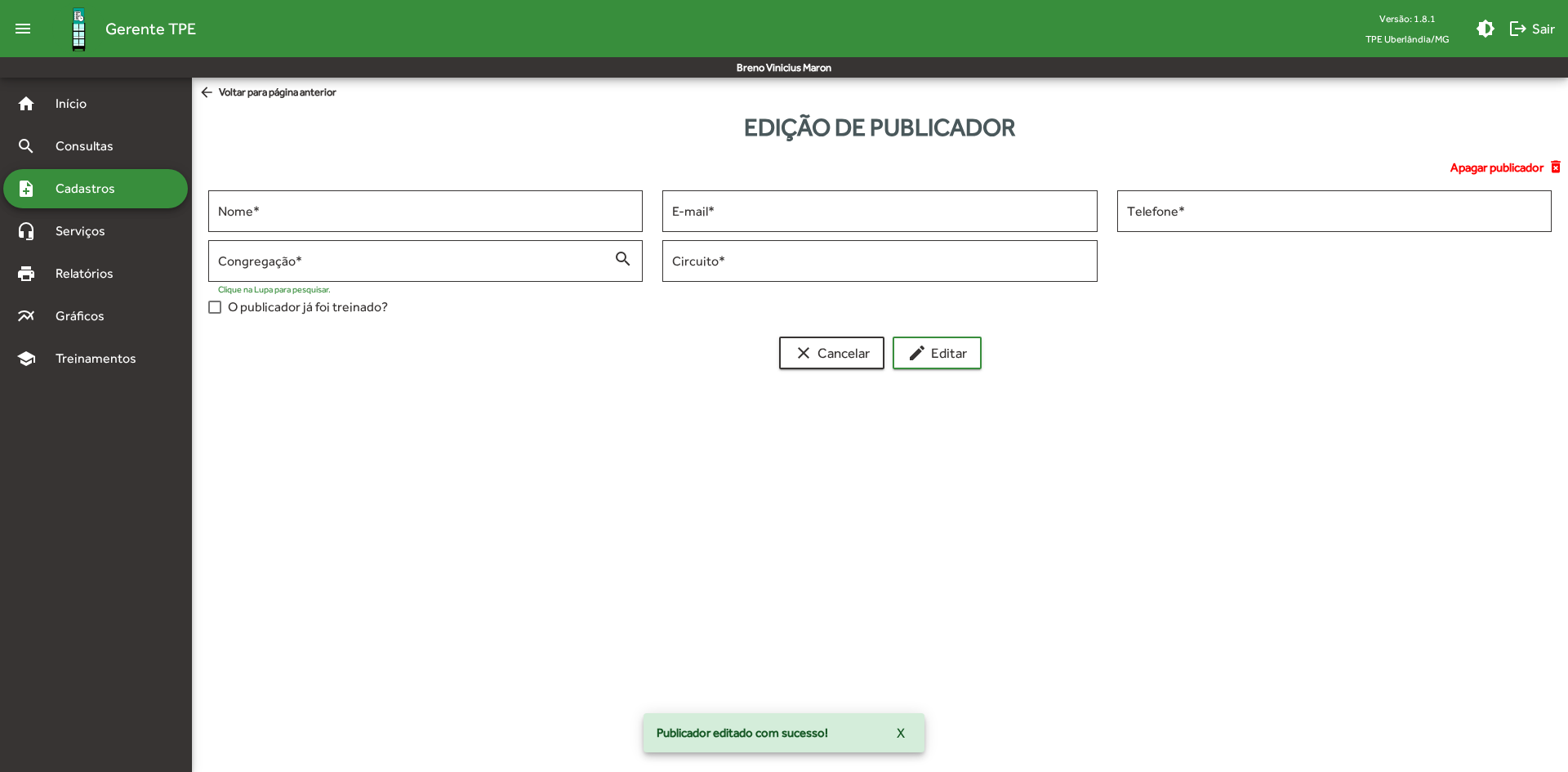 type on "**********" 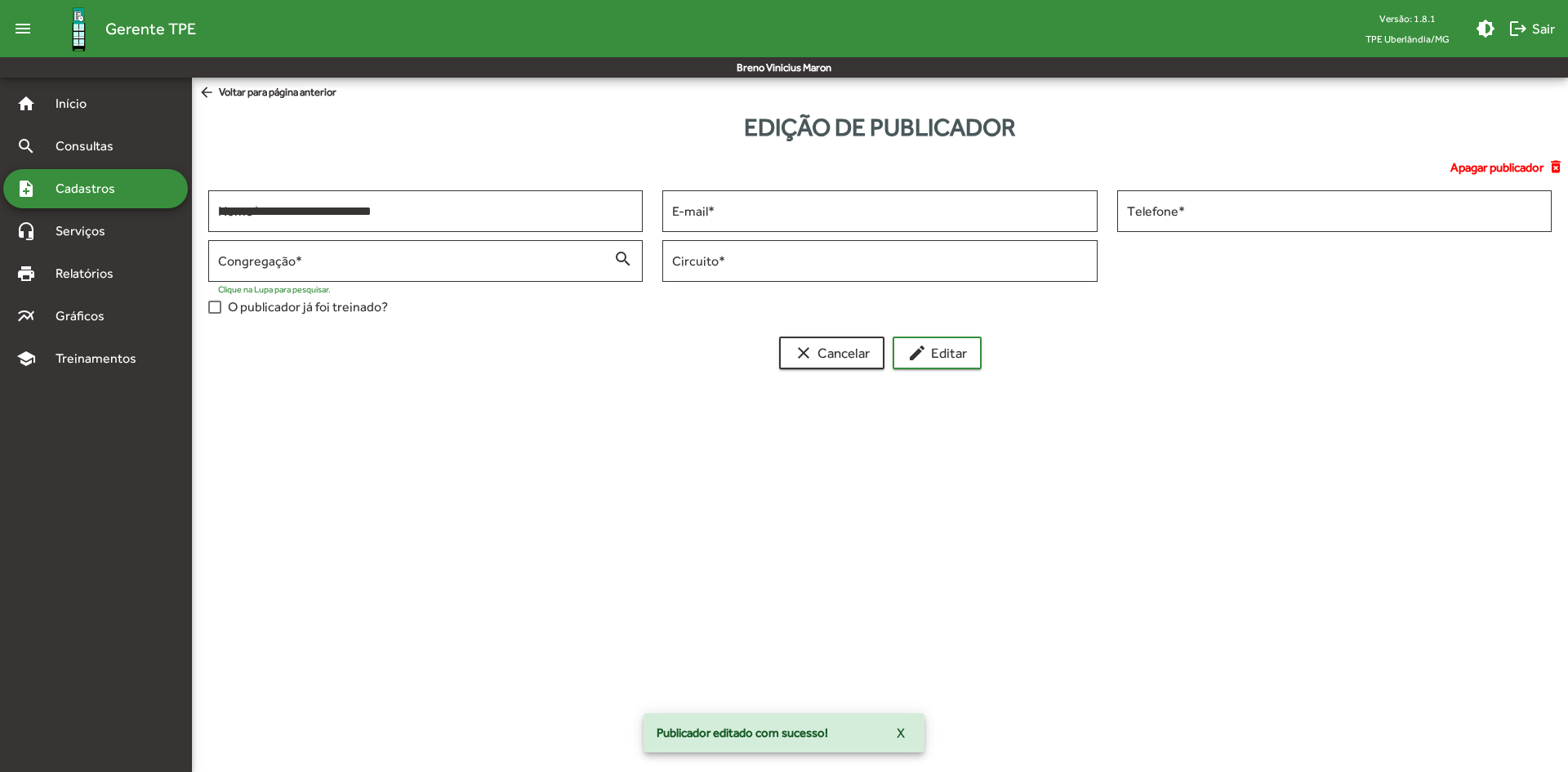 type on "**********" 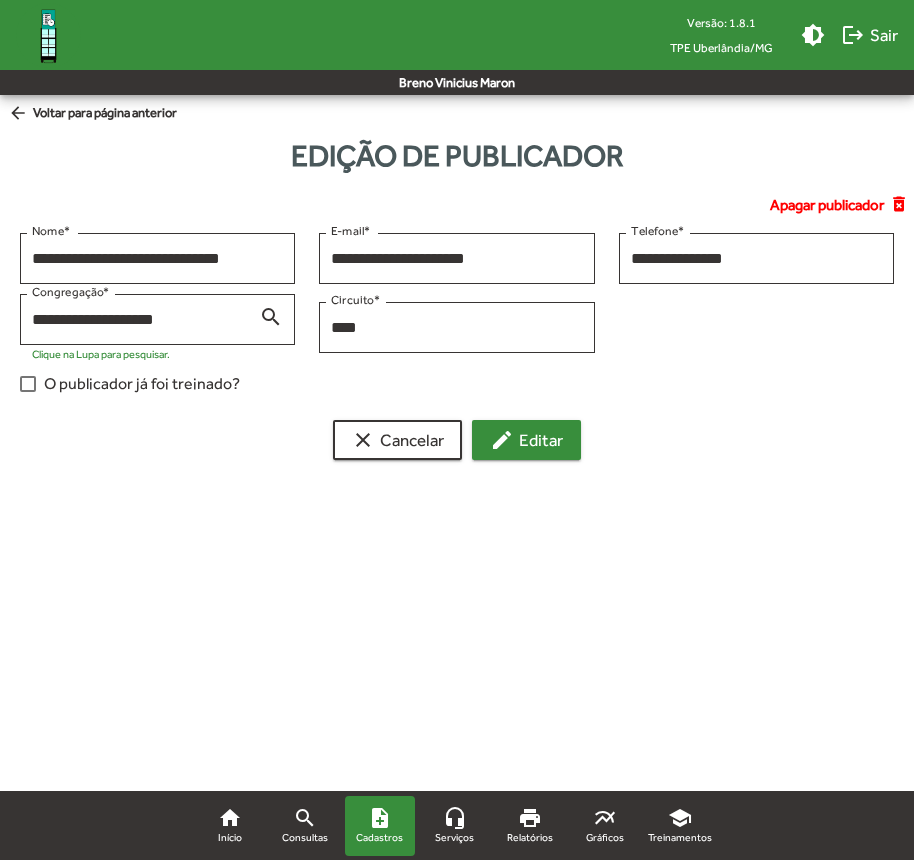 click on "**********" at bounding box center [457, 327] 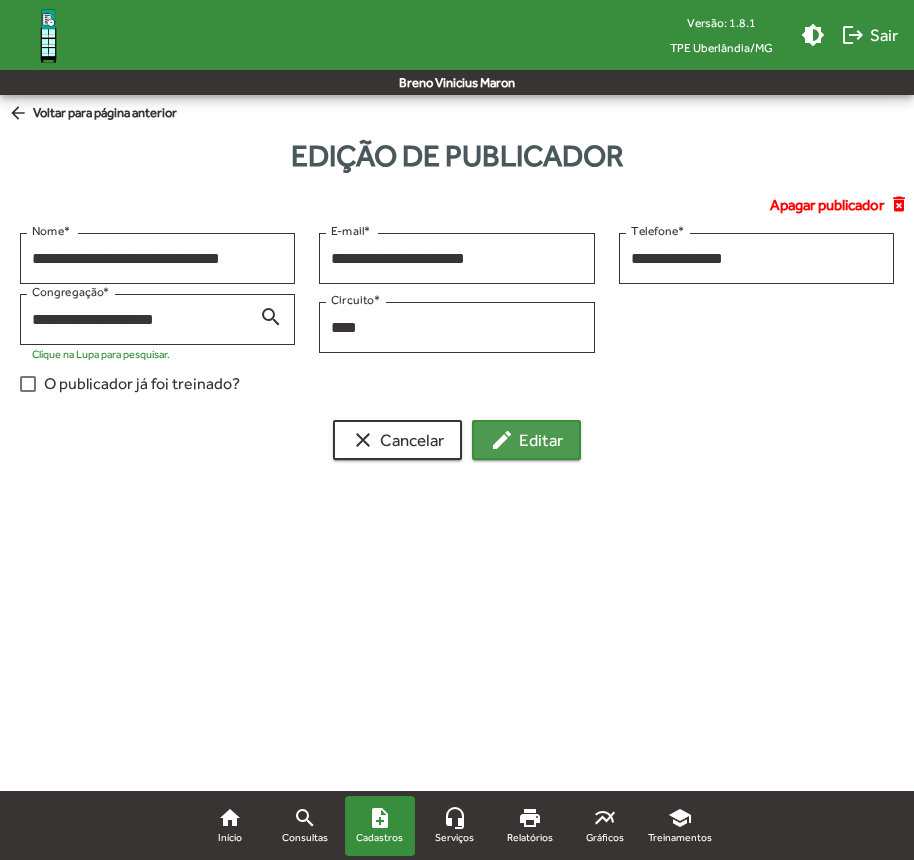 click on "edit  Editar" at bounding box center (526, 440) 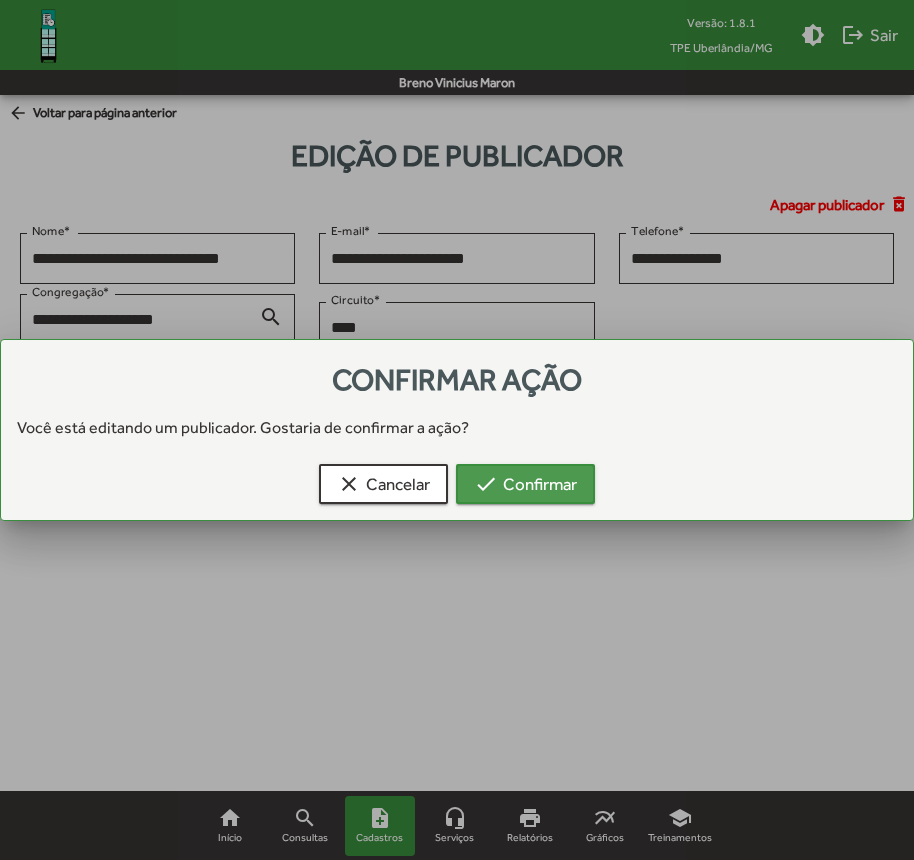 click on "check  Confirmar" at bounding box center (525, 484) 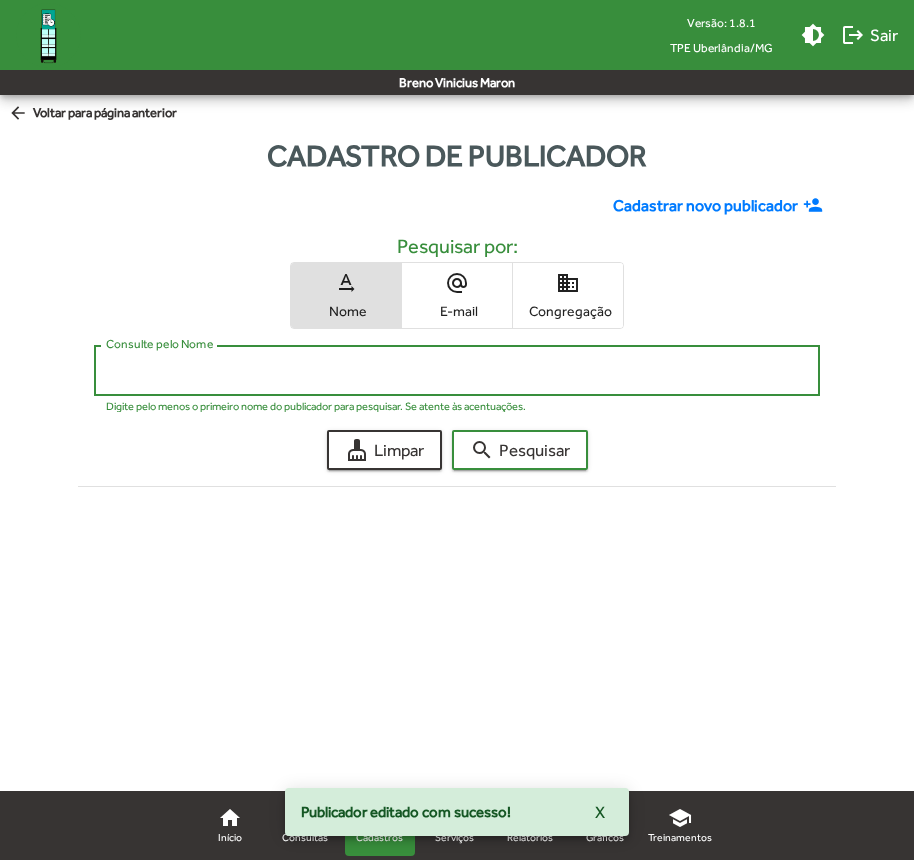click on "Consulte pelo Nome" at bounding box center (457, 371) 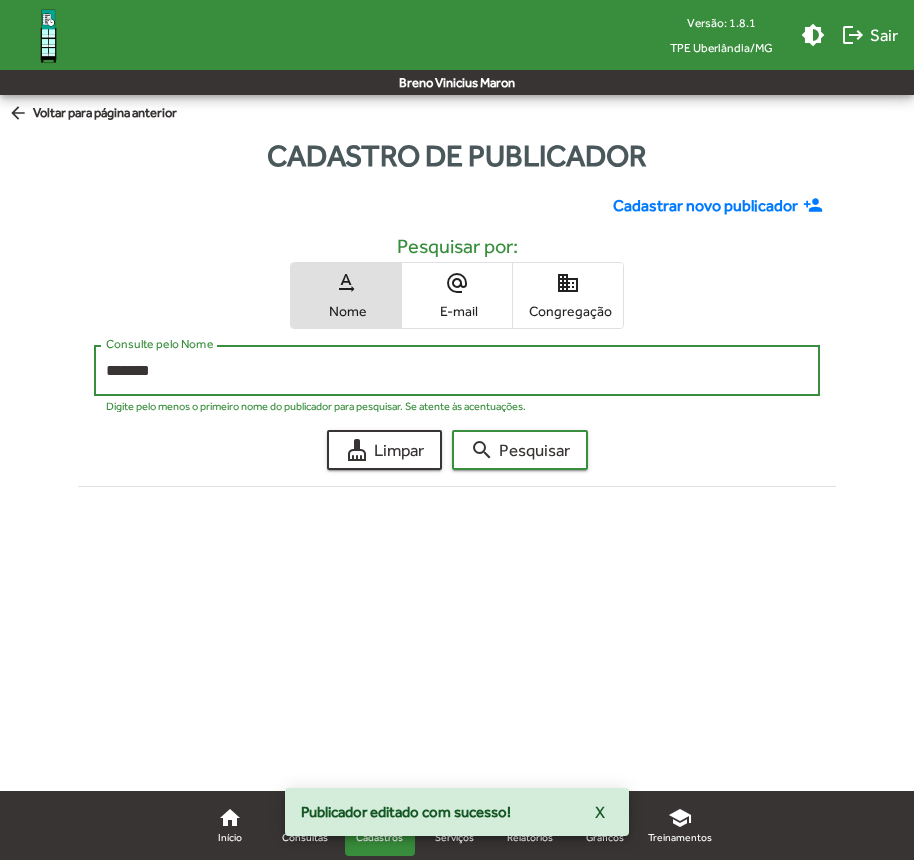 type on "*******" 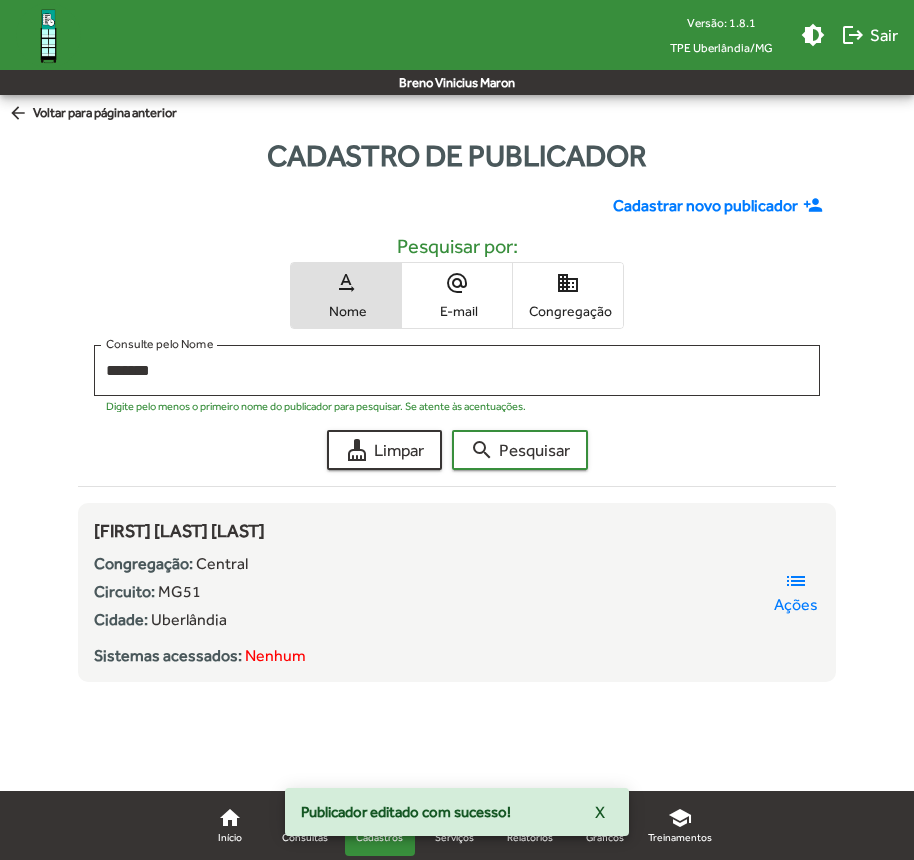 click on "Cadastrar novo publicador" 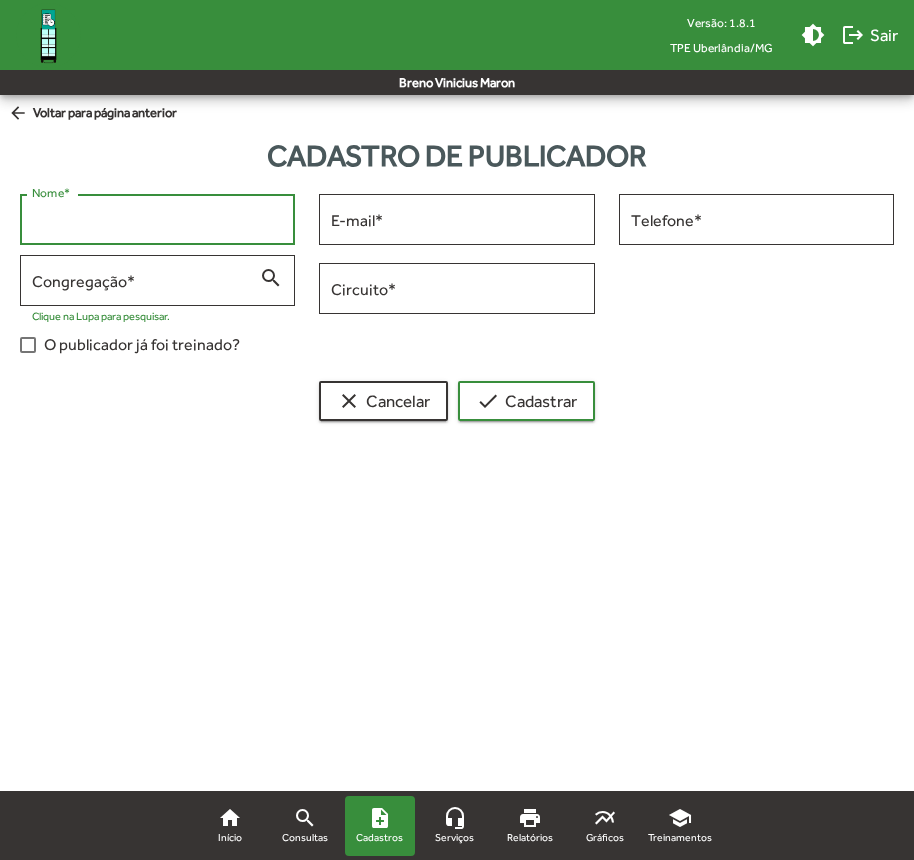 click on "Nome  *" at bounding box center [157, 220] 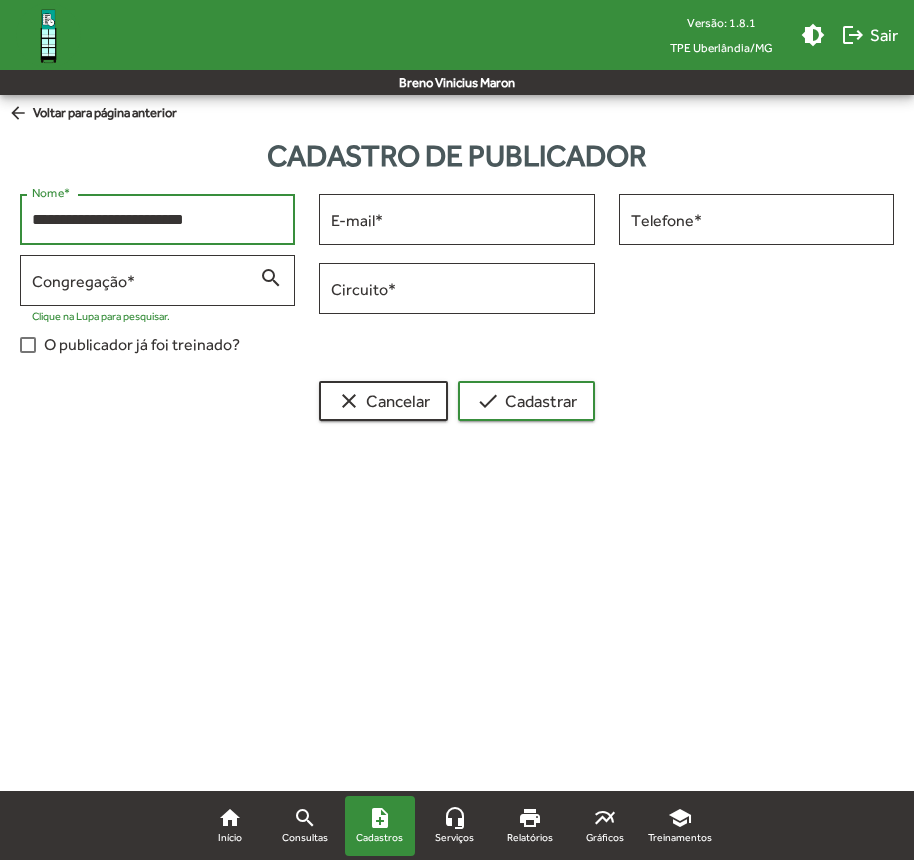 type on "**********" 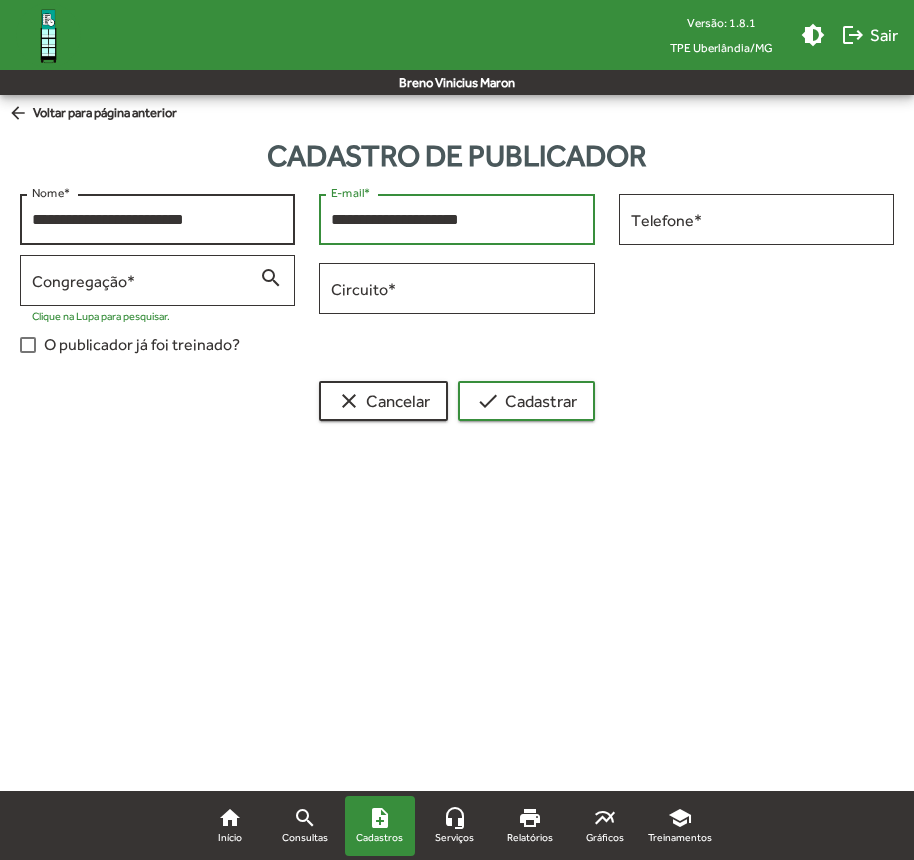 type on "**********" 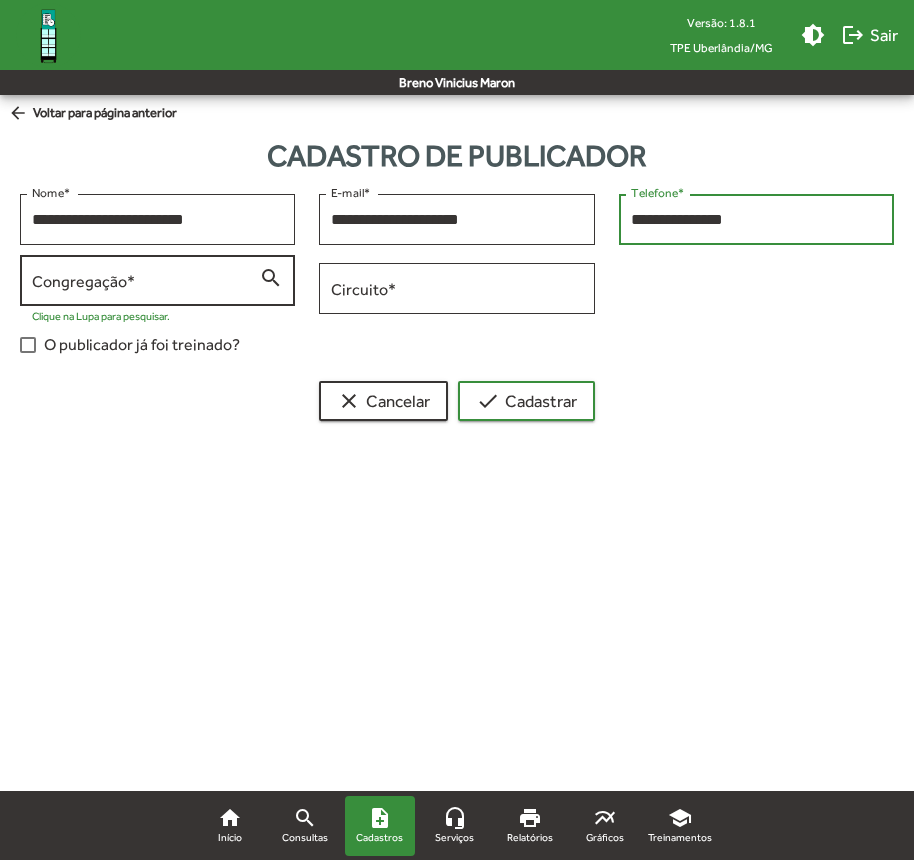 type on "**********" 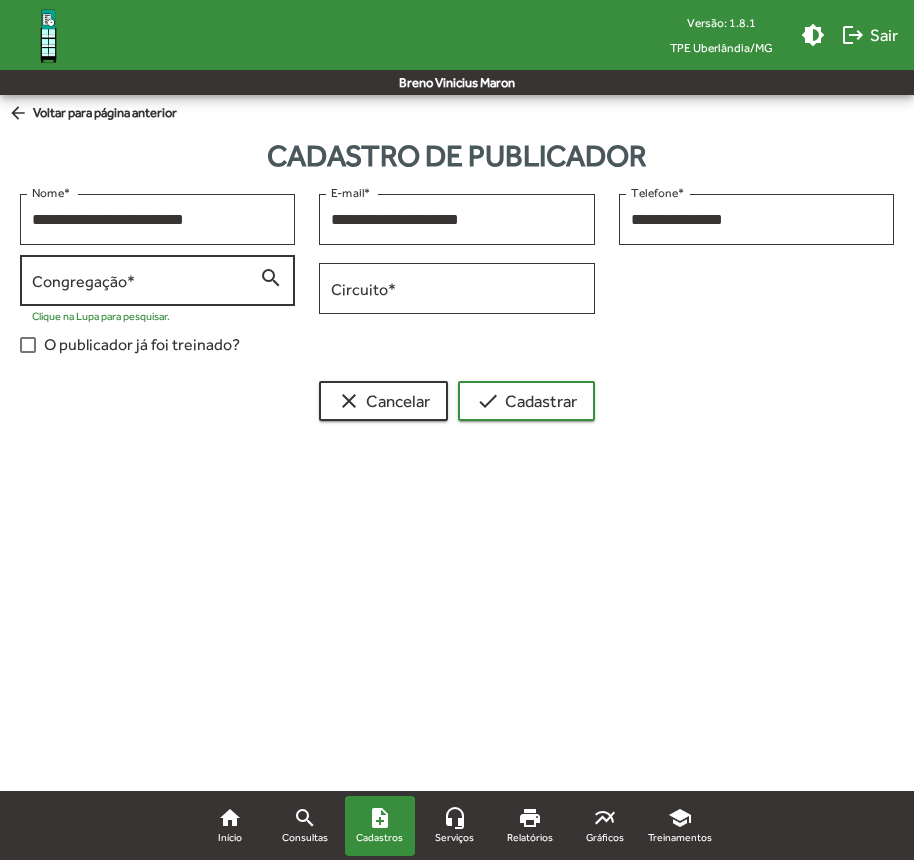 click on "Congregação  *" at bounding box center [145, 281] 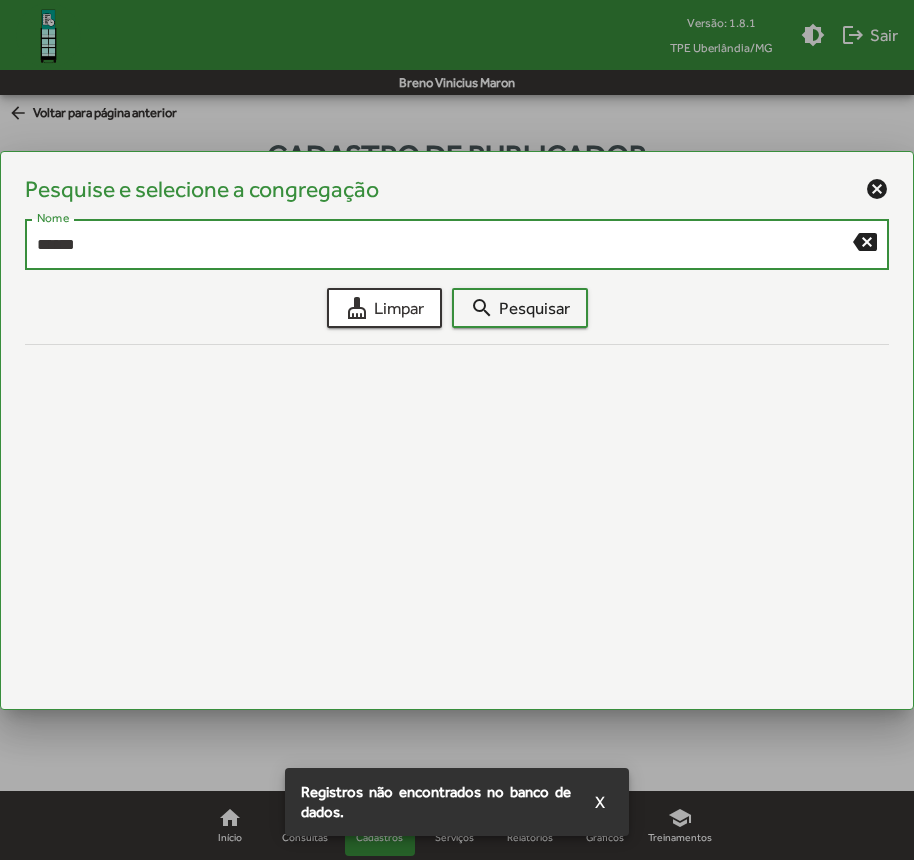 type on "******" 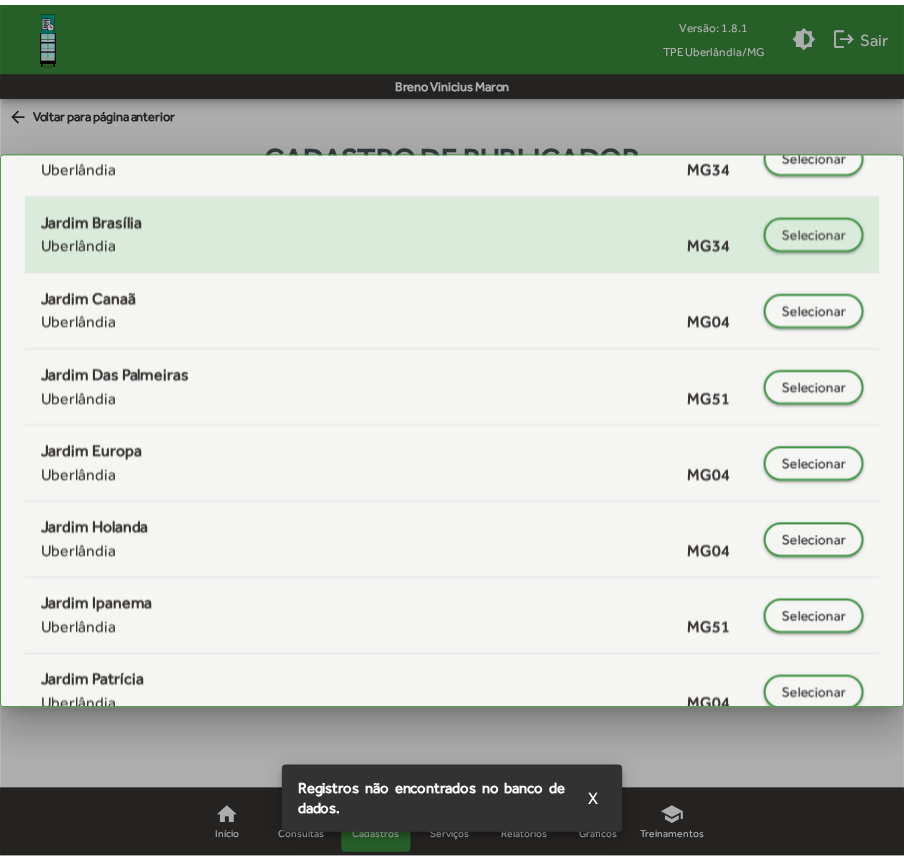scroll, scrollTop: 291, scrollLeft: 0, axis: vertical 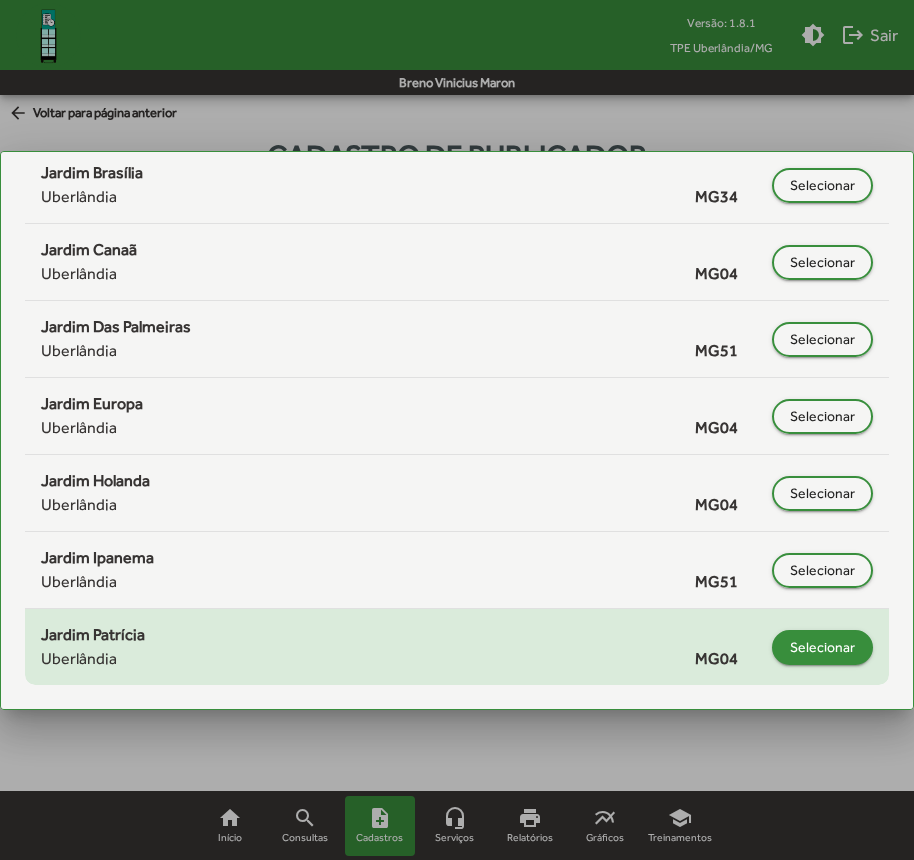 click on "Selecionar" 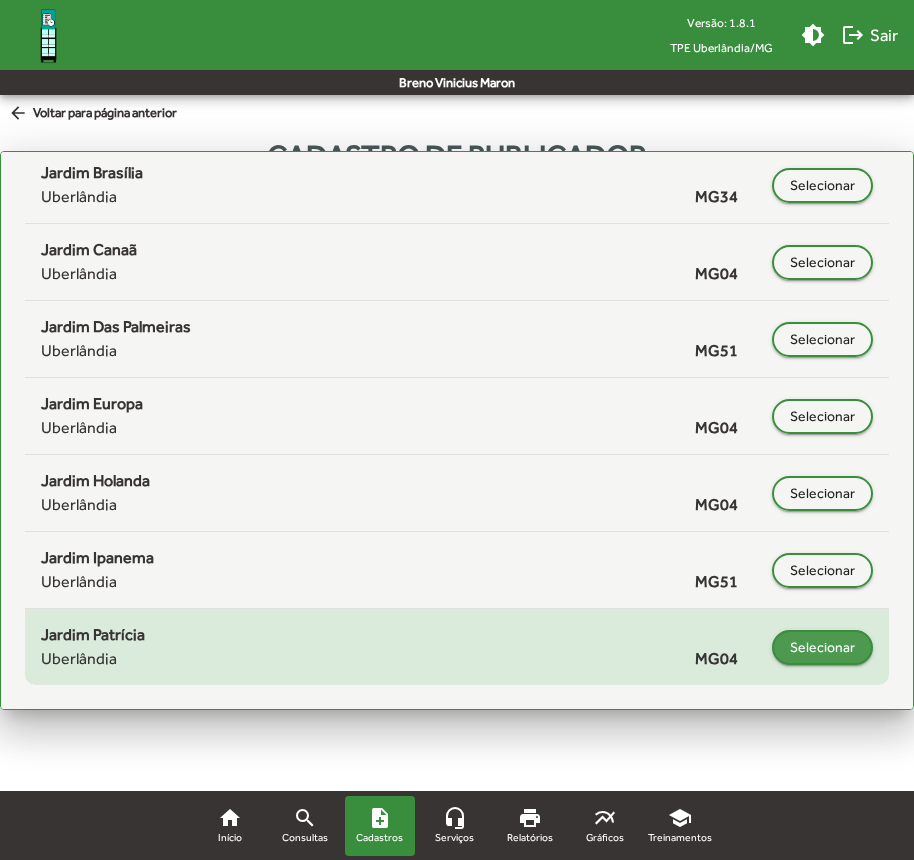 type on "**********" 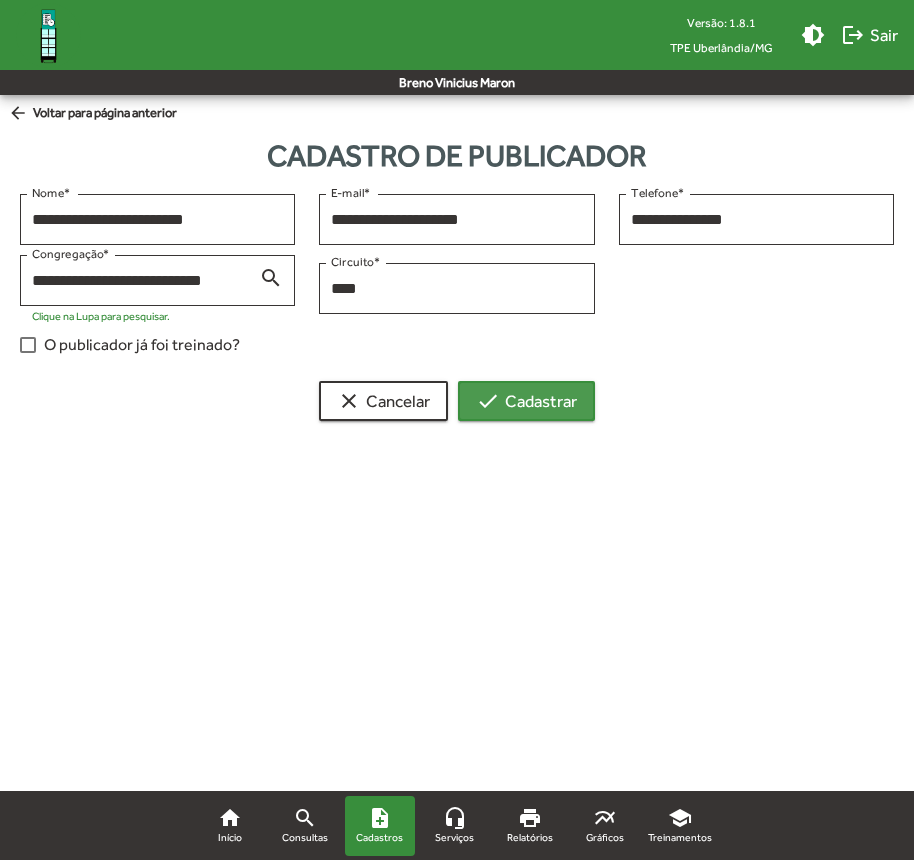 click on "check  Cadastrar" at bounding box center (526, 401) 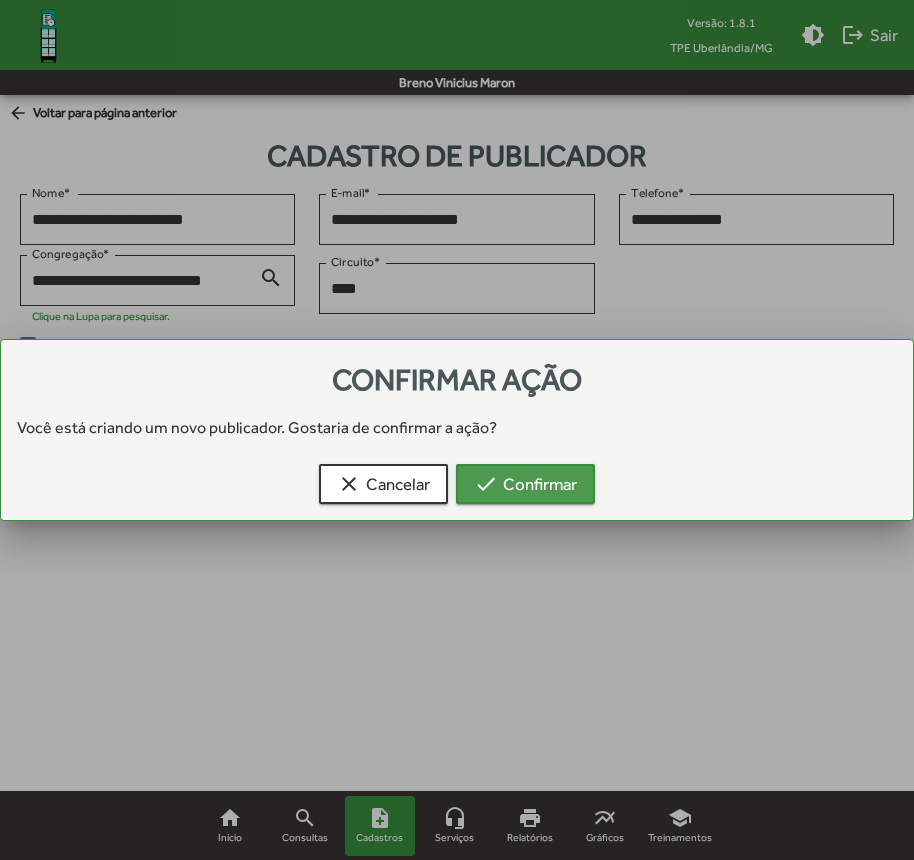 click on "check  Confirmar" at bounding box center (525, 484) 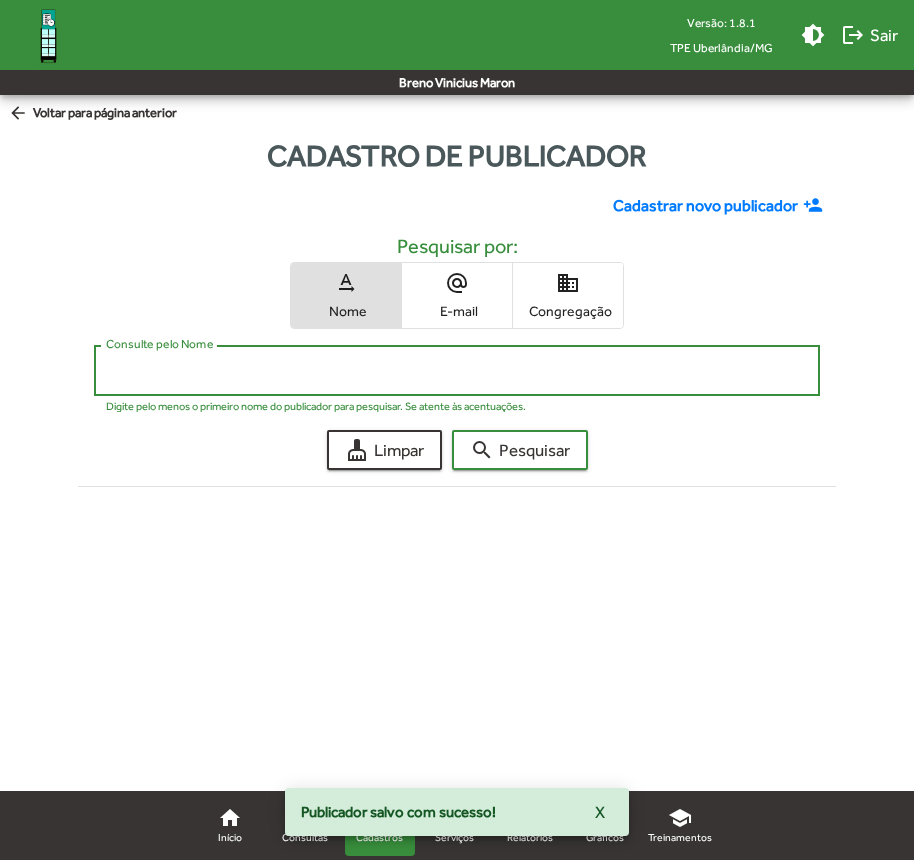 click on "Consulte pelo Nome" at bounding box center [457, 371] 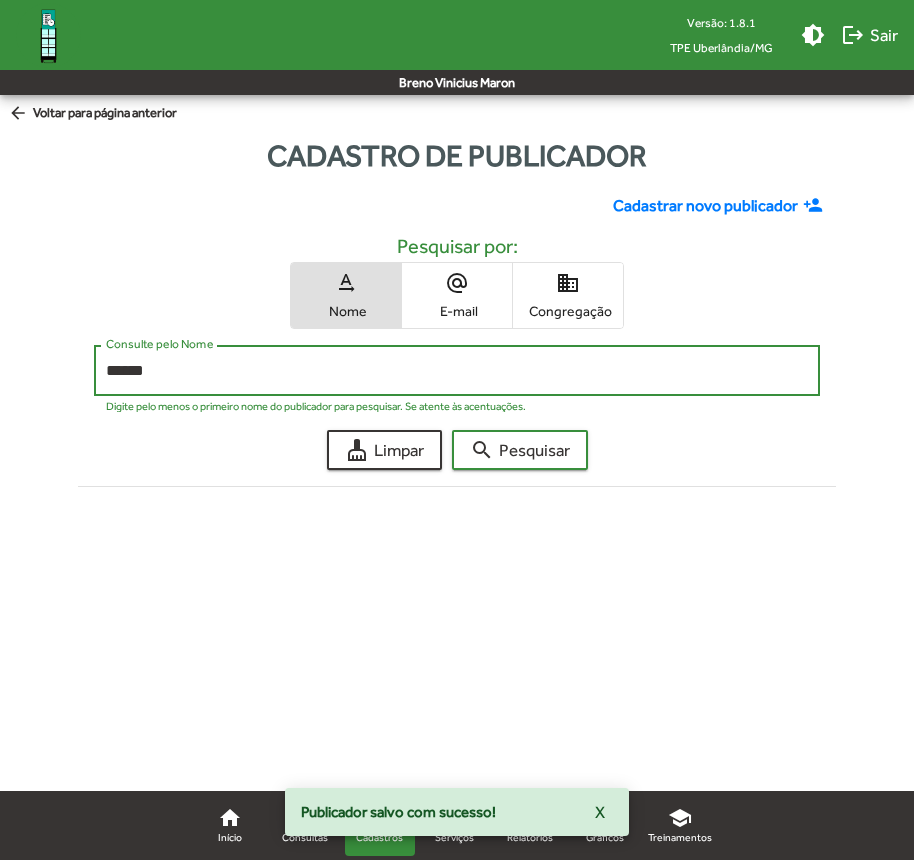 click on "search  Pesquisar" 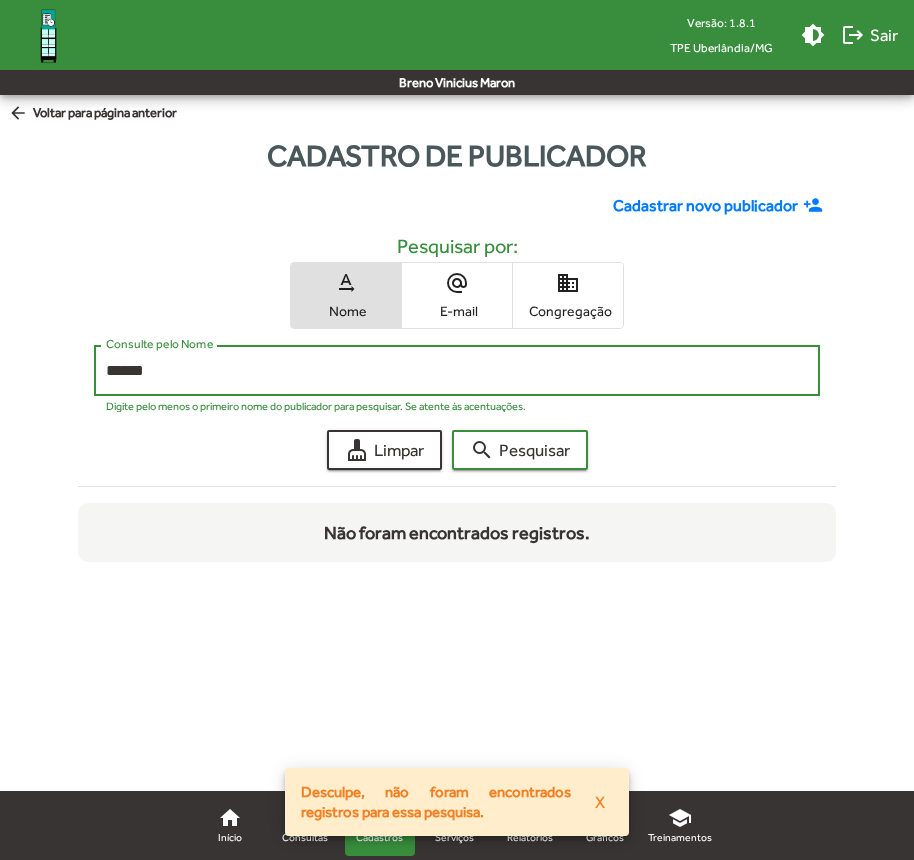 click on "******" at bounding box center [457, 371] 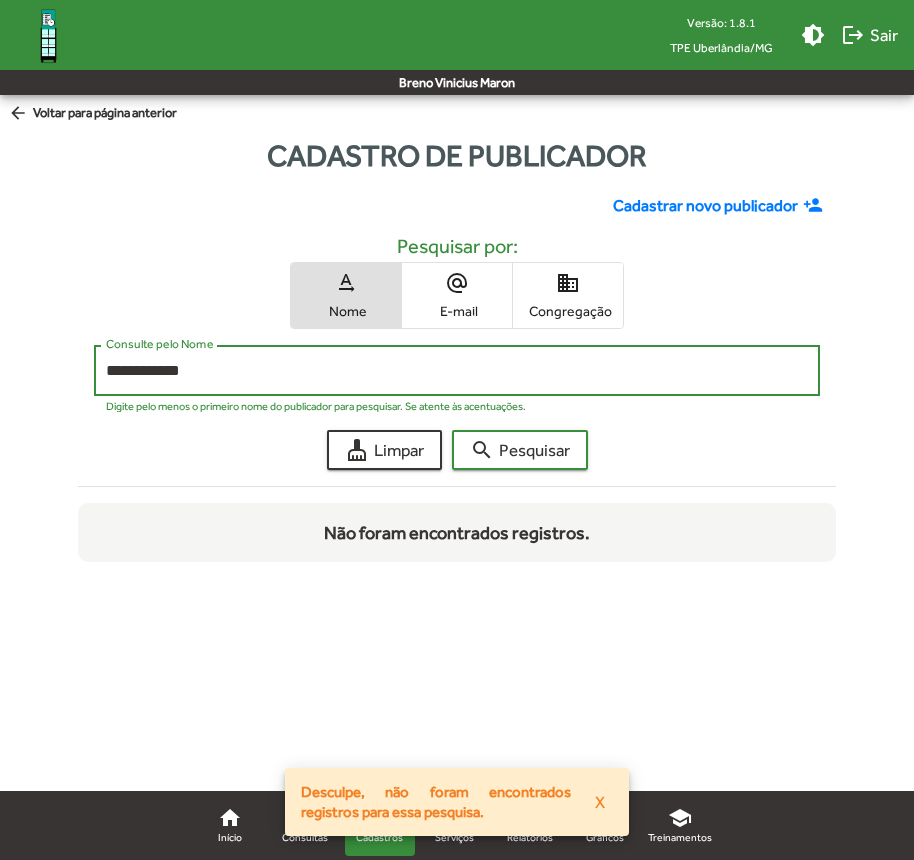 click on "search  Pesquisar" 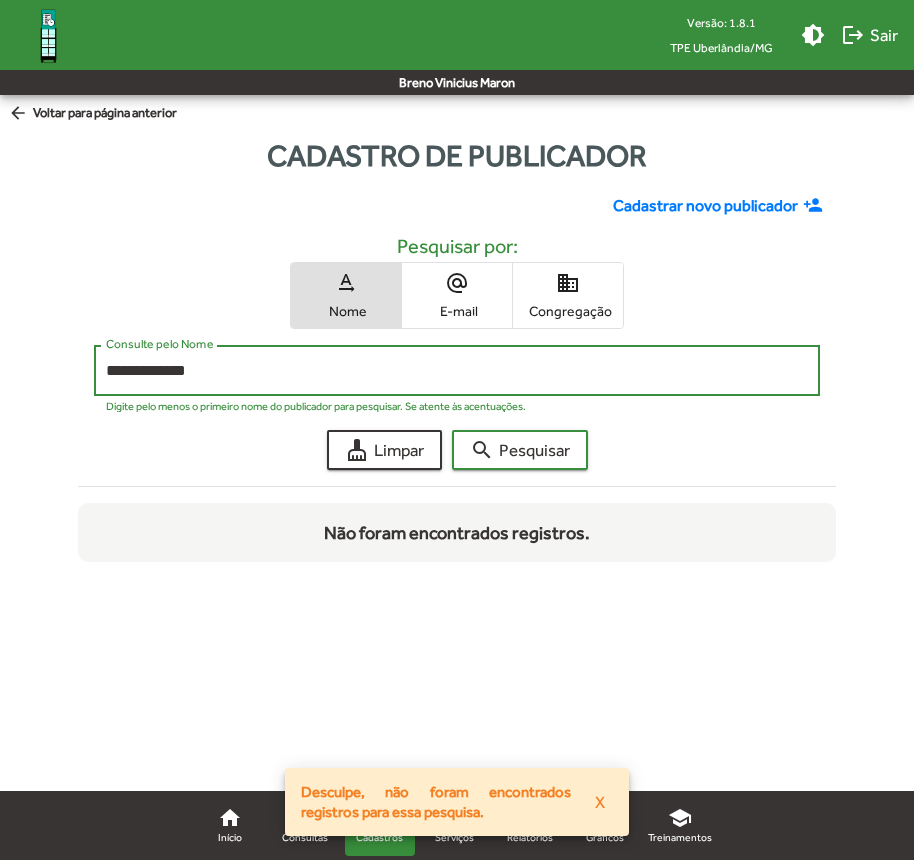 click on "search  Pesquisar" 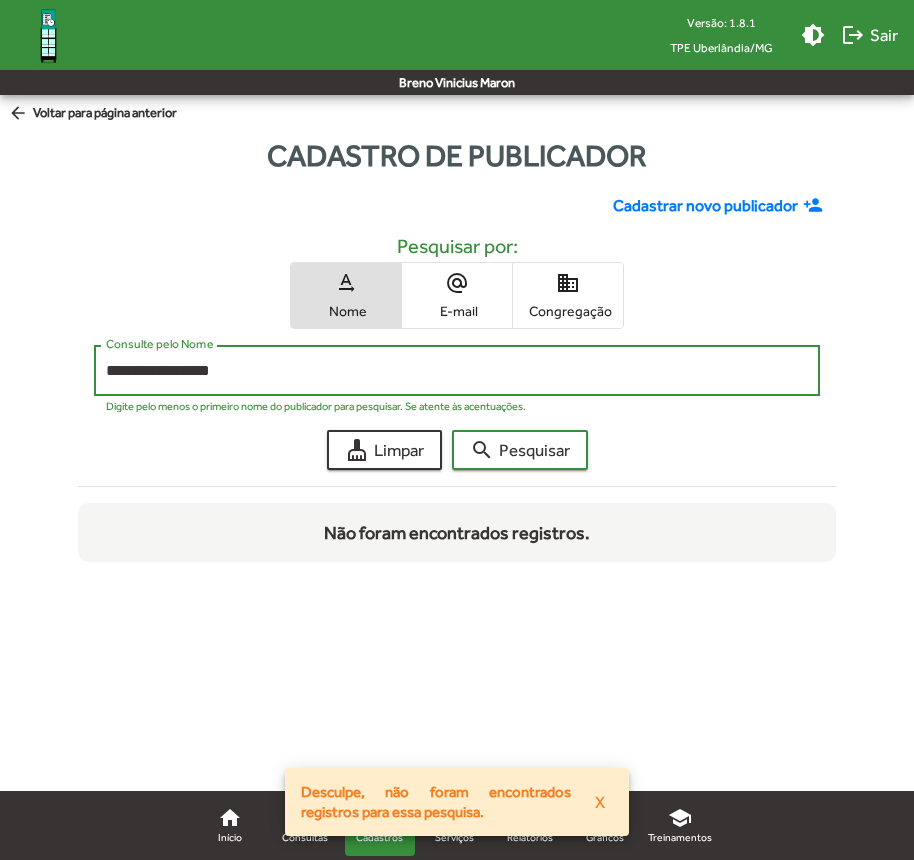 click on "search  Pesquisar" 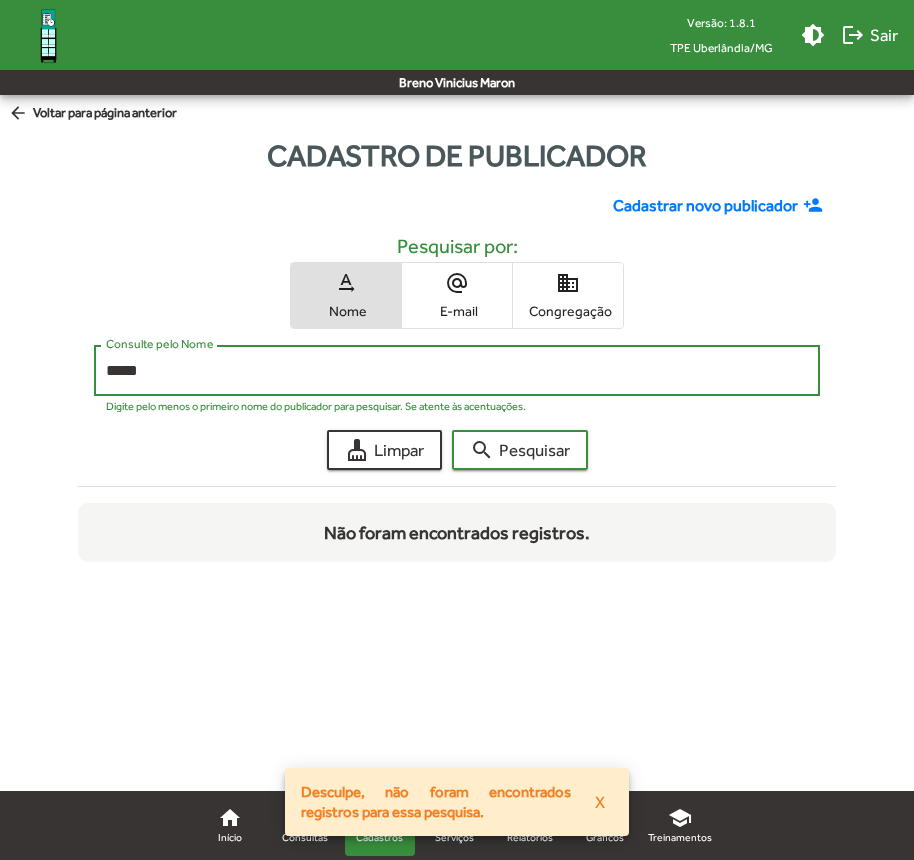 type on "*****" 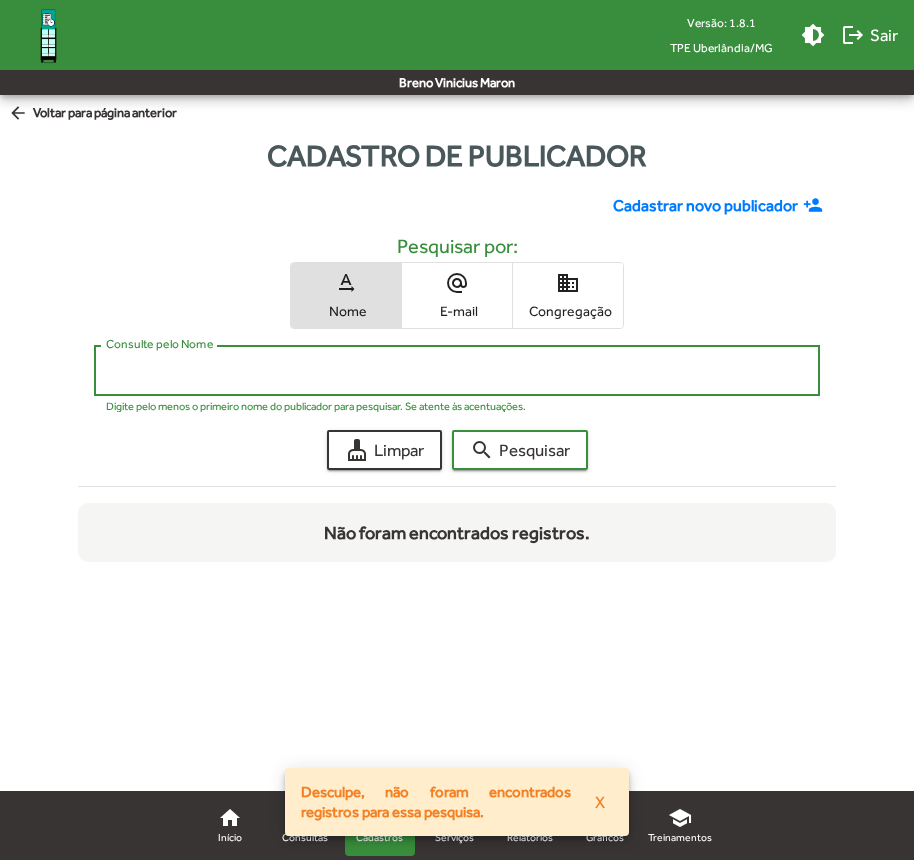 click on "Consulte pelo Nome" at bounding box center [457, 371] 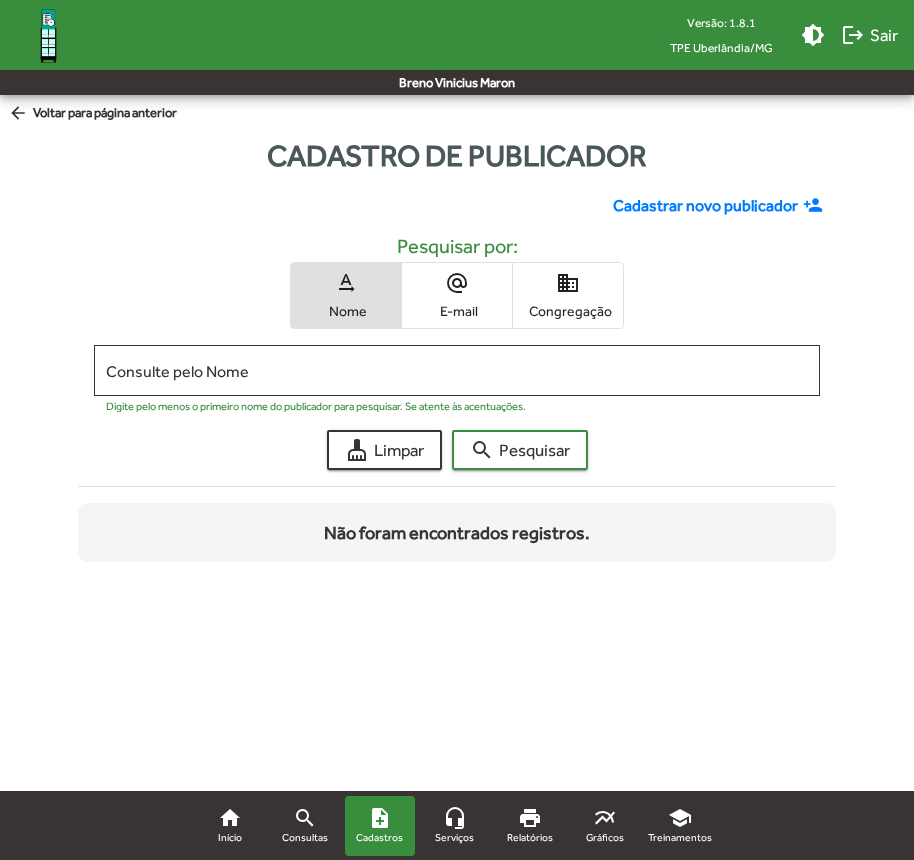 click on "Versão: 1.8.1   TPE Uberlândia/MG  brightness_medium logout  Sair   Breno Vinicius Maron  home Início search Consultas note_add Cadastros headset_mic Serviços print Relatórios multiline_chart Gráficos school Treinamentos arrow_back  Voltar para página anterior   Cadastro de publicador  Cadastrar novo publicador person_add Pesquisar por: text_rotation_none Nome alternate_email E-mail domain Congregação Consulte pelo Nome Digite pelo menos o primeiro nome do publicador para pesquisar. Se atente às acentuações. cleaning_services  Limpar  search  Pesquisar   Não foram encontrados registros.  home Início search Consultas note_add Cadastros headset_mic Serviços print Relatórios multiline_chart Gráficos school Treinamentos
Alterar tema do sistema Sair do Gerente TPE" at bounding box center (457, 342) 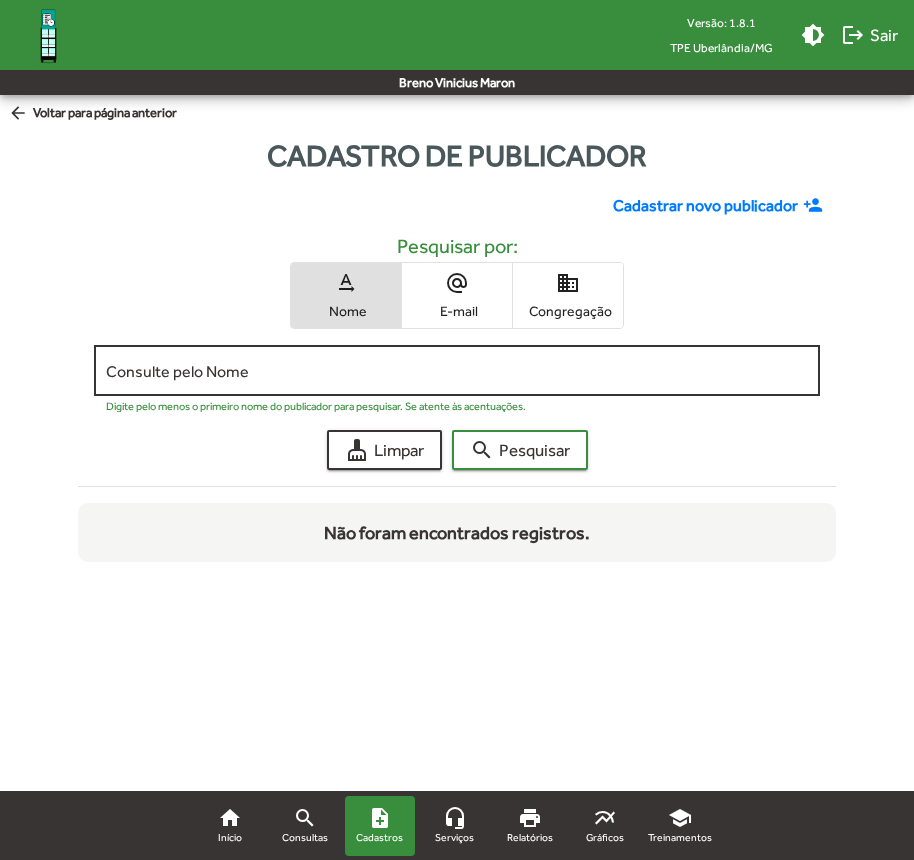 click on "Consulte pelo Nome" 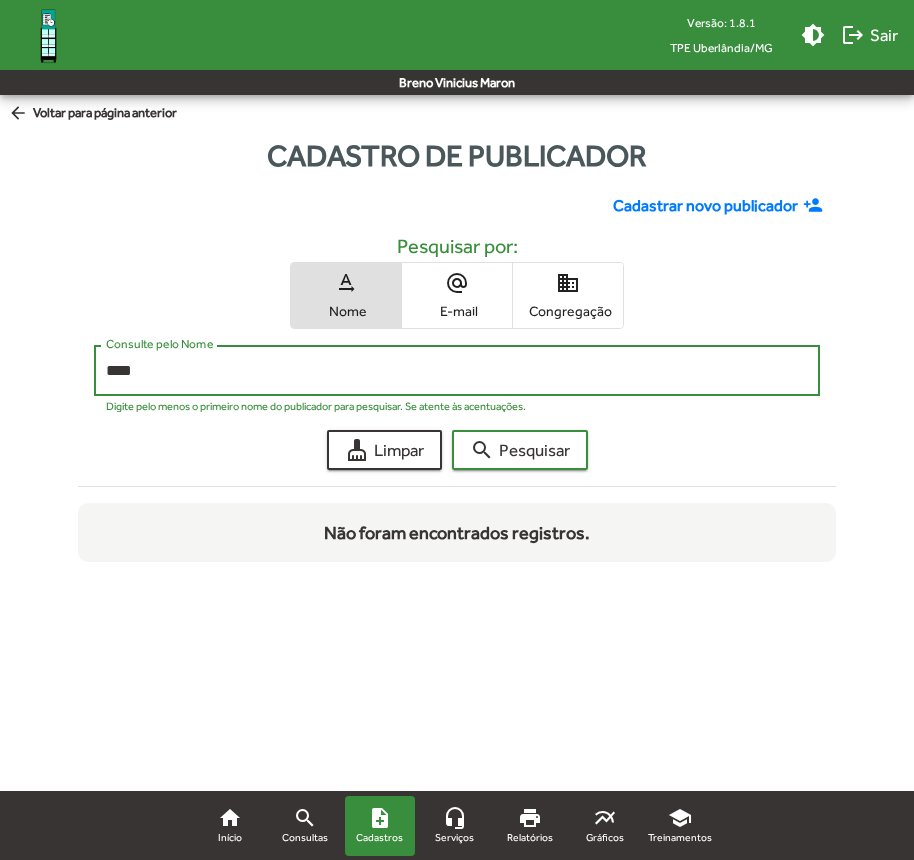 click on "search  Pesquisar" 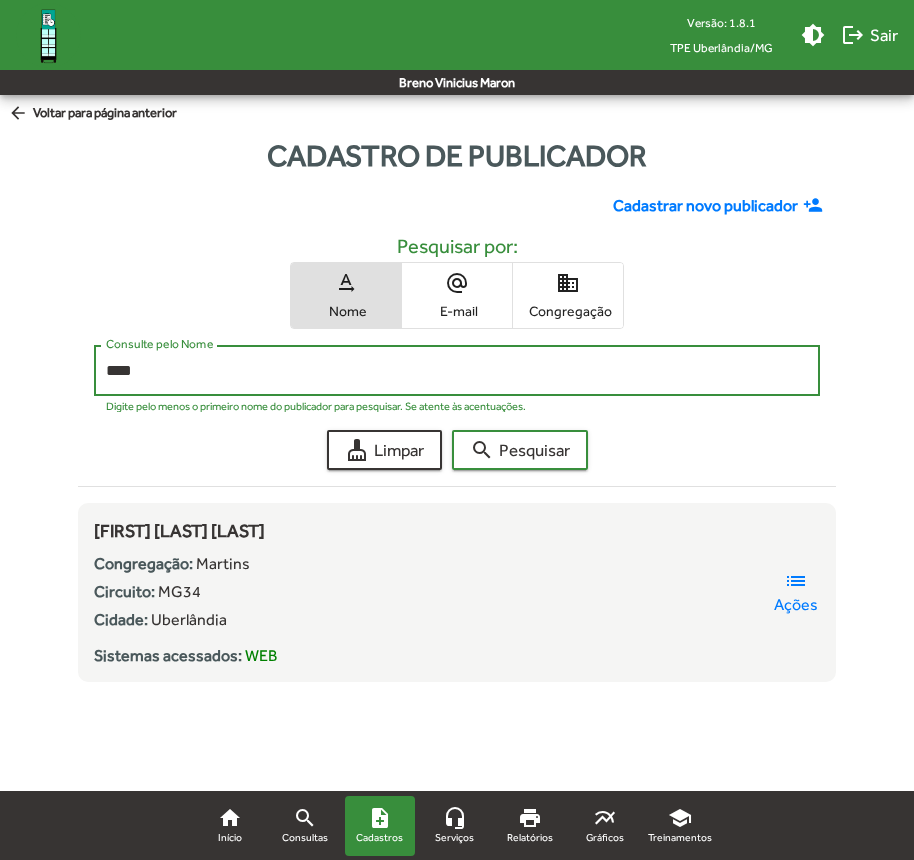 click on "**** Consulte pelo Nome" 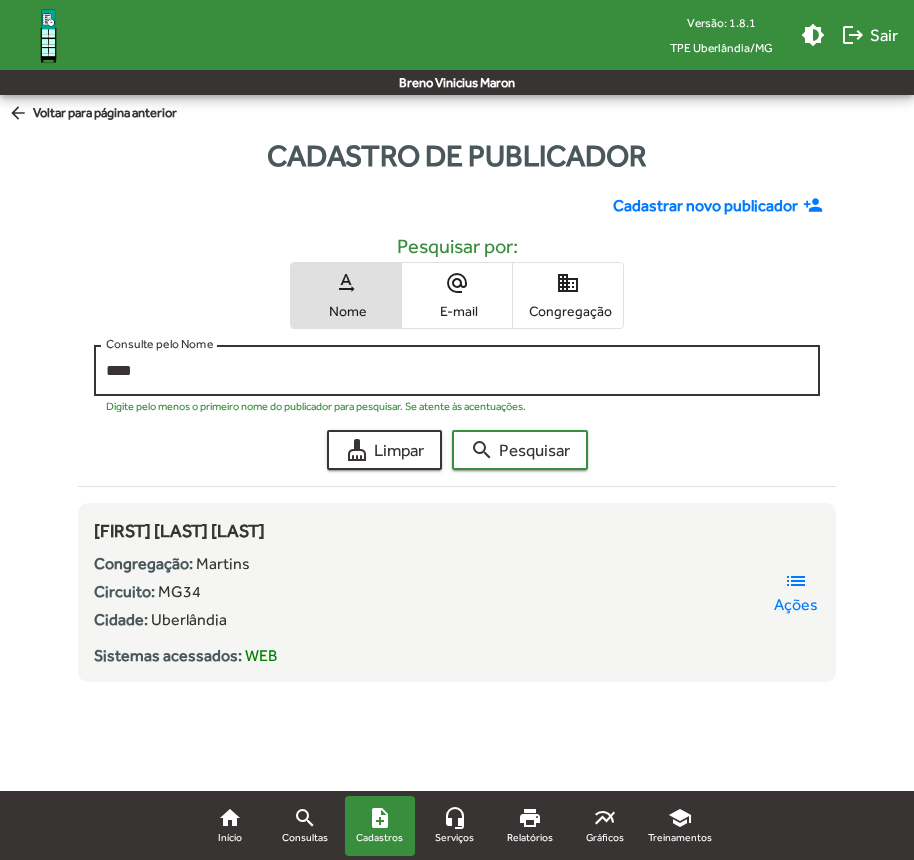 click on "**** Consulte pelo Nome" 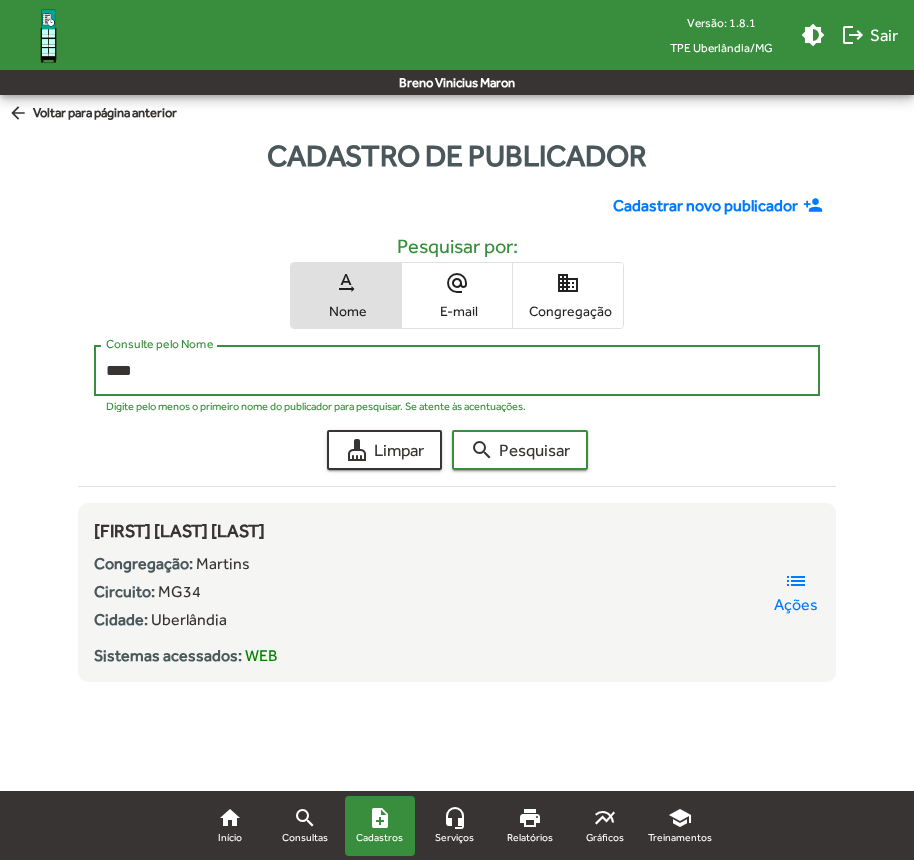 click on "**** Consulte pelo Nome" 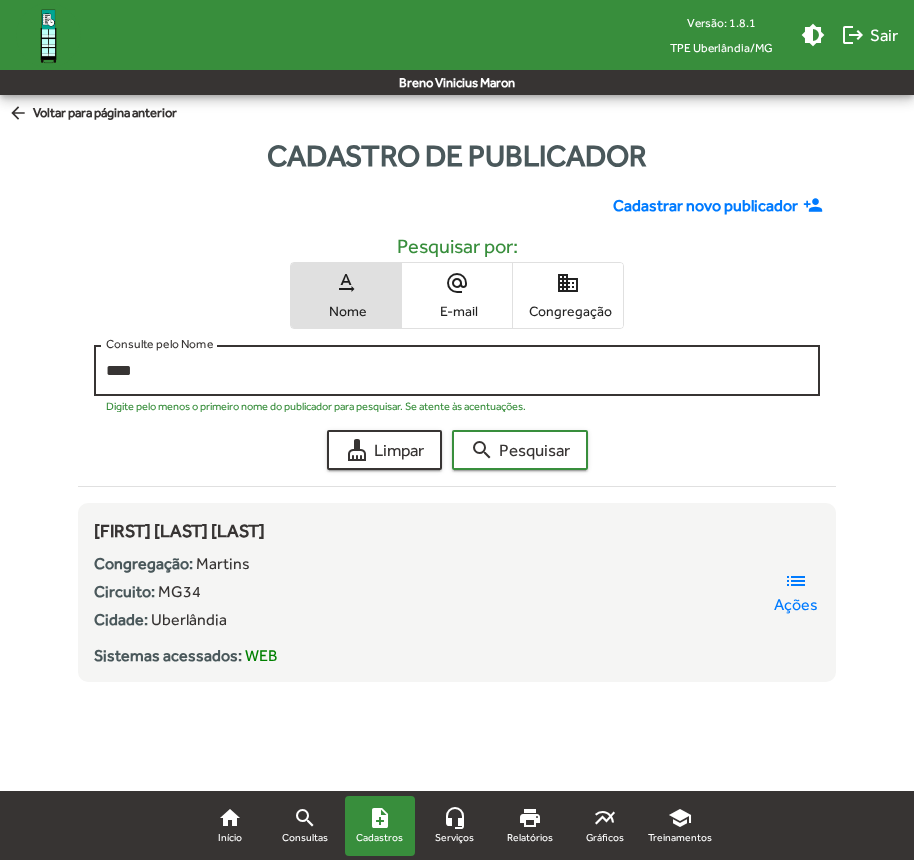 click on "**** Consulte pelo Nome" 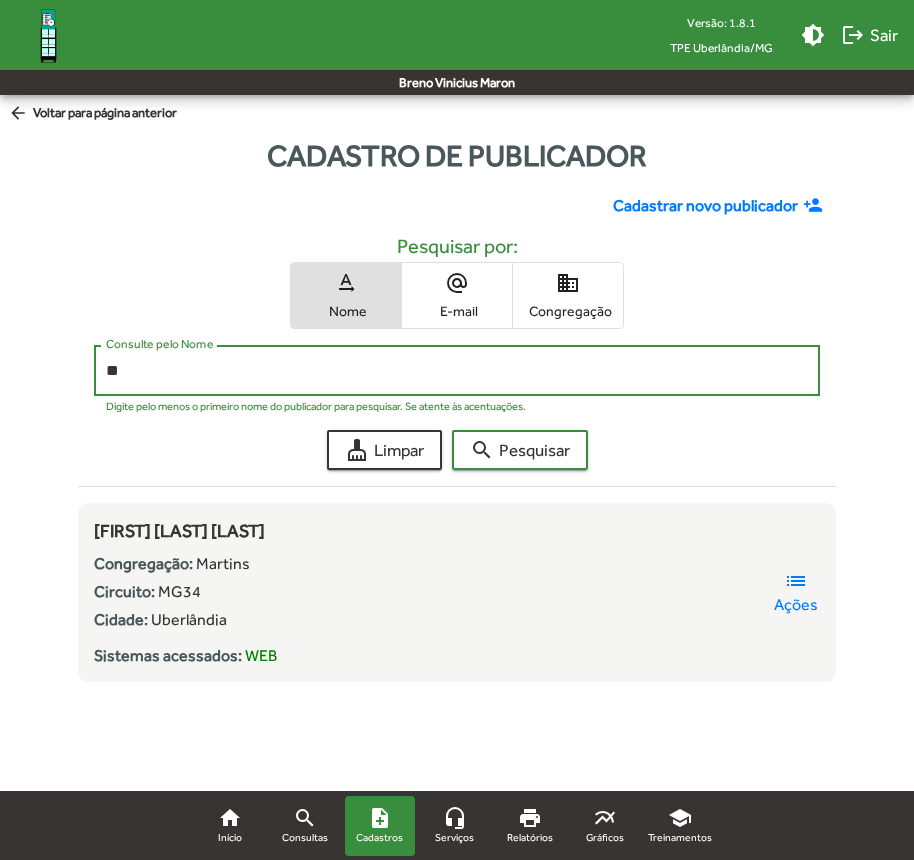 type on "*" 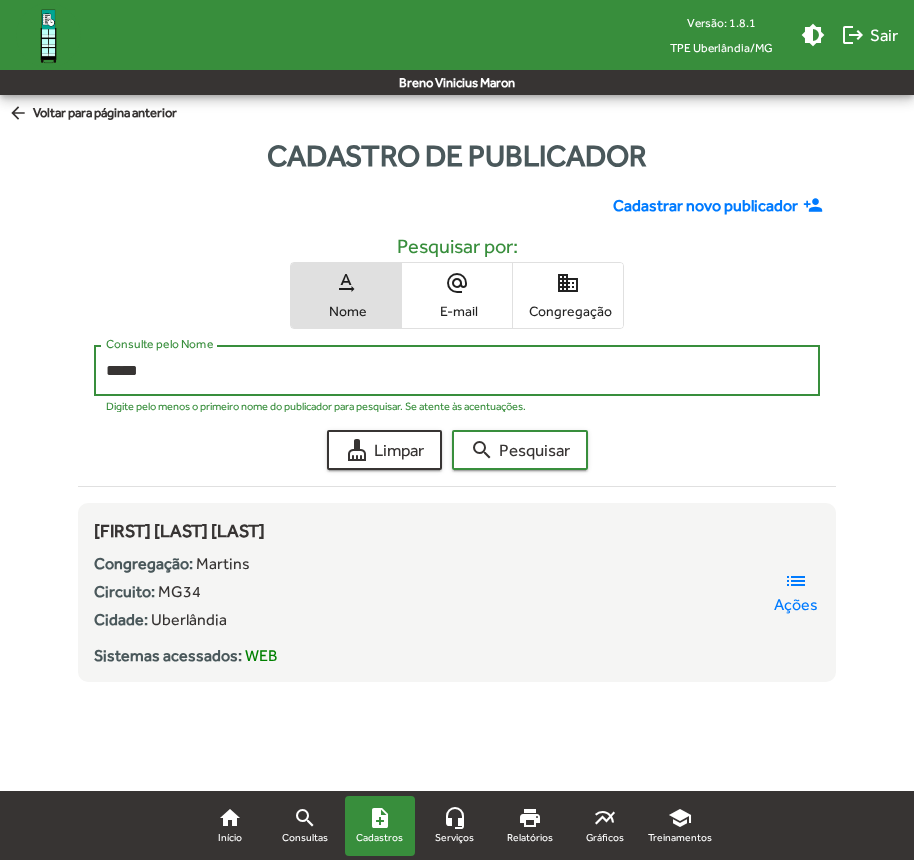 click on "search  Pesquisar" 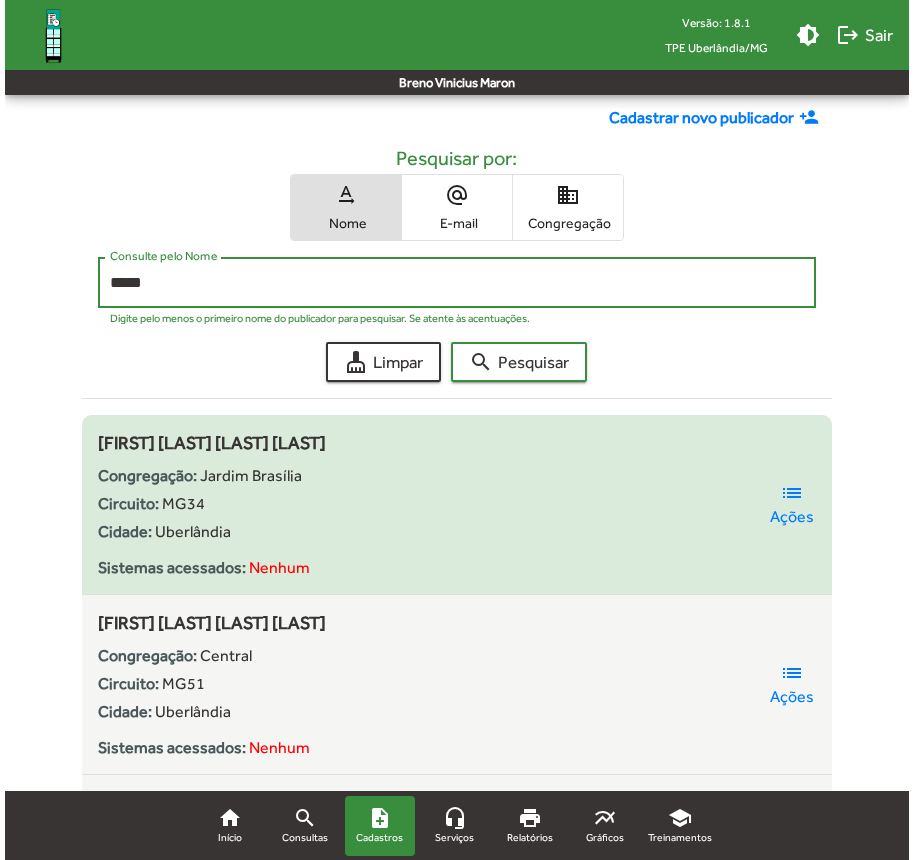 scroll, scrollTop: 0, scrollLeft: 0, axis: both 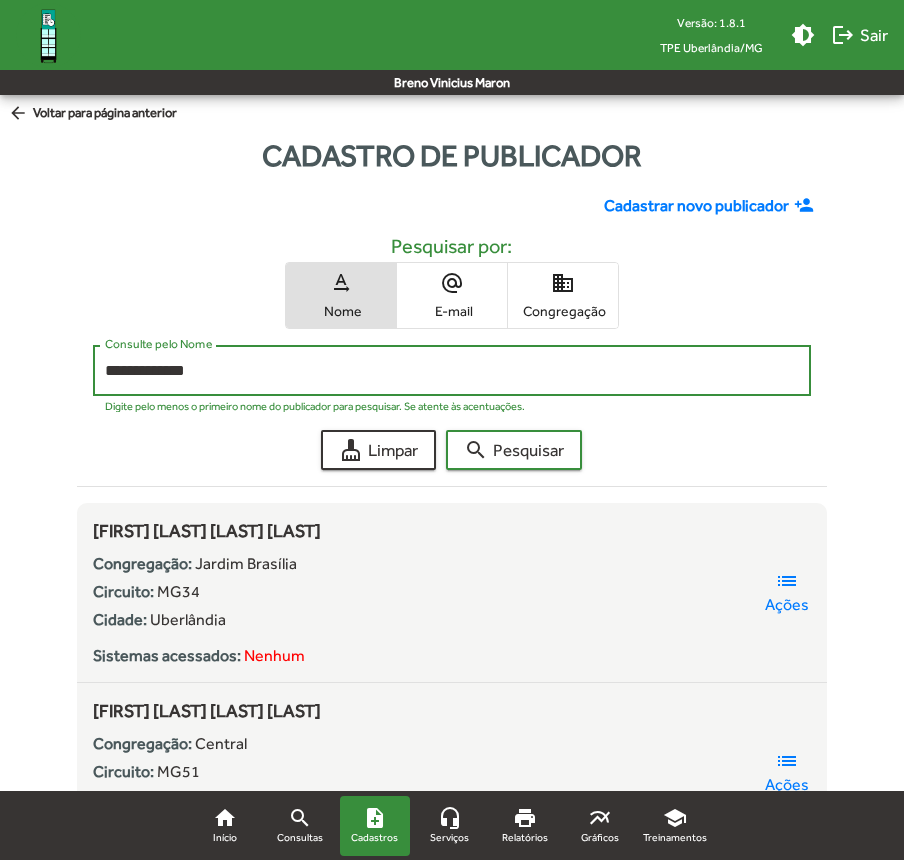 type on "**********" 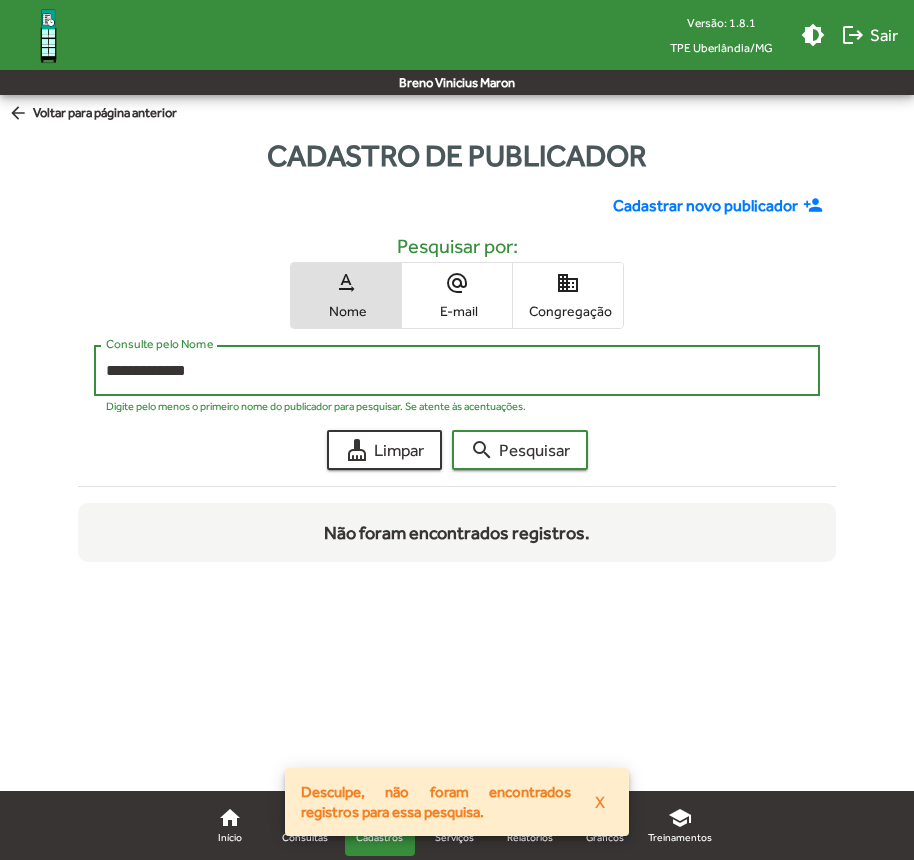click on "**********" at bounding box center (457, 371) 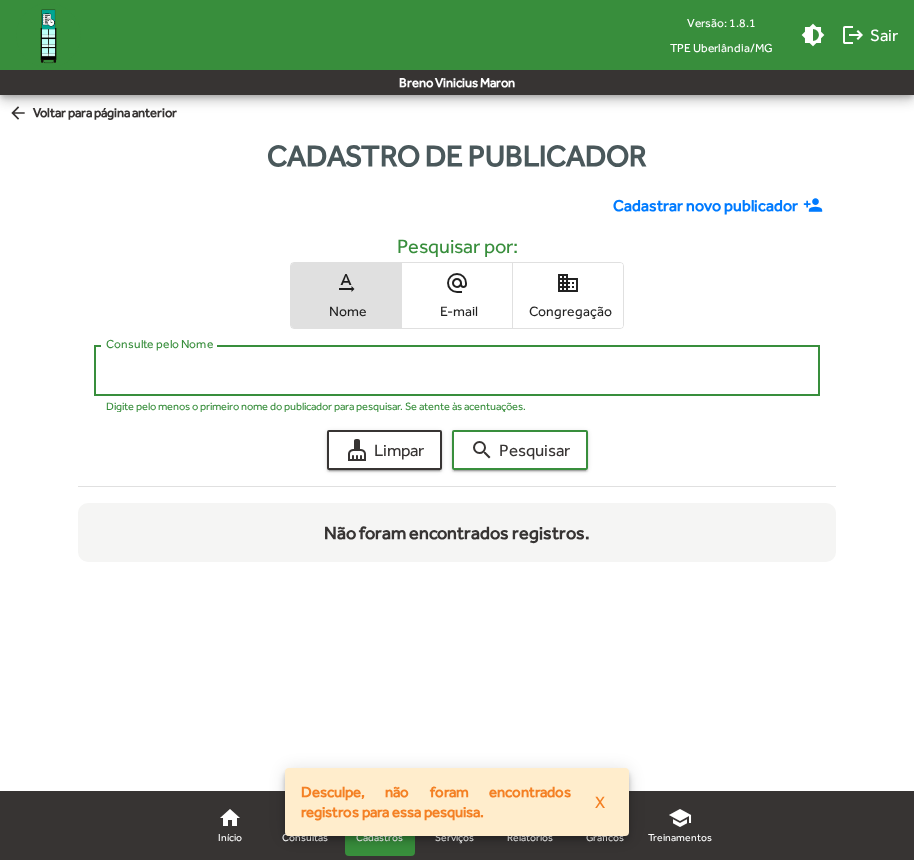 type 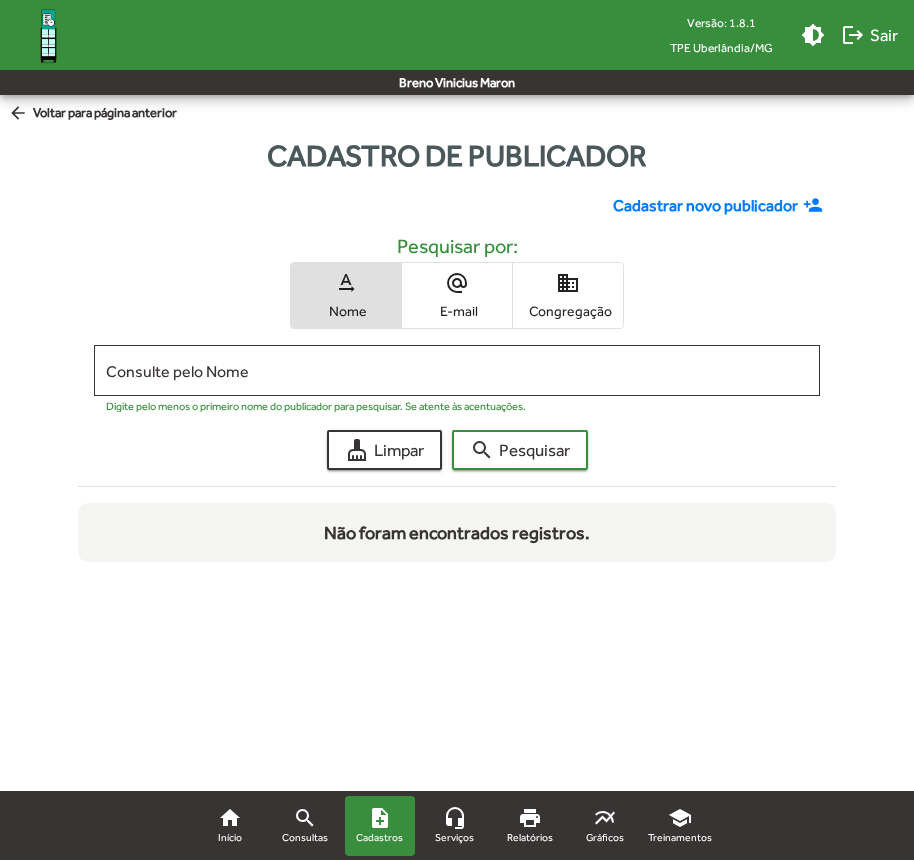 click on "Cadastrar novo publicador" 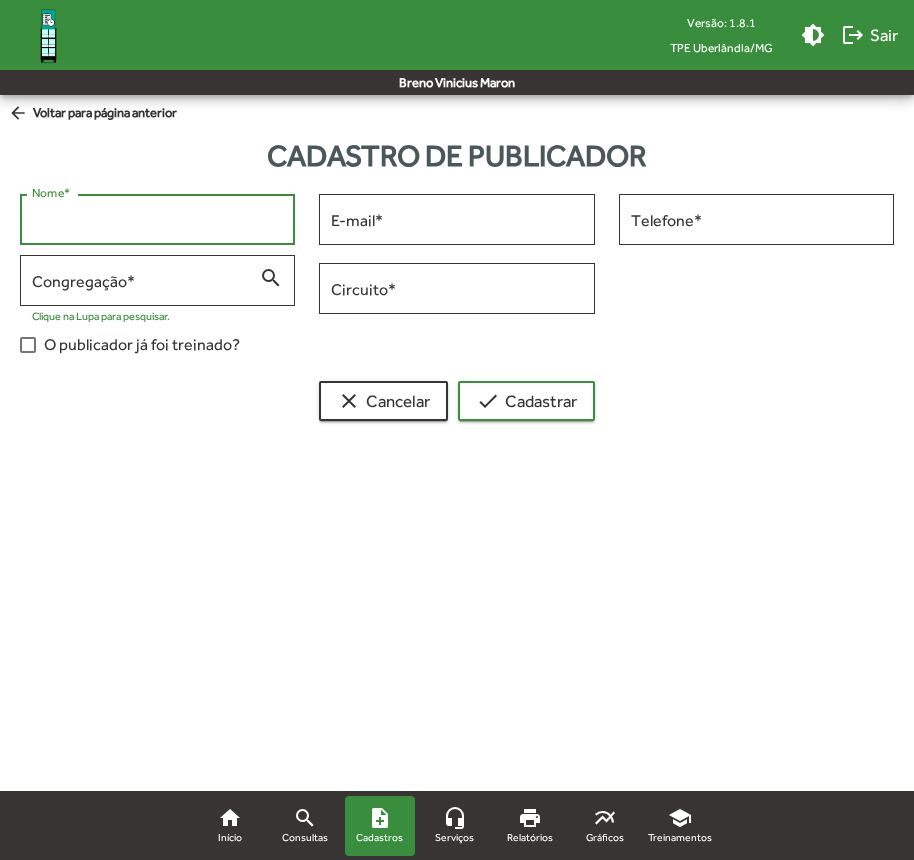 click on "Nome  *" at bounding box center [157, 220] 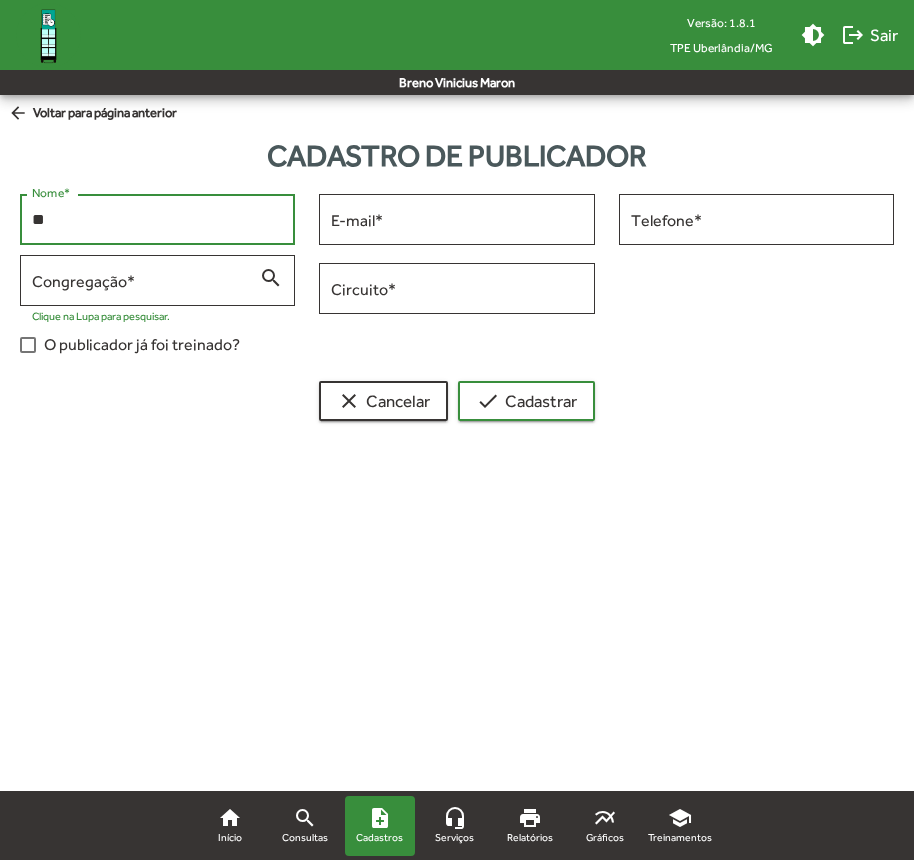 type on "*" 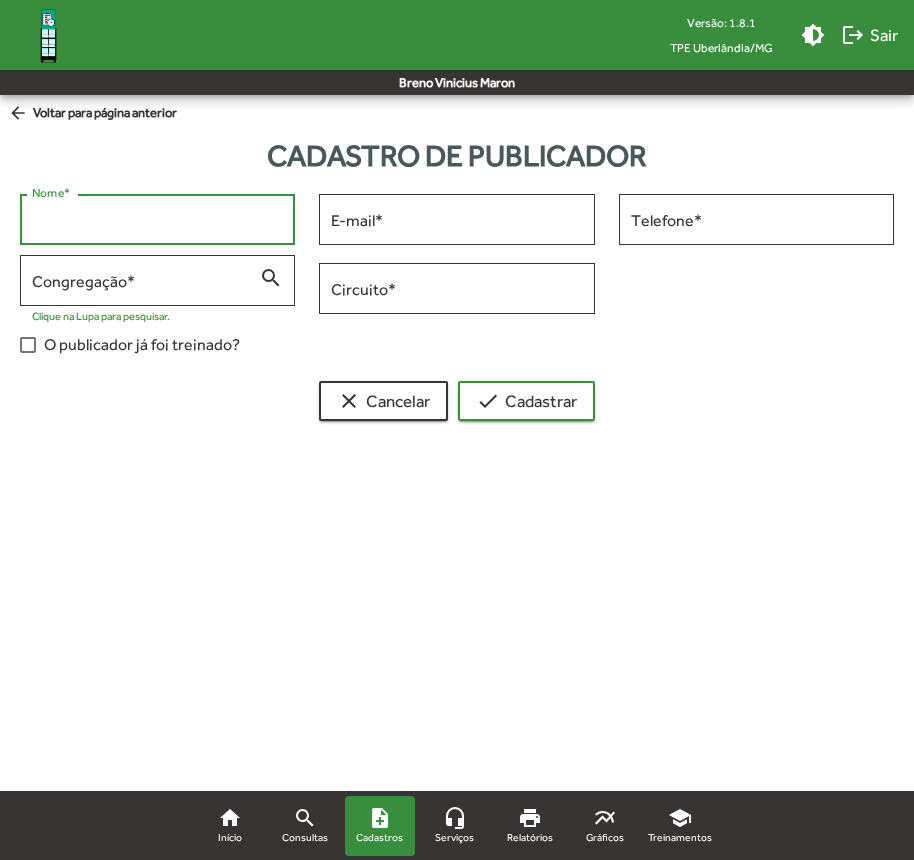 type on "*" 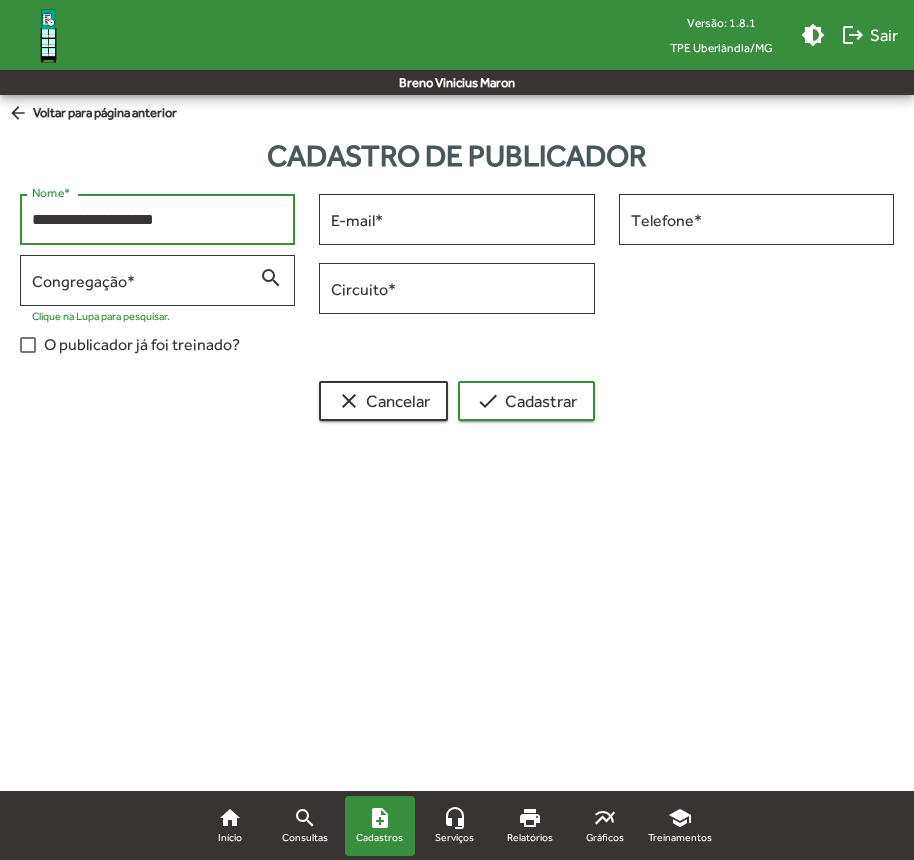 type on "**********" 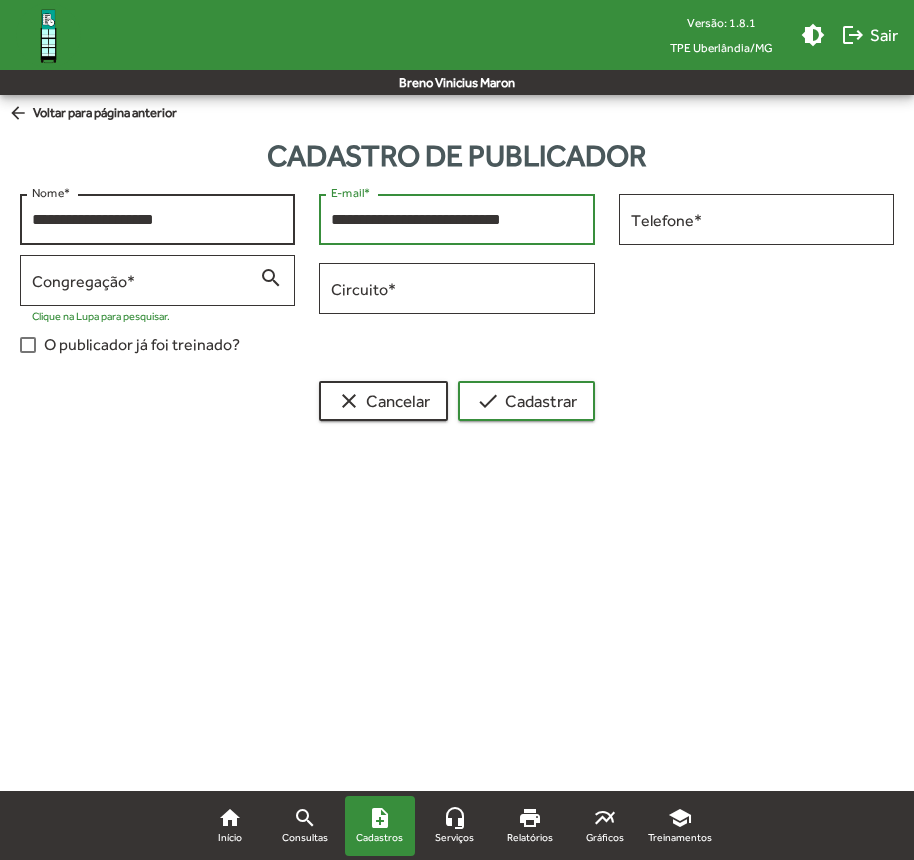 type on "**********" 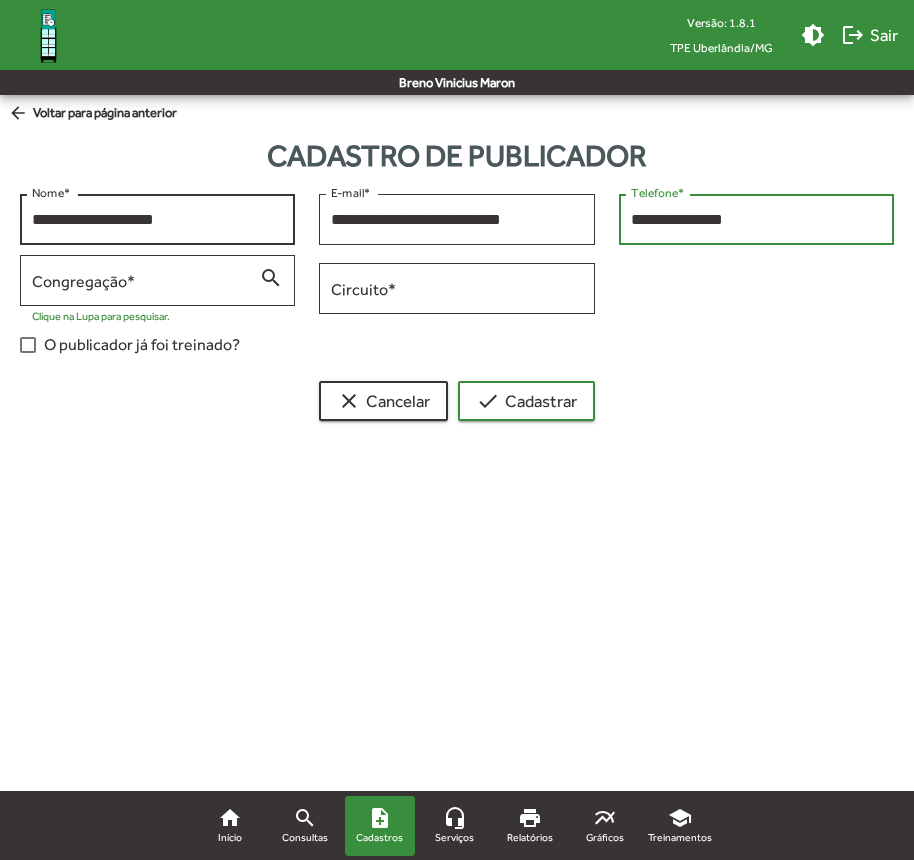 type on "**********" 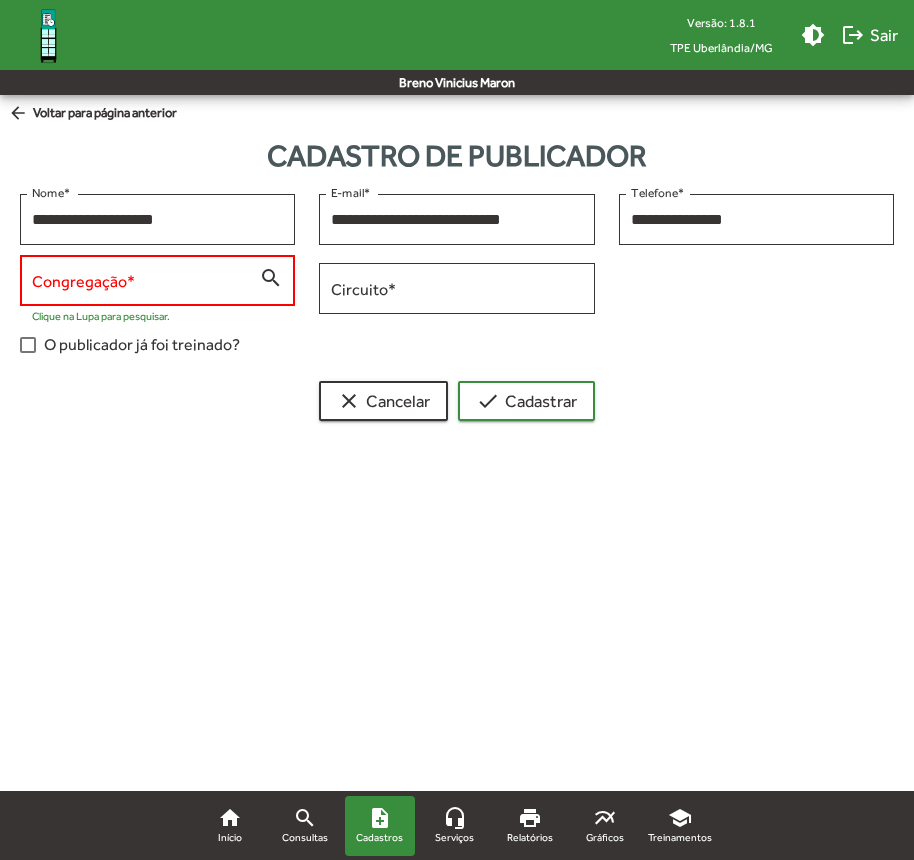 click on "Congregação  *" at bounding box center (145, 278) 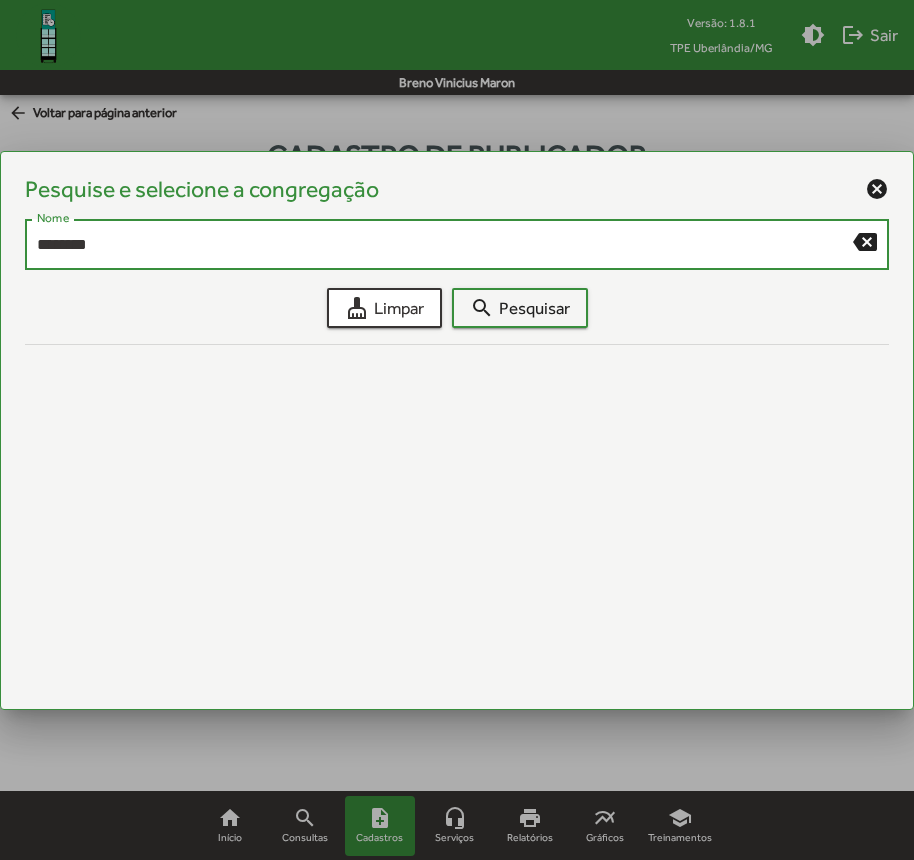 type on "********" 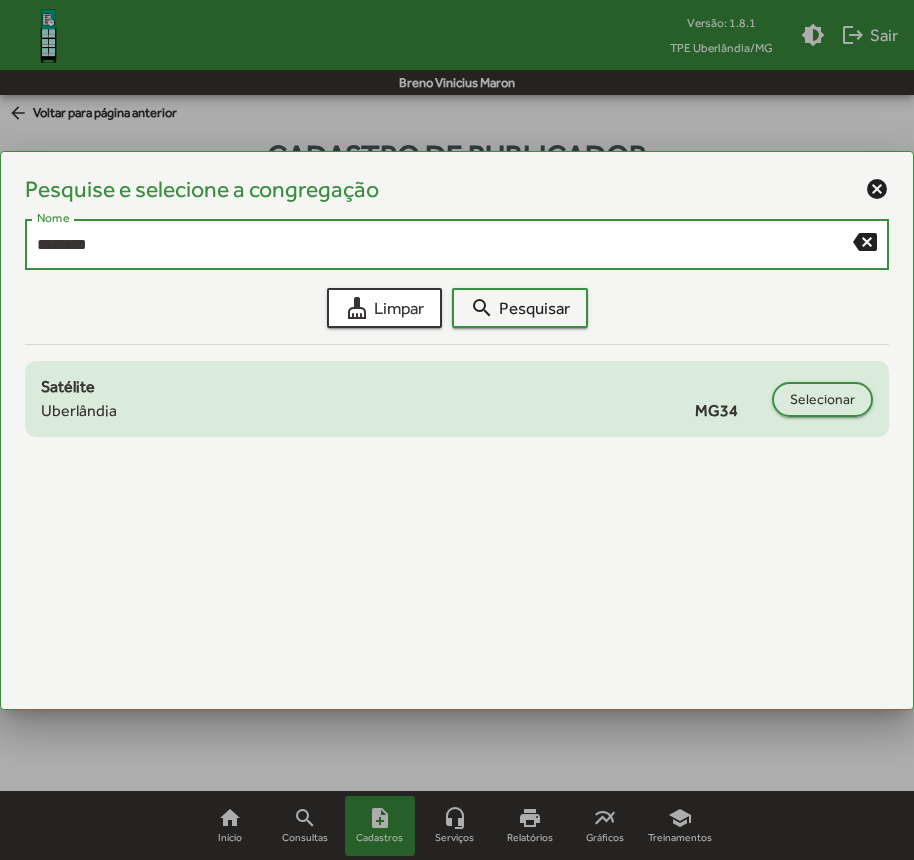 click on "Satélite
Uberlândia
MG34
Selecionar" 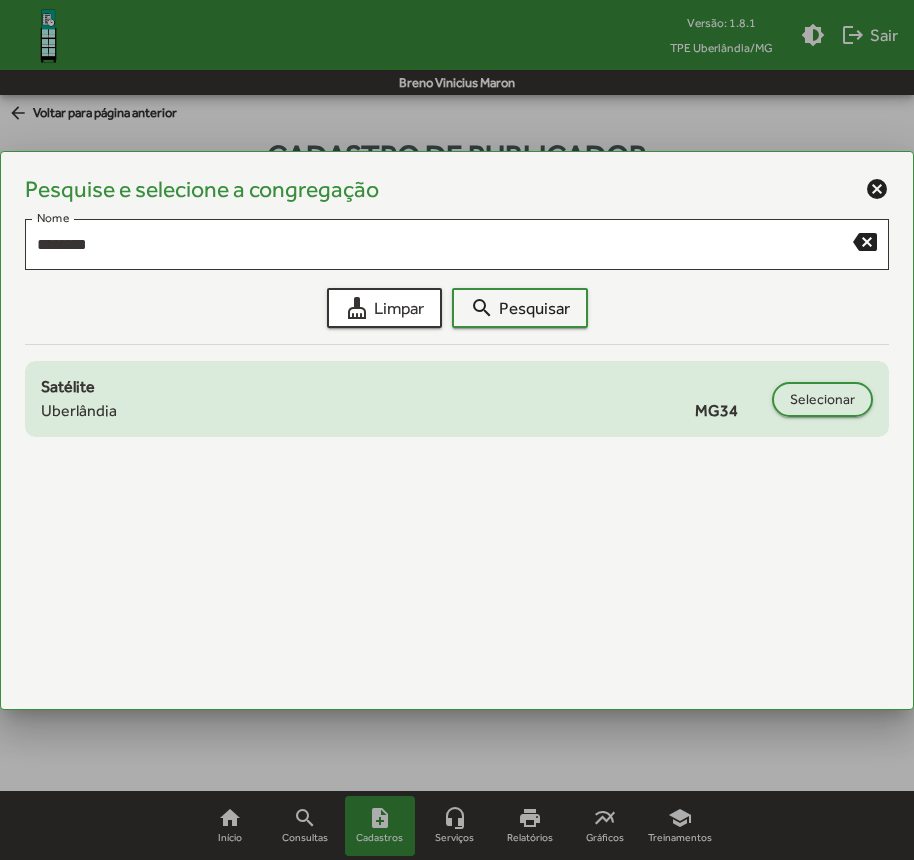 click on "Satélite
Uberlândia
MG34
Selecionar" 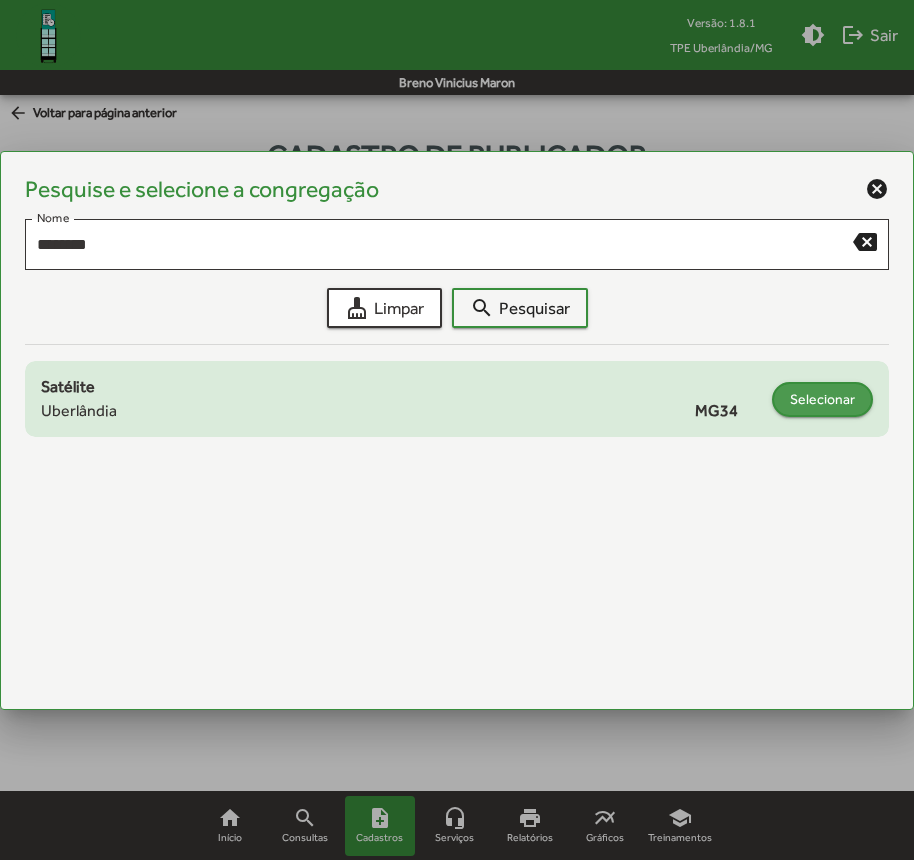 click on "Selecionar" 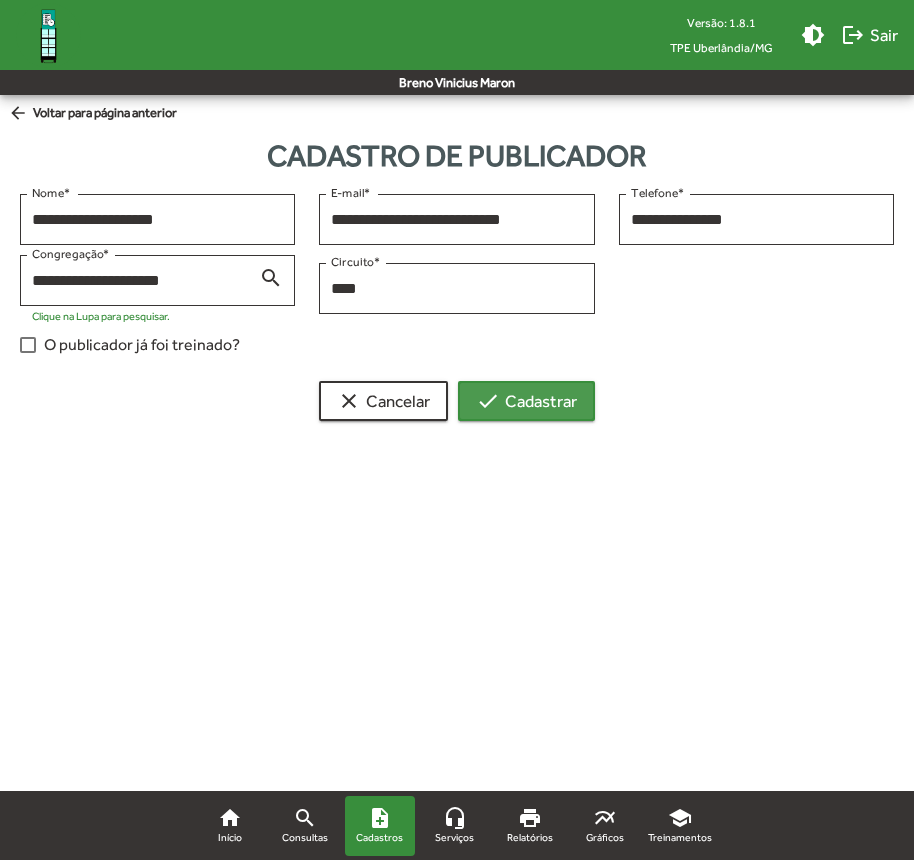 click on "check  Cadastrar" at bounding box center [526, 401] 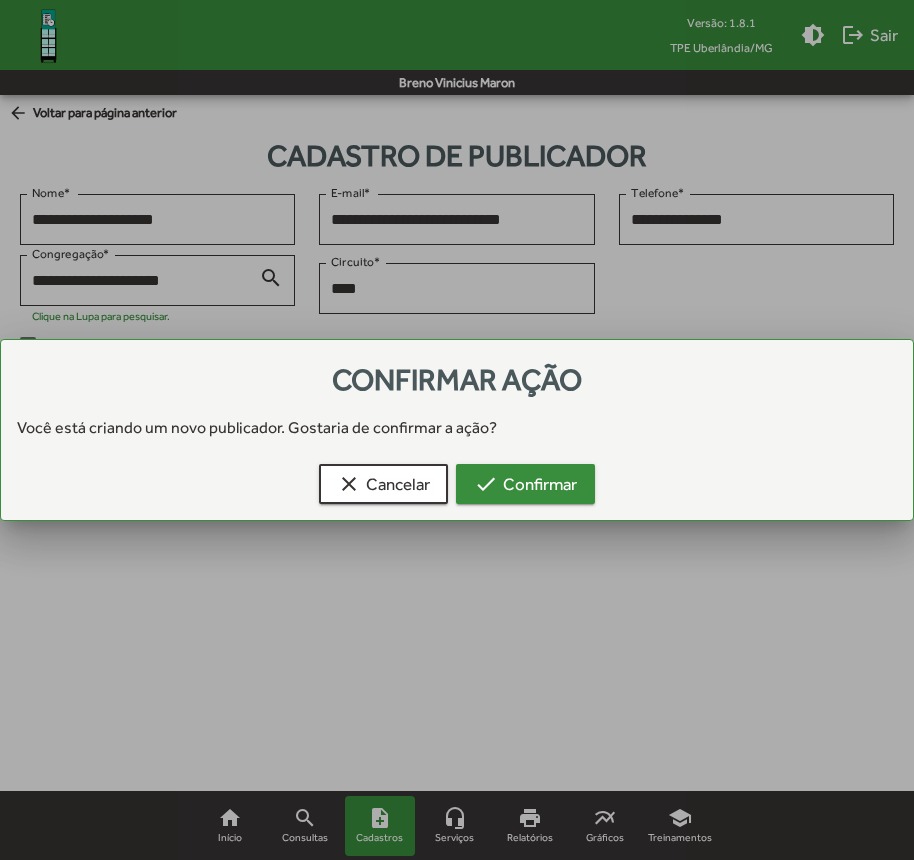 click on "check  Confirmar" at bounding box center [525, 484] 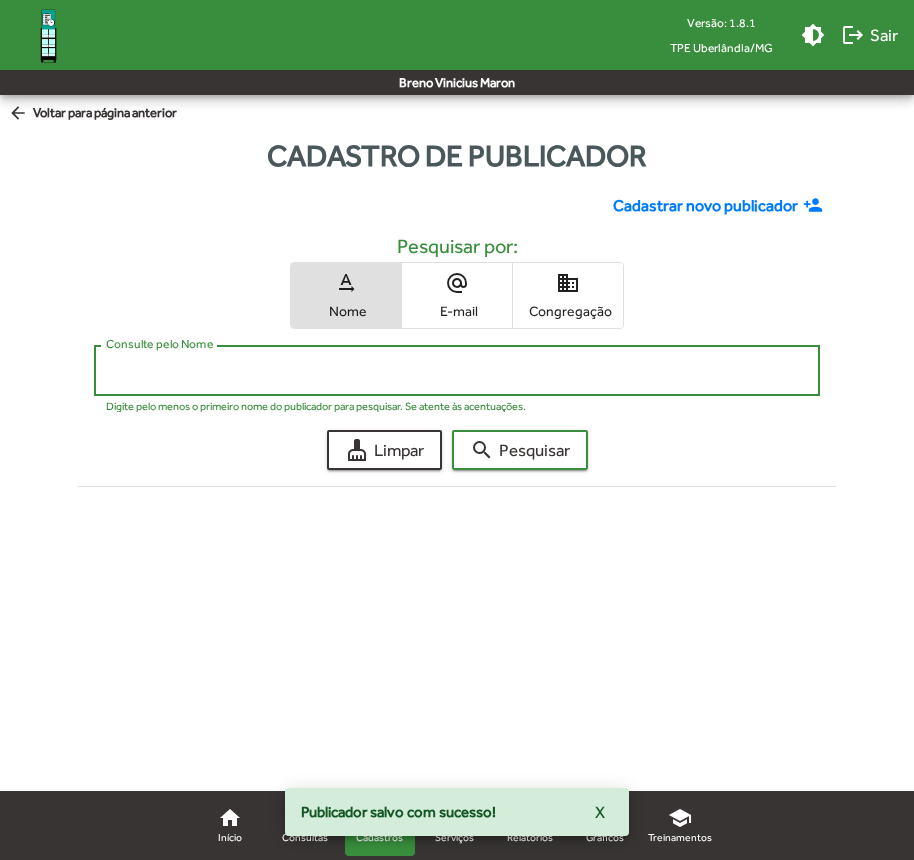 click on "Consulte pelo Nome" at bounding box center (457, 371) 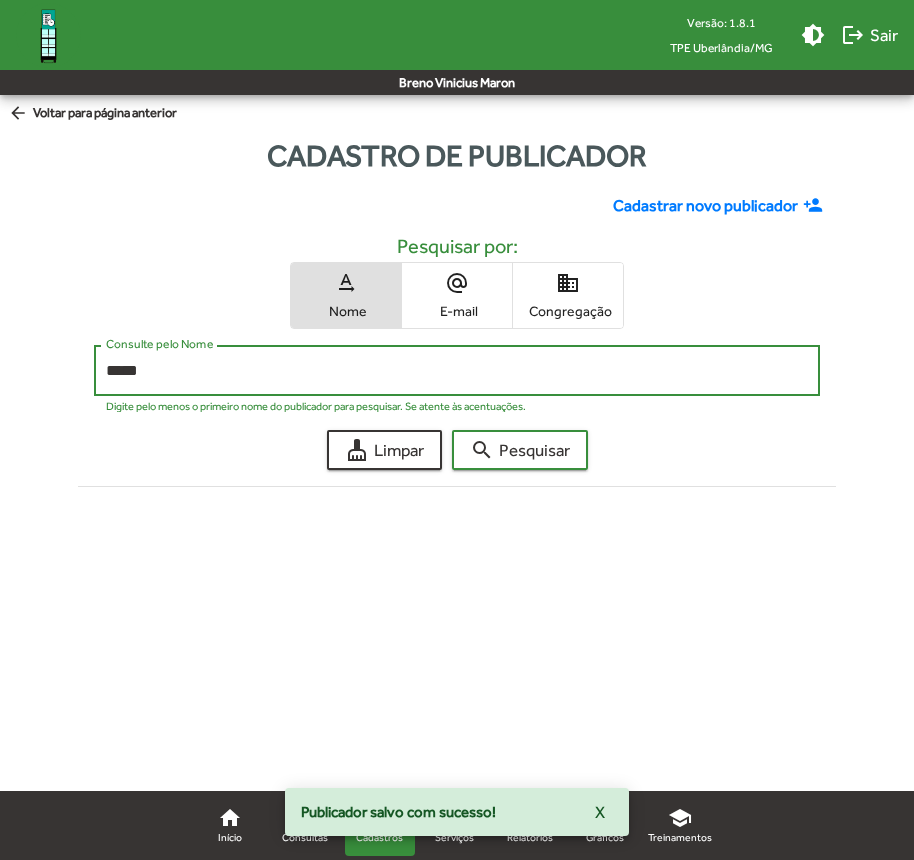 click on "search  Pesquisar" 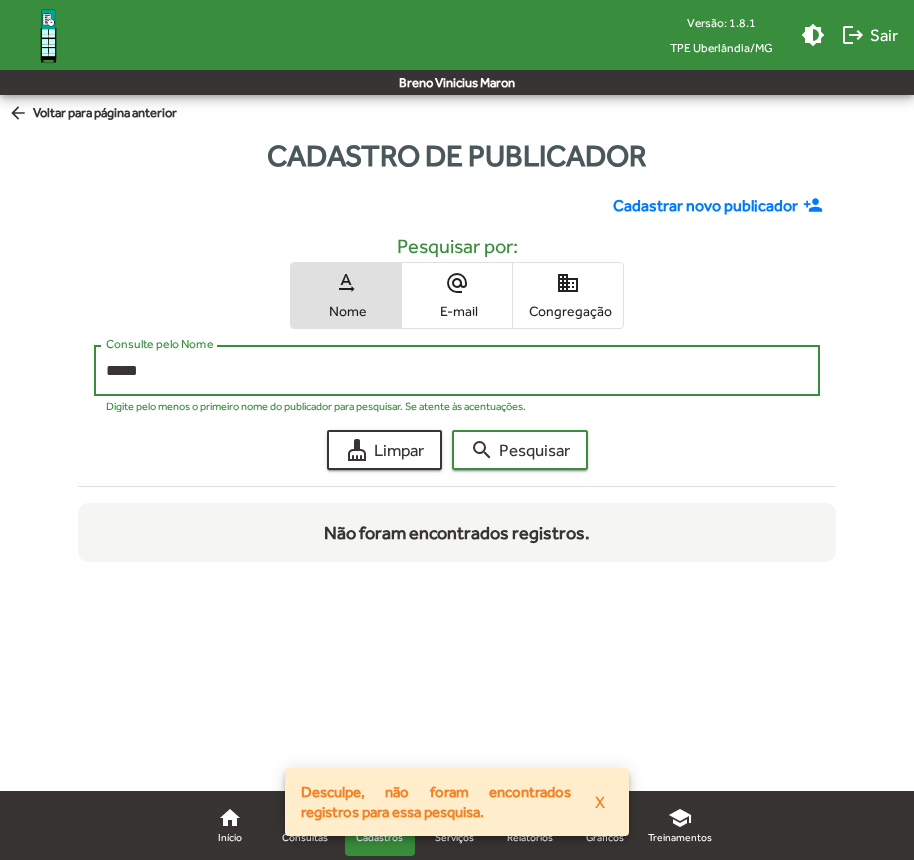 click on "*****" at bounding box center [457, 371] 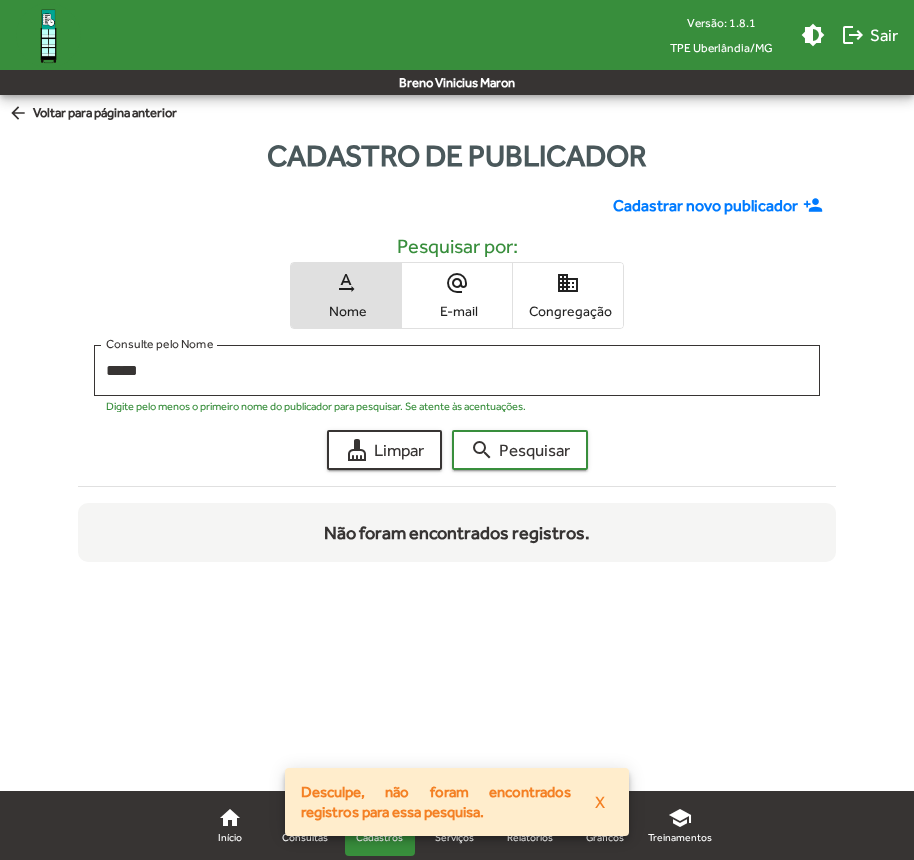 click on "Cadastrar novo publicador" 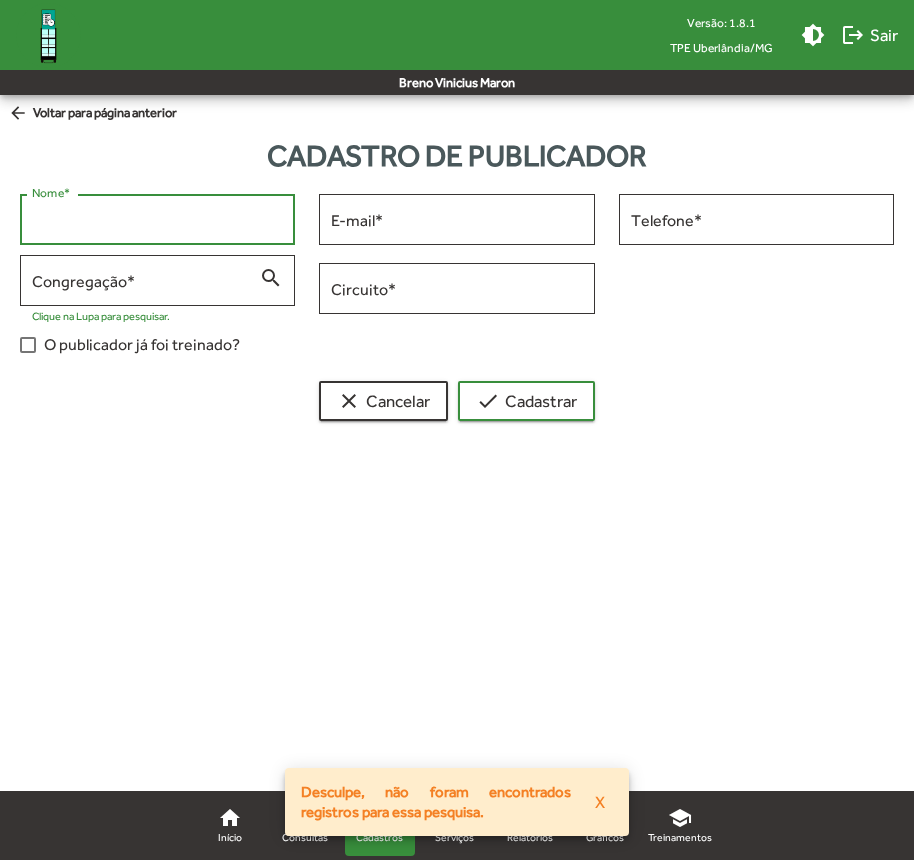 click on "Nome  *" at bounding box center (157, 220) 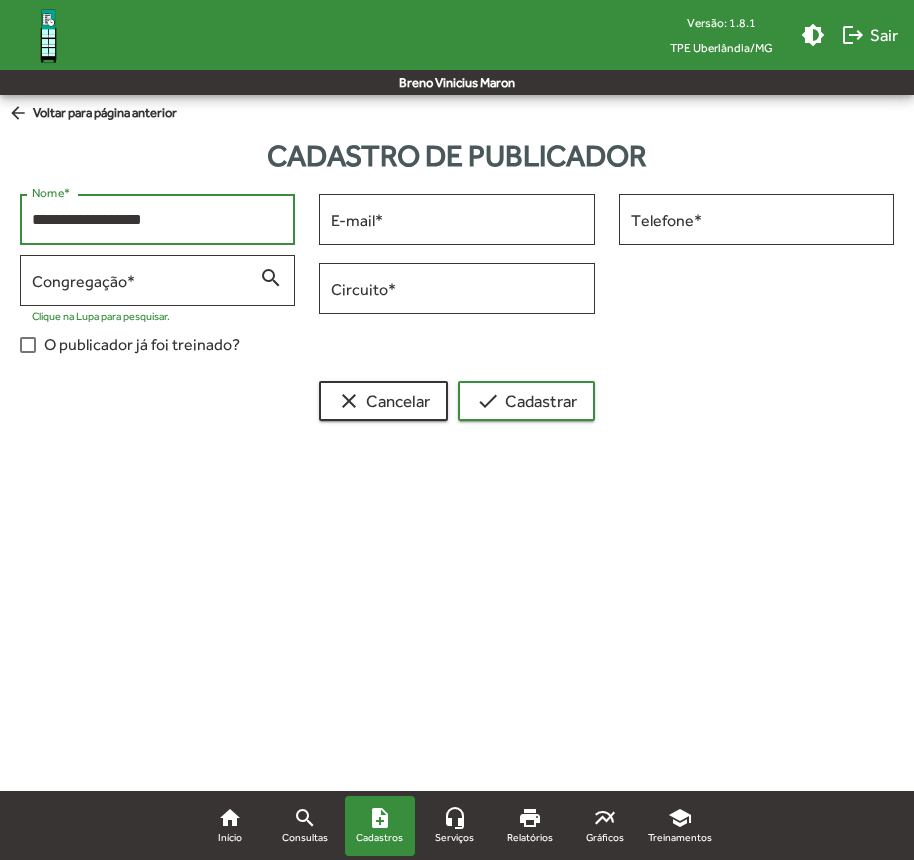 type on "**********" 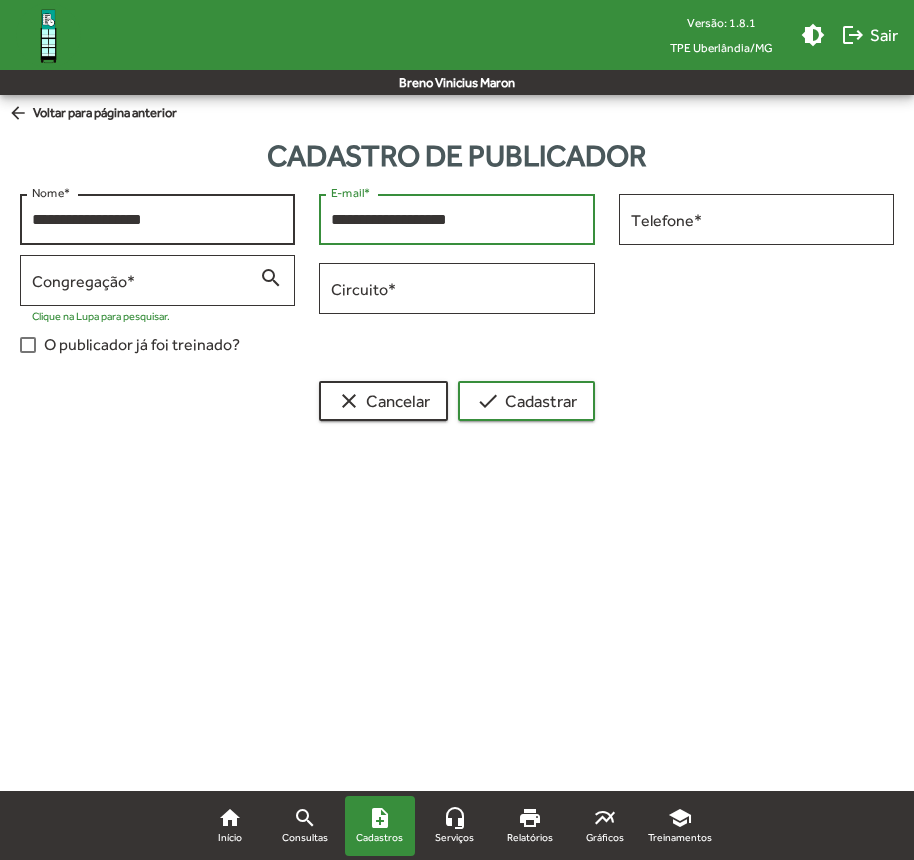 type on "**********" 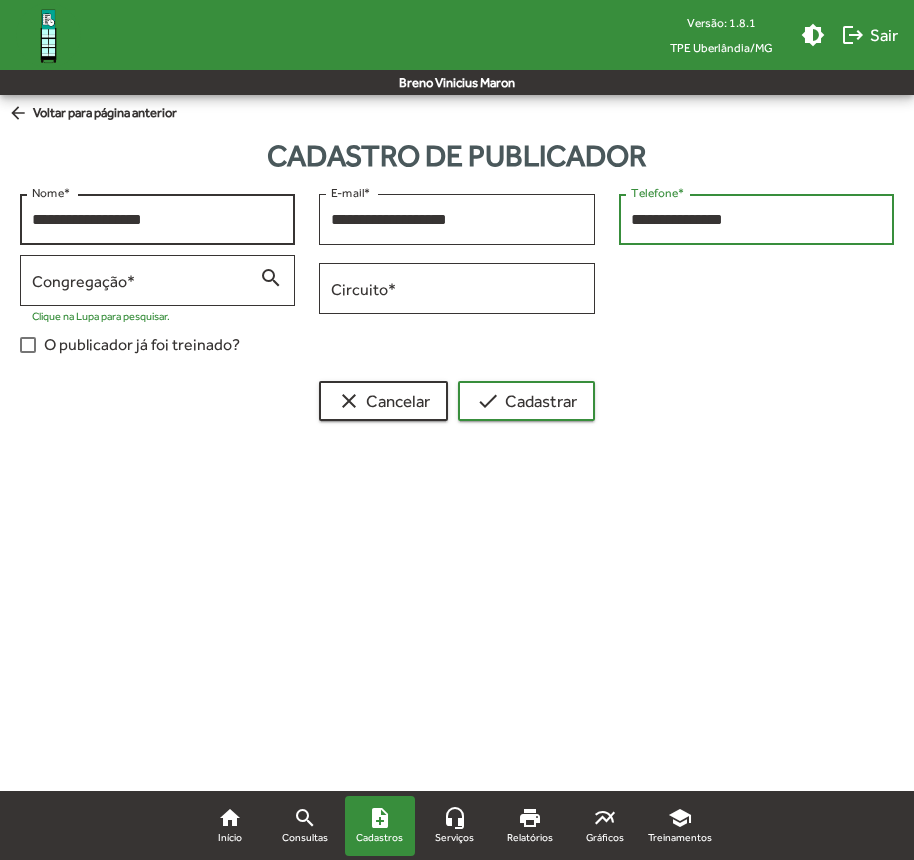 type on "**********" 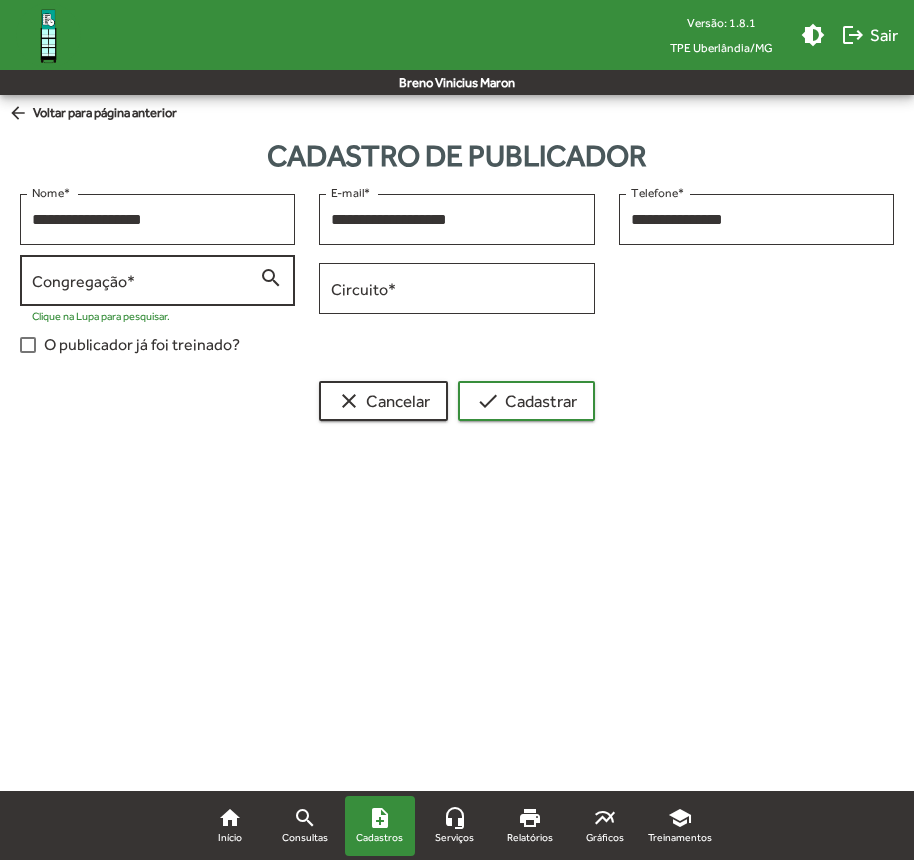 click on "Congregação  *" at bounding box center [145, 281] 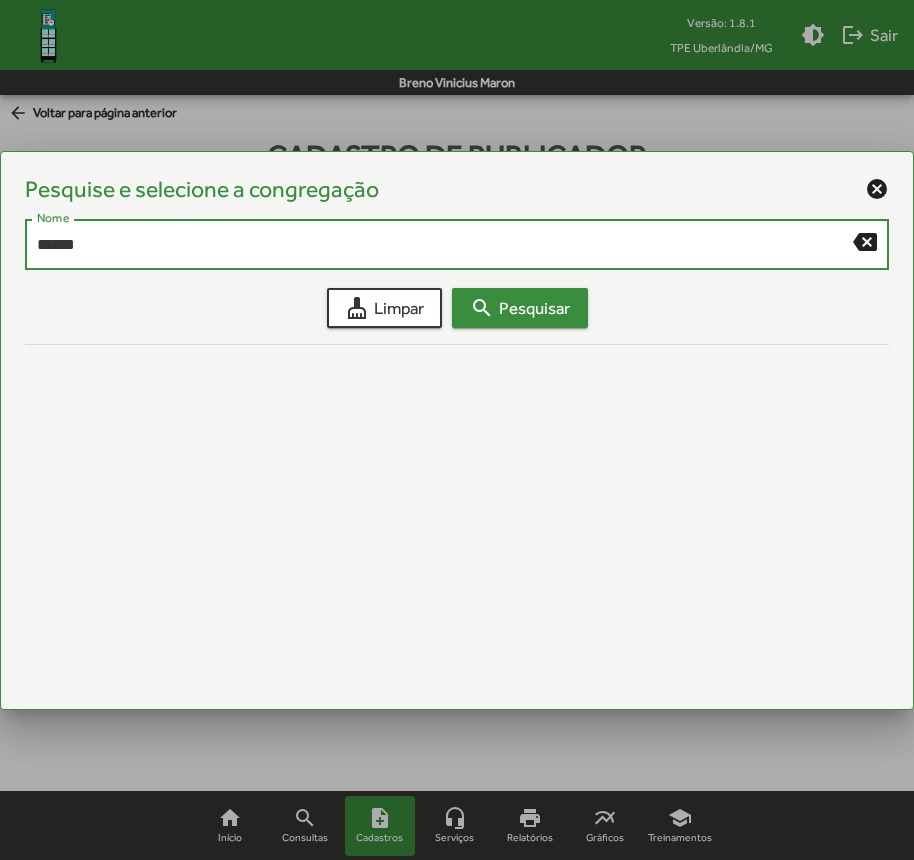 type on "******" 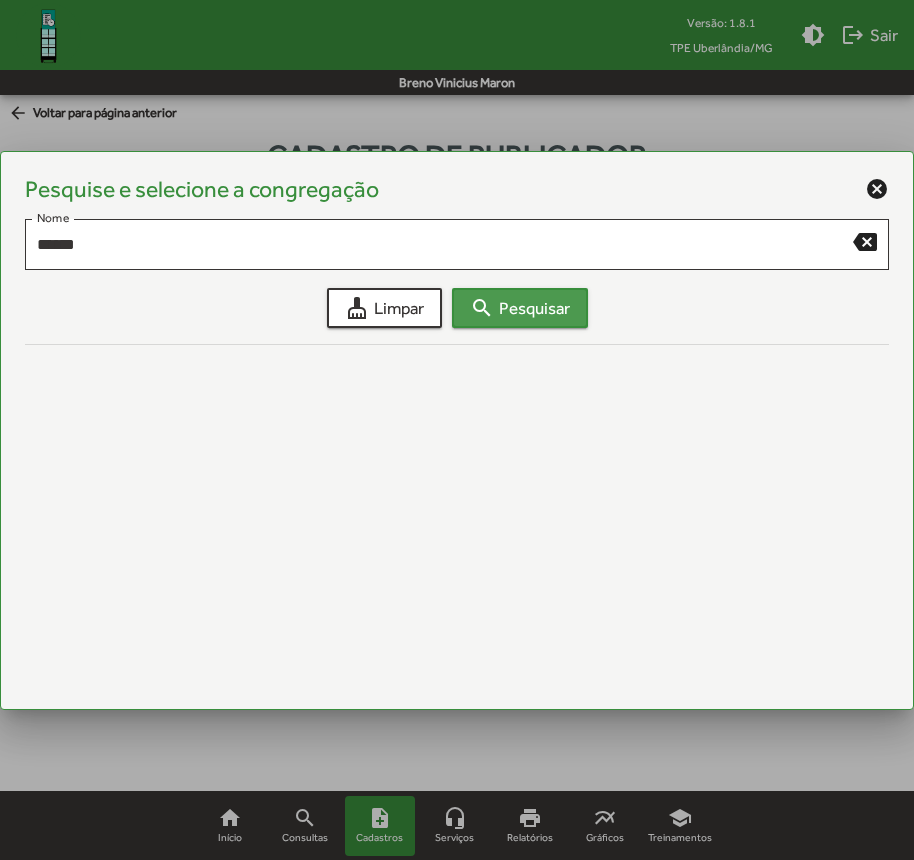 click on "search  Pesquisar" at bounding box center (520, 308) 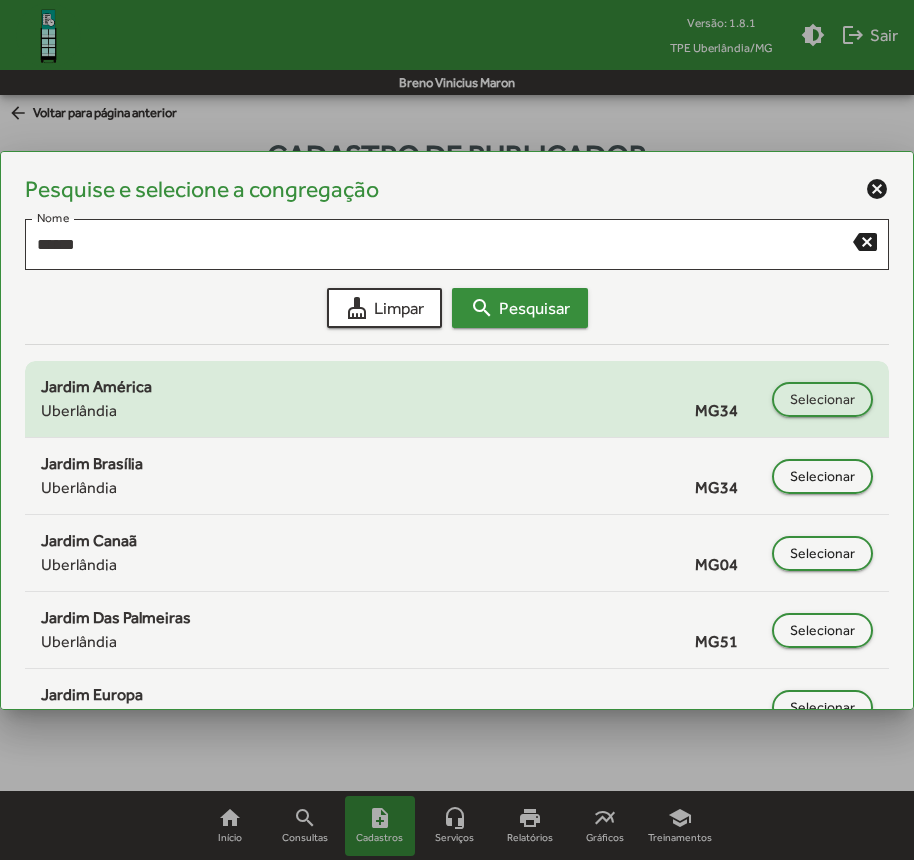 scroll, scrollTop: 291, scrollLeft: 0, axis: vertical 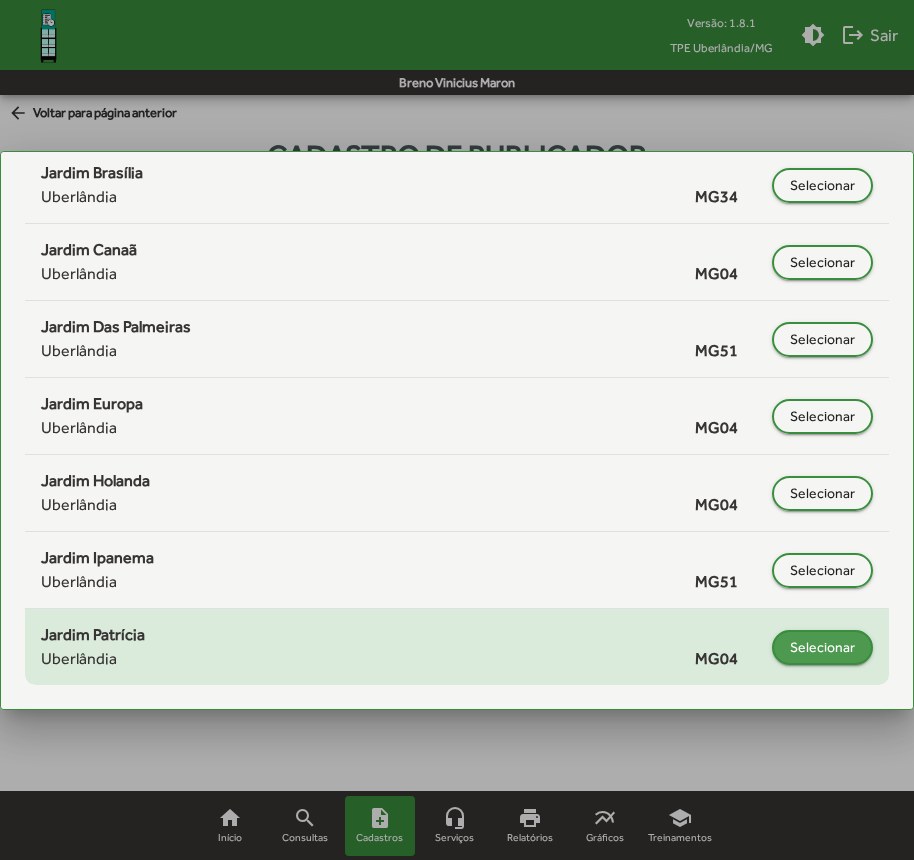 click on "Selecionar" 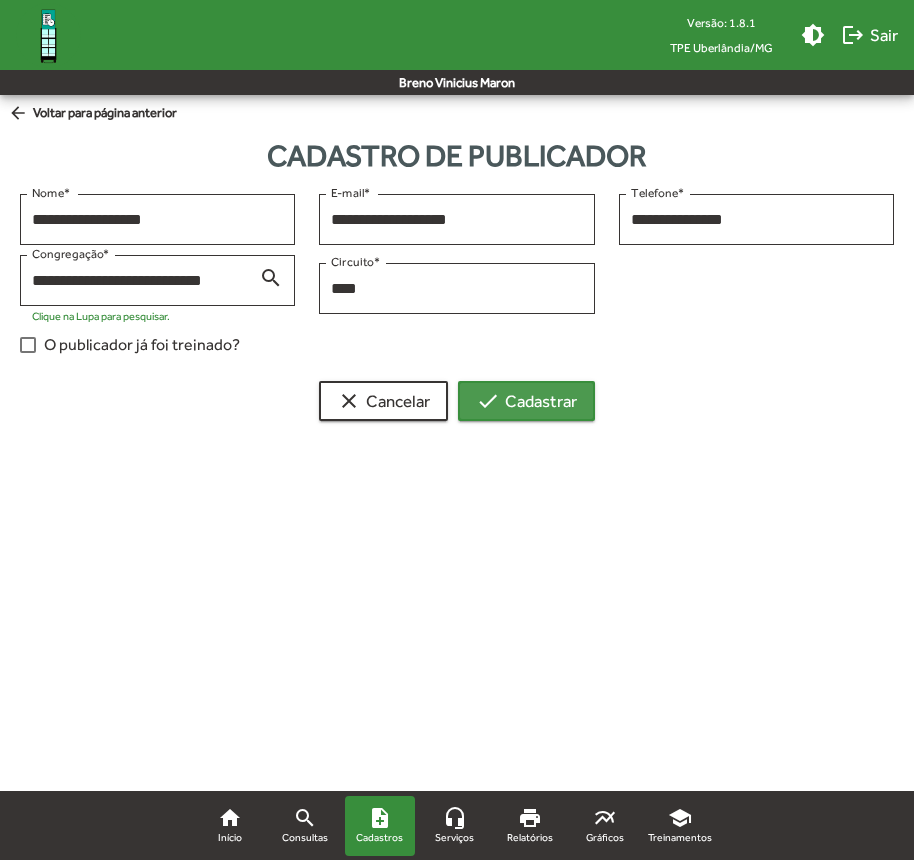 click on "check  Cadastrar" at bounding box center (526, 401) 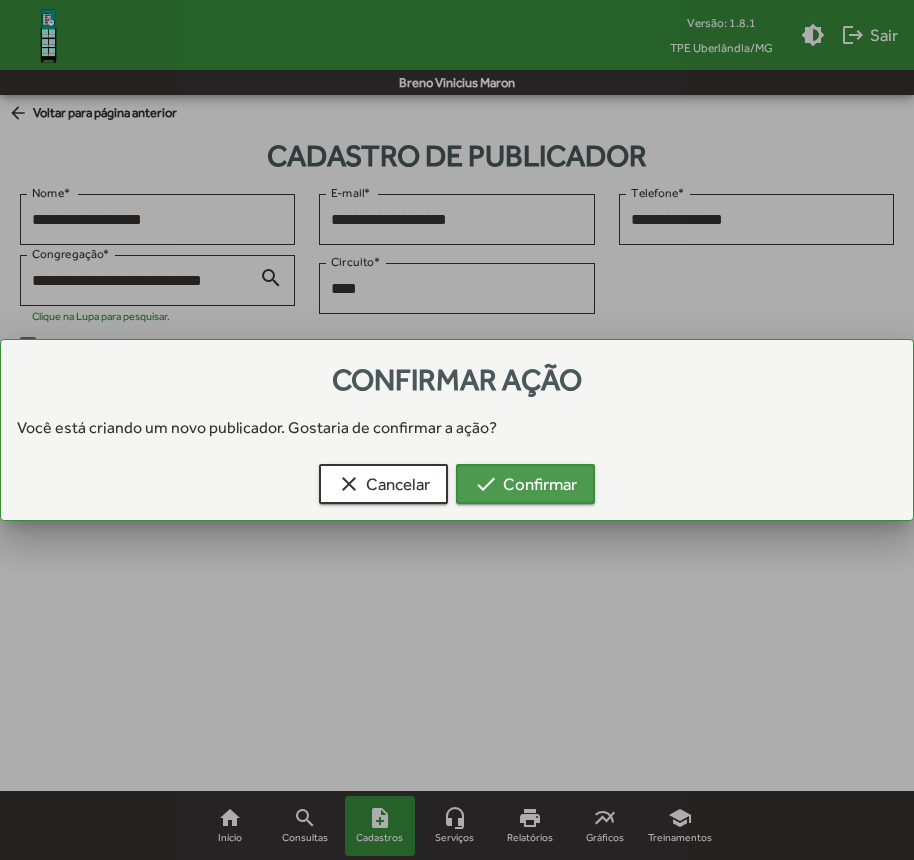click on "check  Confirmar" at bounding box center [525, 484] 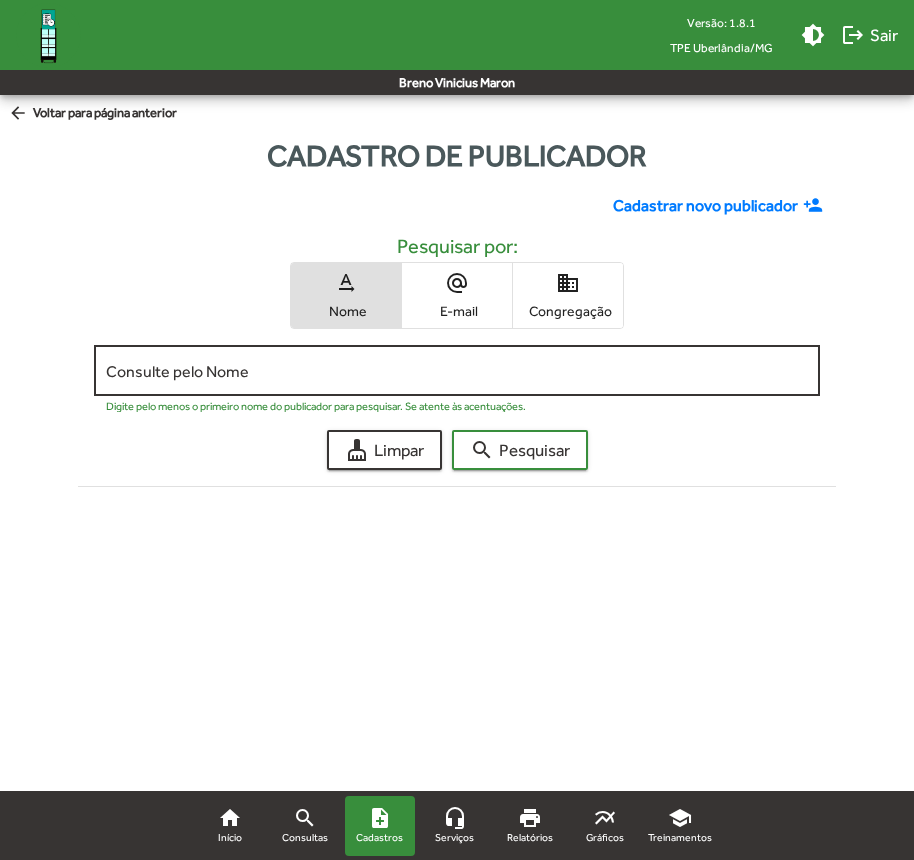 click on "Consulte pelo Nome" 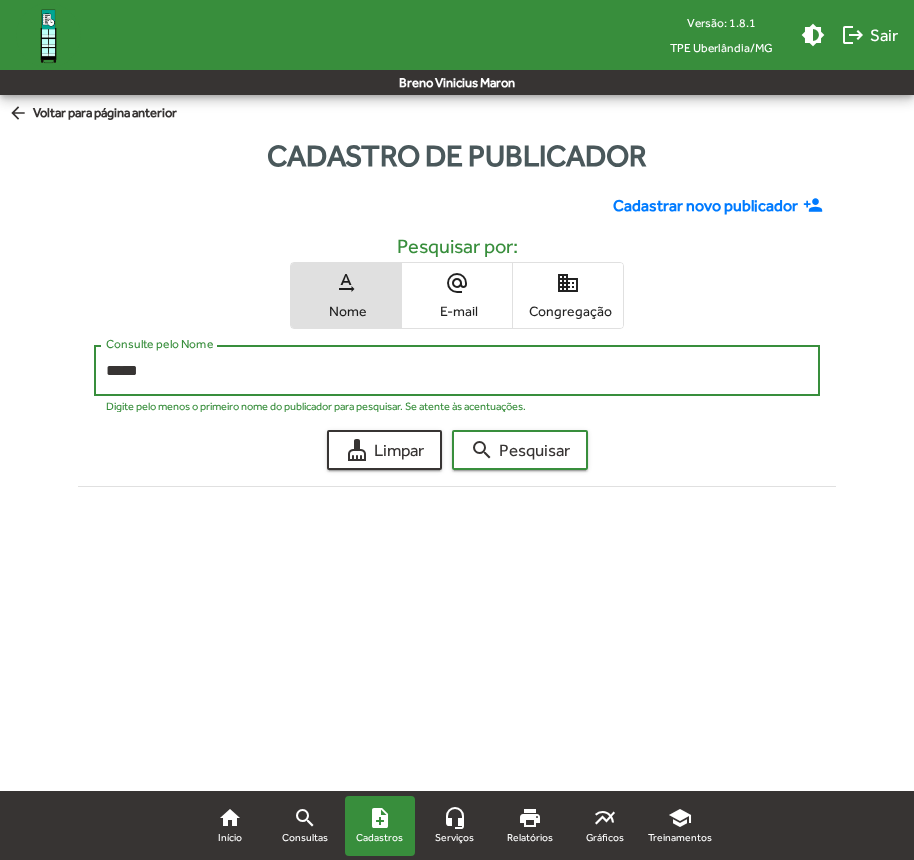 type on "*****" 